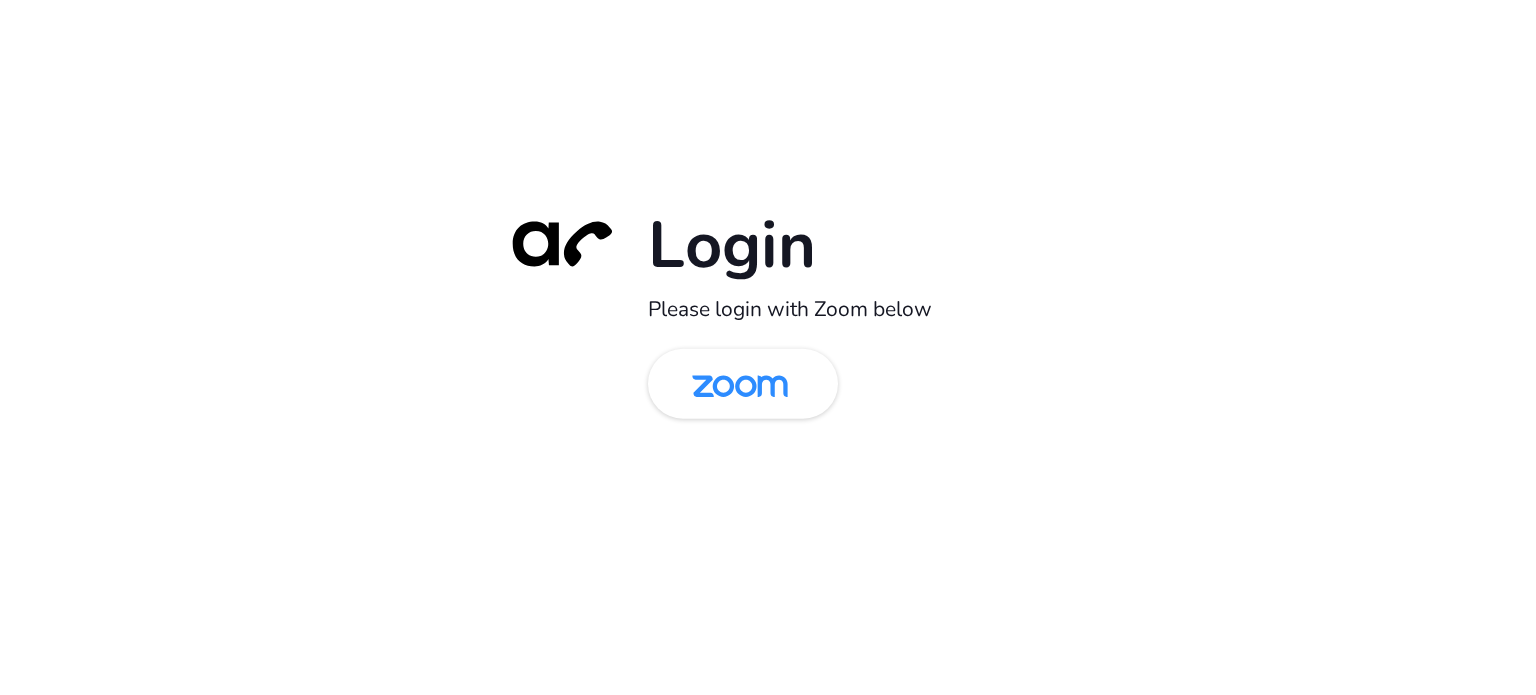 scroll, scrollTop: 0, scrollLeft: 0, axis: both 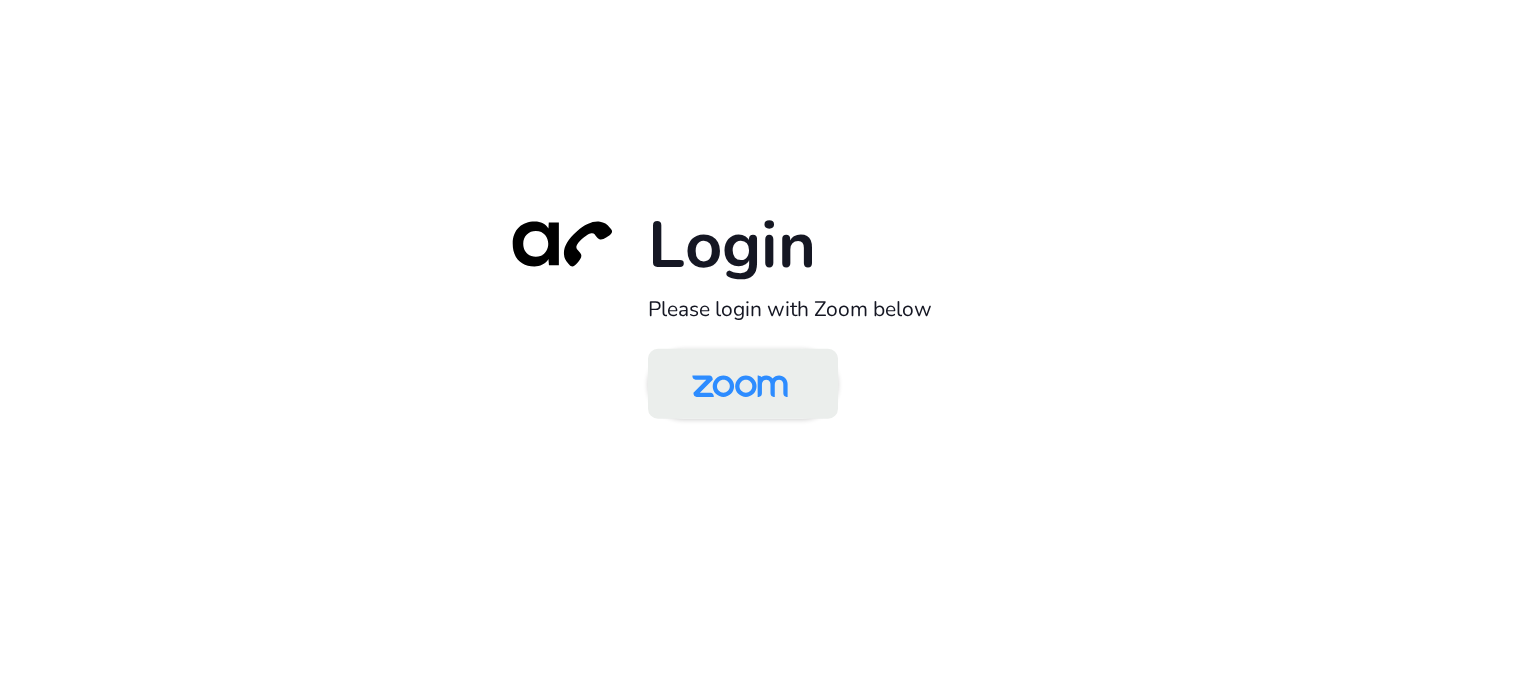 click at bounding box center (740, 385) 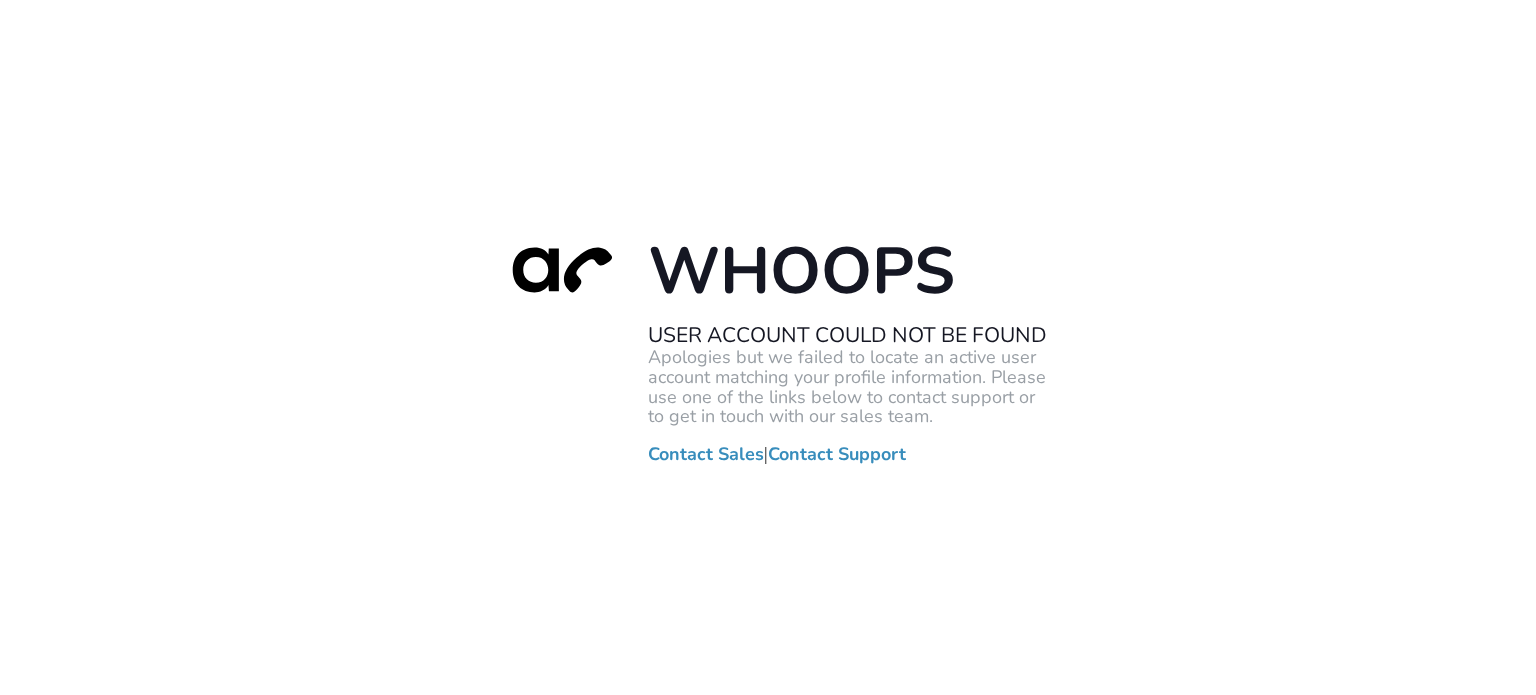 scroll, scrollTop: 0, scrollLeft: 0, axis: both 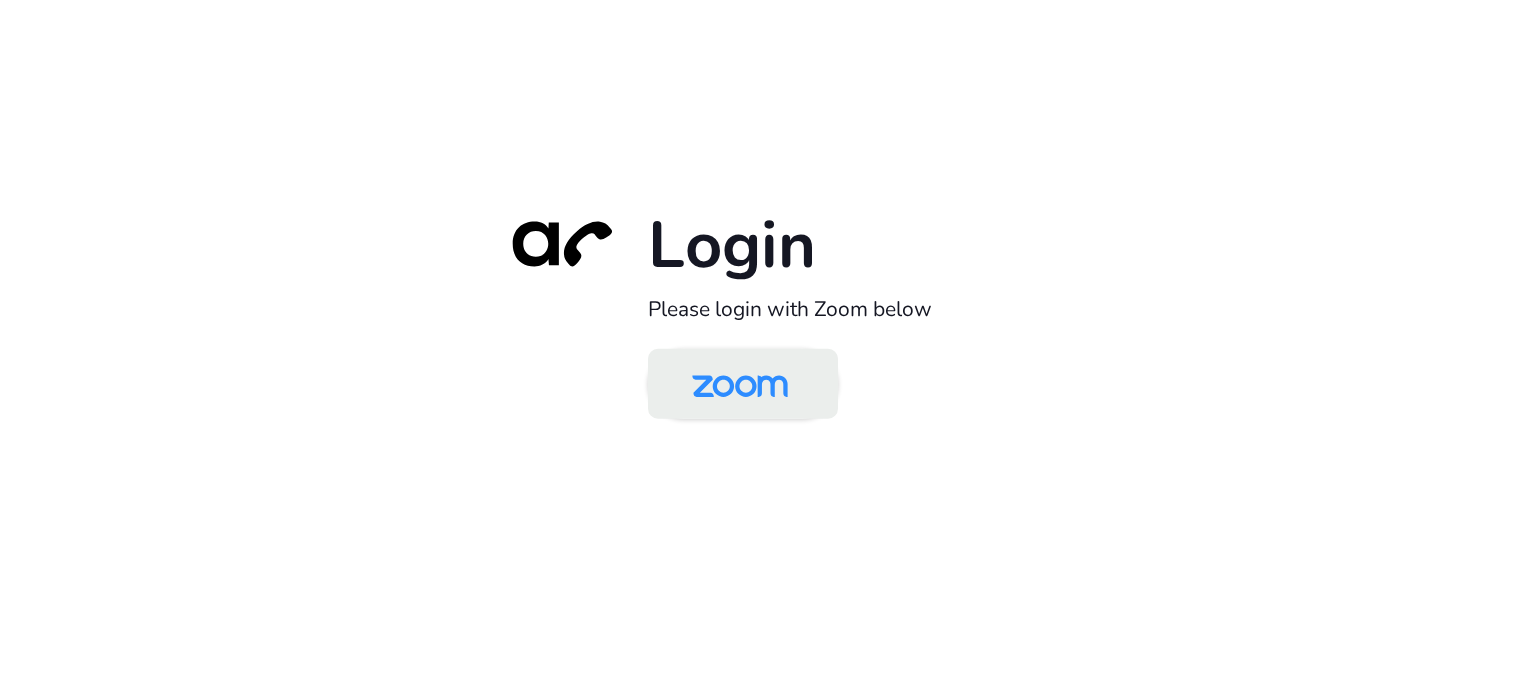 drag, startPoint x: 132, startPoint y: 155, endPoint x: 723, endPoint y: 358, distance: 624.89197 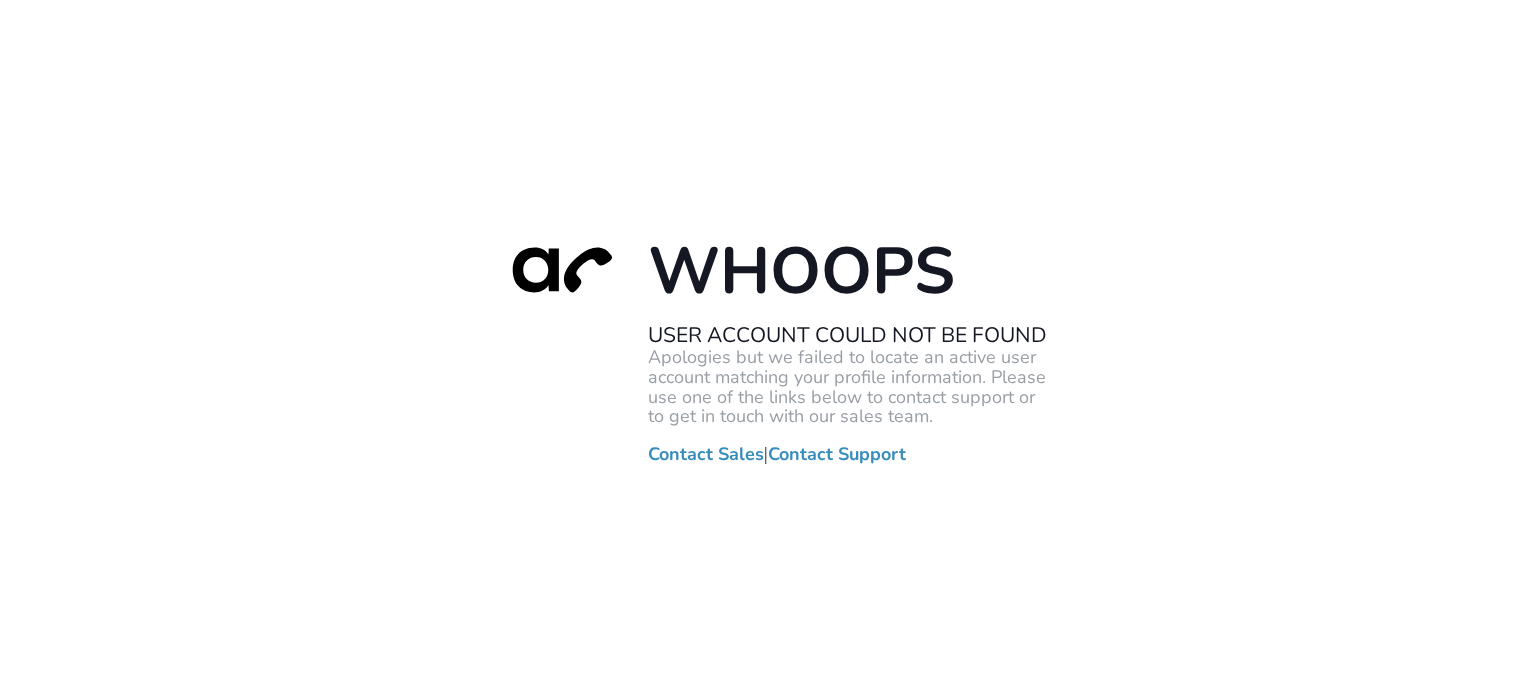 scroll, scrollTop: 0, scrollLeft: 0, axis: both 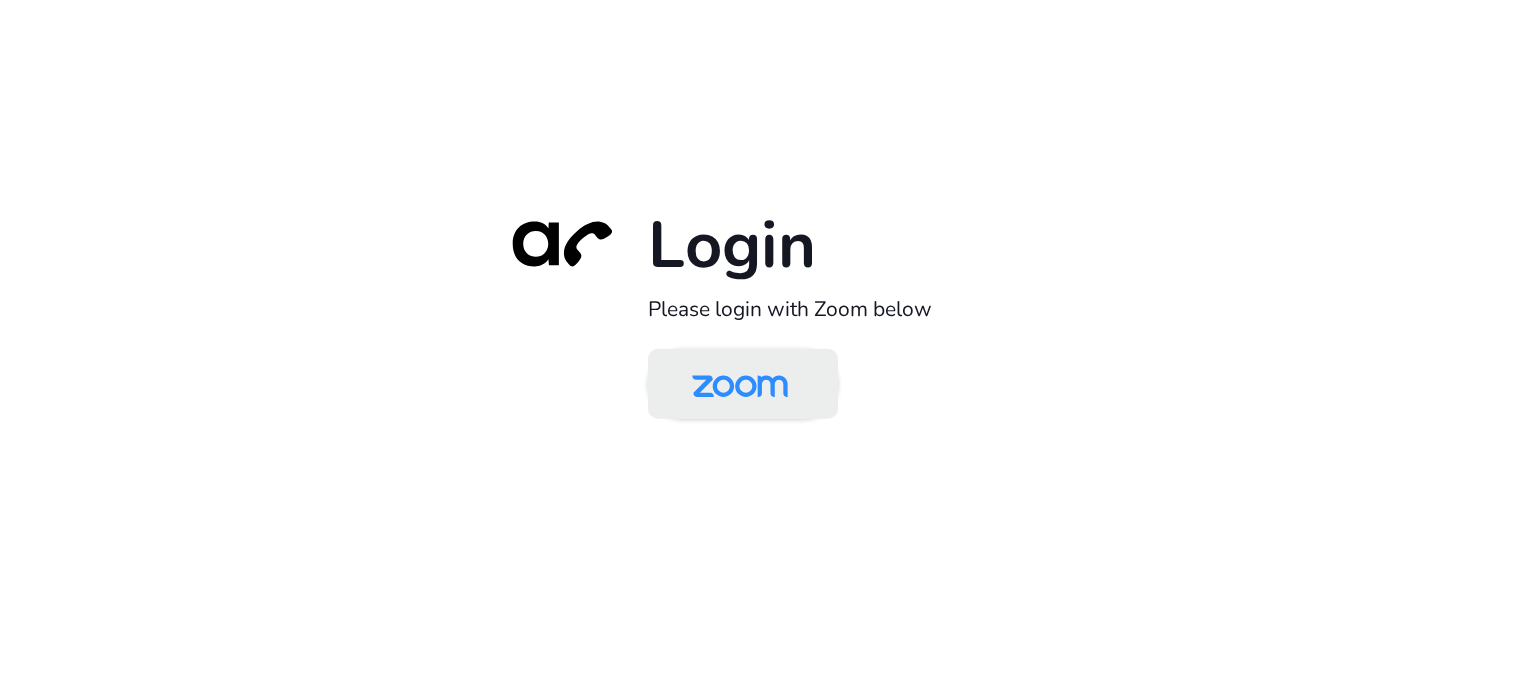 click at bounding box center (740, 385) 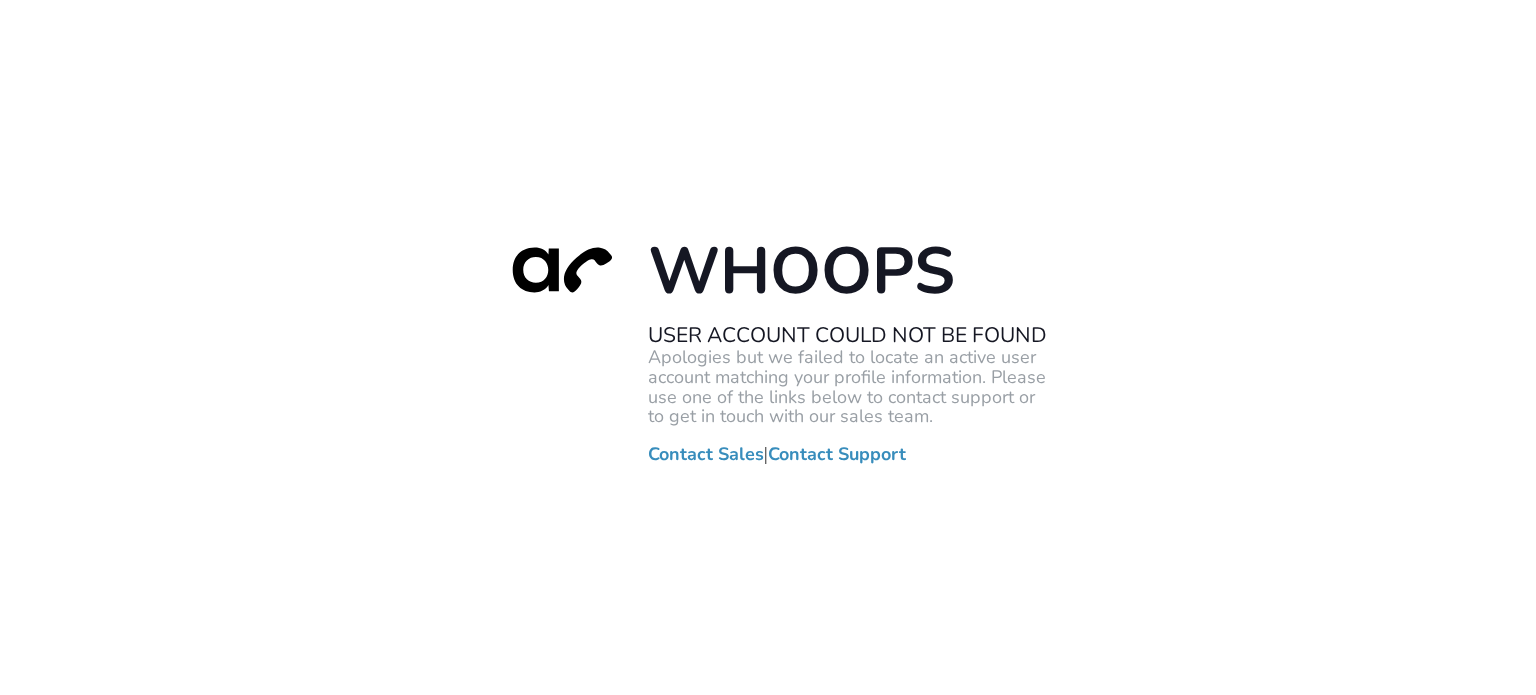 scroll, scrollTop: 0, scrollLeft: 0, axis: both 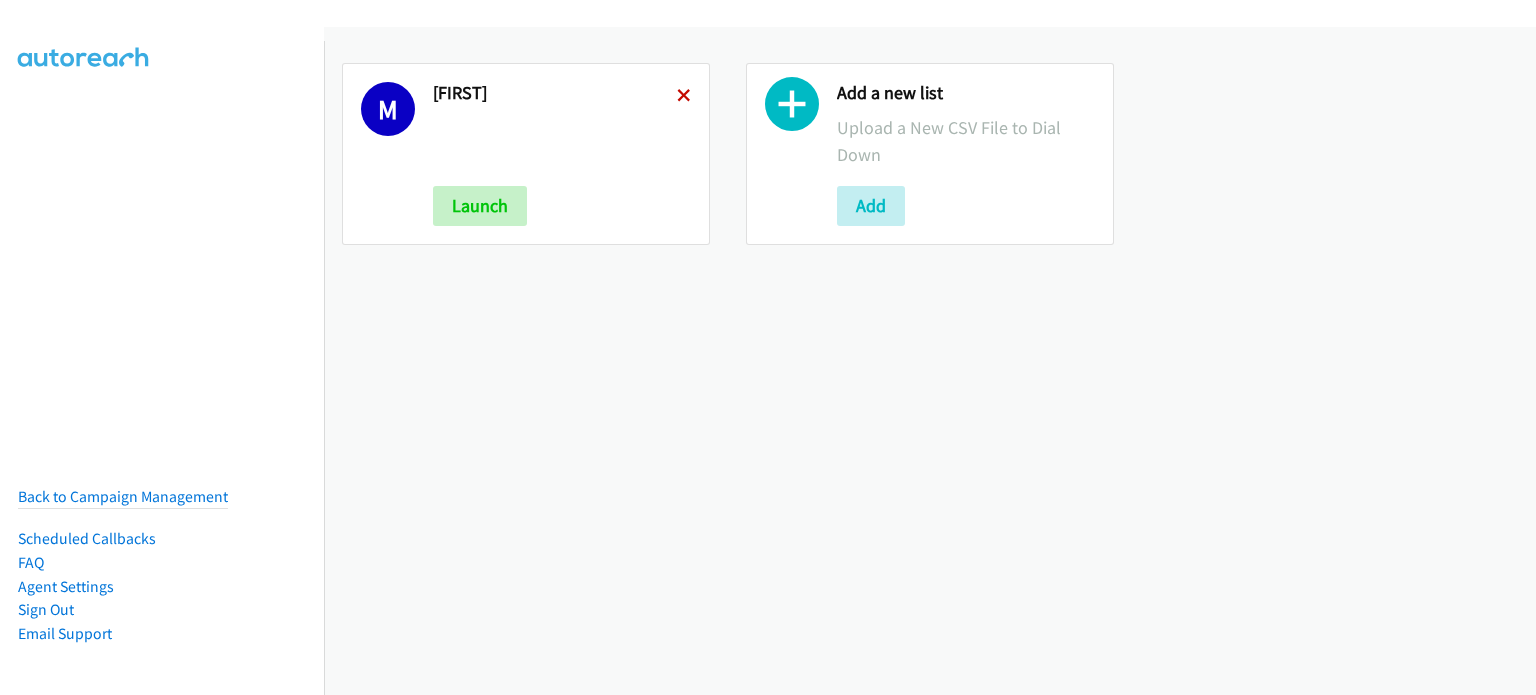 click at bounding box center [684, 97] 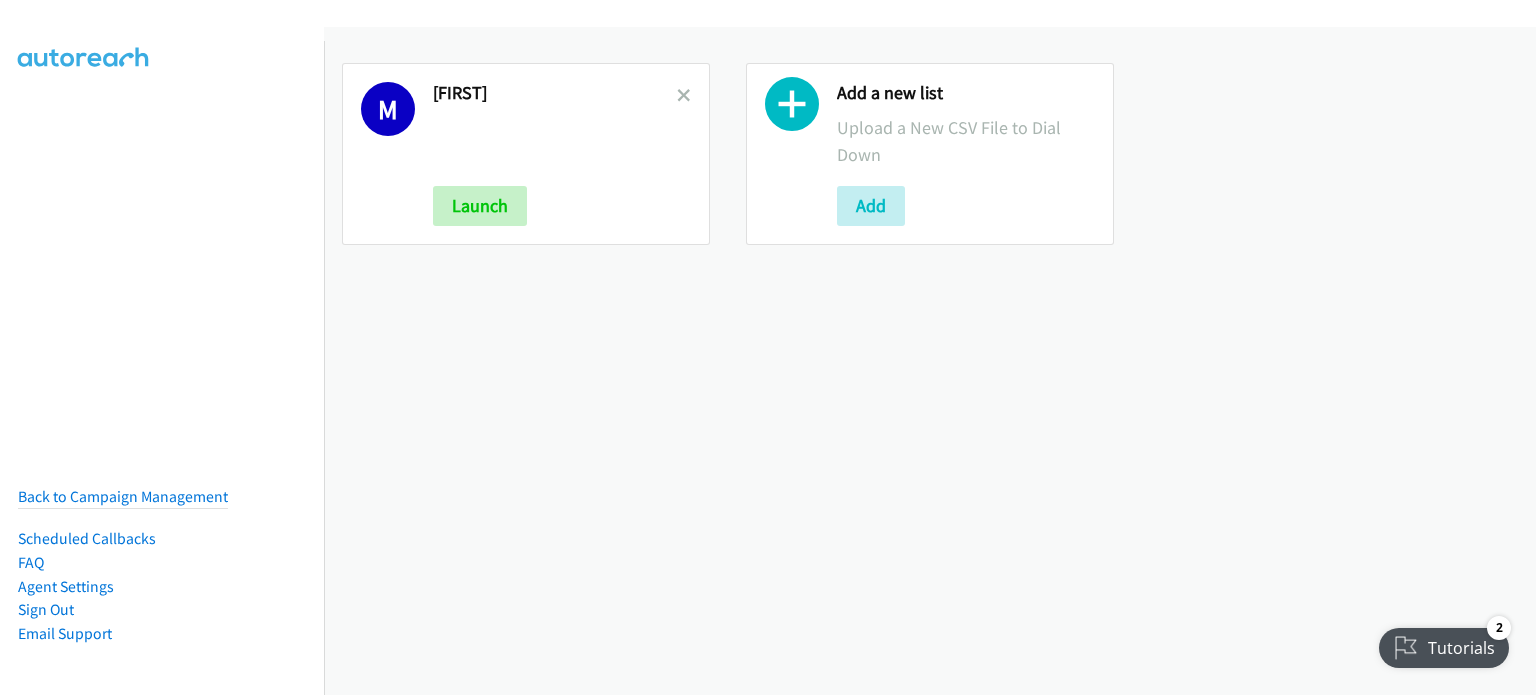 scroll, scrollTop: 0, scrollLeft: 0, axis: both 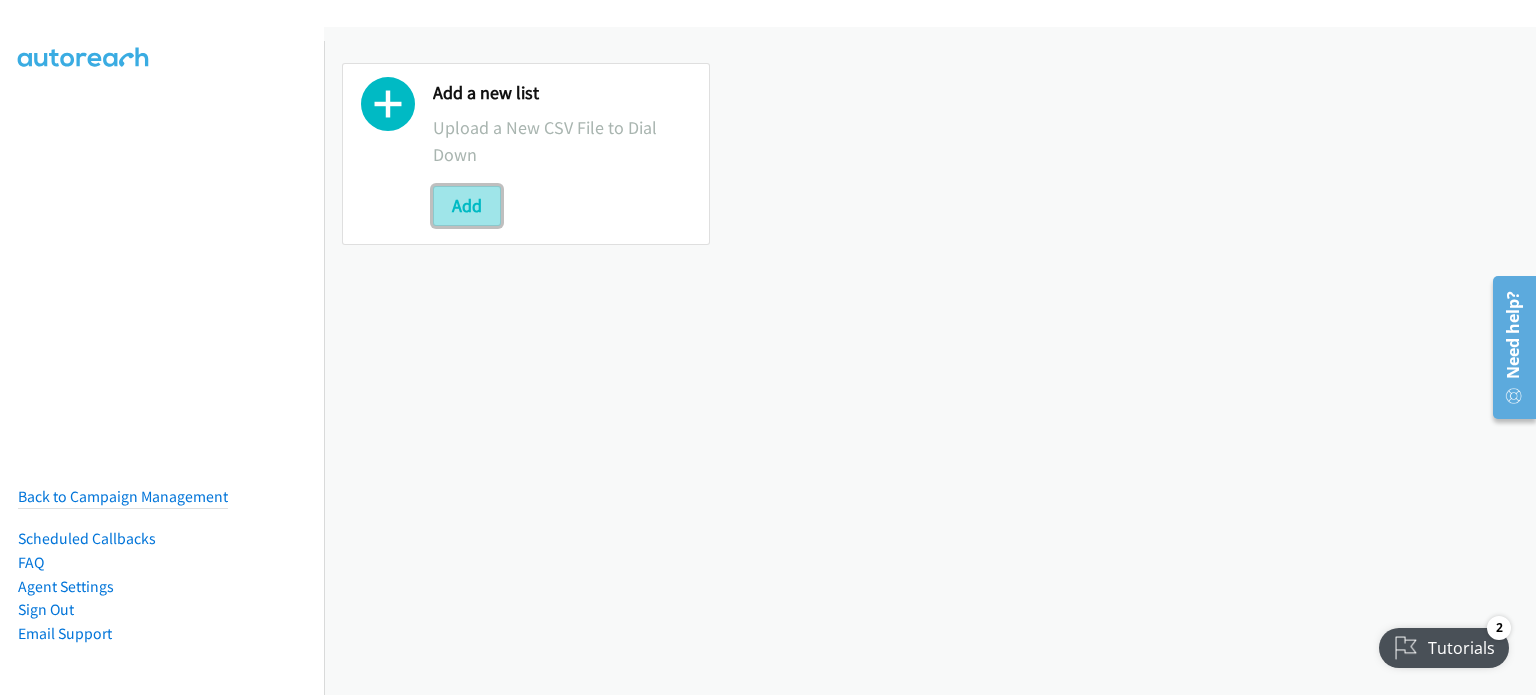 click on "Add" at bounding box center [467, 206] 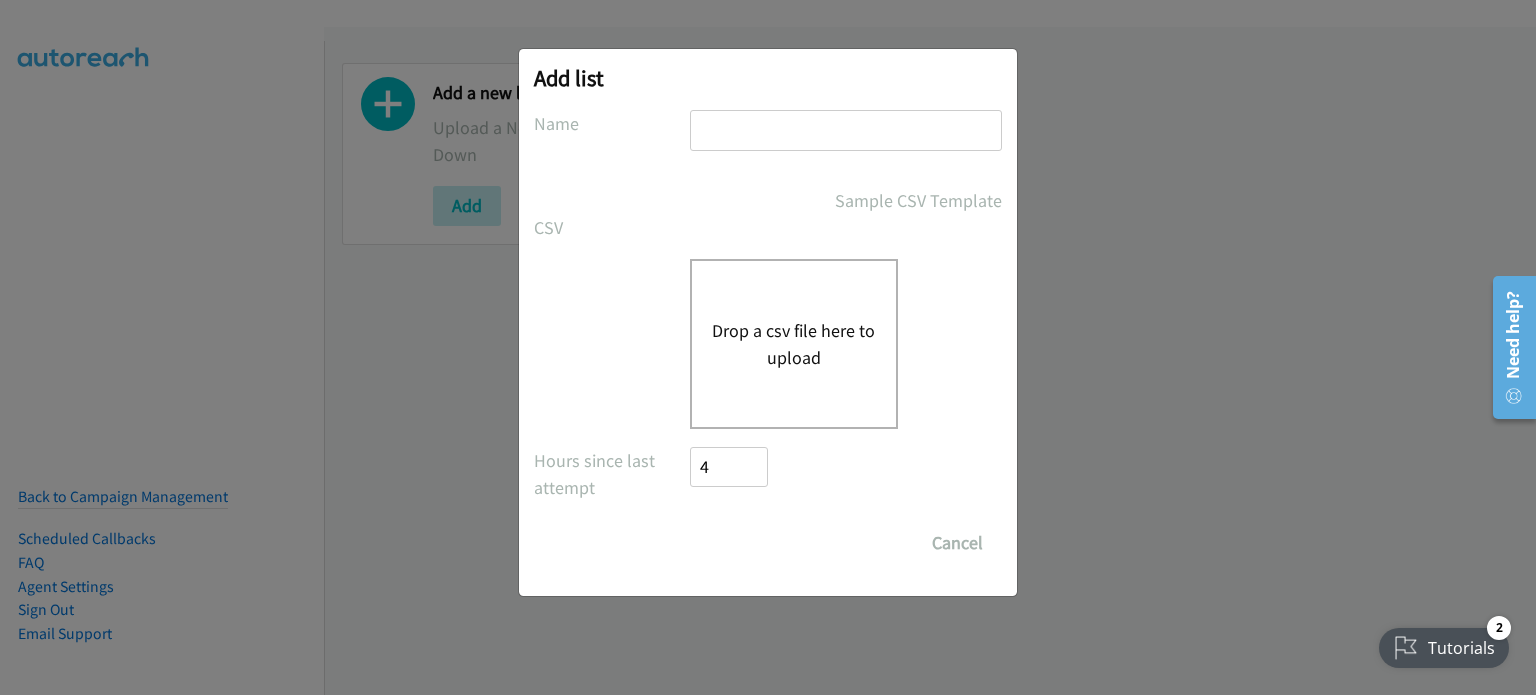click at bounding box center [846, 130] 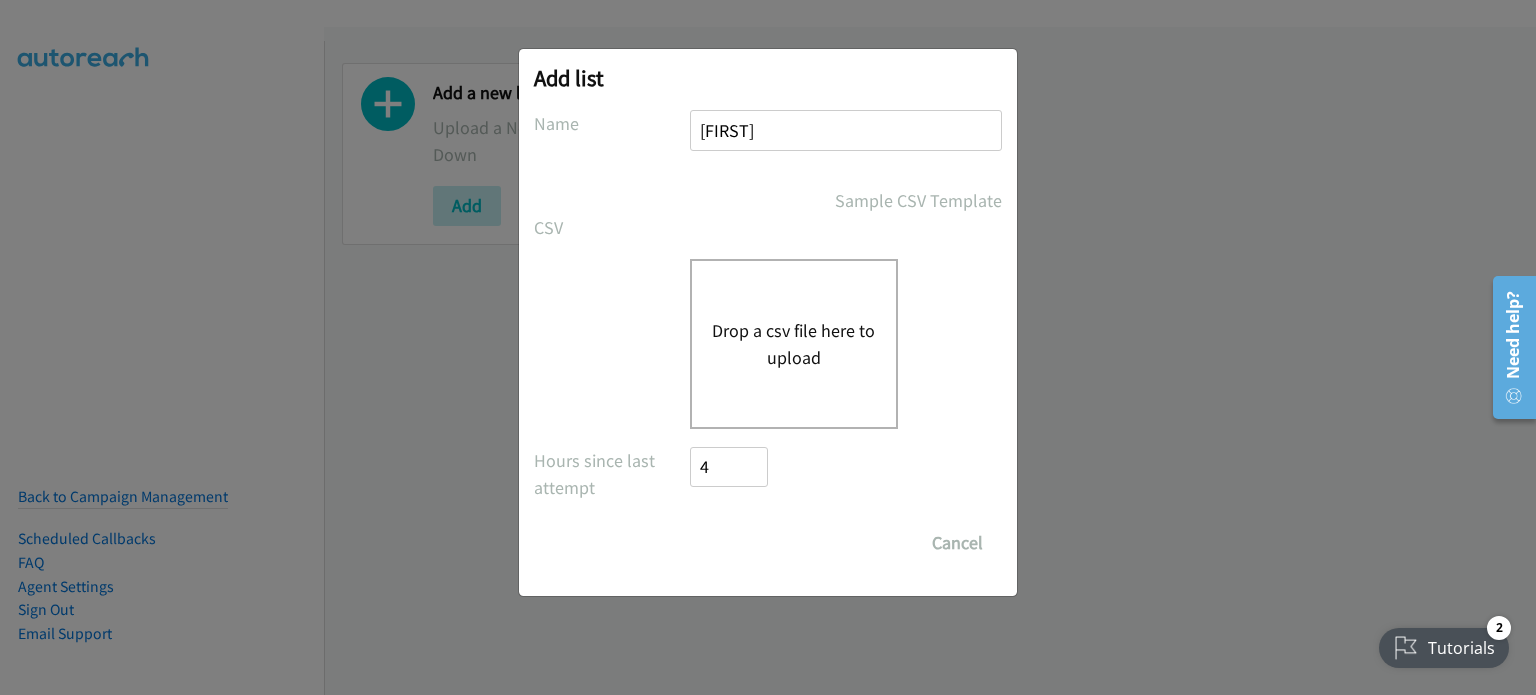 click on "Drop a csv file here to upload" at bounding box center [794, 344] 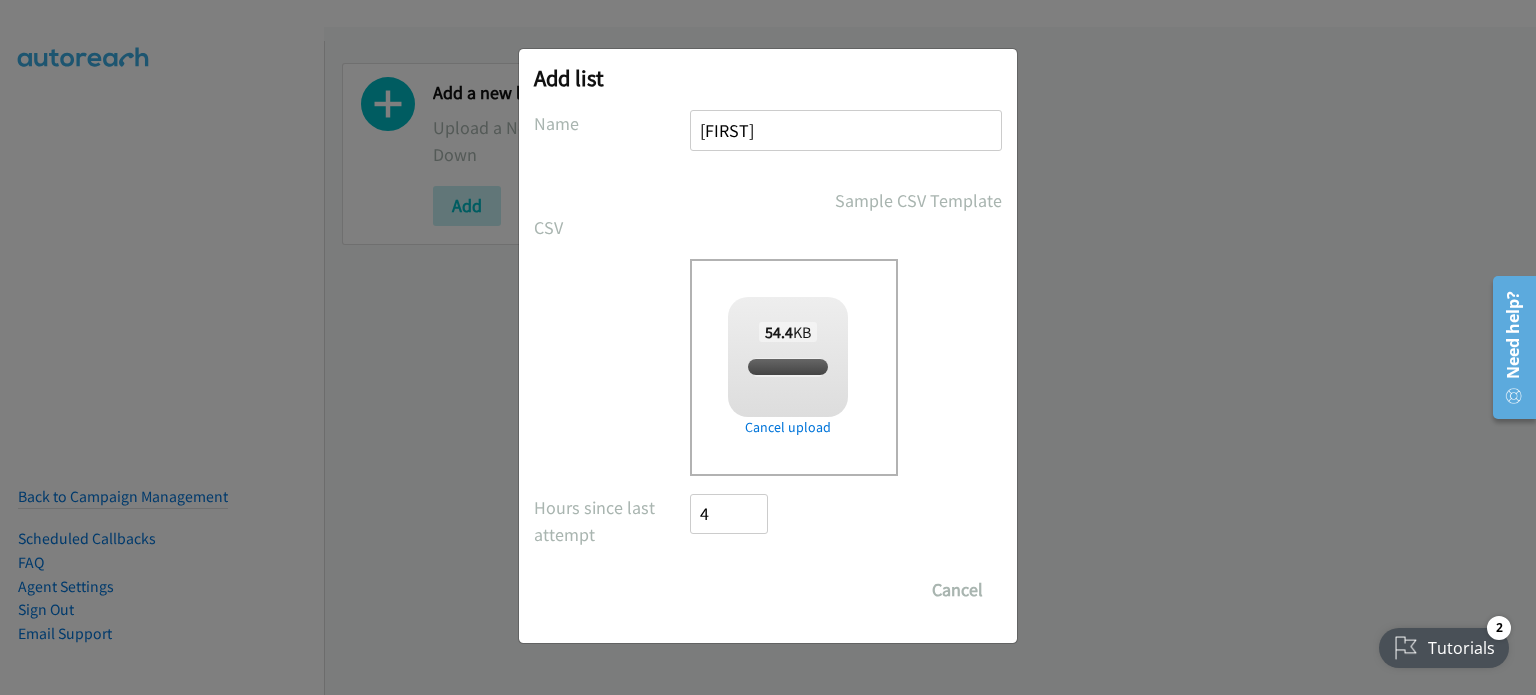 checkbox on "true" 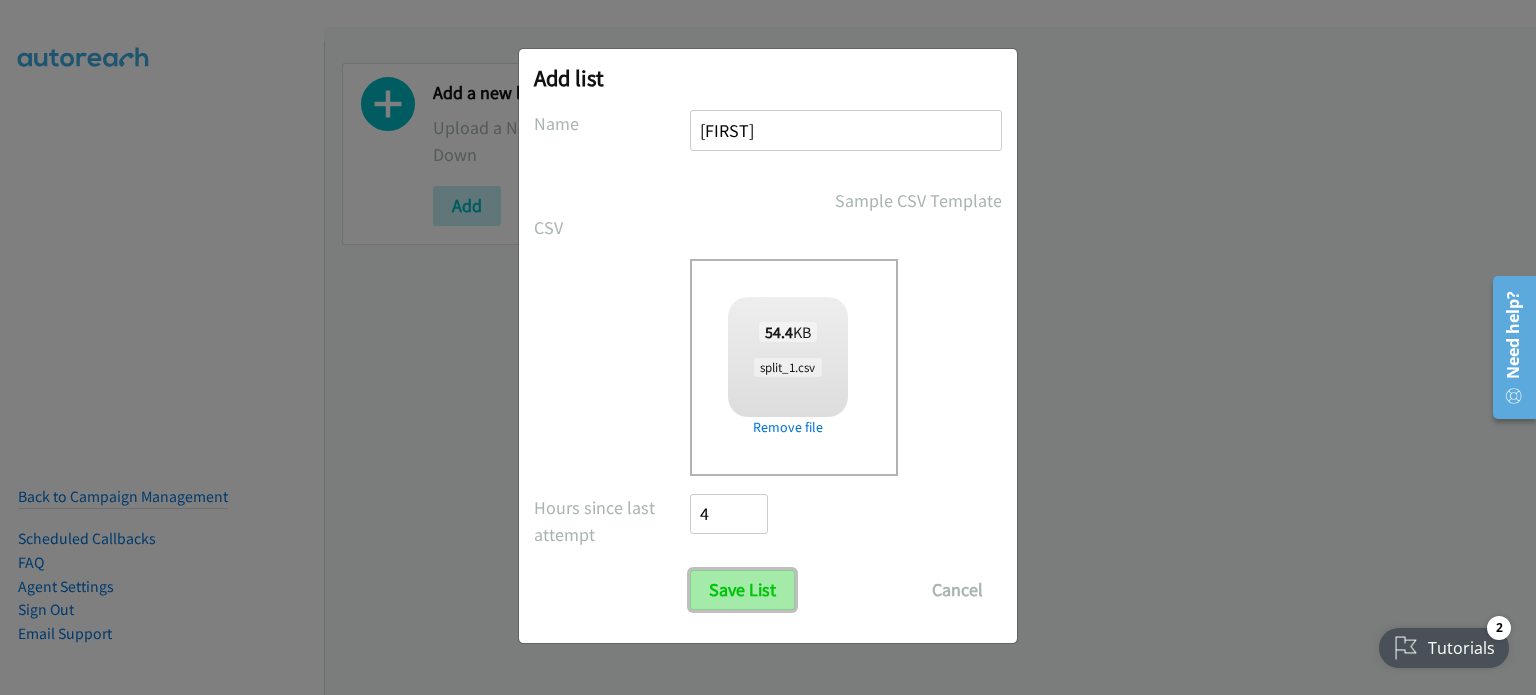 click on "Save List" at bounding box center [742, 590] 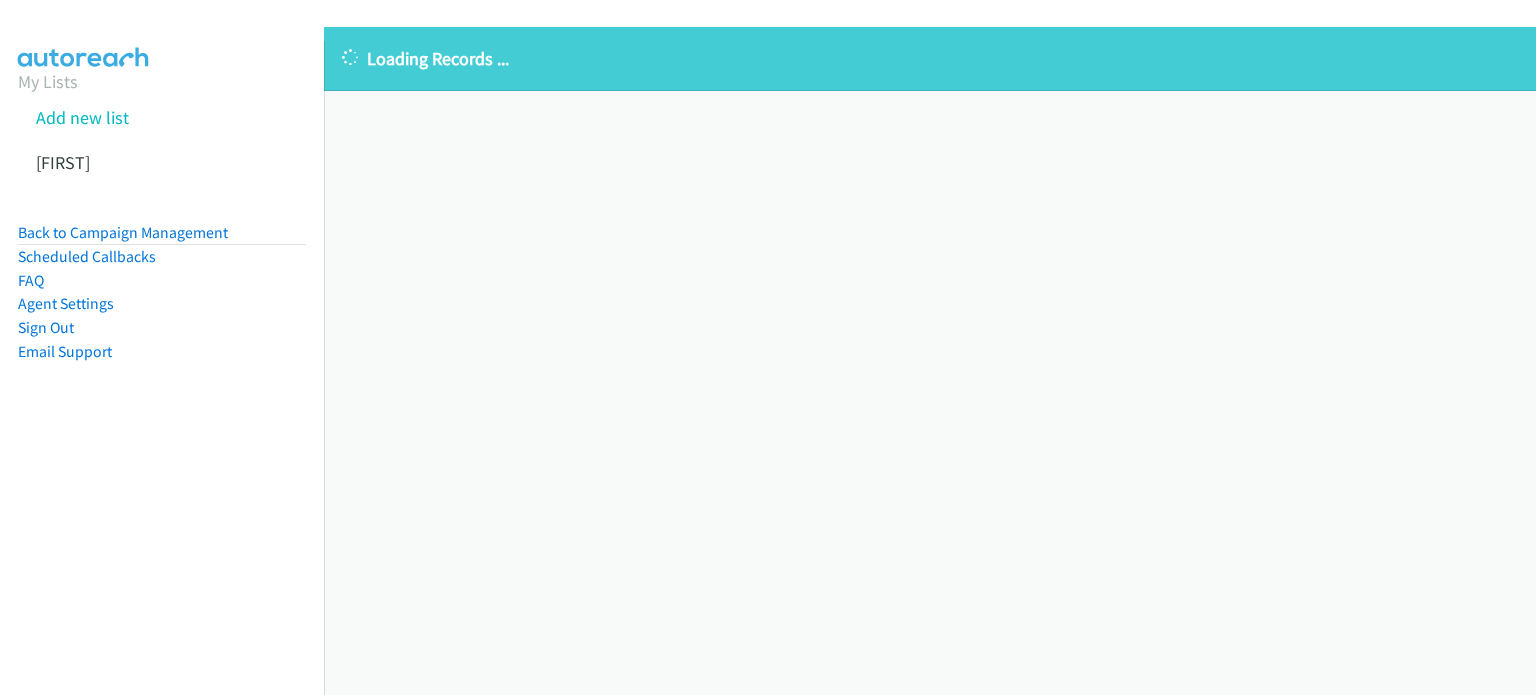 scroll, scrollTop: 0, scrollLeft: 0, axis: both 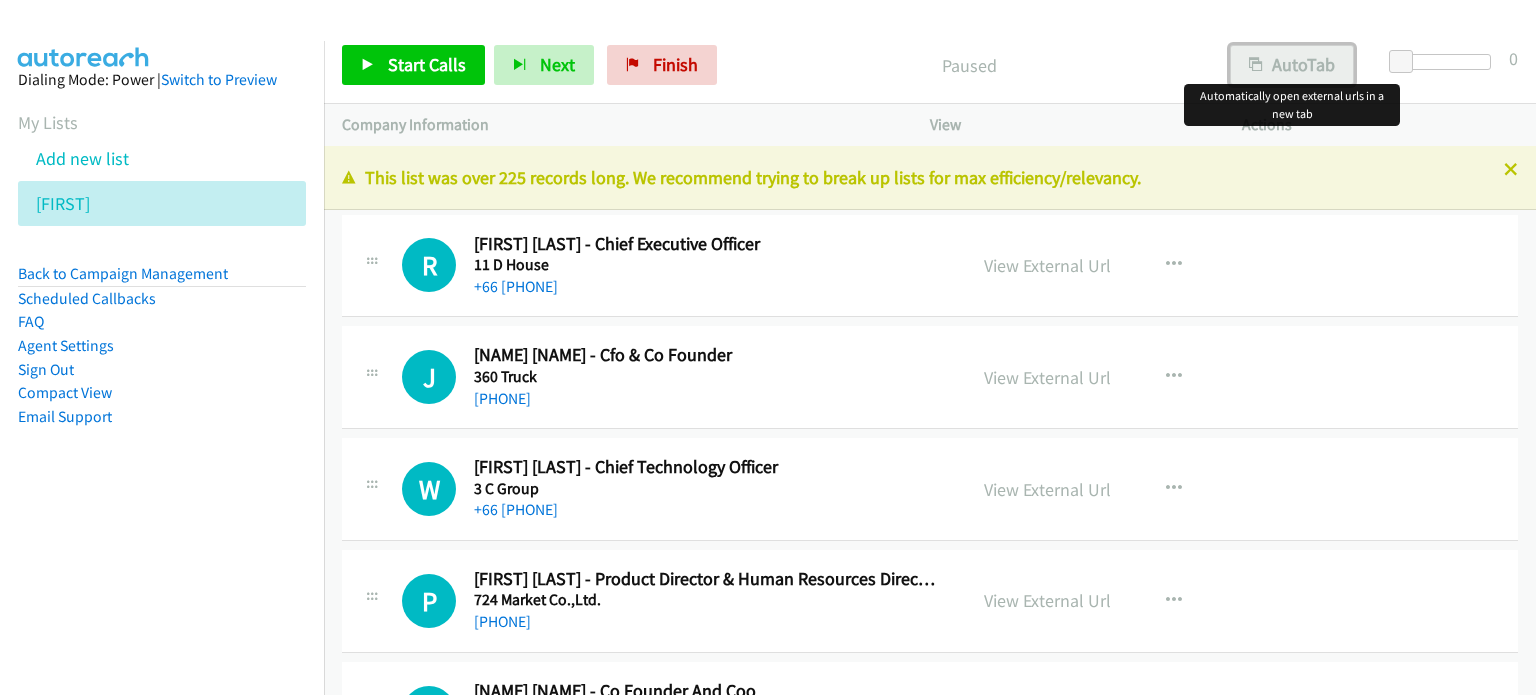 click on "AutoTab" at bounding box center [1292, 65] 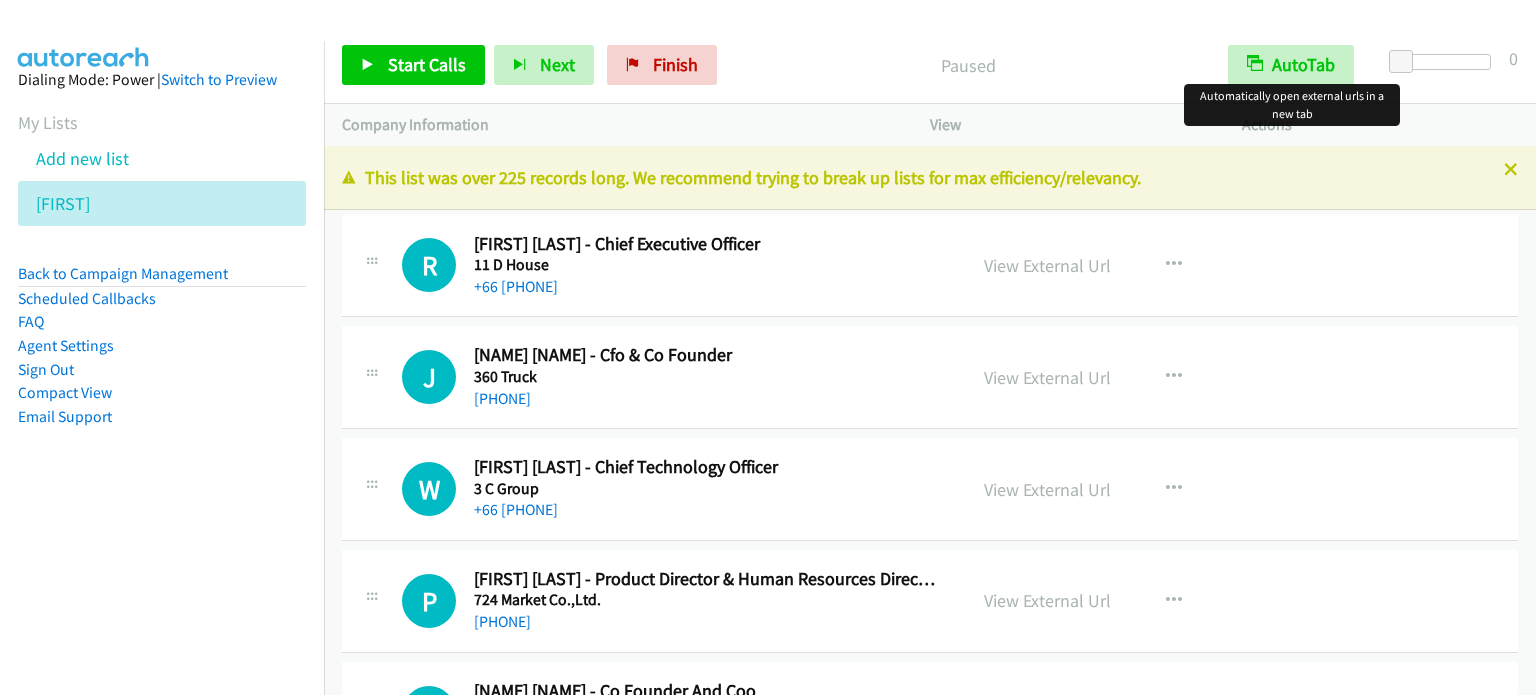 scroll, scrollTop: 0, scrollLeft: 0, axis: both 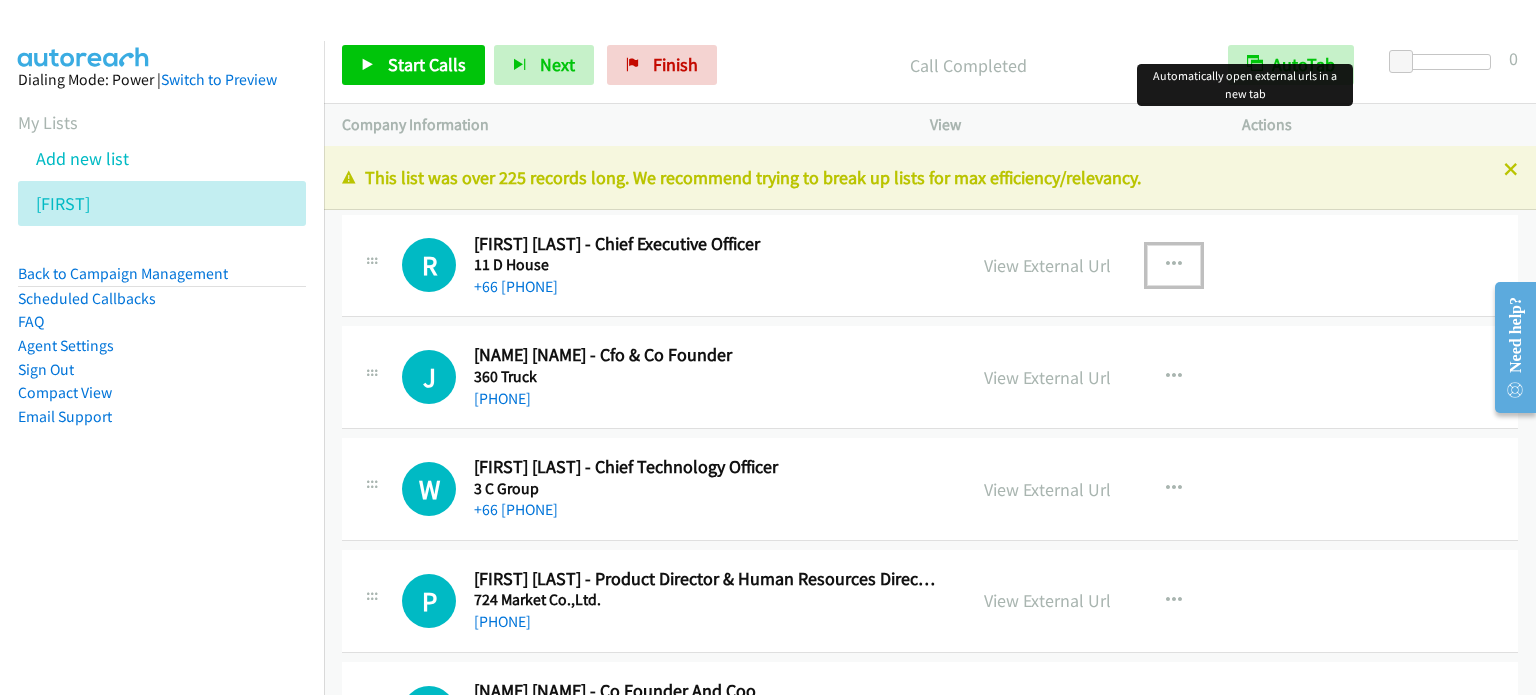click at bounding box center (1174, 265) 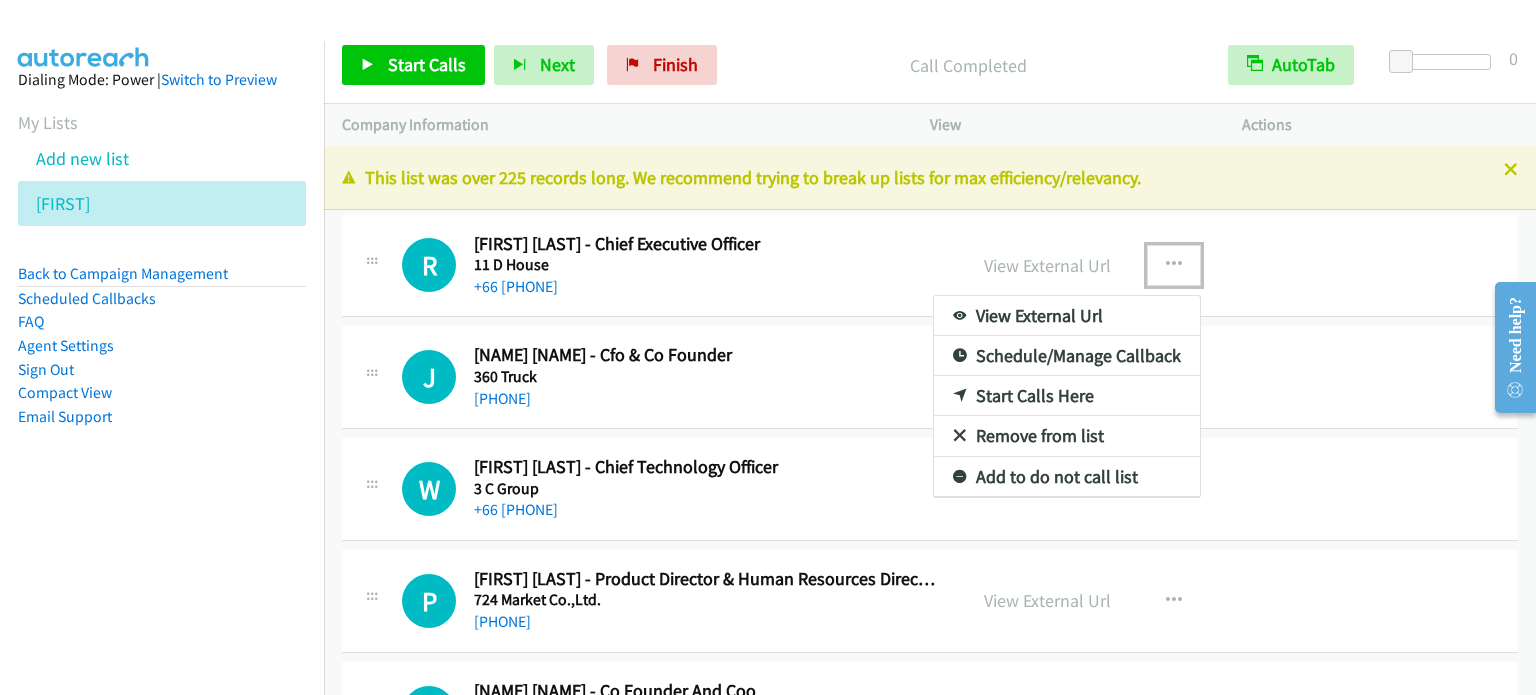click on "Start Calls Here" at bounding box center [1067, 396] 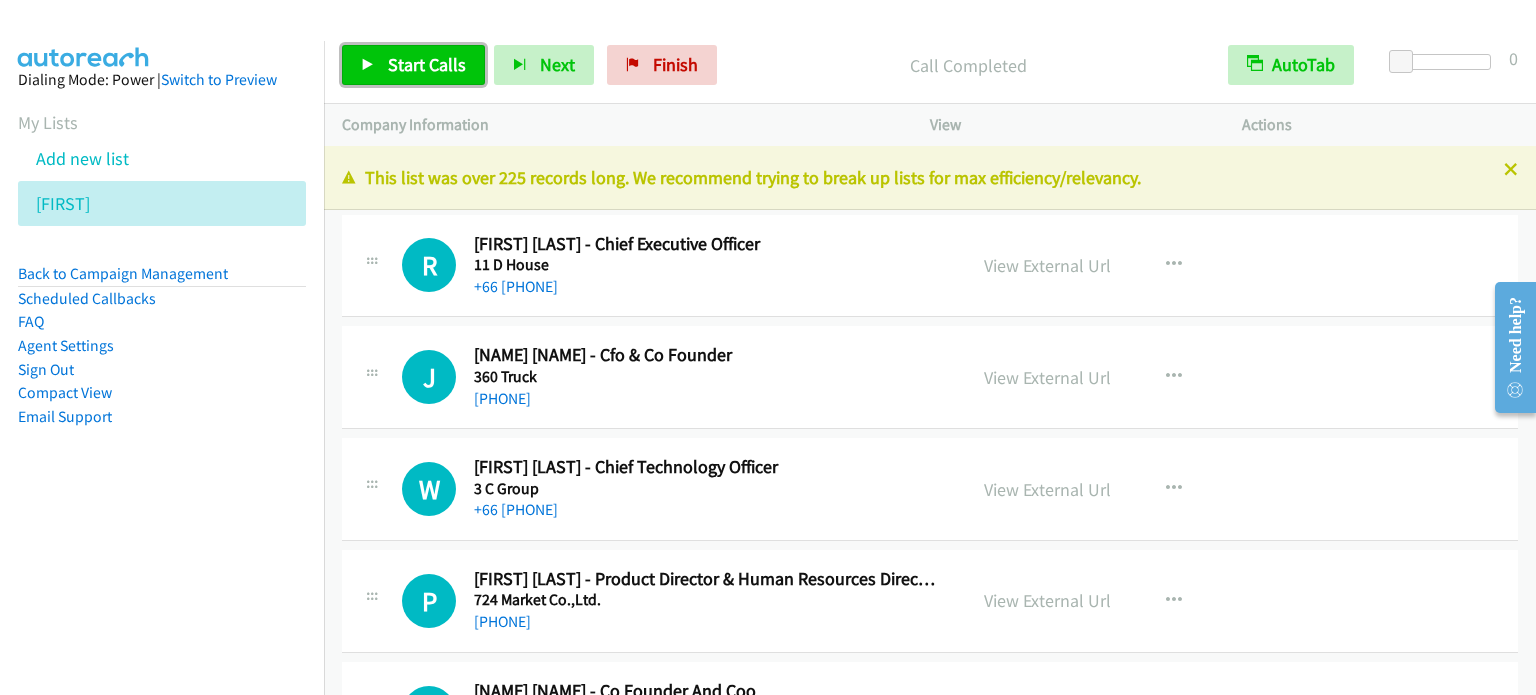 click on "Start Calls" at bounding box center (413, 65) 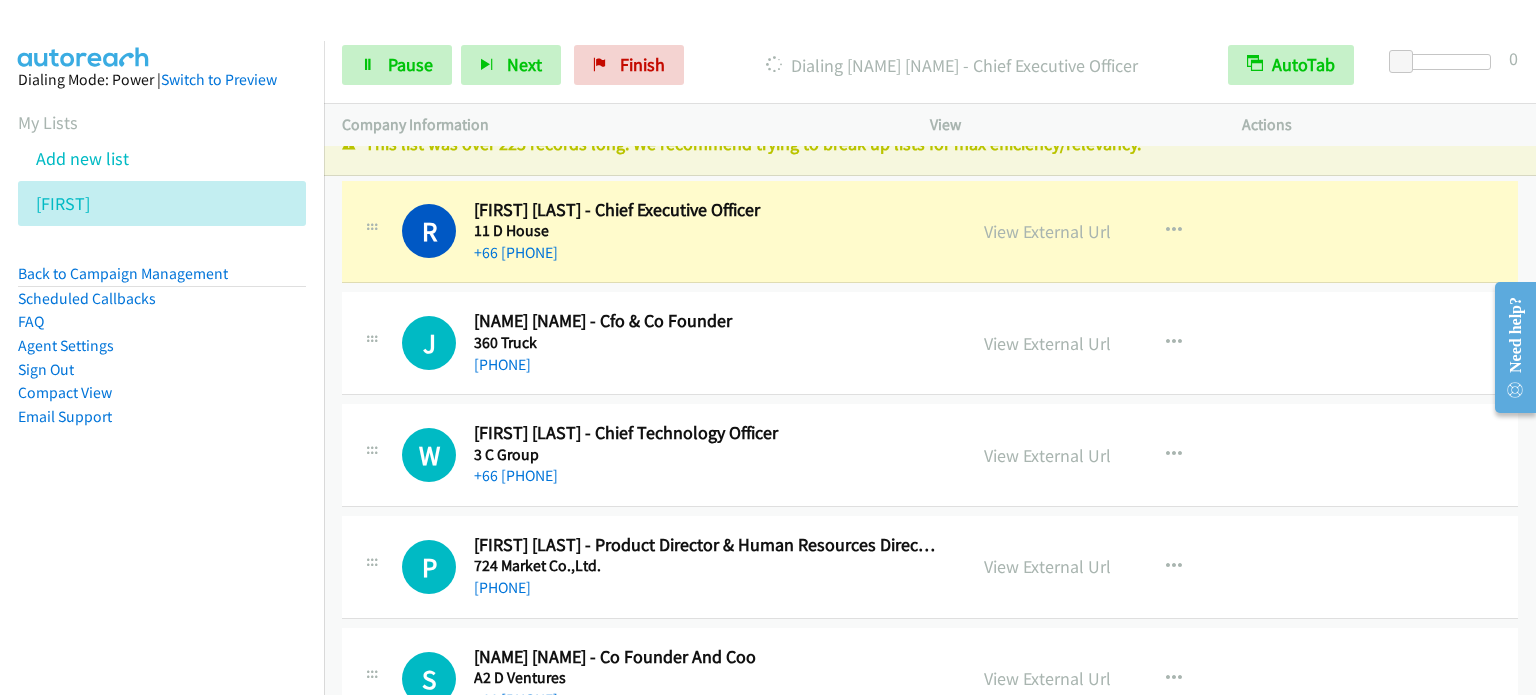 scroll, scrollTop: 0, scrollLeft: 0, axis: both 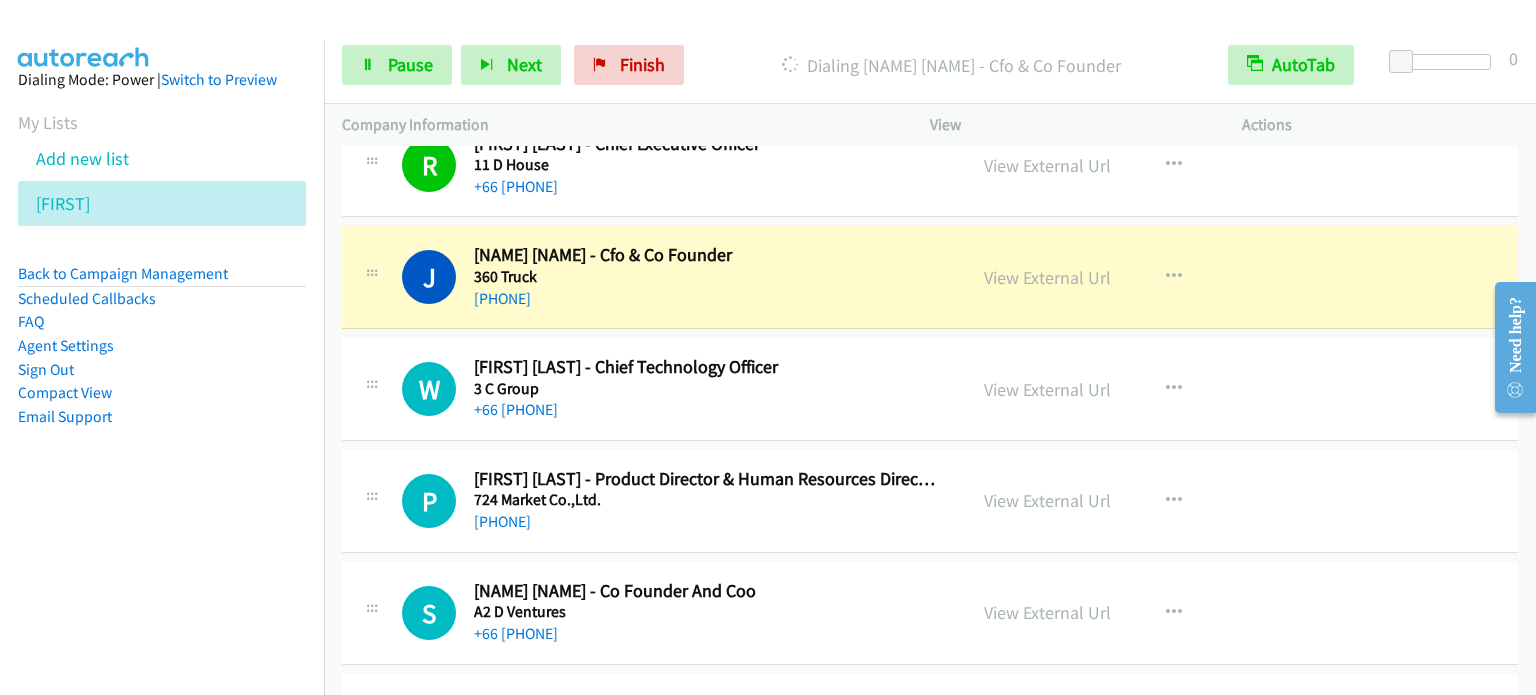 click on "J
Callback Scheduled
[NAME] [NAME] - Cfo & Co Founder
360 Truck
Asia/Bangkok
+66 [PHONE]
View External Url
View External Url
Schedule/Manage Callback
Start Calls Here
Remove from list
Add to do not call list
Reset Call Status" at bounding box center (930, 278) 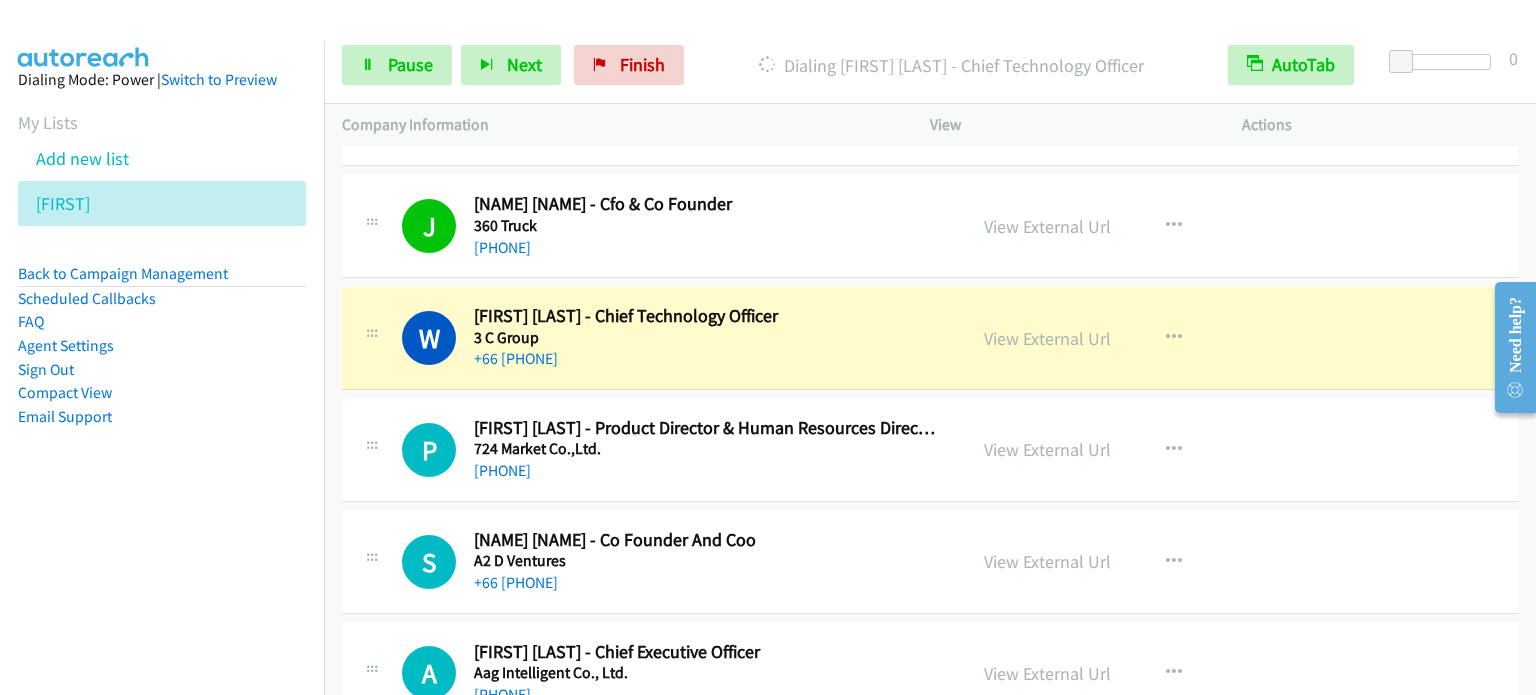 scroll, scrollTop: 200, scrollLeft: 0, axis: vertical 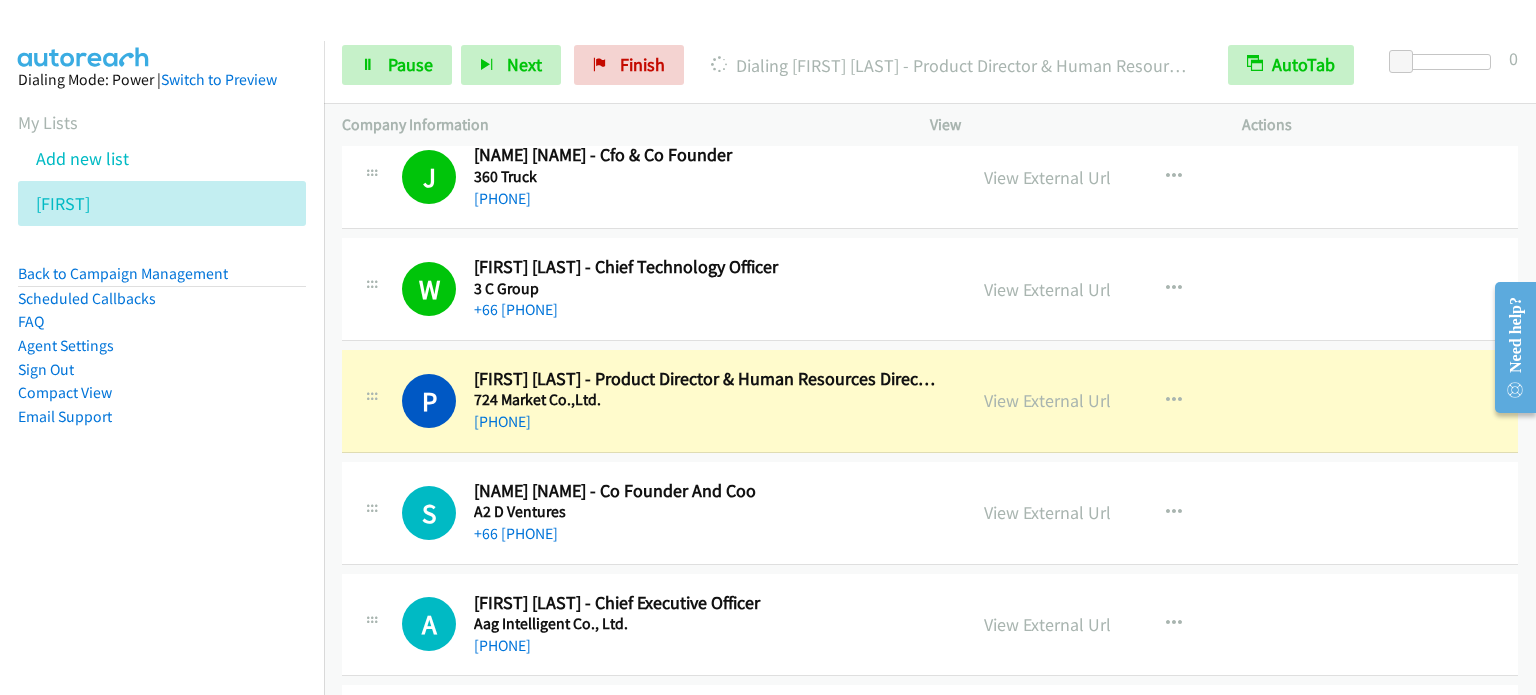 click on "W
Callback Scheduled
W [FIRST] [LAST] - Chief Technology Officer
3 C Group
Asia/Bangkok
+66 [PHONE]
View External Url
View External Url
Schedule/Manage Callback
Start Calls Here
Remove from list
Add to do not call list
Reset Call Status" at bounding box center (930, 290) 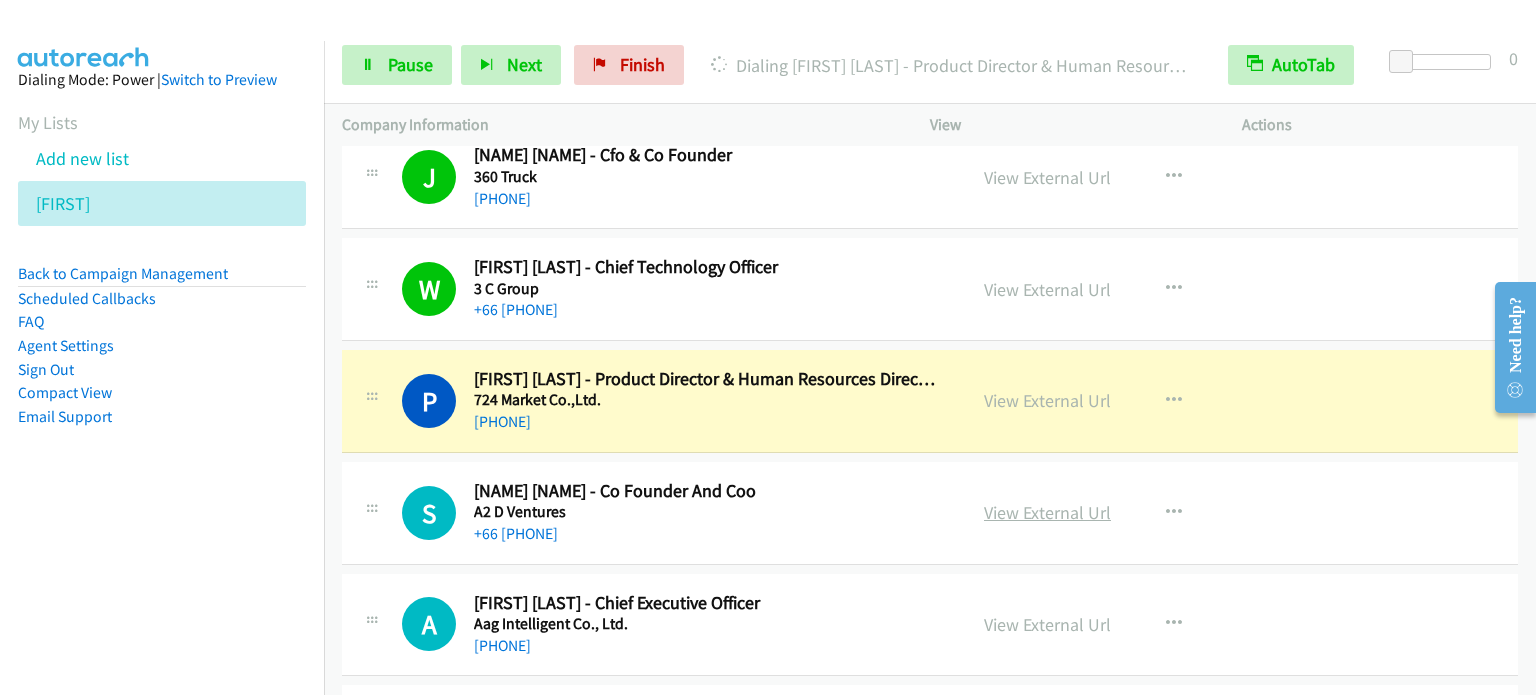 scroll, scrollTop: 100, scrollLeft: 0, axis: vertical 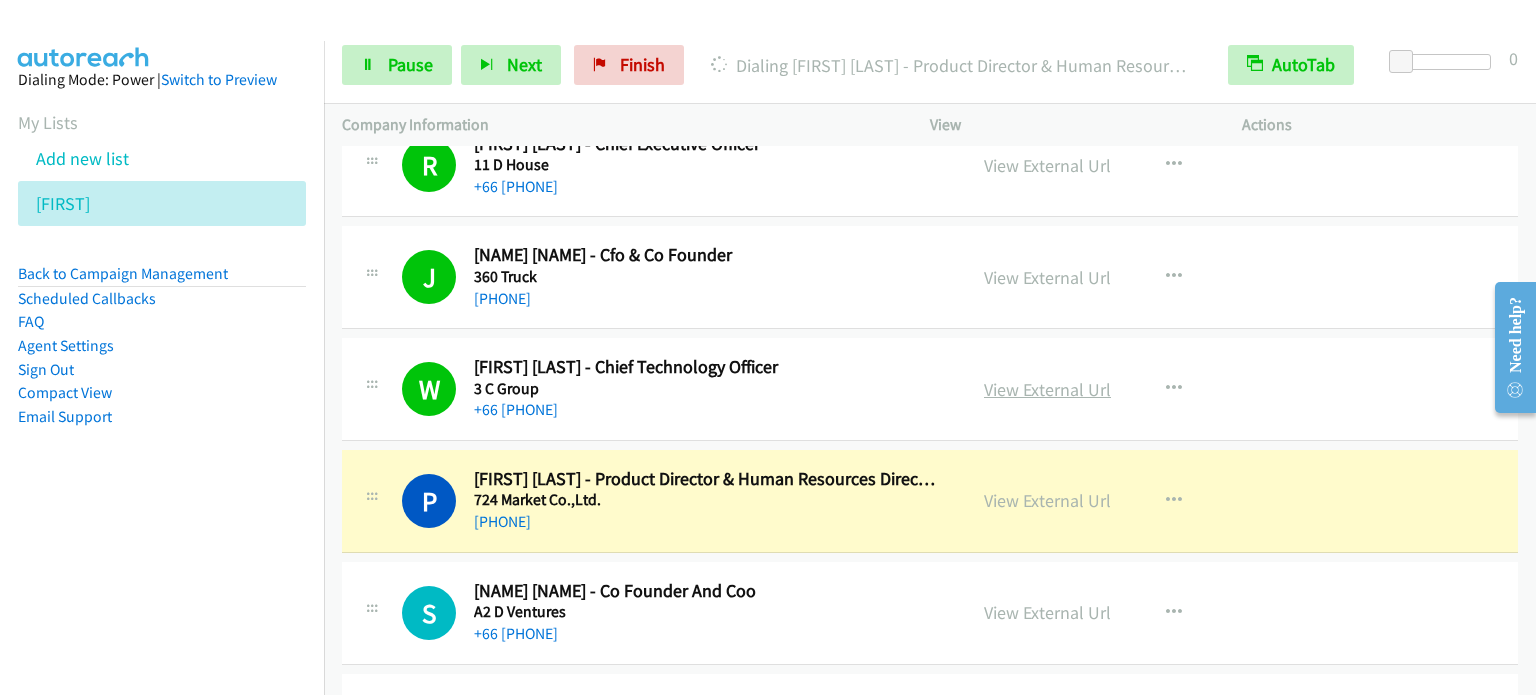 click on "View External Url" at bounding box center [1047, 389] 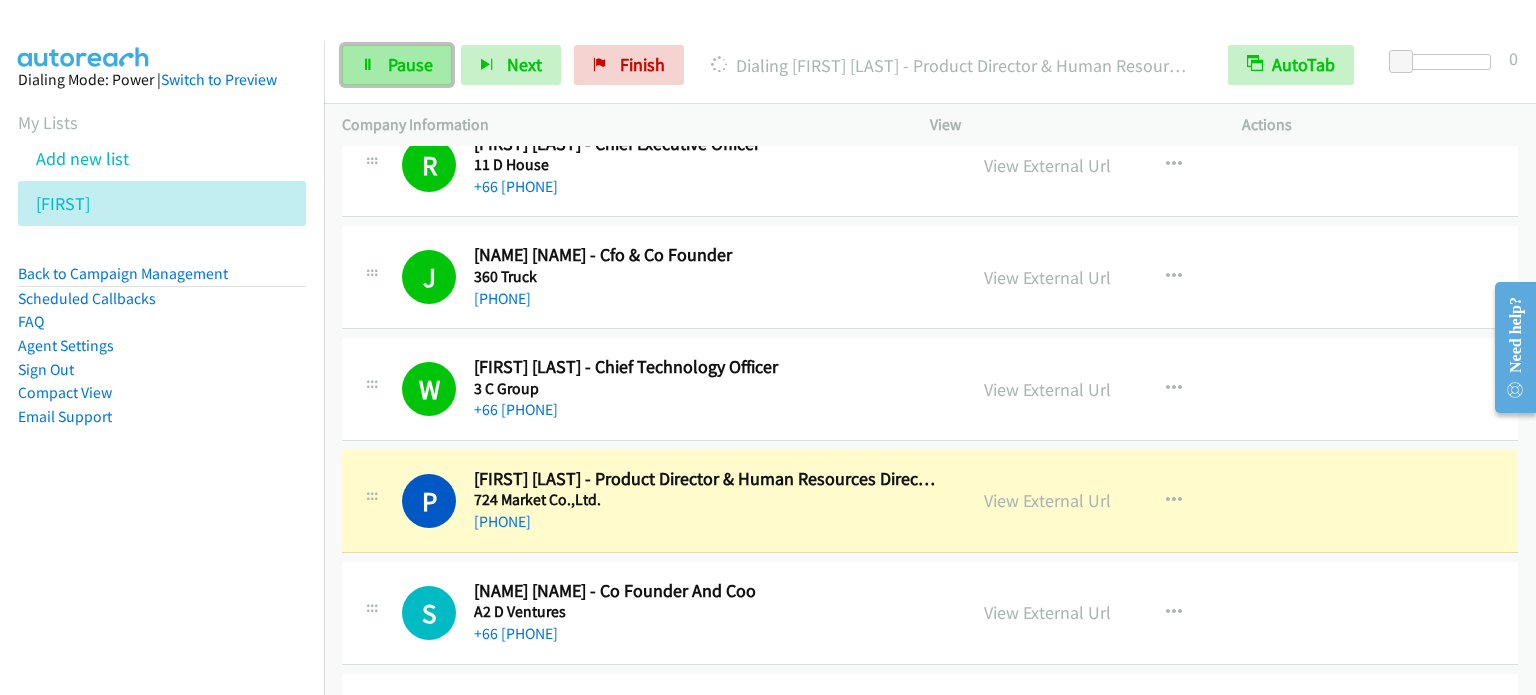 click on "Pause" at bounding box center [410, 64] 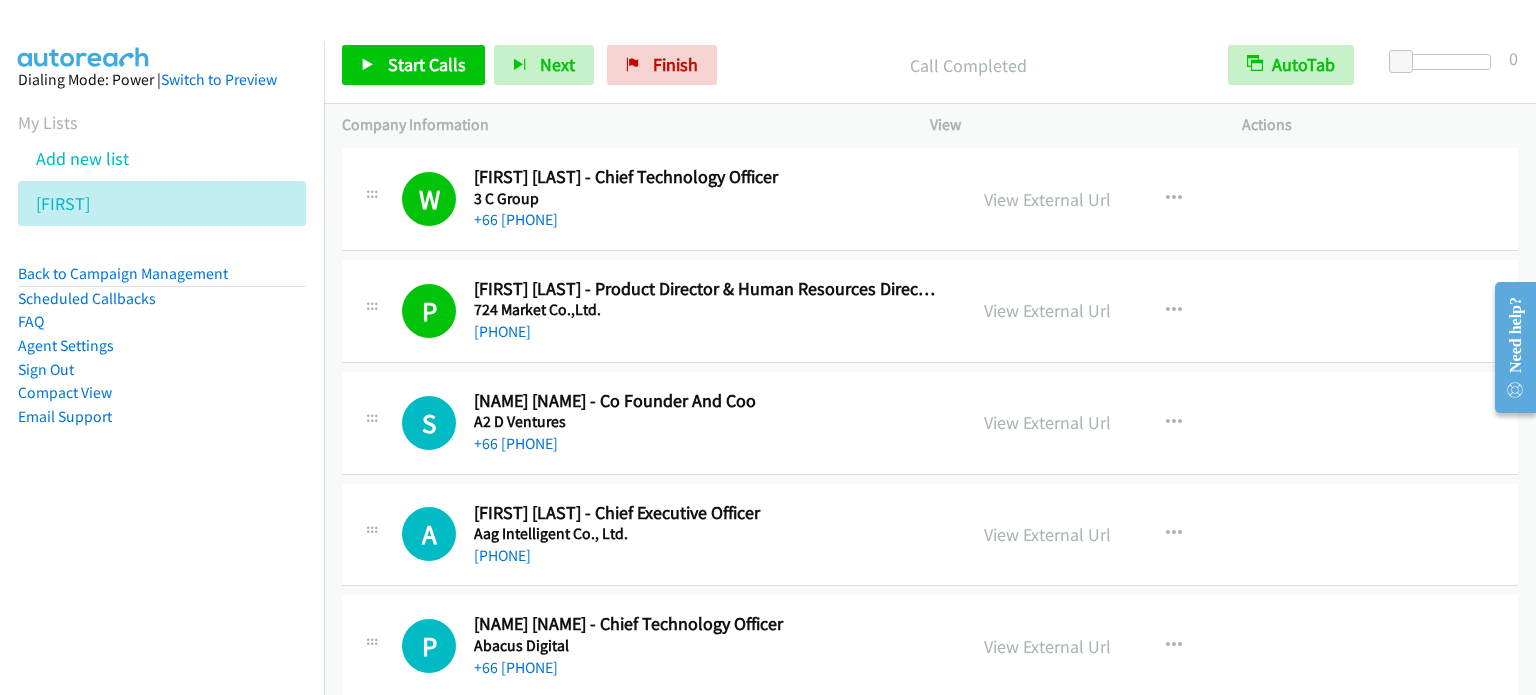 scroll, scrollTop: 400, scrollLeft: 0, axis: vertical 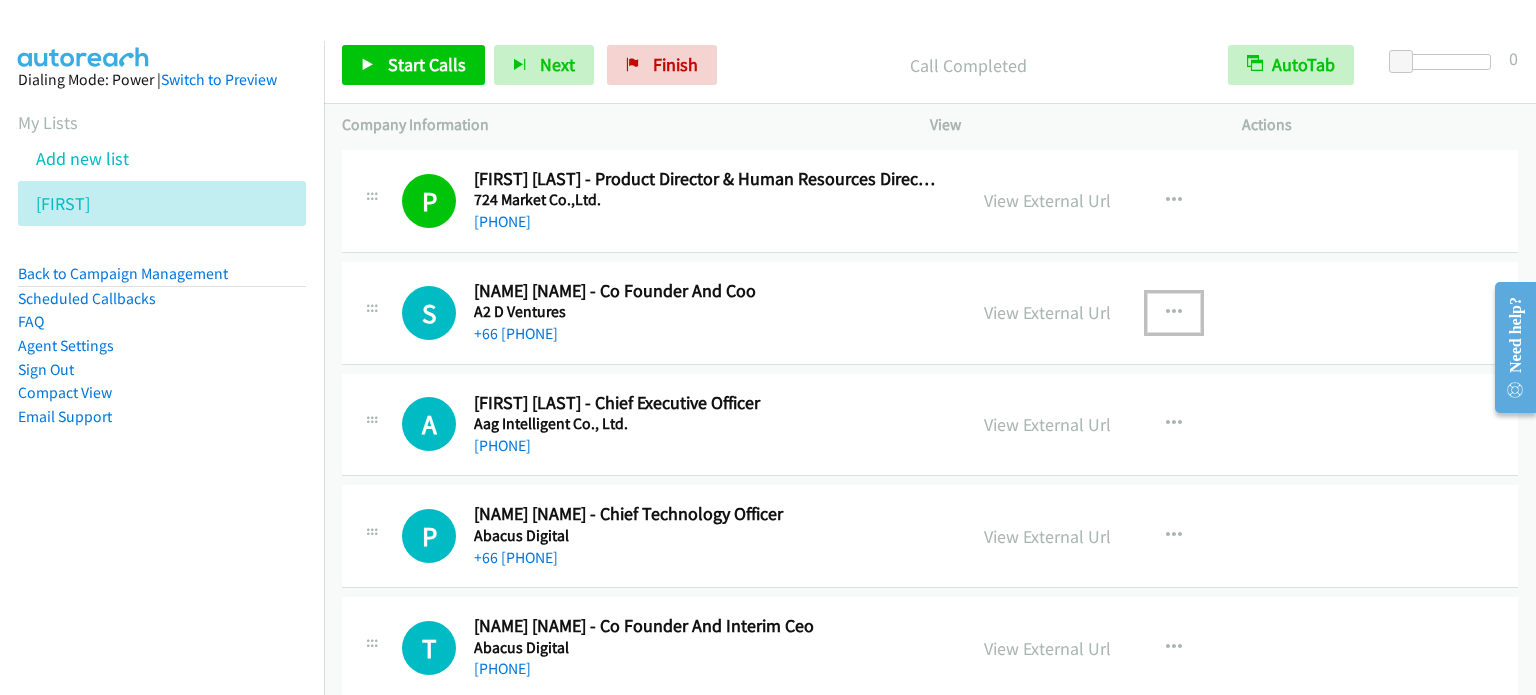 click at bounding box center [1174, 313] 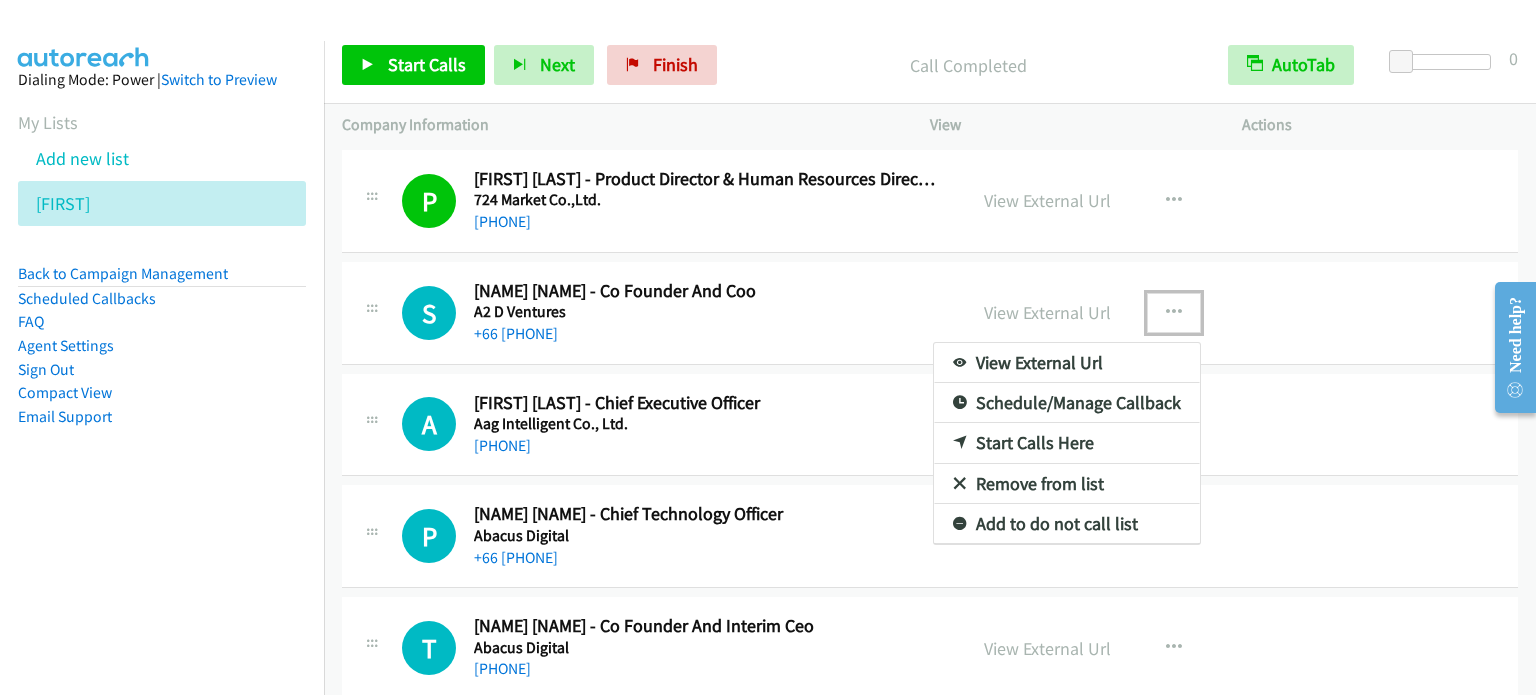click on "Start Calls Here" at bounding box center (1067, 443) 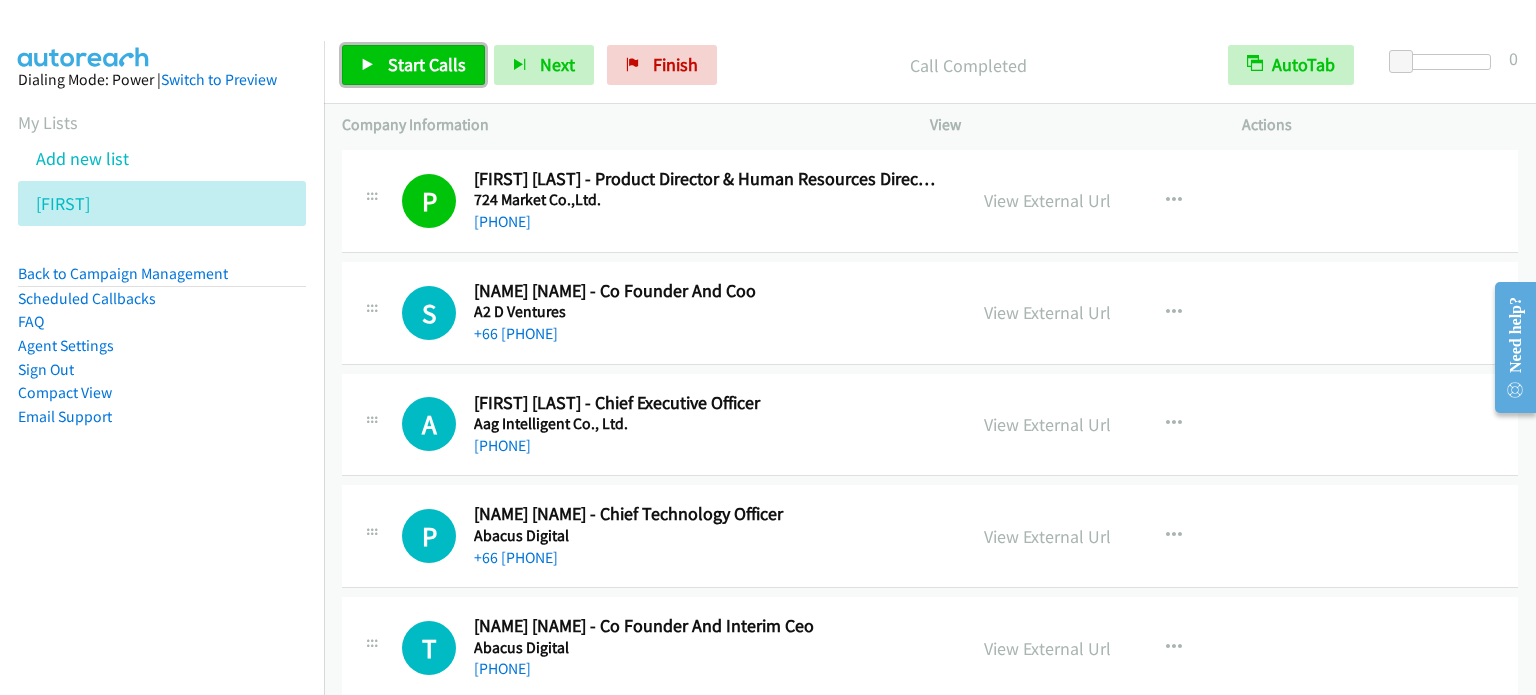 click on "Start Calls" at bounding box center [427, 64] 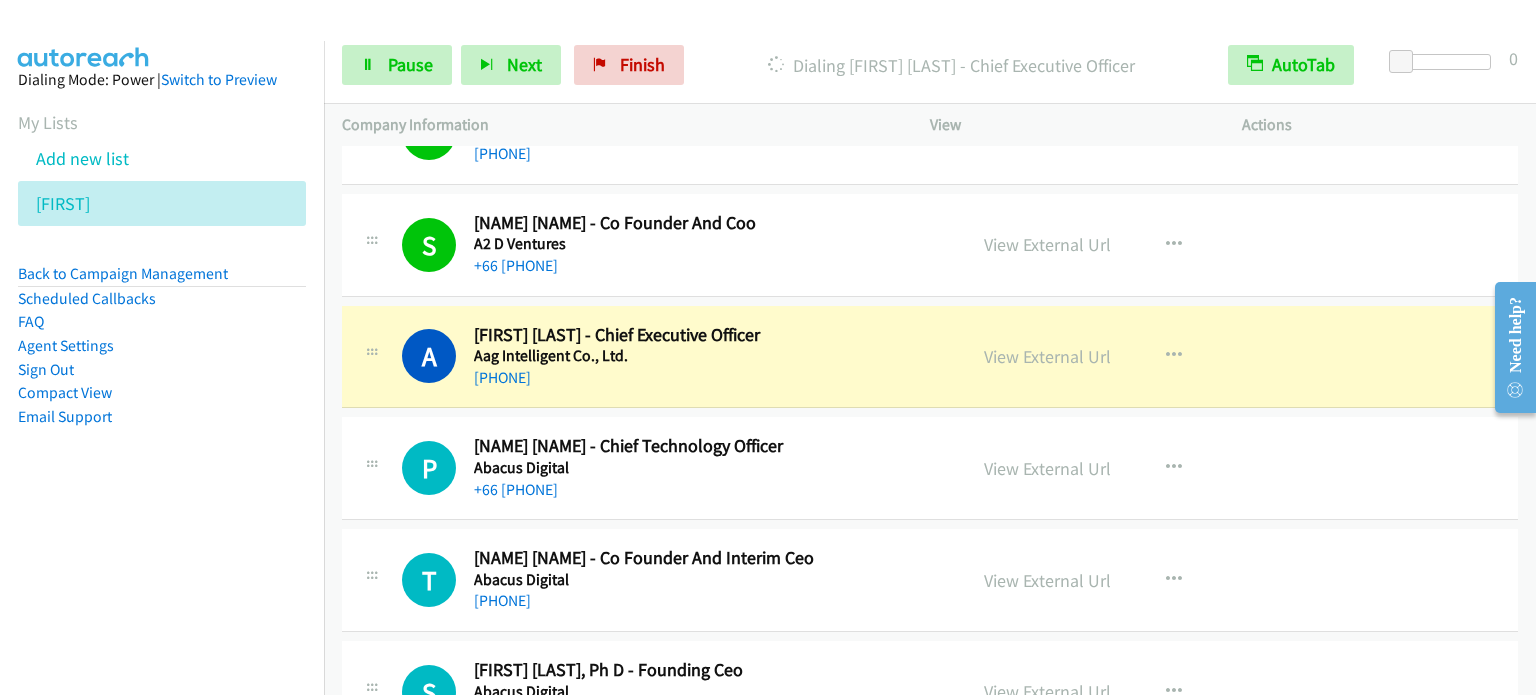 scroll, scrollTop: 500, scrollLeft: 0, axis: vertical 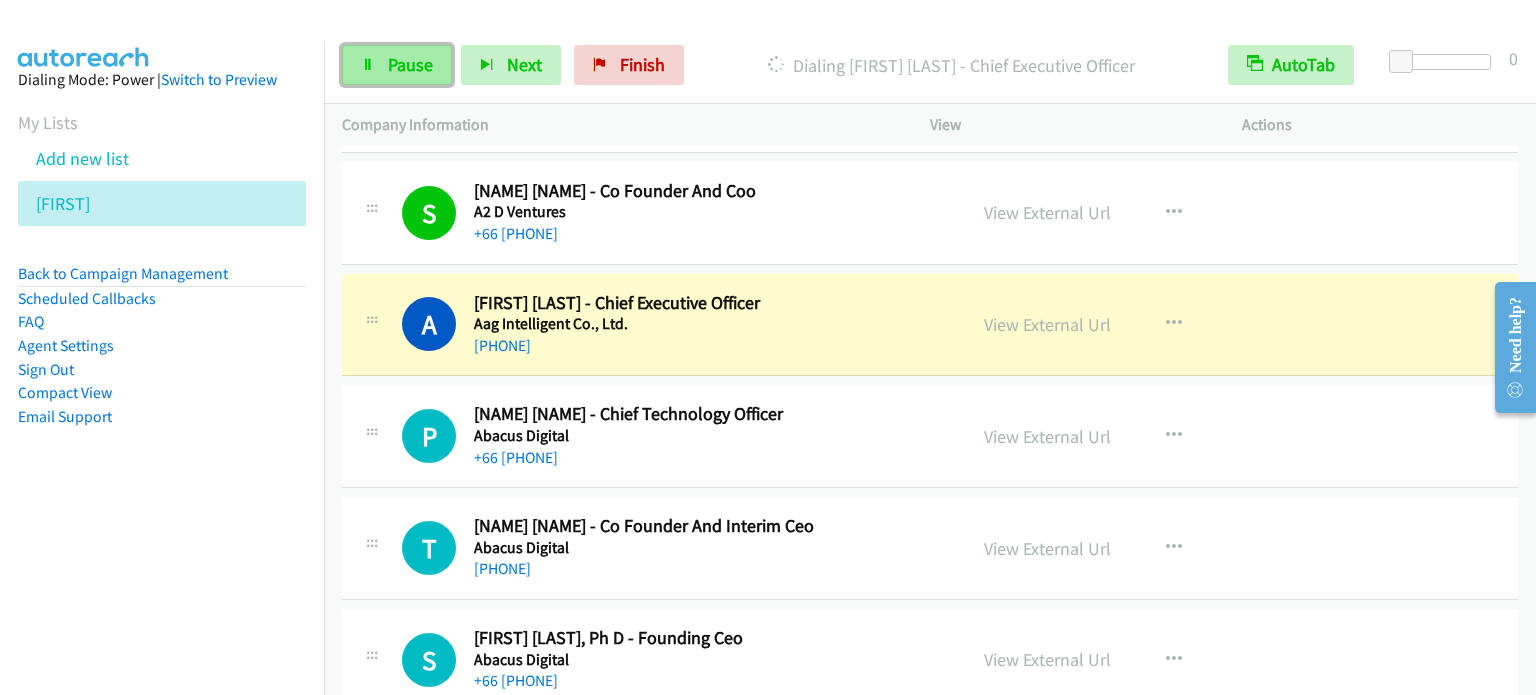 click on "Pause" at bounding box center (410, 64) 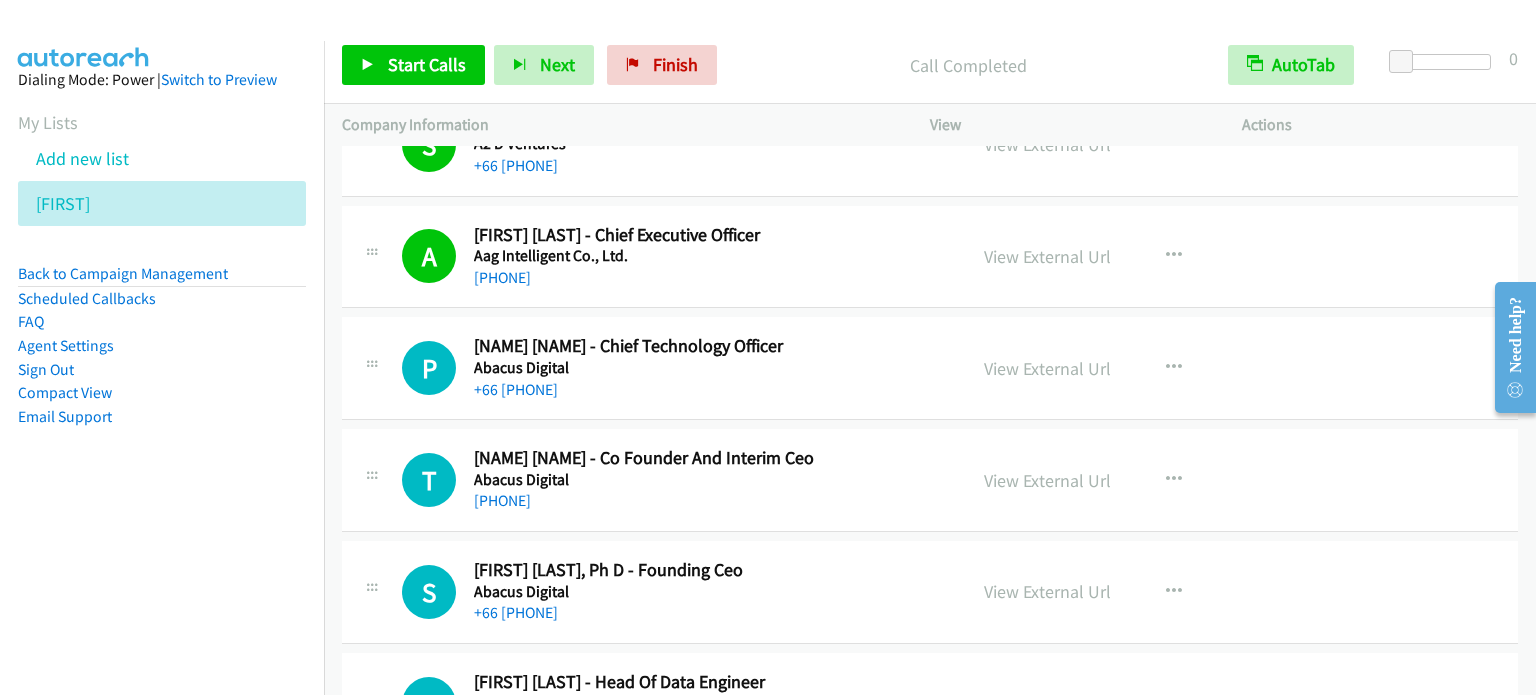 scroll, scrollTop: 600, scrollLeft: 0, axis: vertical 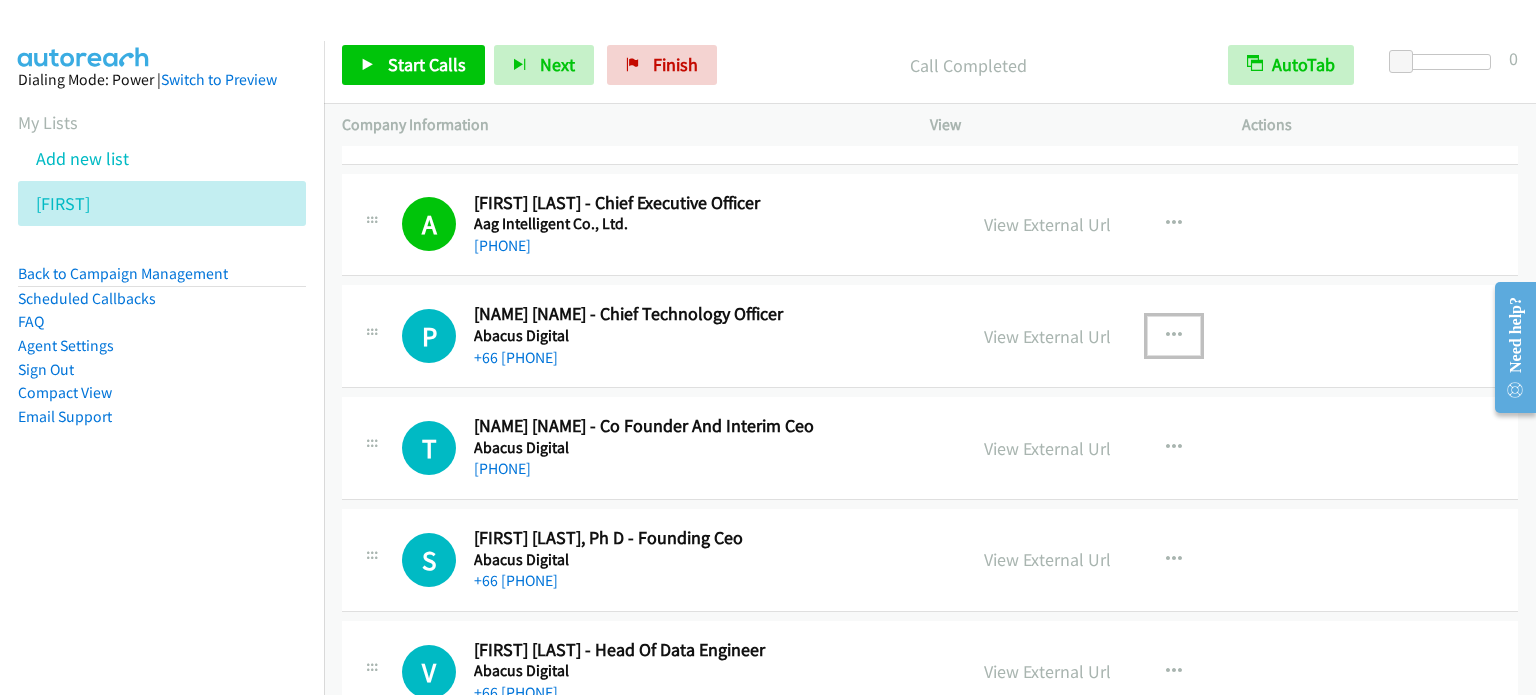 click at bounding box center (1174, 336) 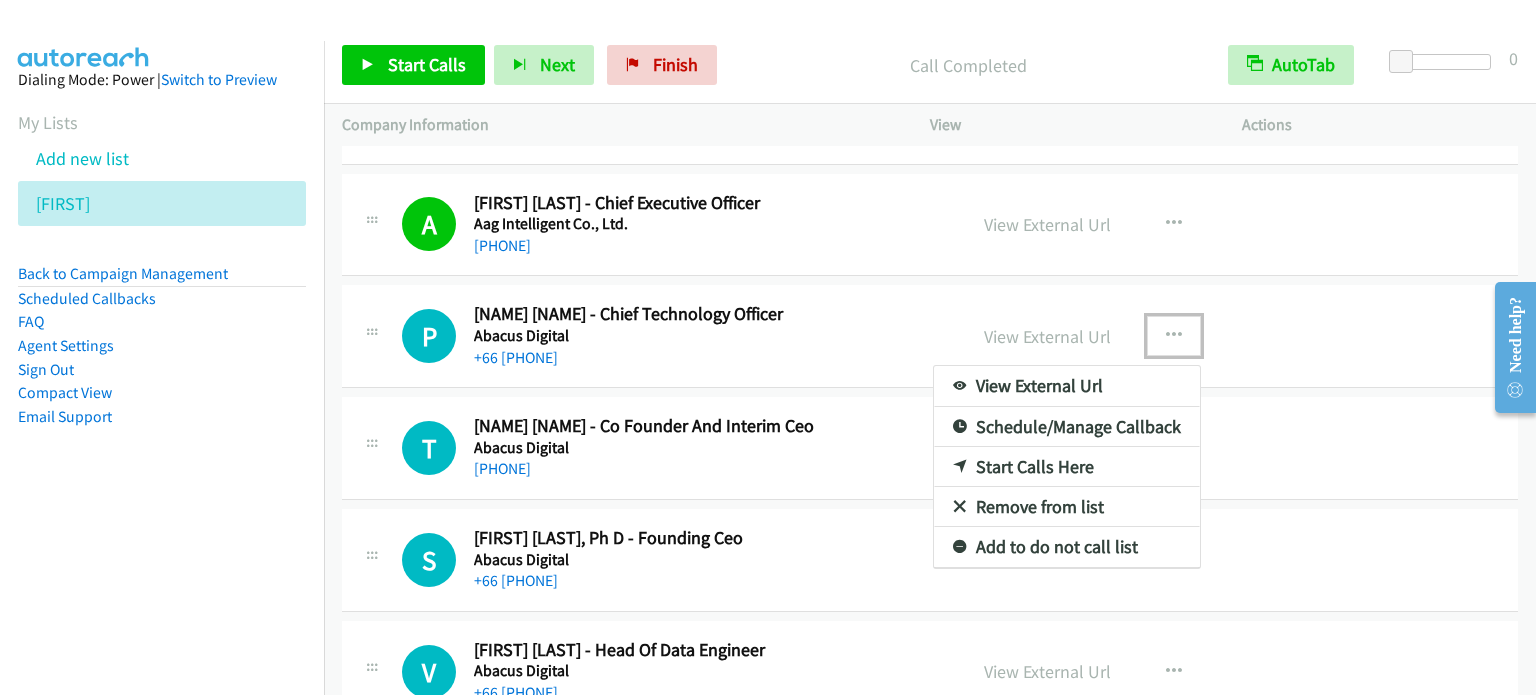 click on "Start Calls Here" at bounding box center (1067, 467) 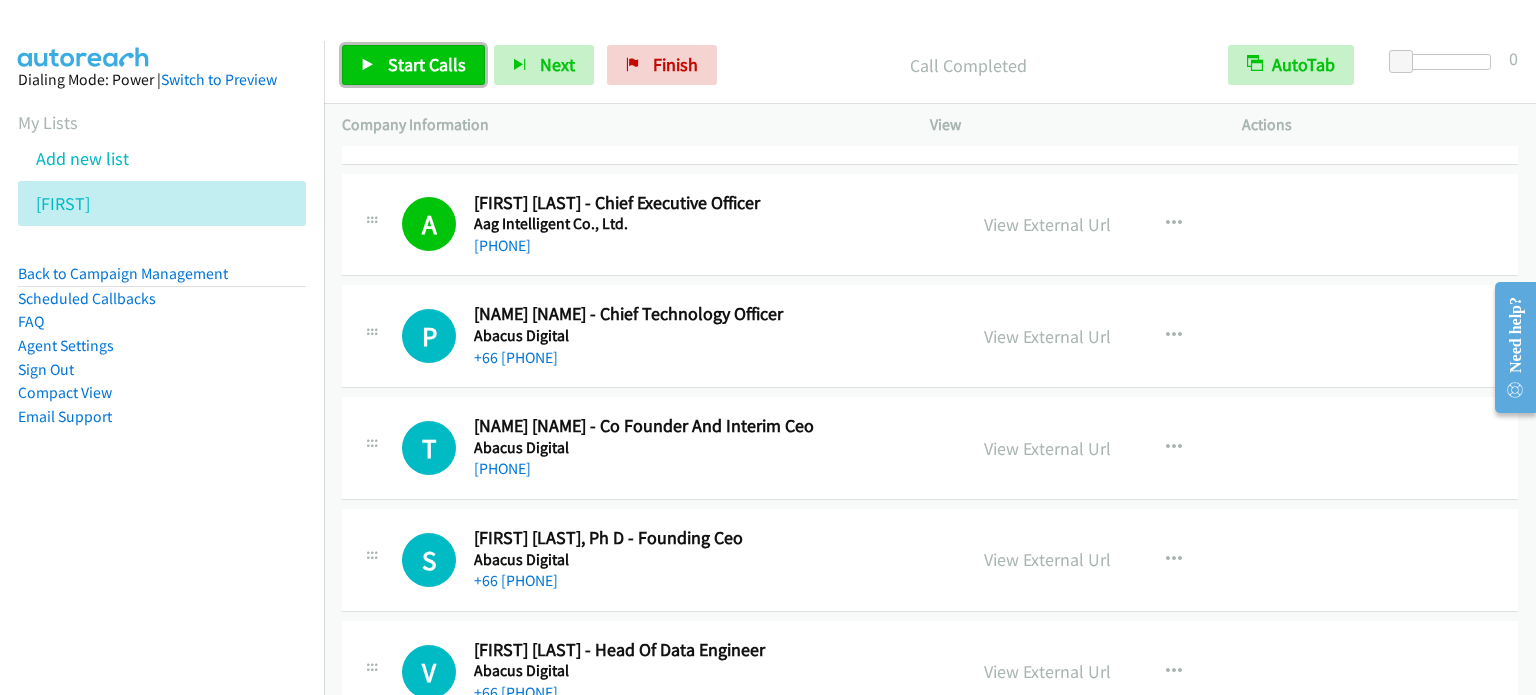 click on "Start Calls" at bounding box center (427, 64) 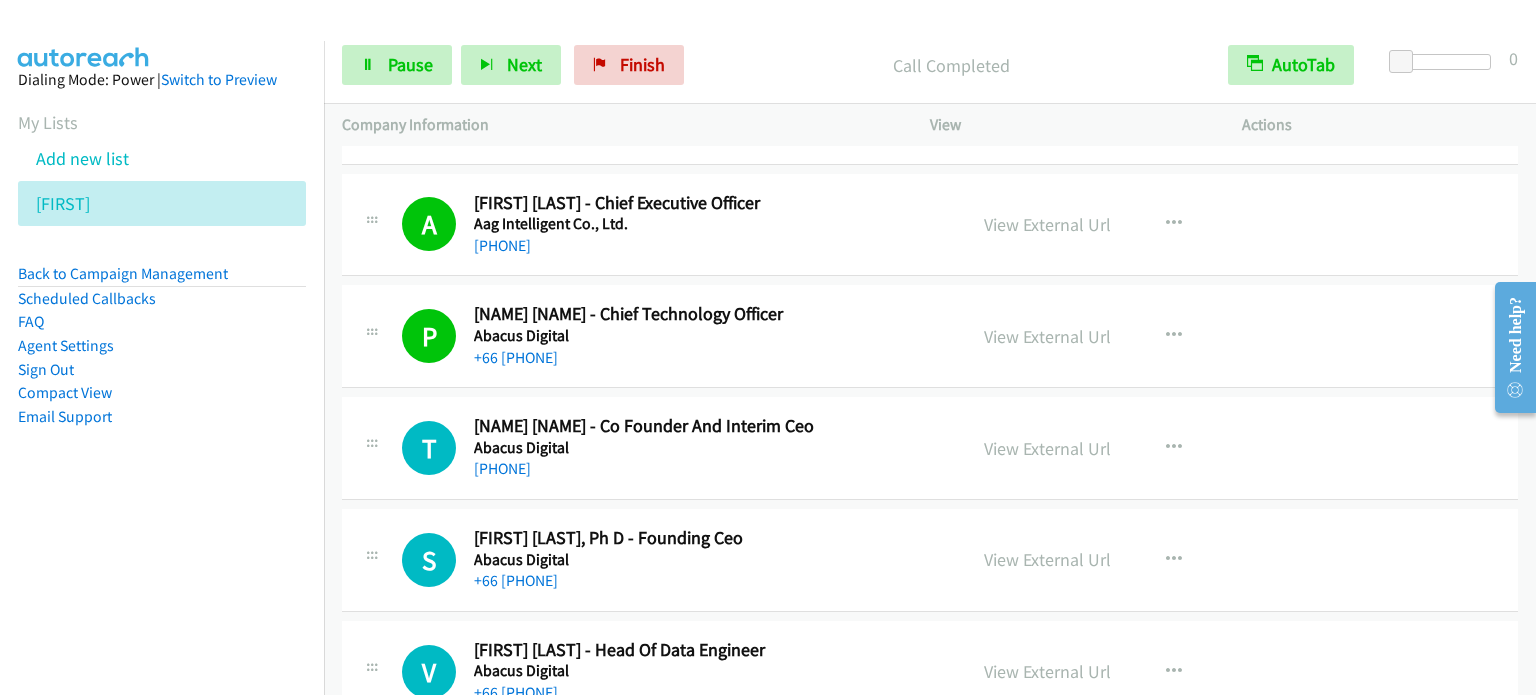 scroll, scrollTop: 800, scrollLeft: 0, axis: vertical 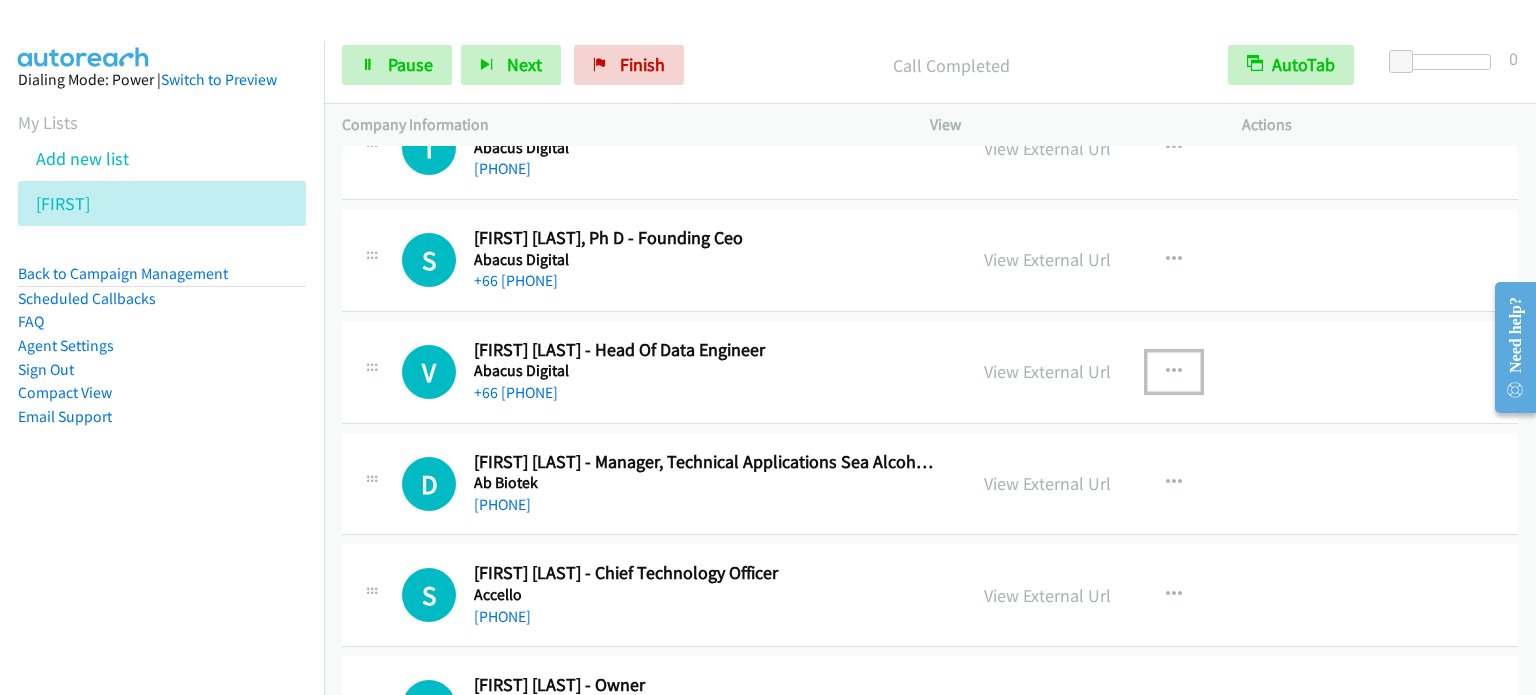 click at bounding box center (1174, 372) 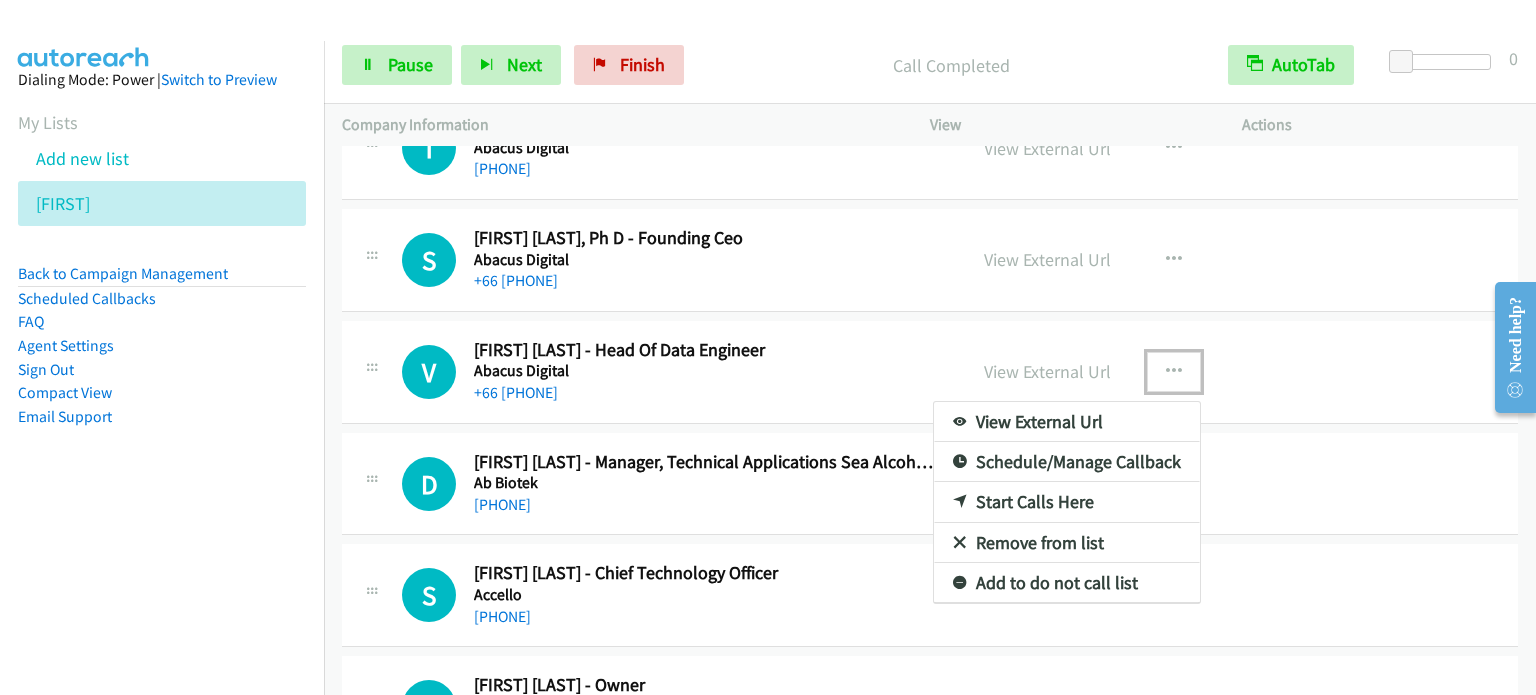 click on "Start Calls Here" at bounding box center (1067, 502) 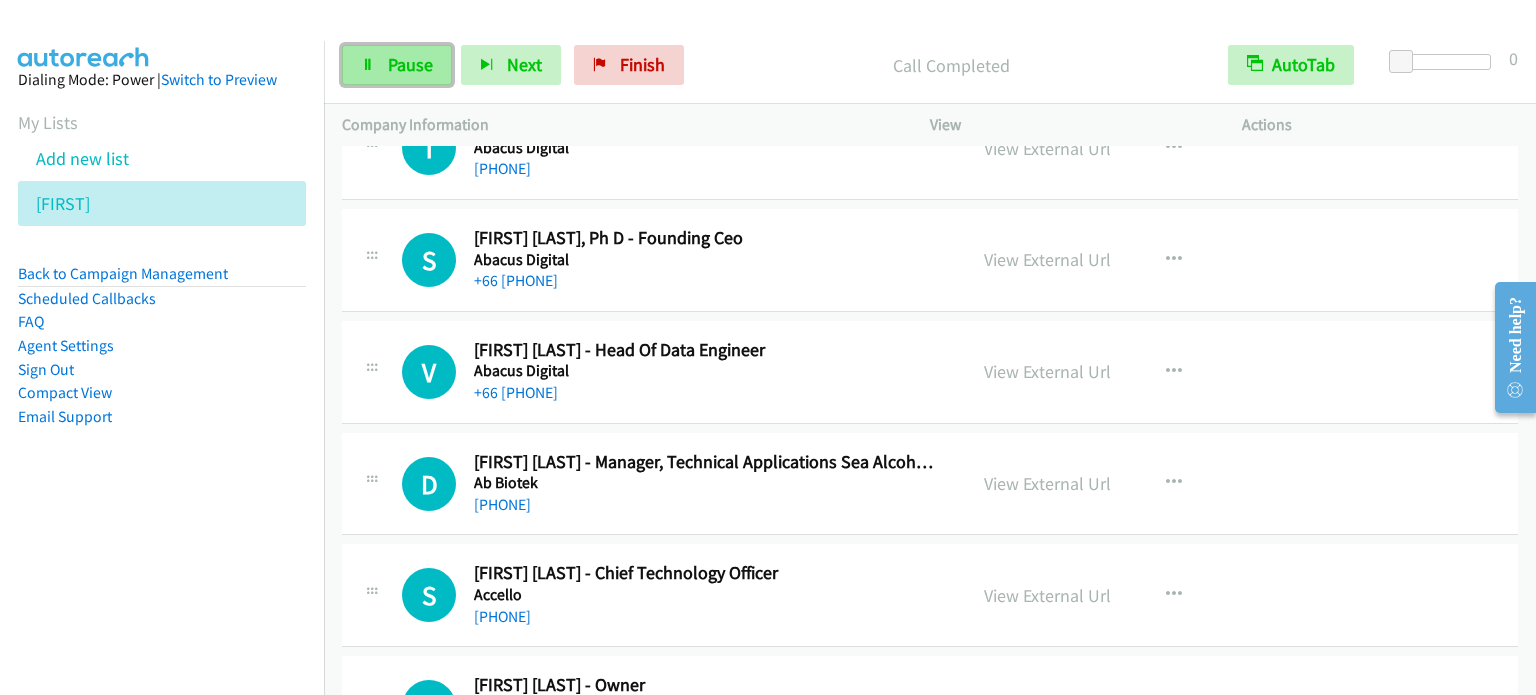 click on "Pause" at bounding box center (397, 65) 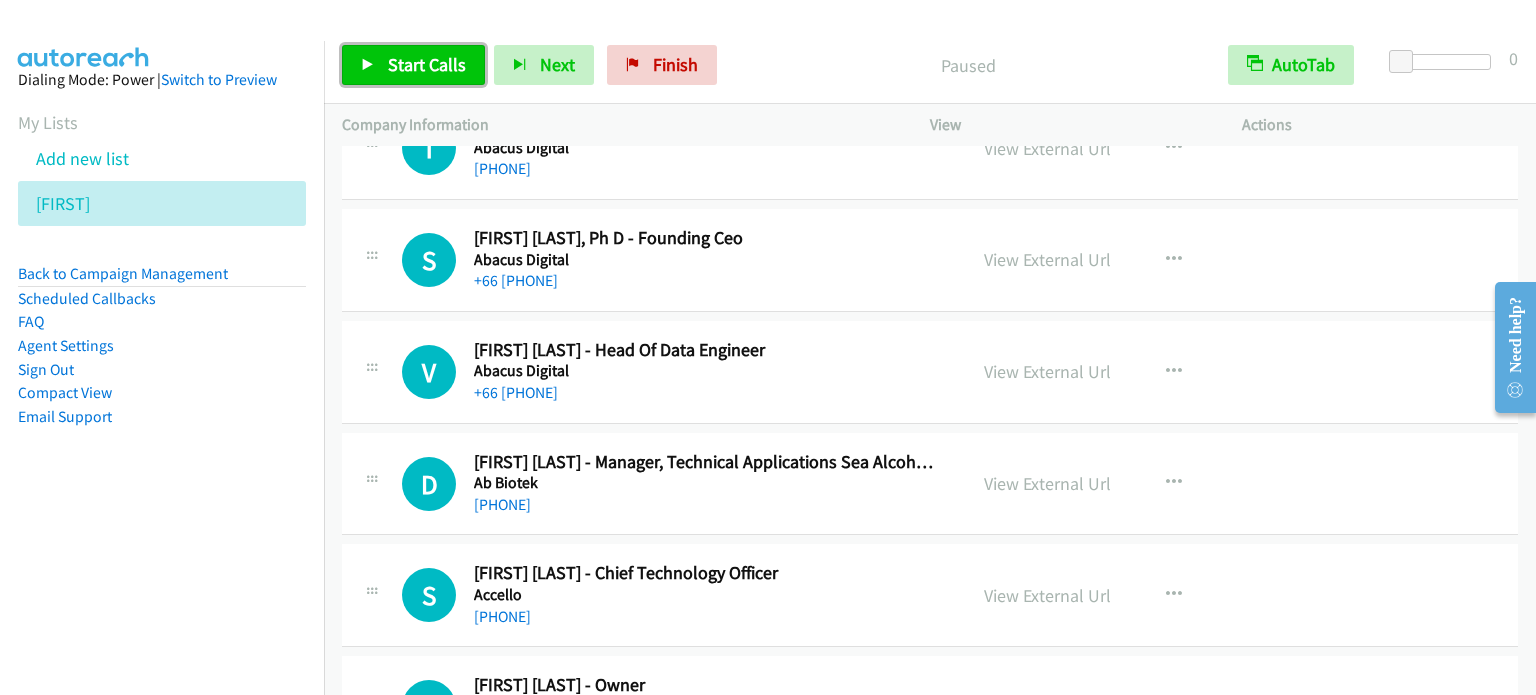 click on "Start Calls" at bounding box center [413, 65] 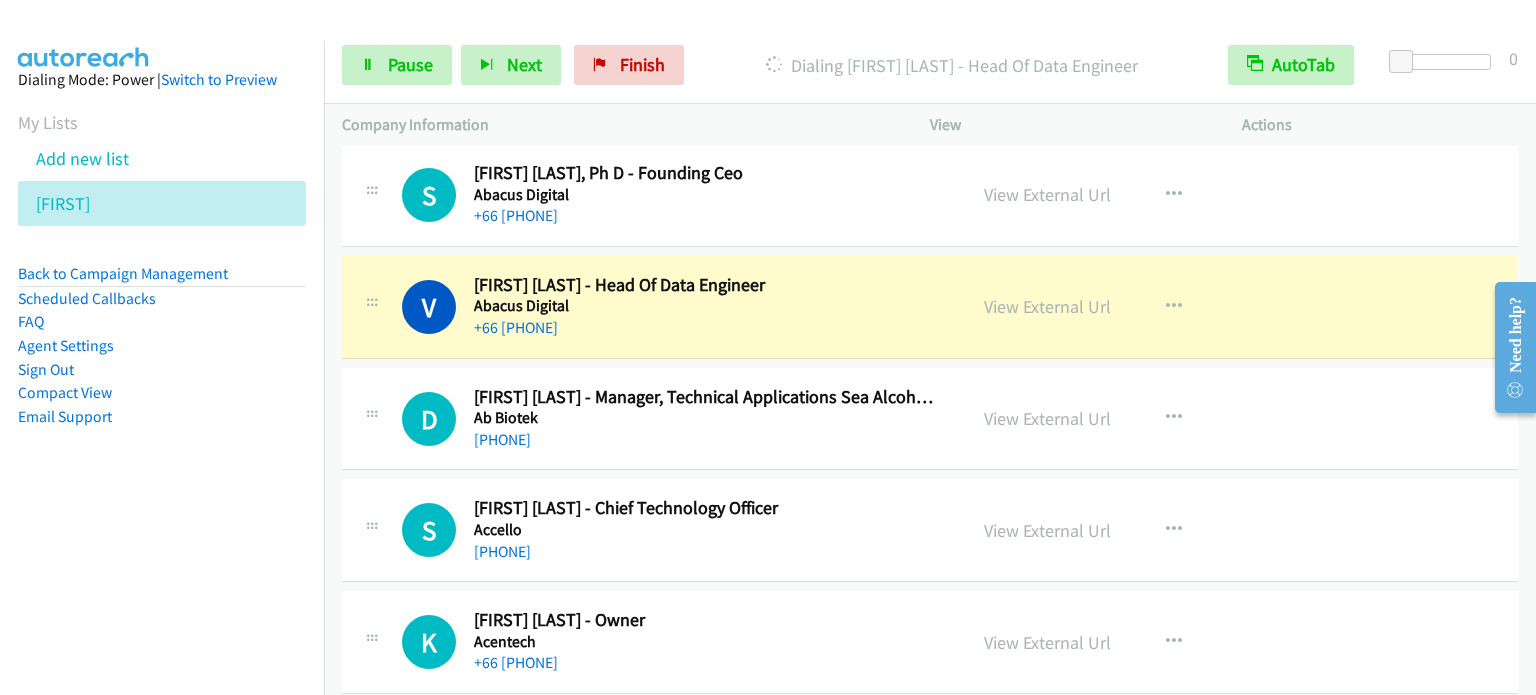 scroll, scrollTop: 1000, scrollLeft: 0, axis: vertical 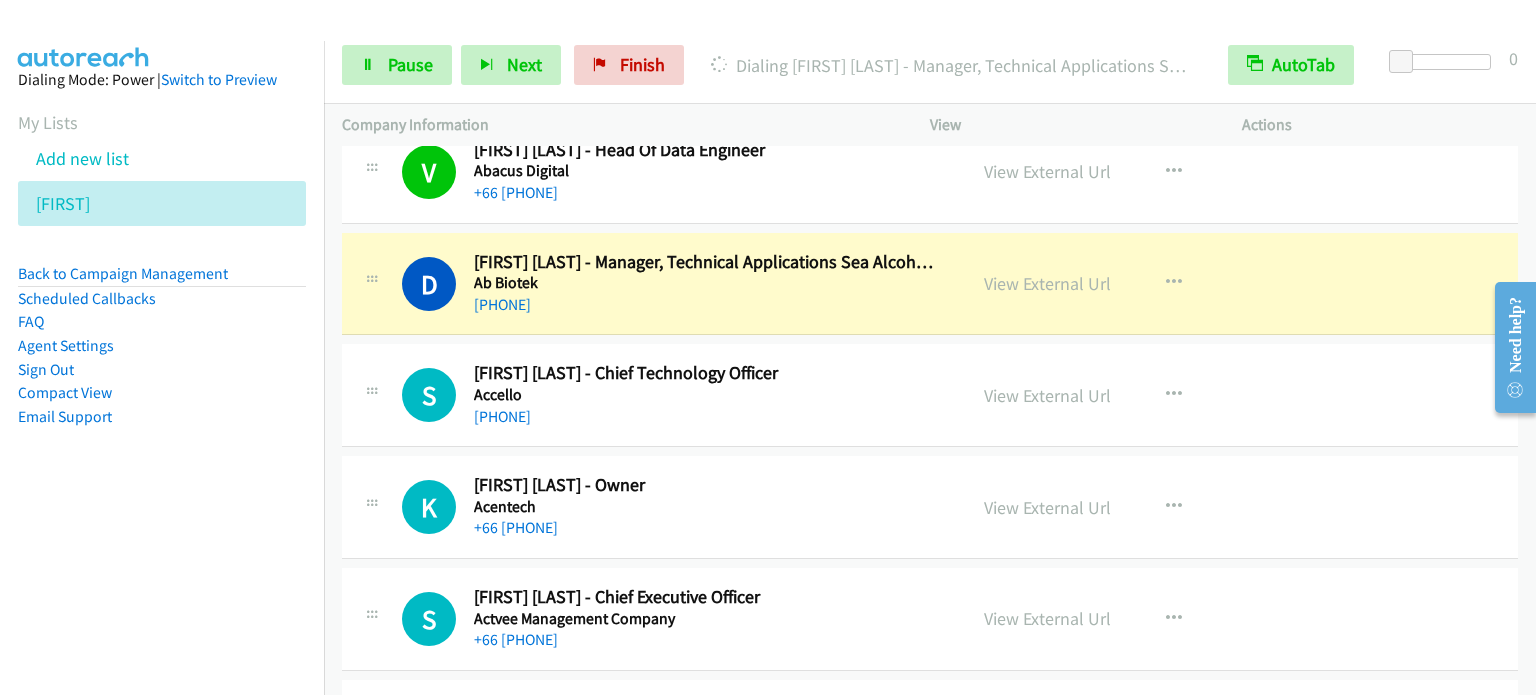 click on "S
Callback Scheduled
[LAST] [LAST] - Chief Technology Officer
Accello
Asia/Bangkok
[PHONE]
View External Url
View External Url
Schedule/Manage Callback
Start Calls Here
Remove from list
Add to do not call list
Reset Call Status" at bounding box center [930, 396] 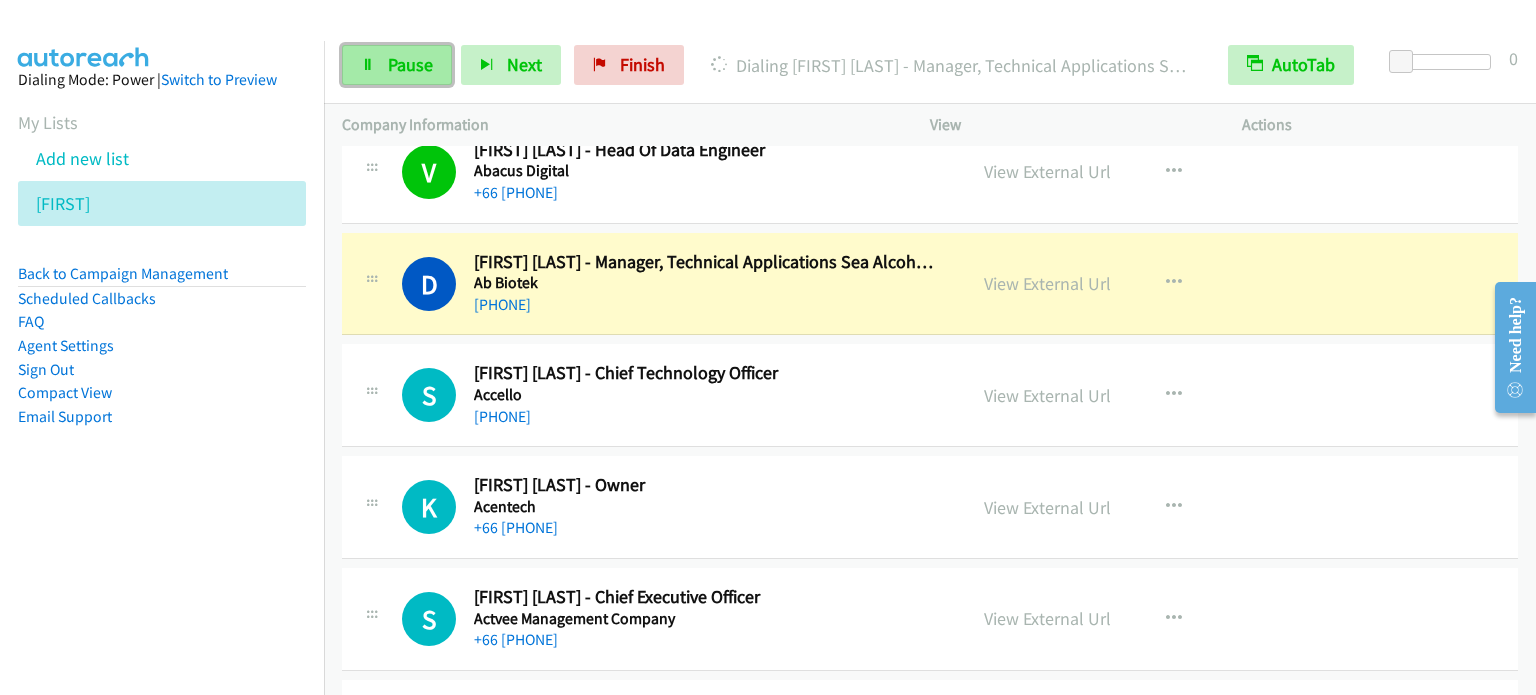 click on "Pause" at bounding box center (397, 65) 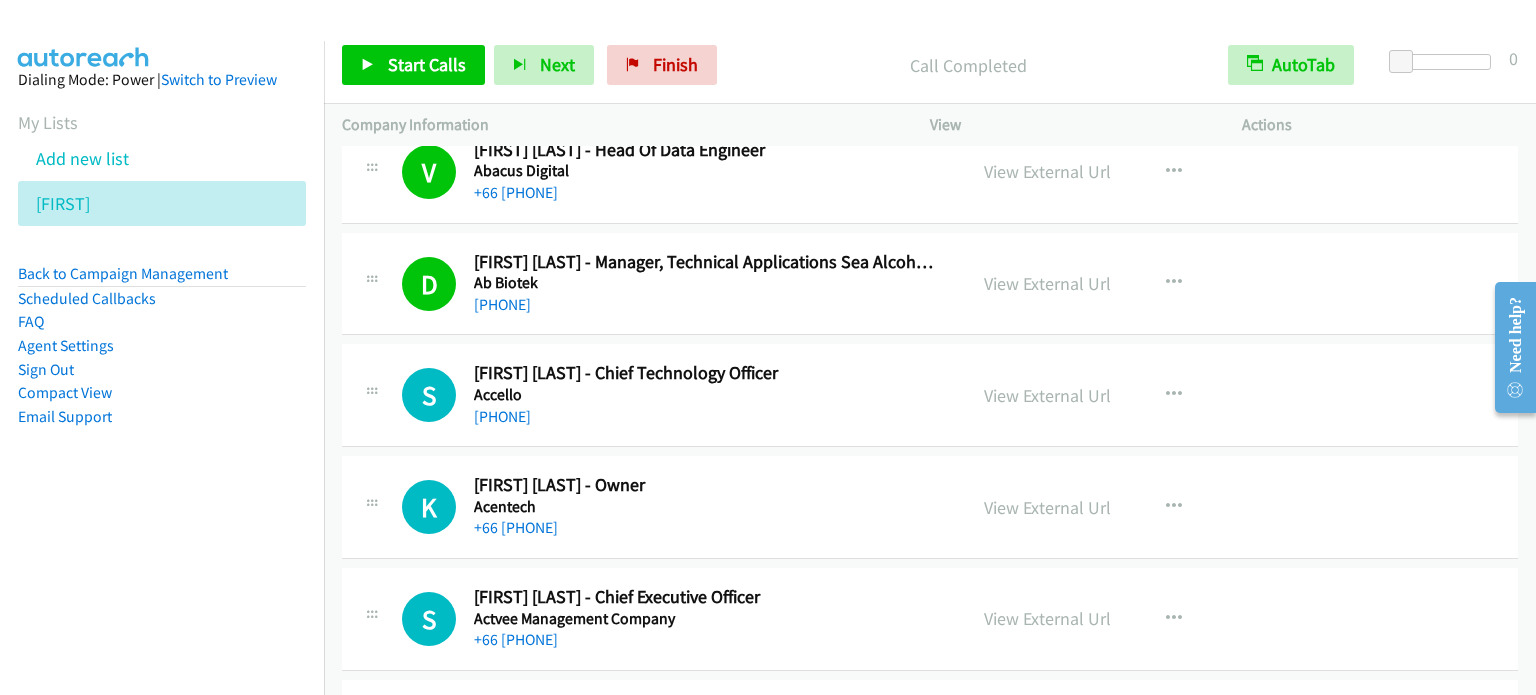 drag, startPoint x: 335, startPoint y: 244, endPoint x: 422, endPoint y: 260, distance: 88.45903 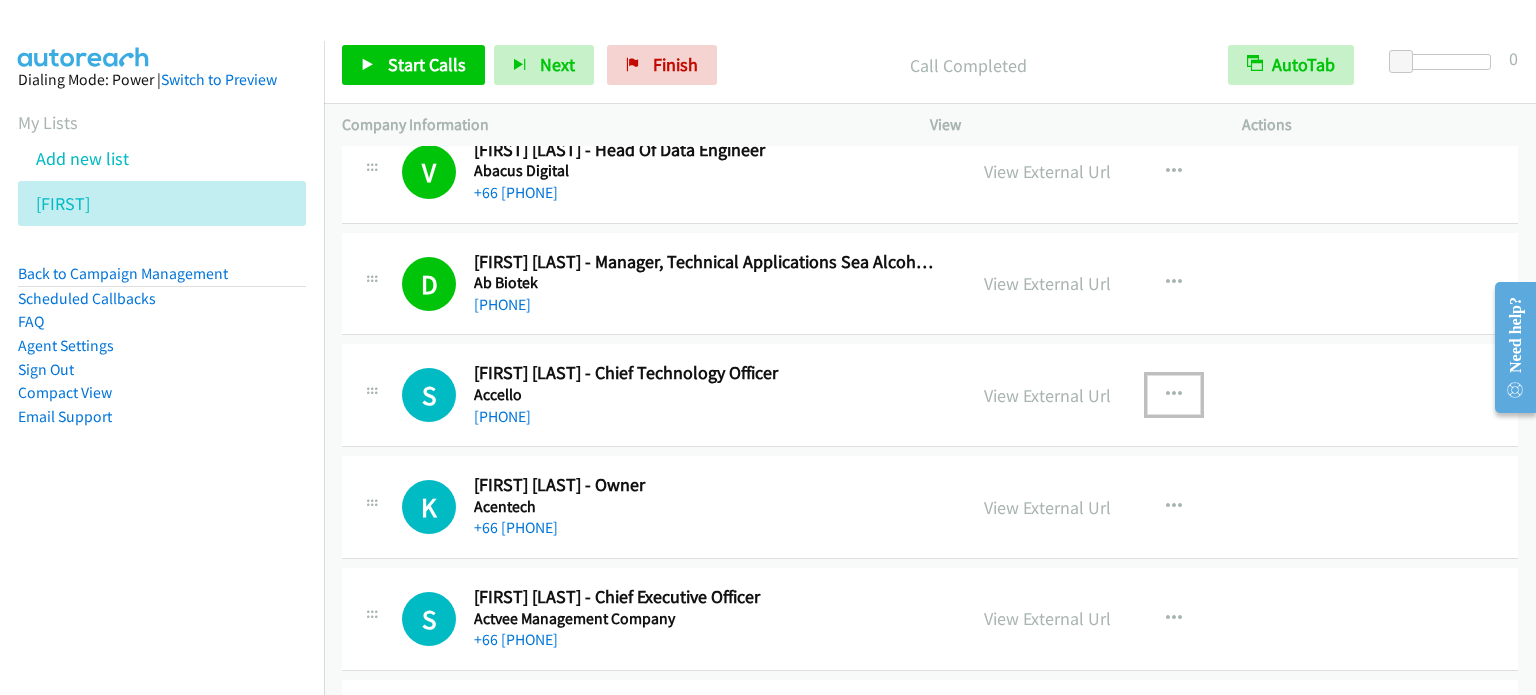 click at bounding box center (1174, 395) 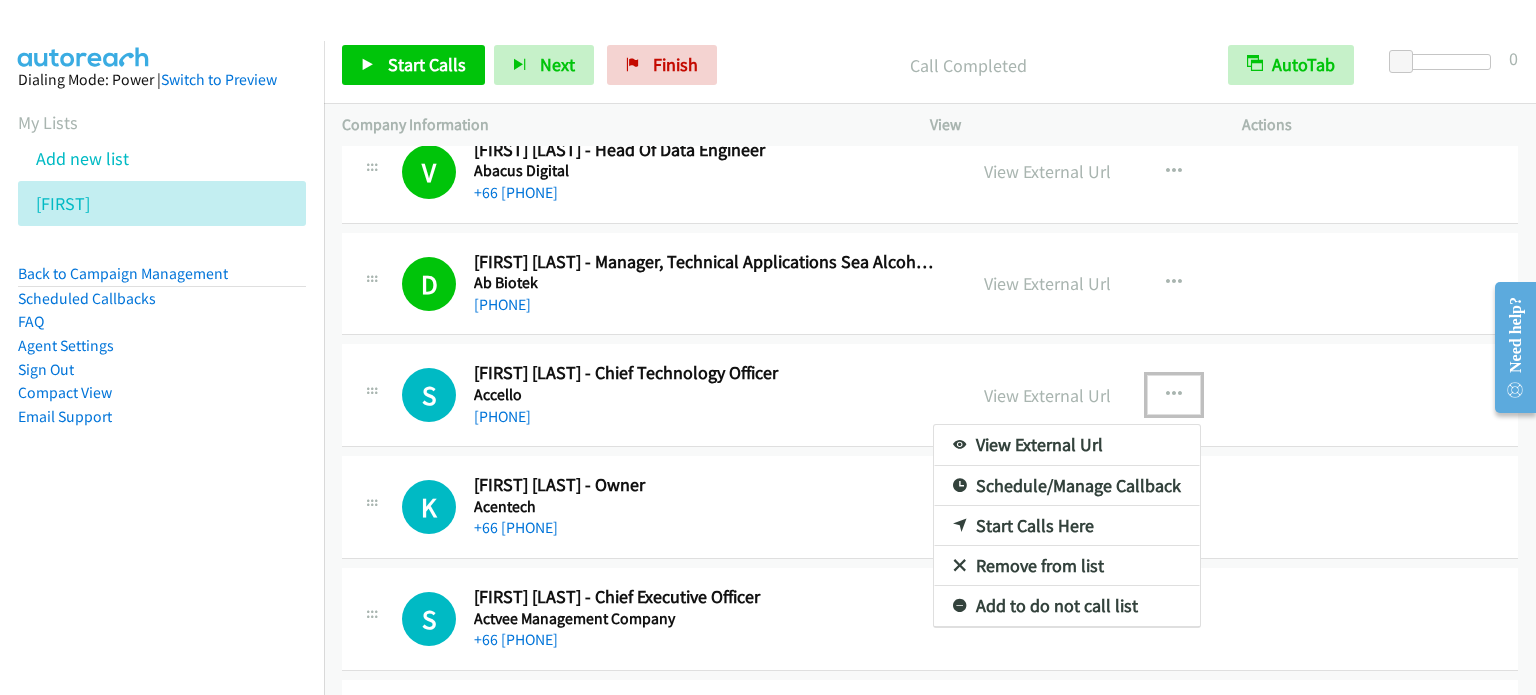 click on "Start Calls Here" at bounding box center (1067, 526) 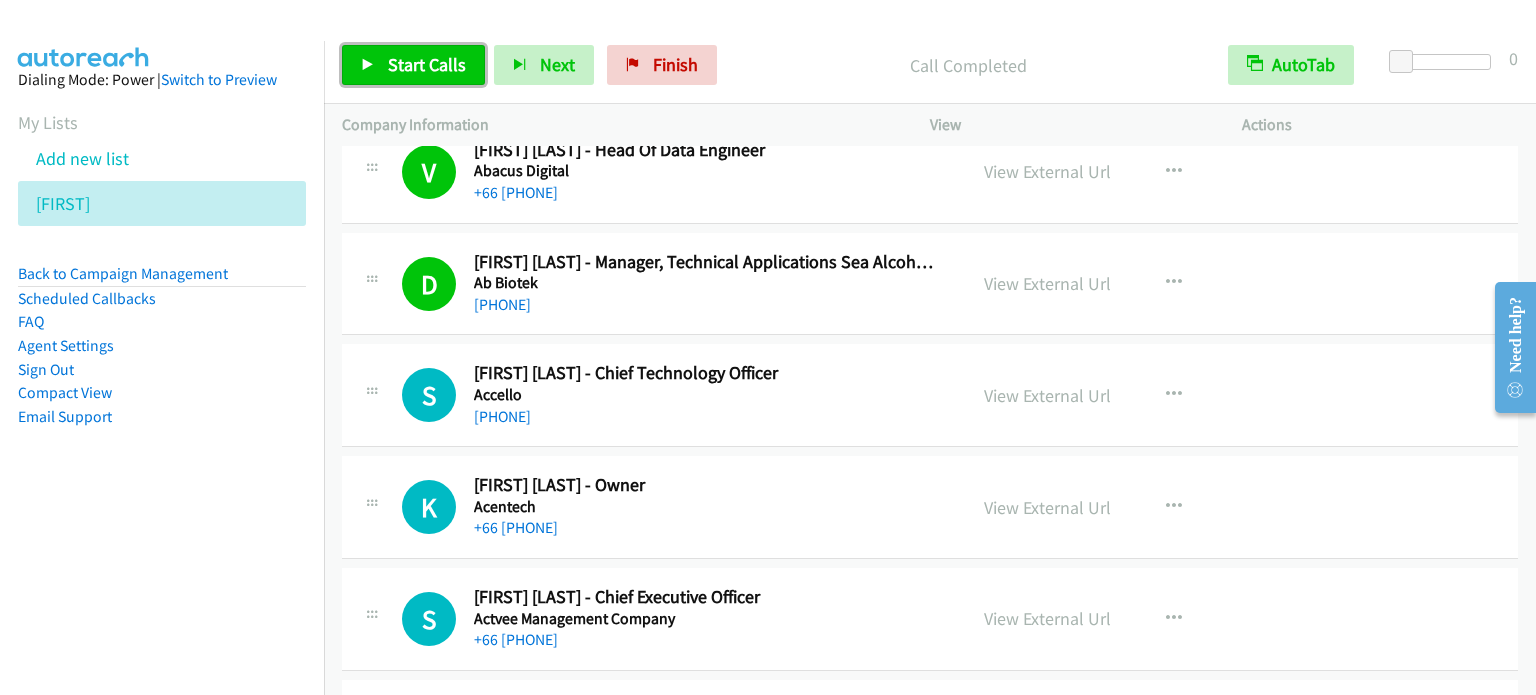 click at bounding box center [368, 66] 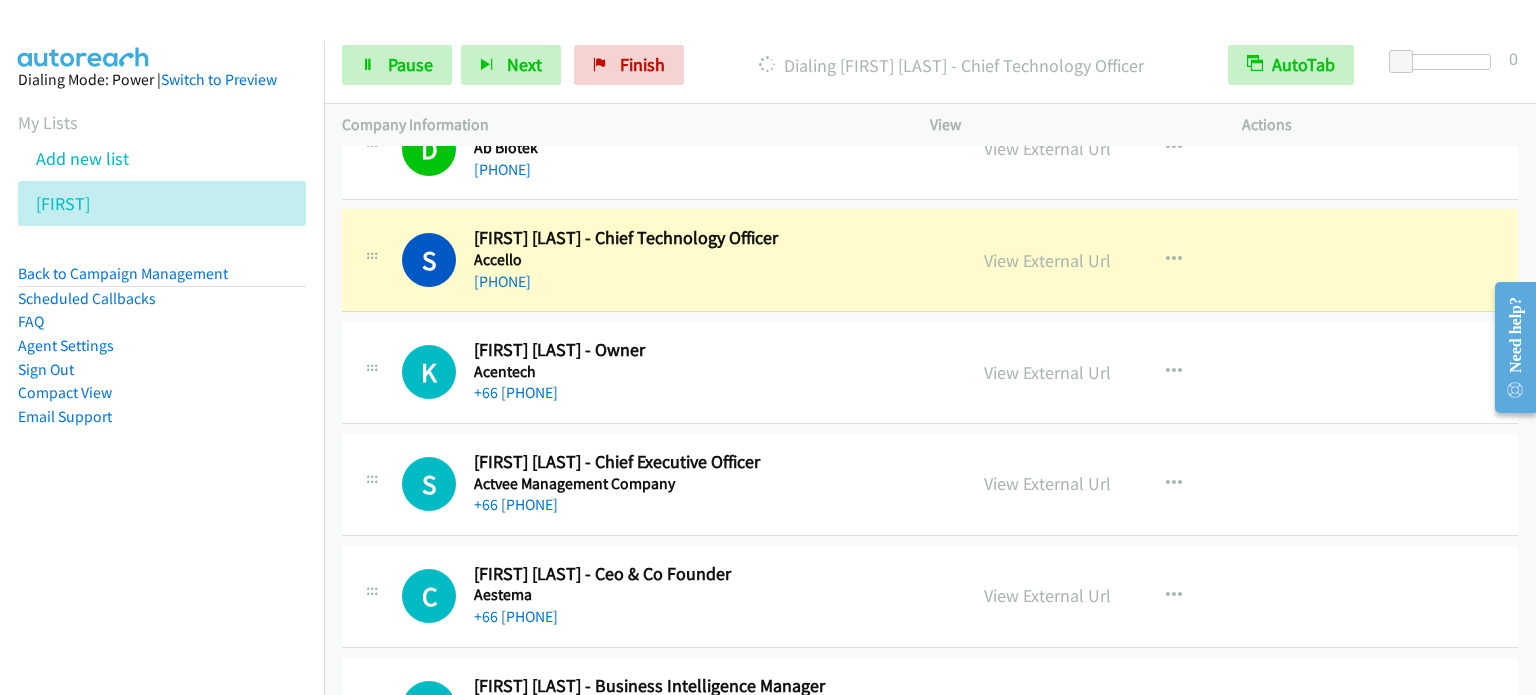 scroll, scrollTop: 1200, scrollLeft: 0, axis: vertical 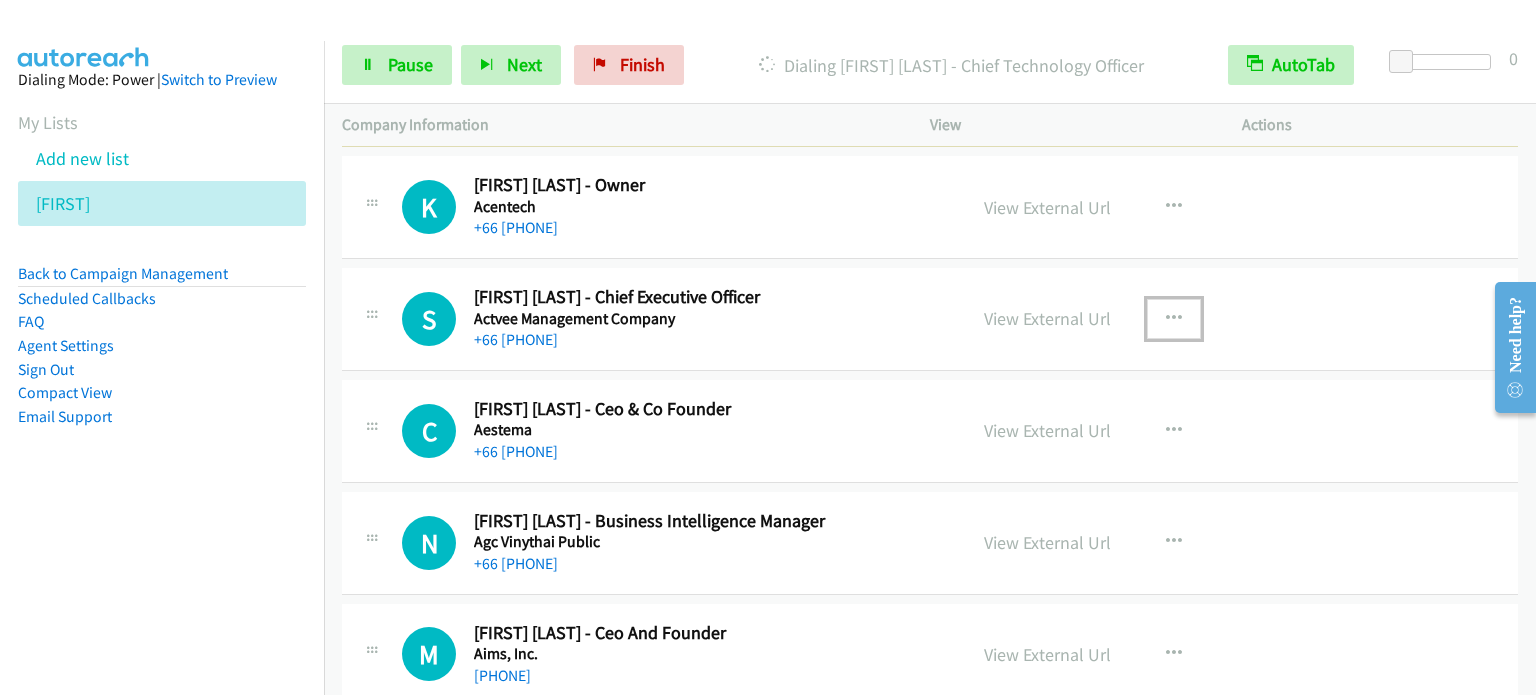 click at bounding box center (1174, 319) 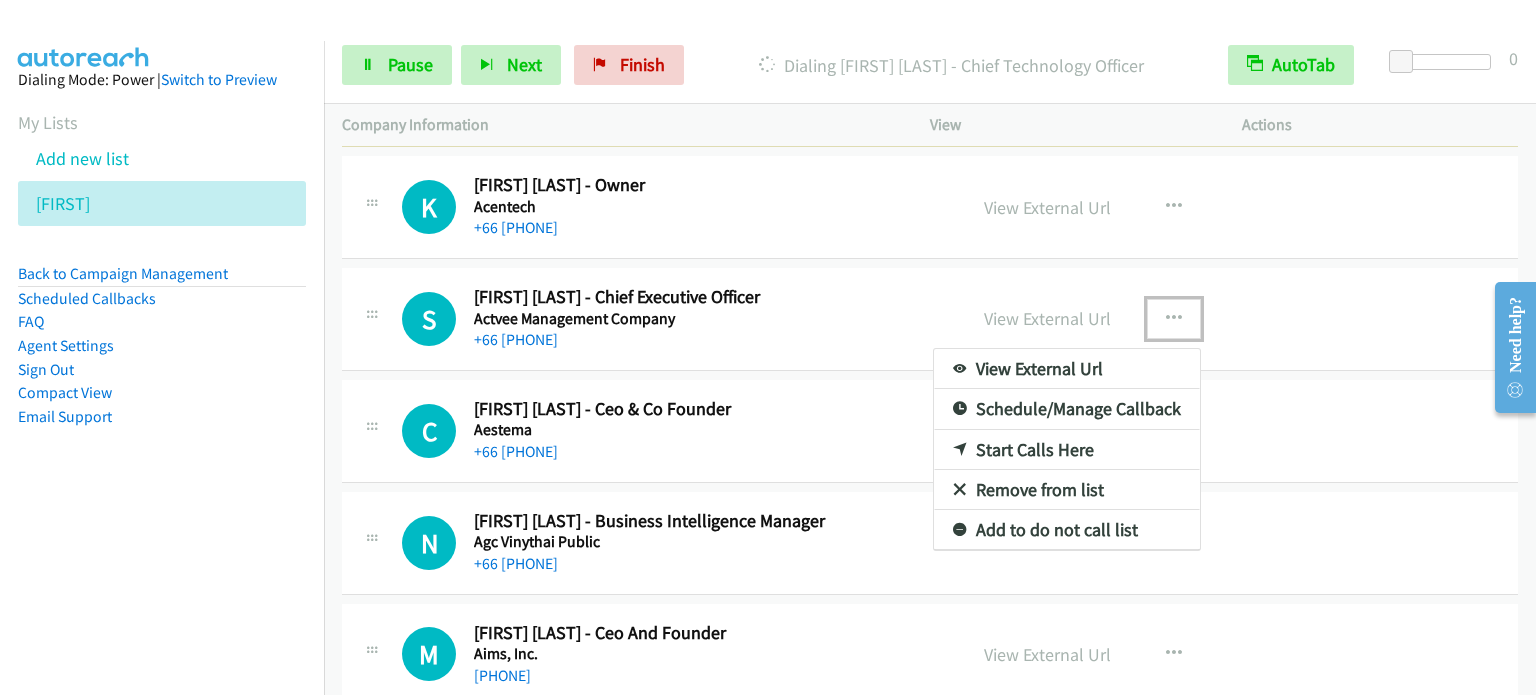 click on "Start Calls Here" at bounding box center (1067, 450) 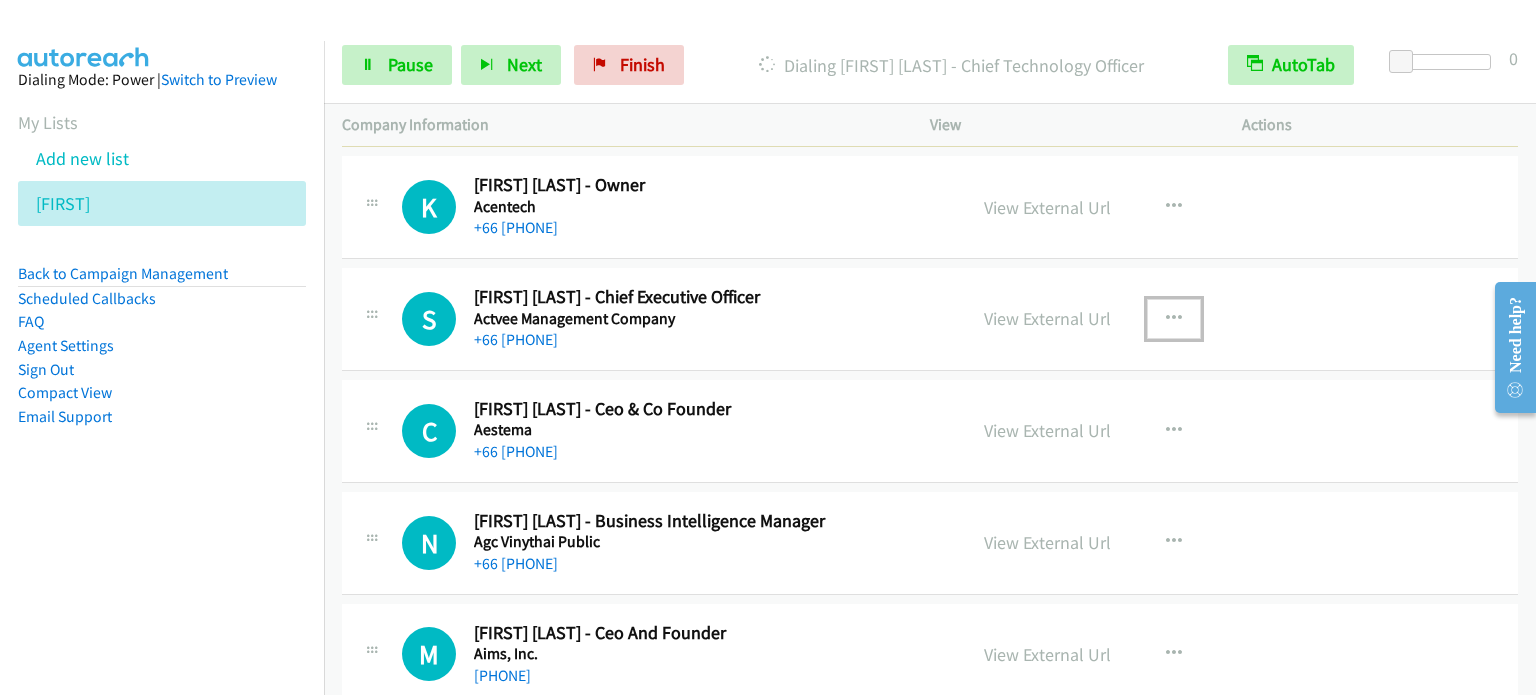 scroll, scrollTop: 1300, scrollLeft: 0, axis: vertical 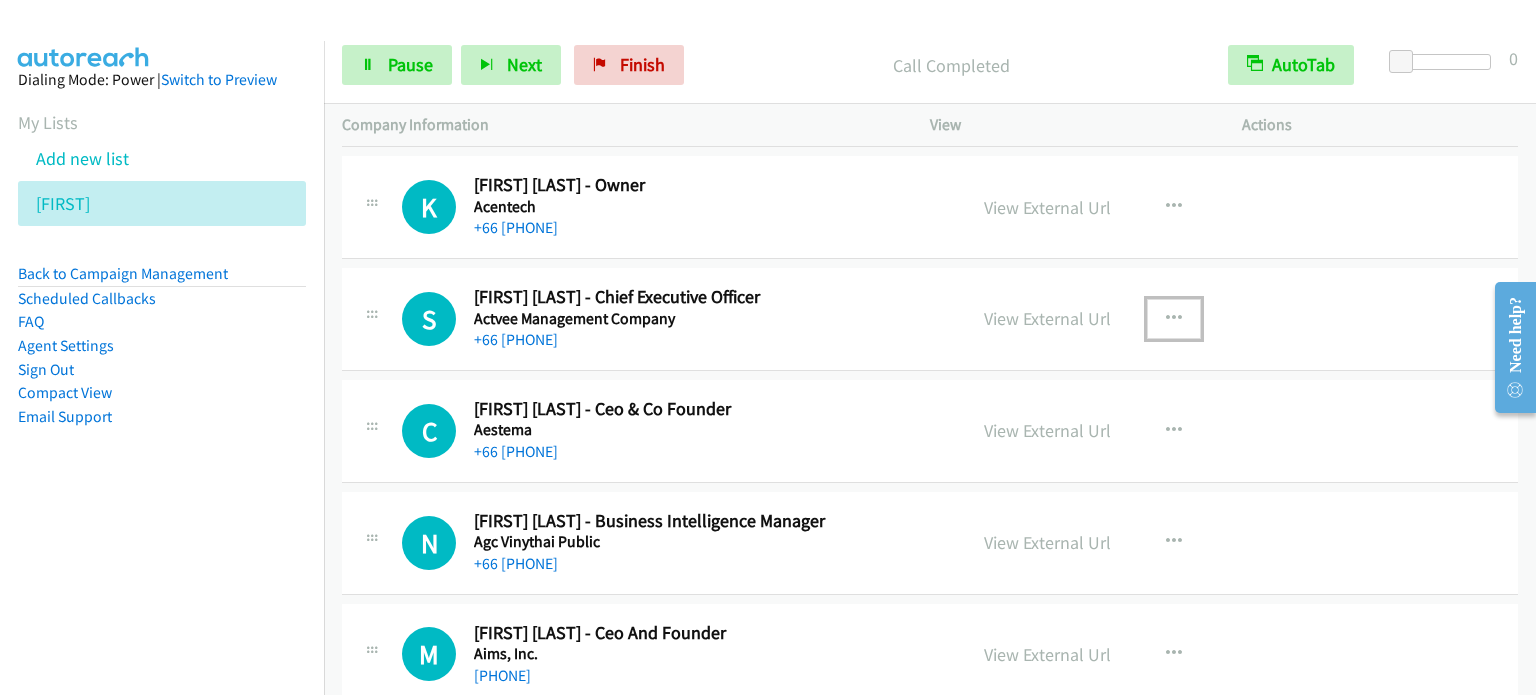 click at bounding box center (1174, 319) 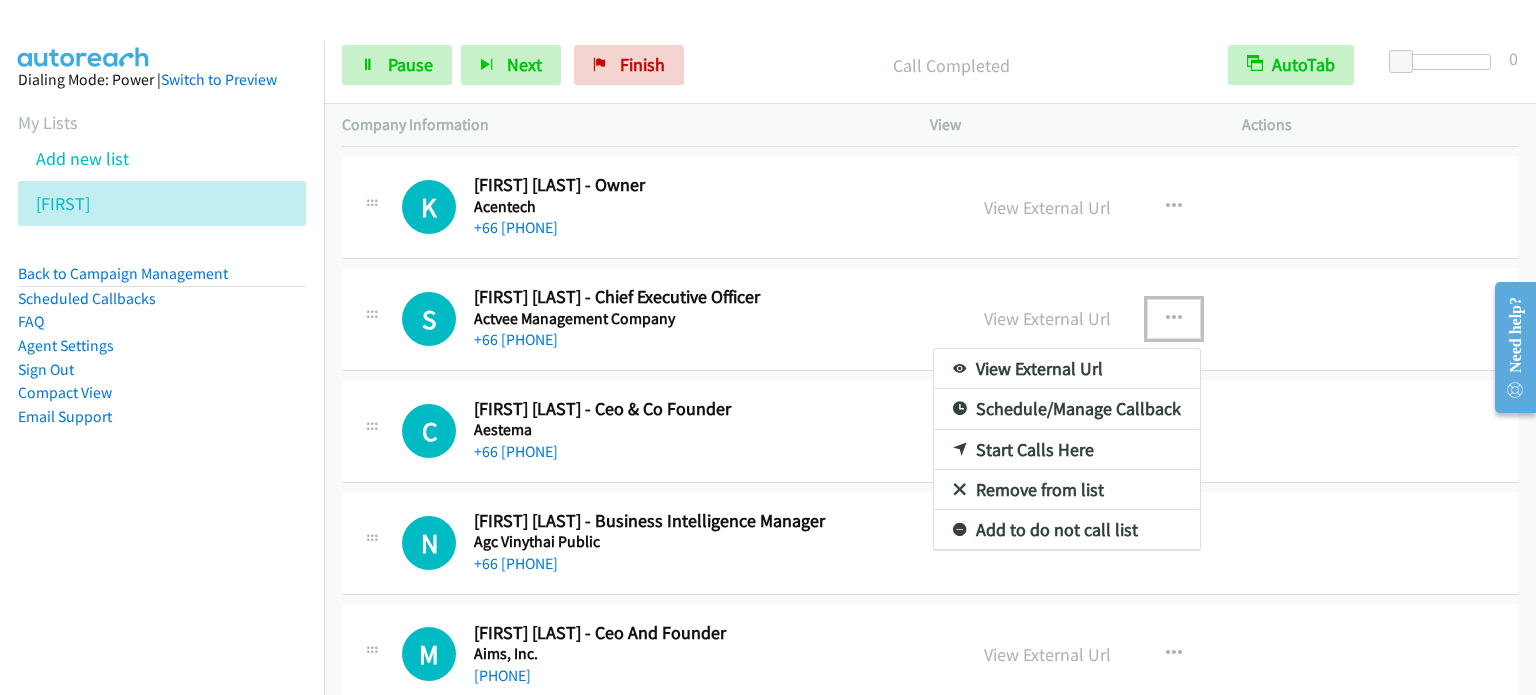 click on "Start Calls Here" at bounding box center [1067, 450] 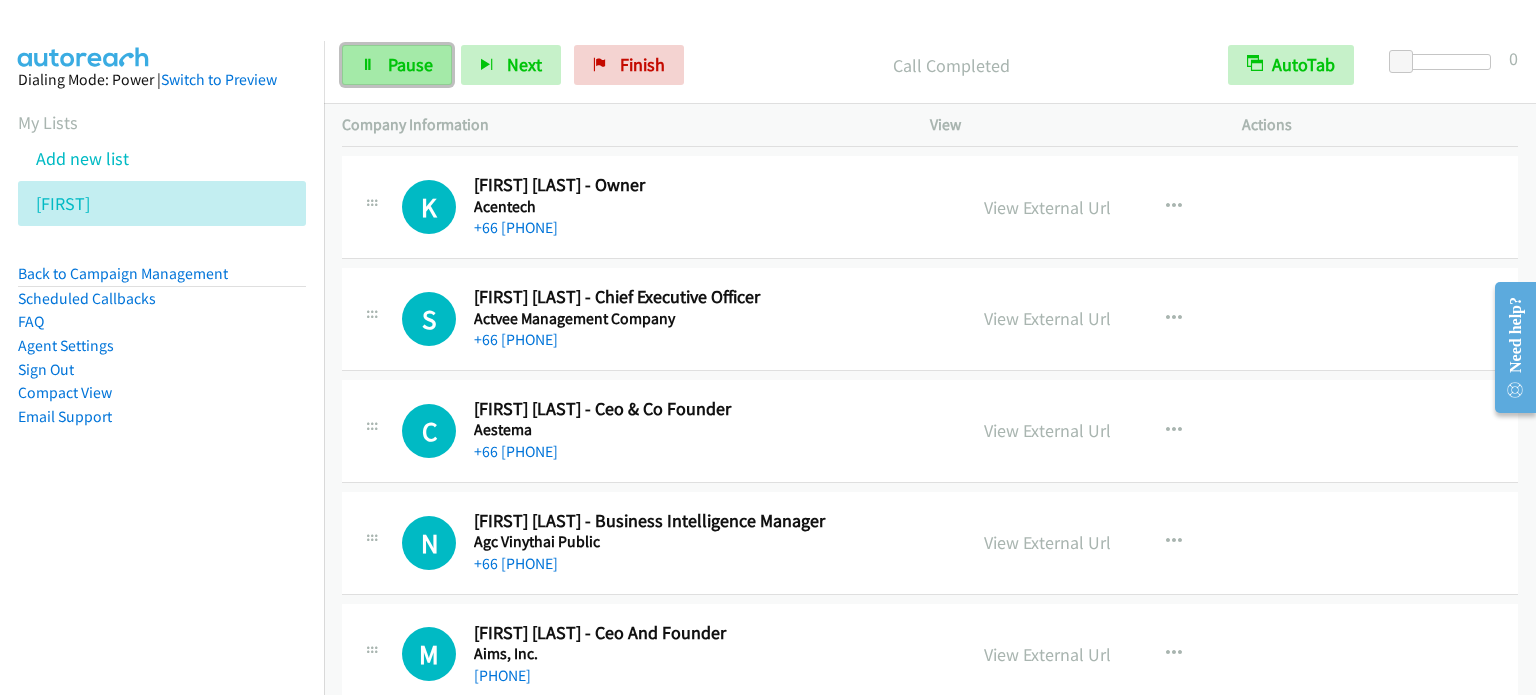 click on "Pause" at bounding box center [397, 65] 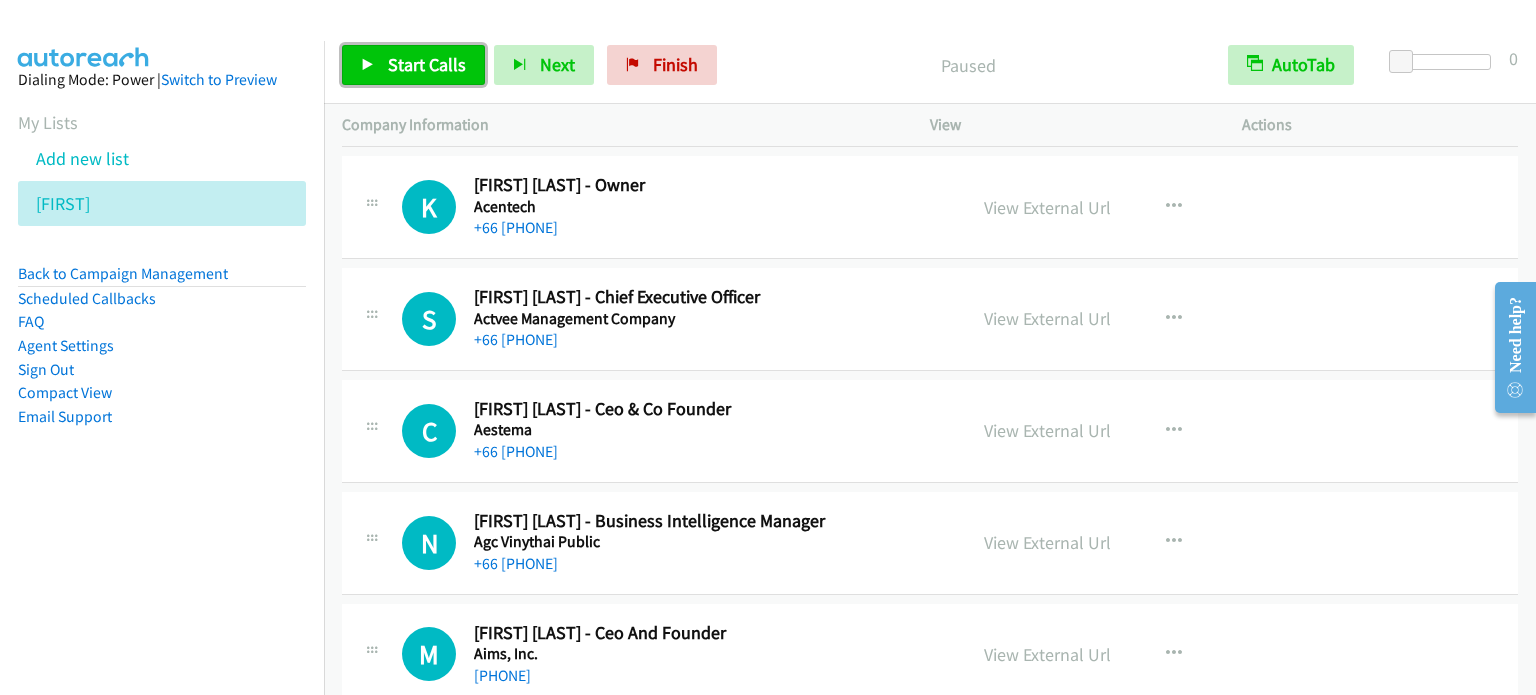 click on "Start Calls" at bounding box center (427, 64) 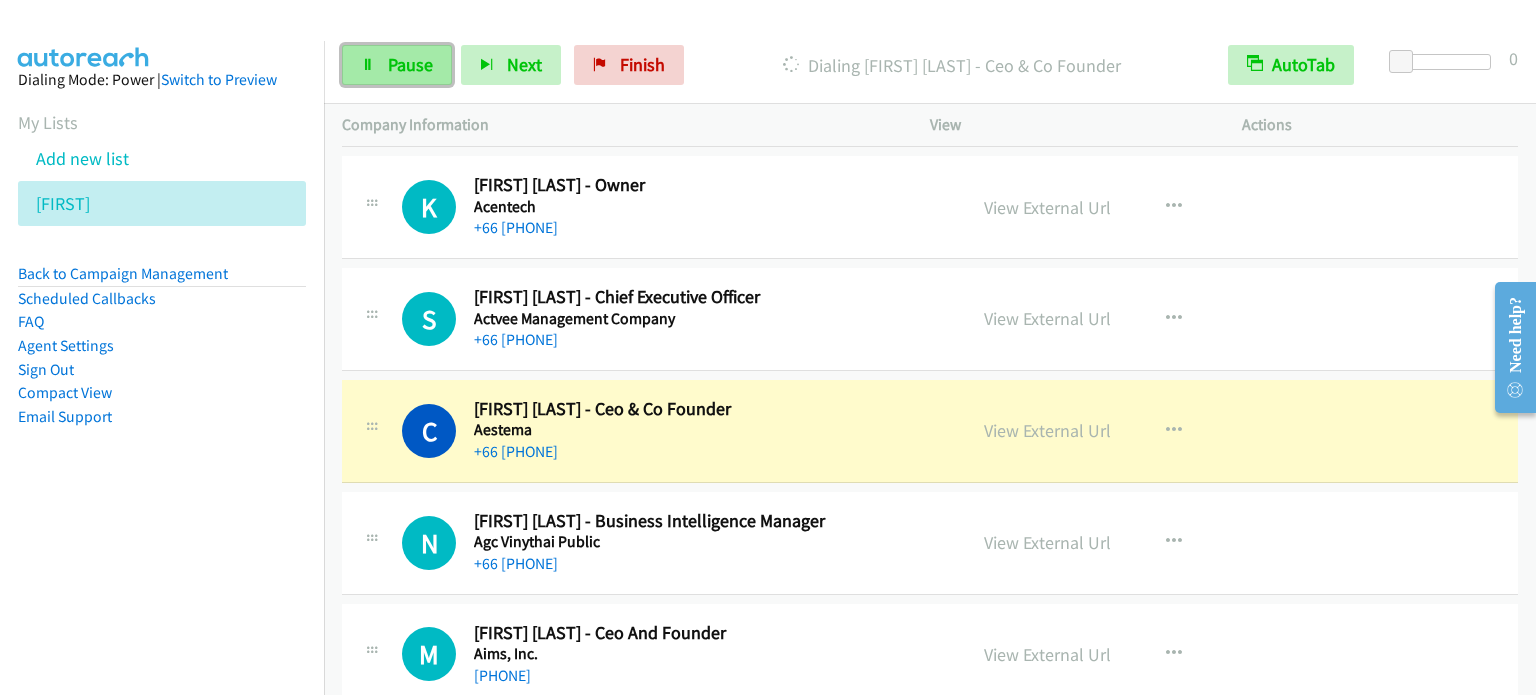 click on "Pause" at bounding box center (397, 65) 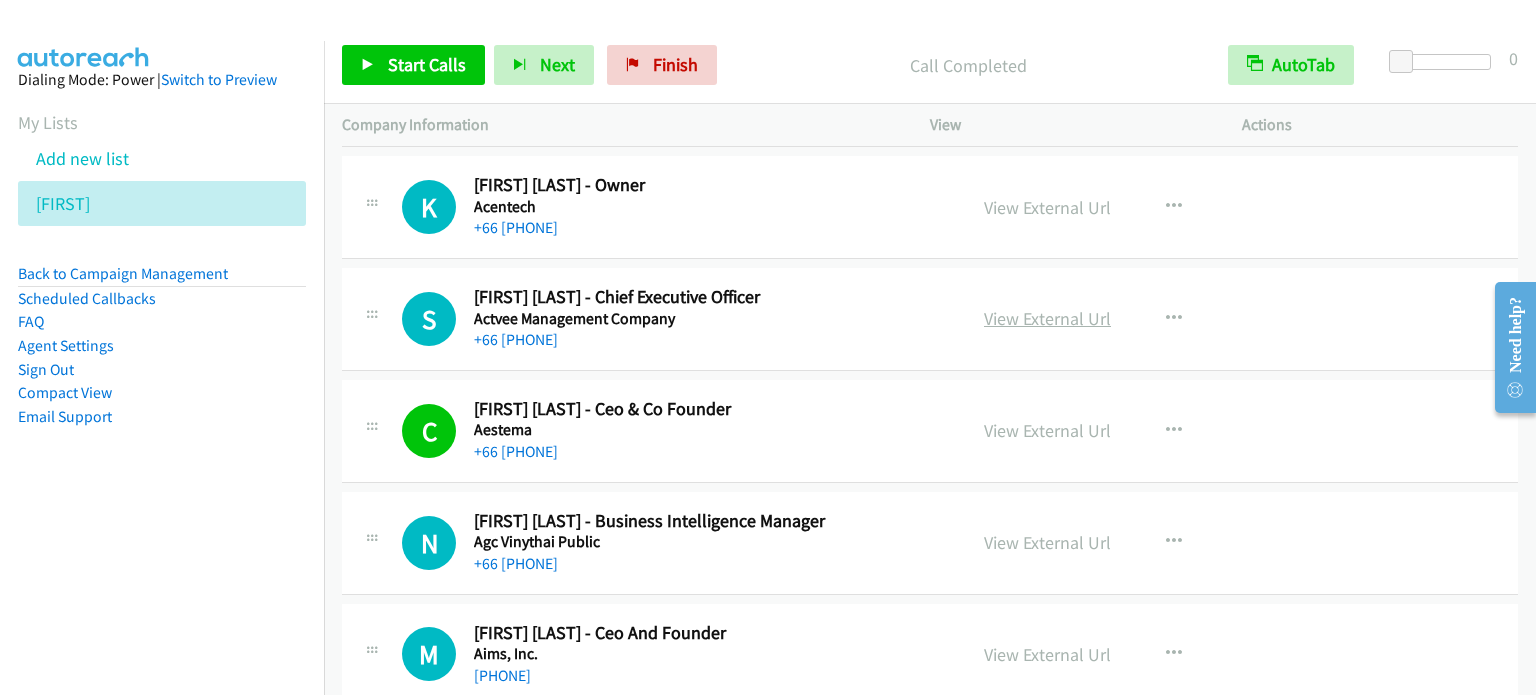 click on "View External Url" at bounding box center [1047, 318] 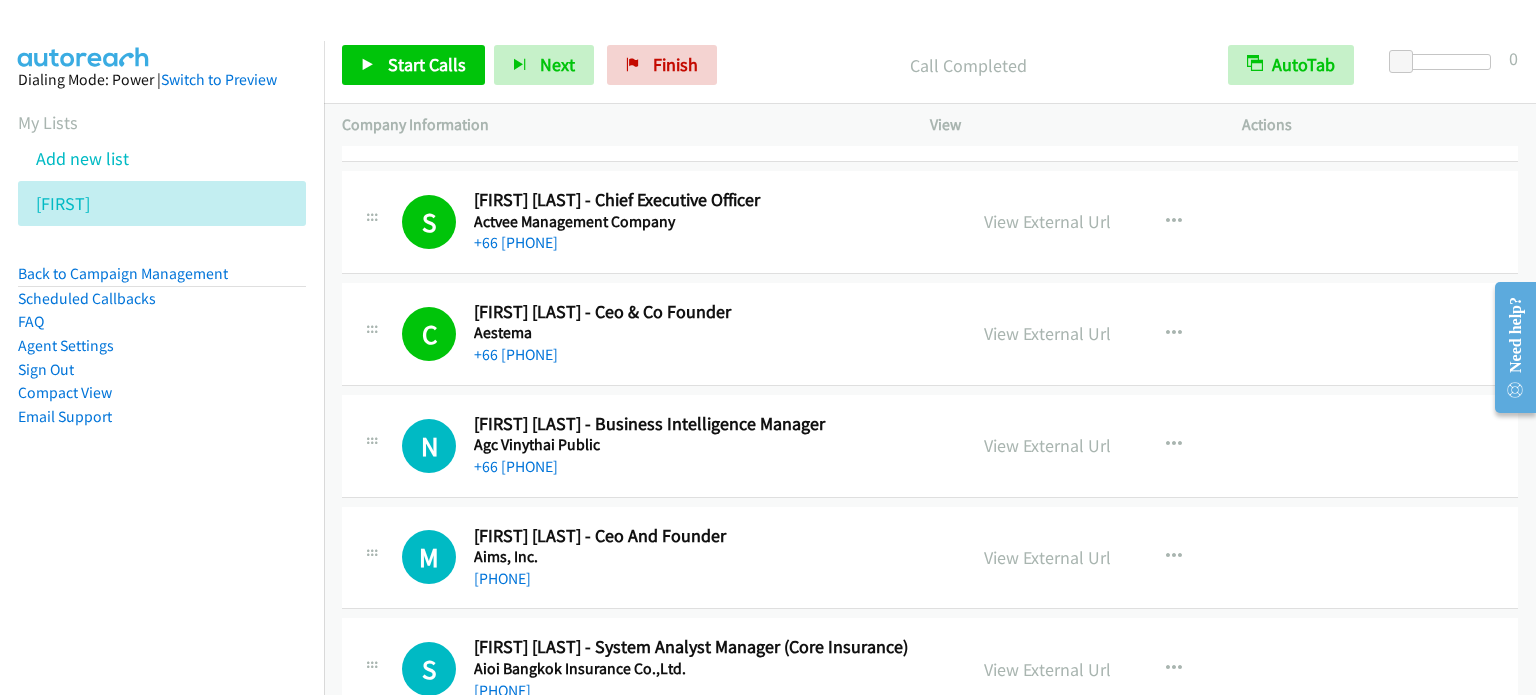 scroll, scrollTop: 1600, scrollLeft: 0, axis: vertical 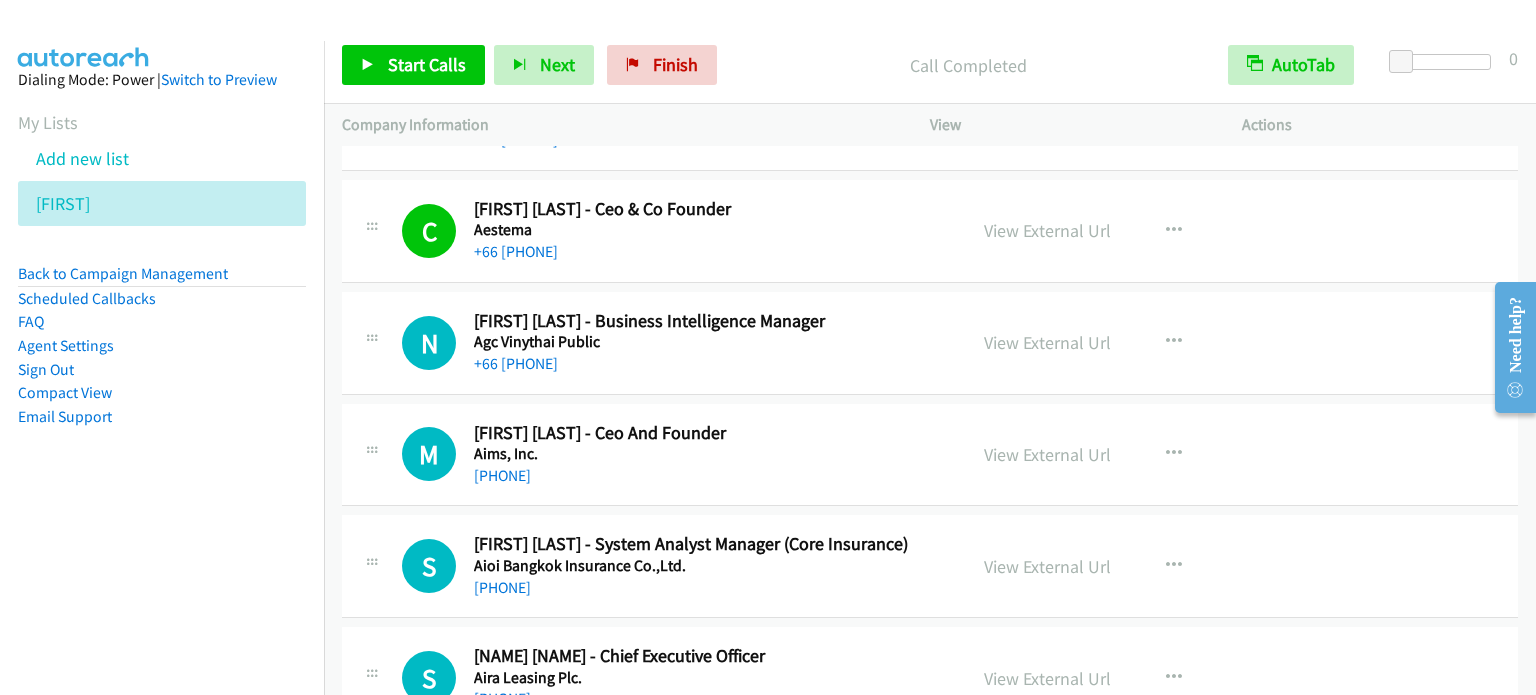 click on "View External Url
View External Url
Schedule/Manage Callback
Start Calls Here
Remove from list
Add to do not call list
Reset Call Status" at bounding box center [1131, 343] 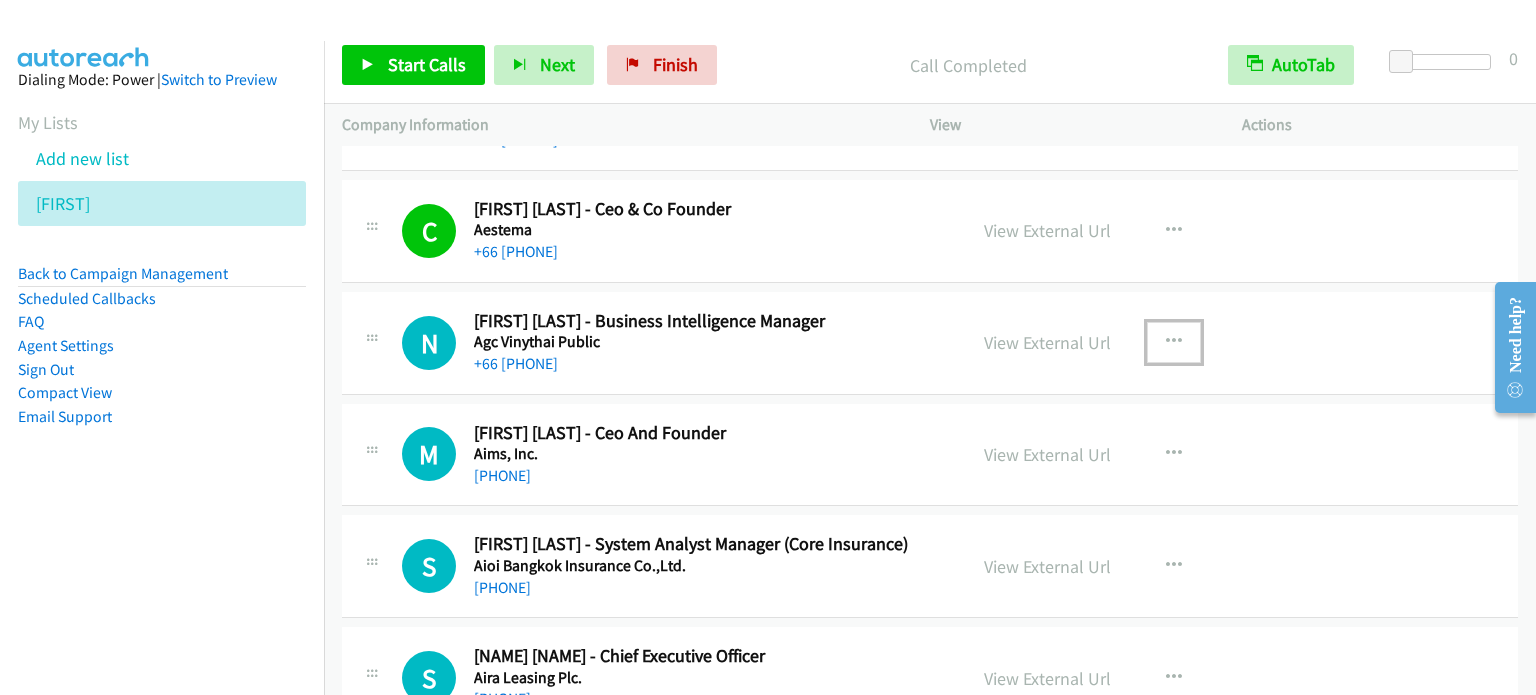 click at bounding box center [1174, 342] 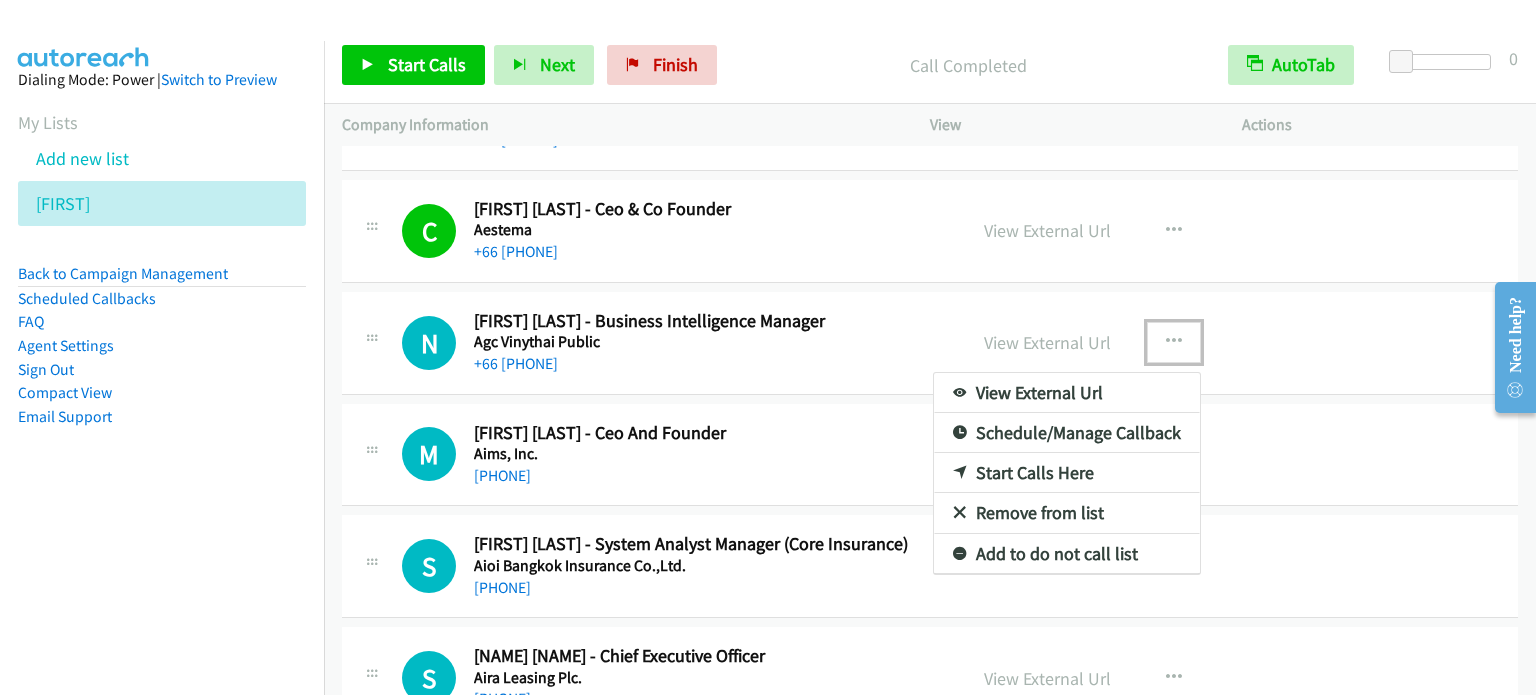 click on "Start Calls Here" at bounding box center [1067, 473] 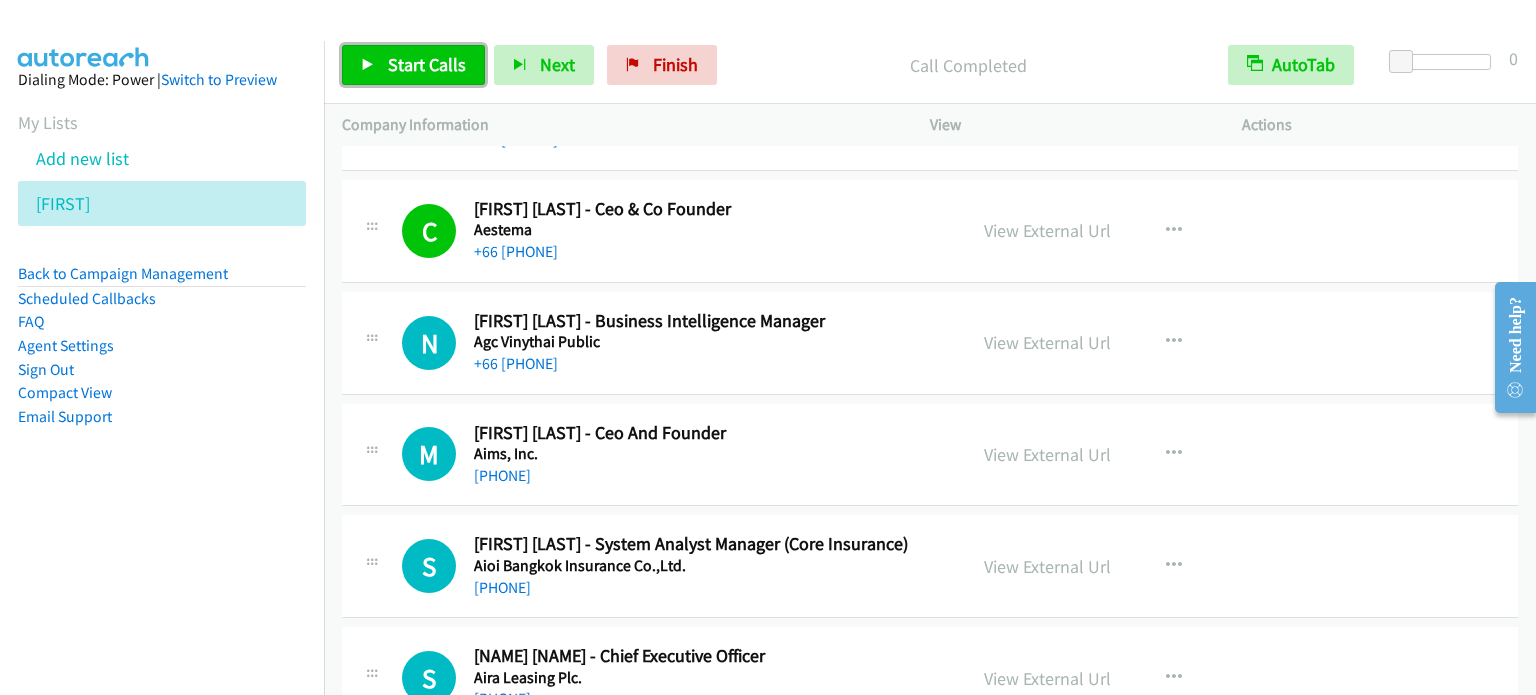 click on "Start Calls" at bounding box center (427, 64) 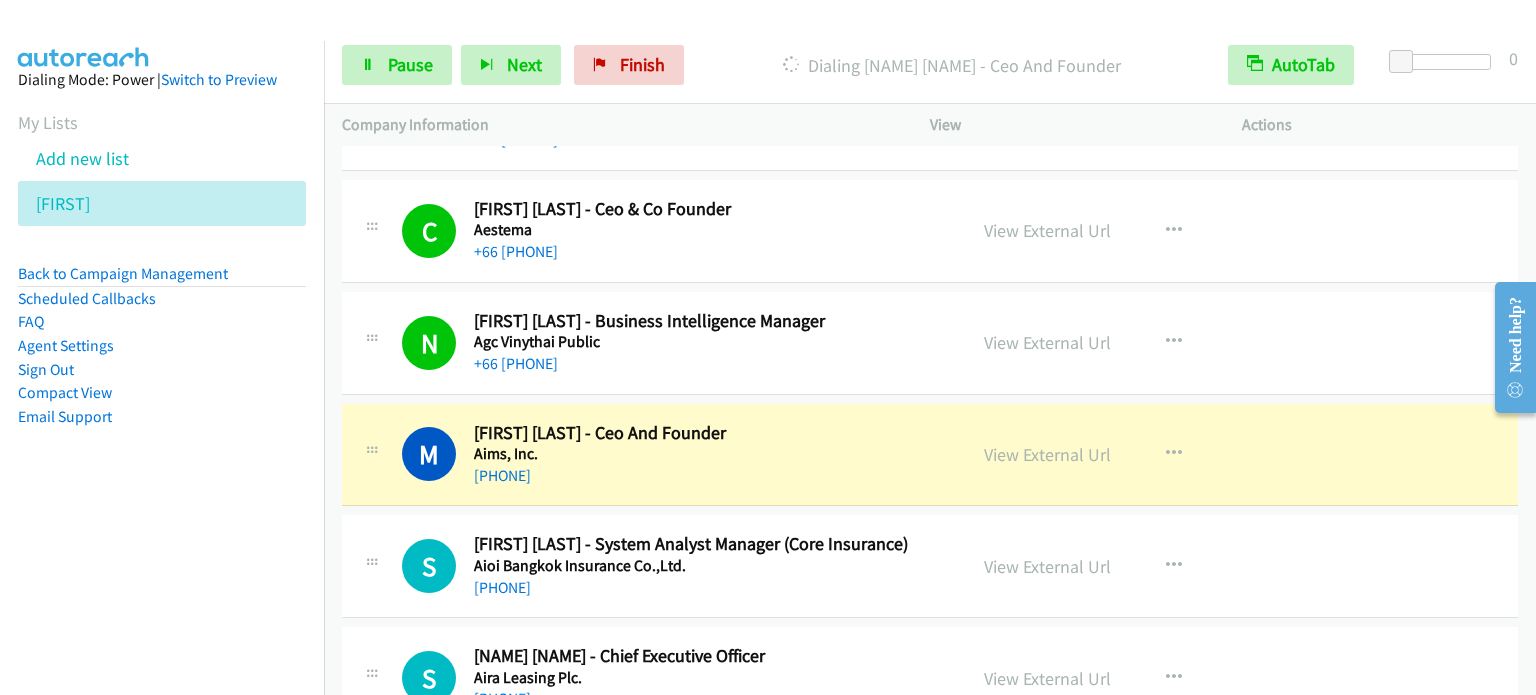 scroll, scrollTop: 1700, scrollLeft: 0, axis: vertical 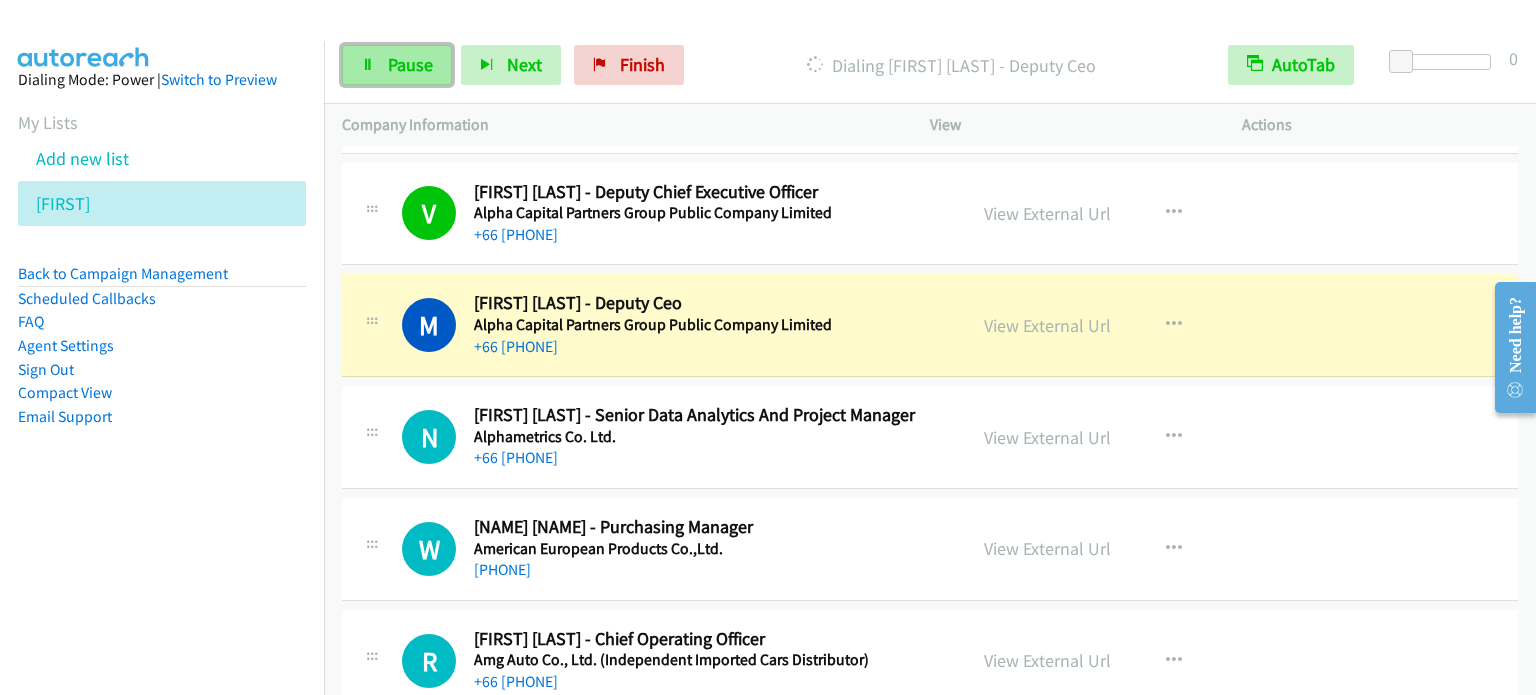 click on "Pause" at bounding box center [410, 64] 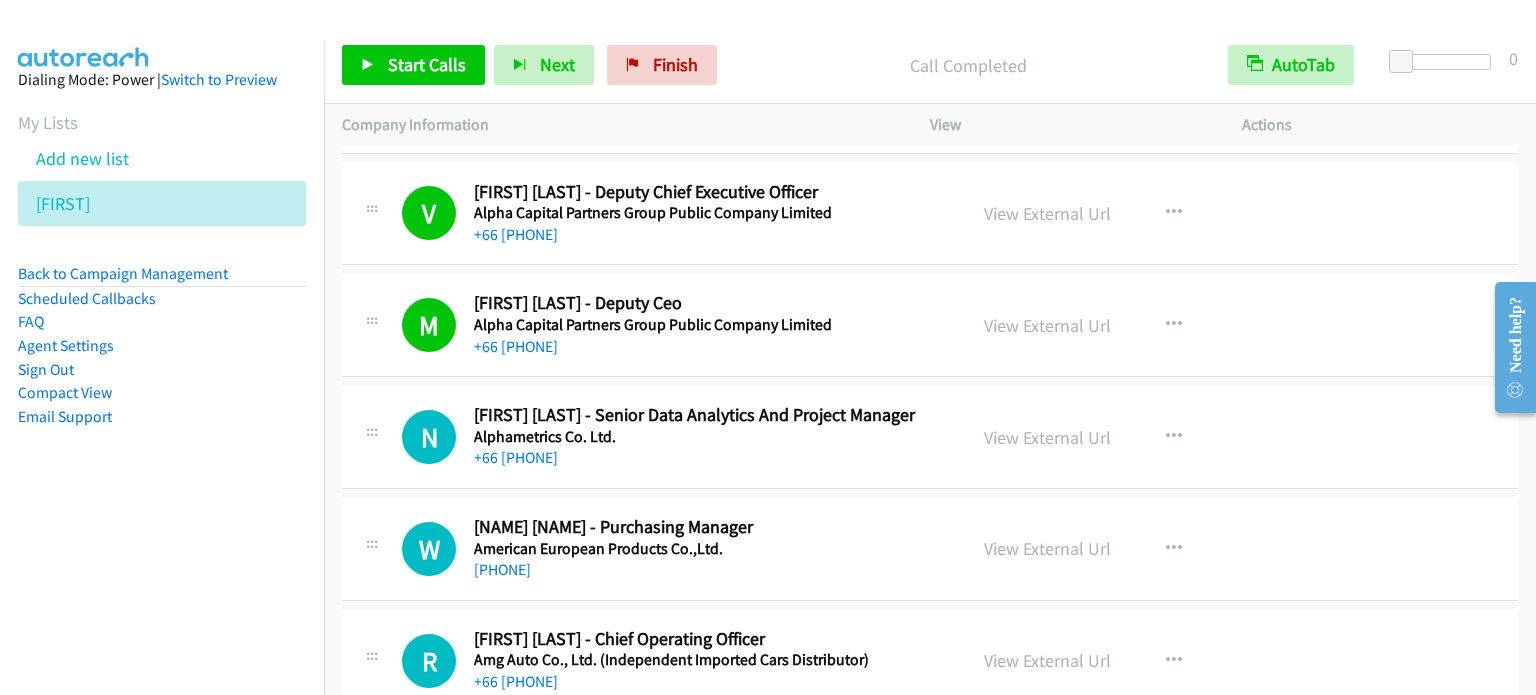 scroll, scrollTop: 2500, scrollLeft: 0, axis: vertical 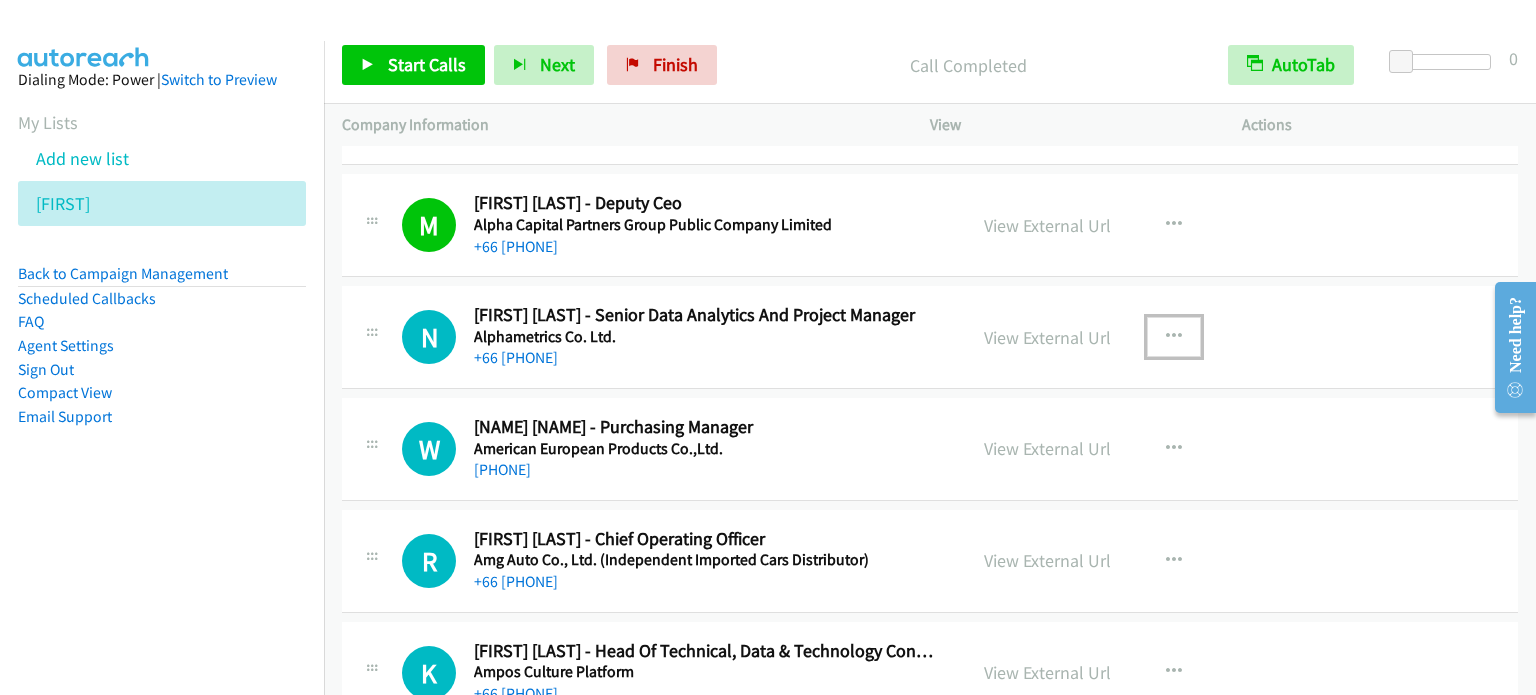 click at bounding box center (1174, 337) 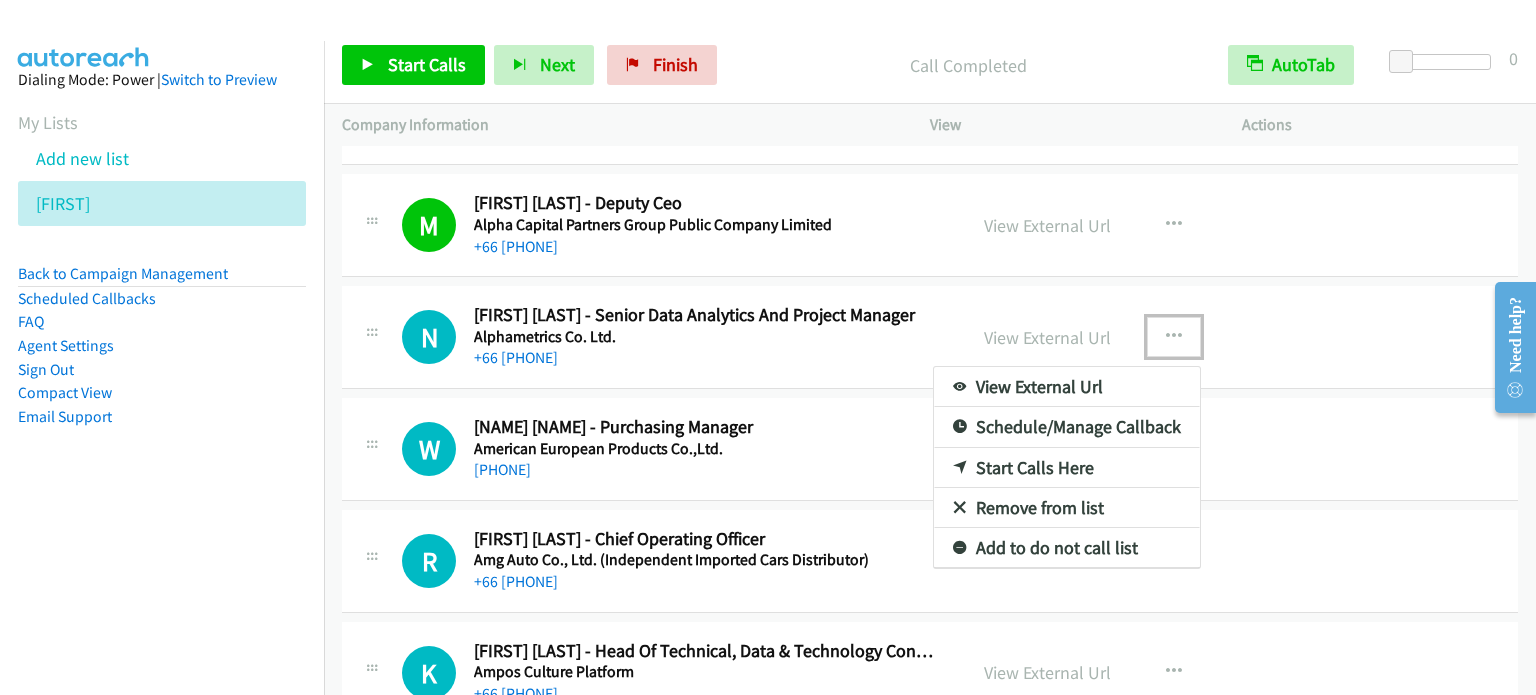 click on "Start Calls Here" at bounding box center [1067, 468] 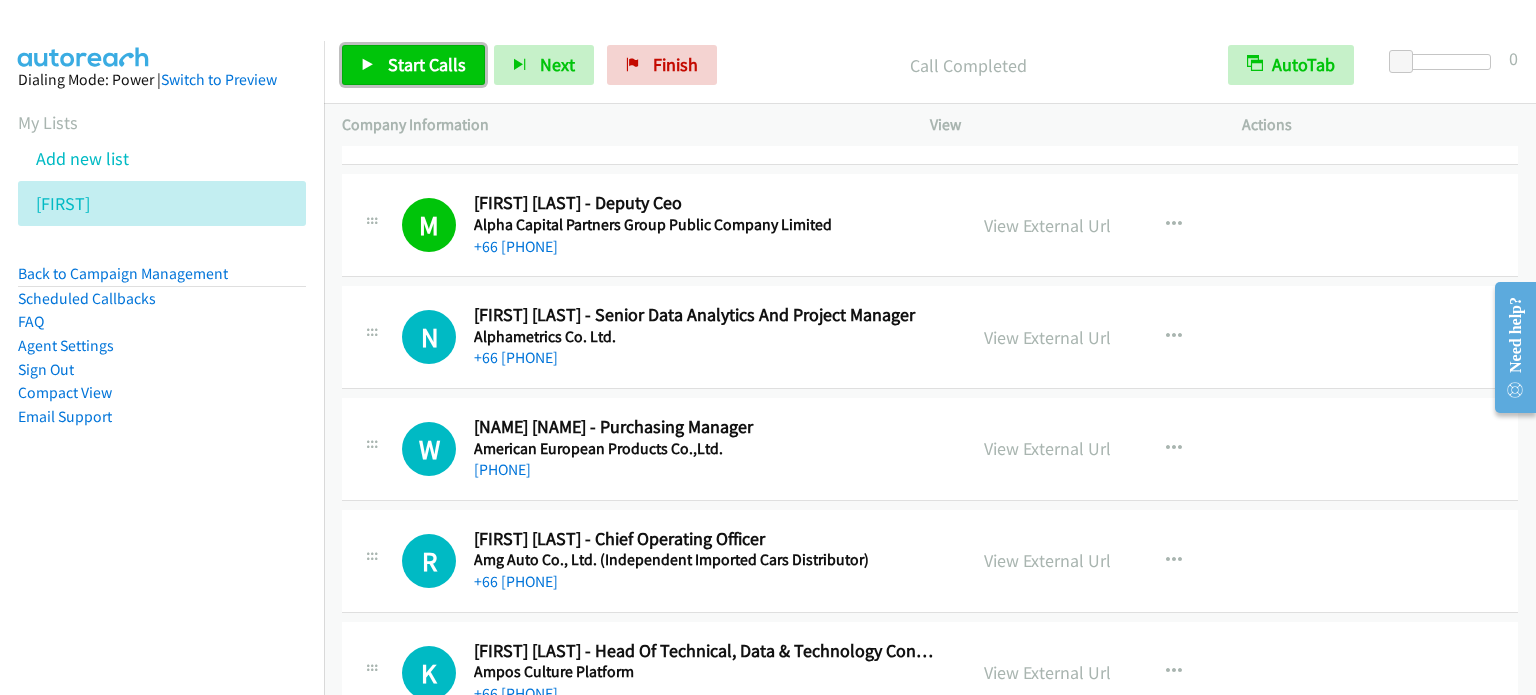 click on "Start Calls" at bounding box center (427, 64) 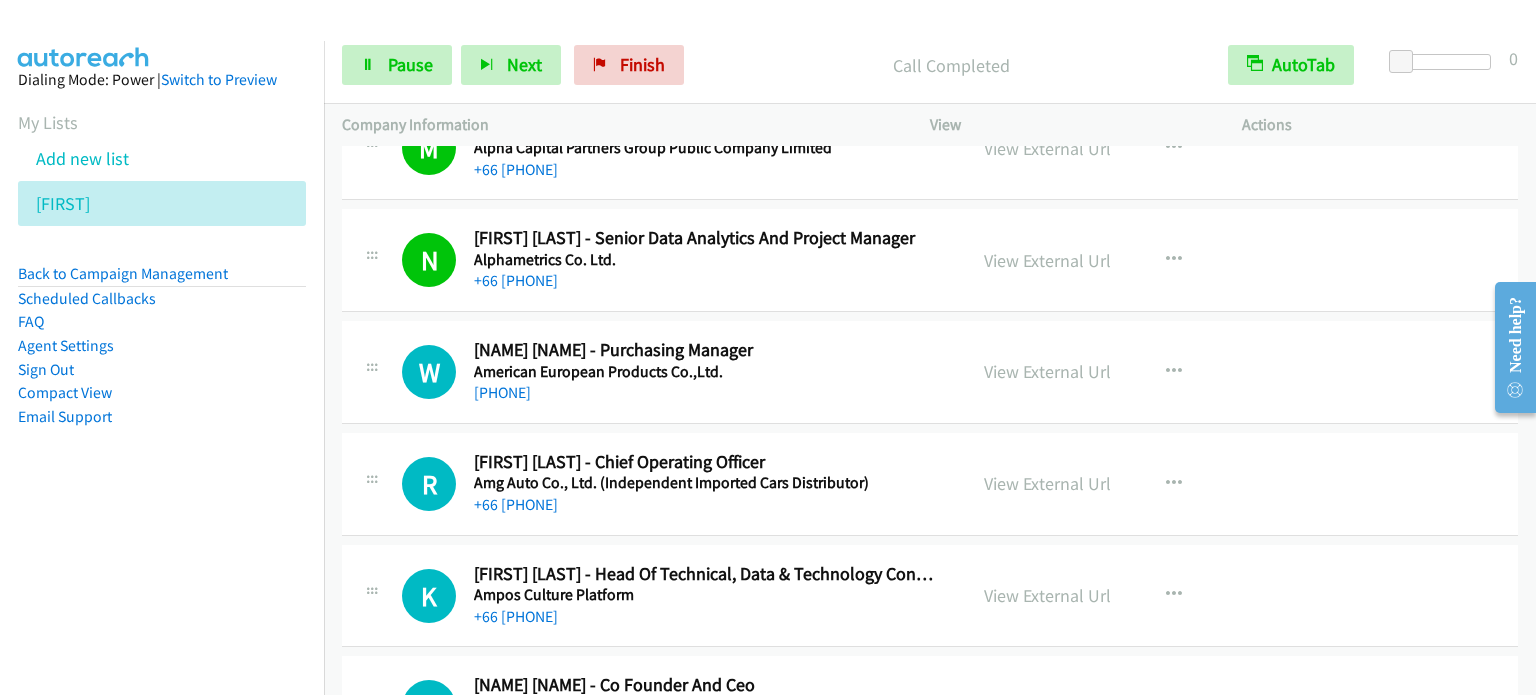 scroll, scrollTop: 2600, scrollLeft: 0, axis: vertical 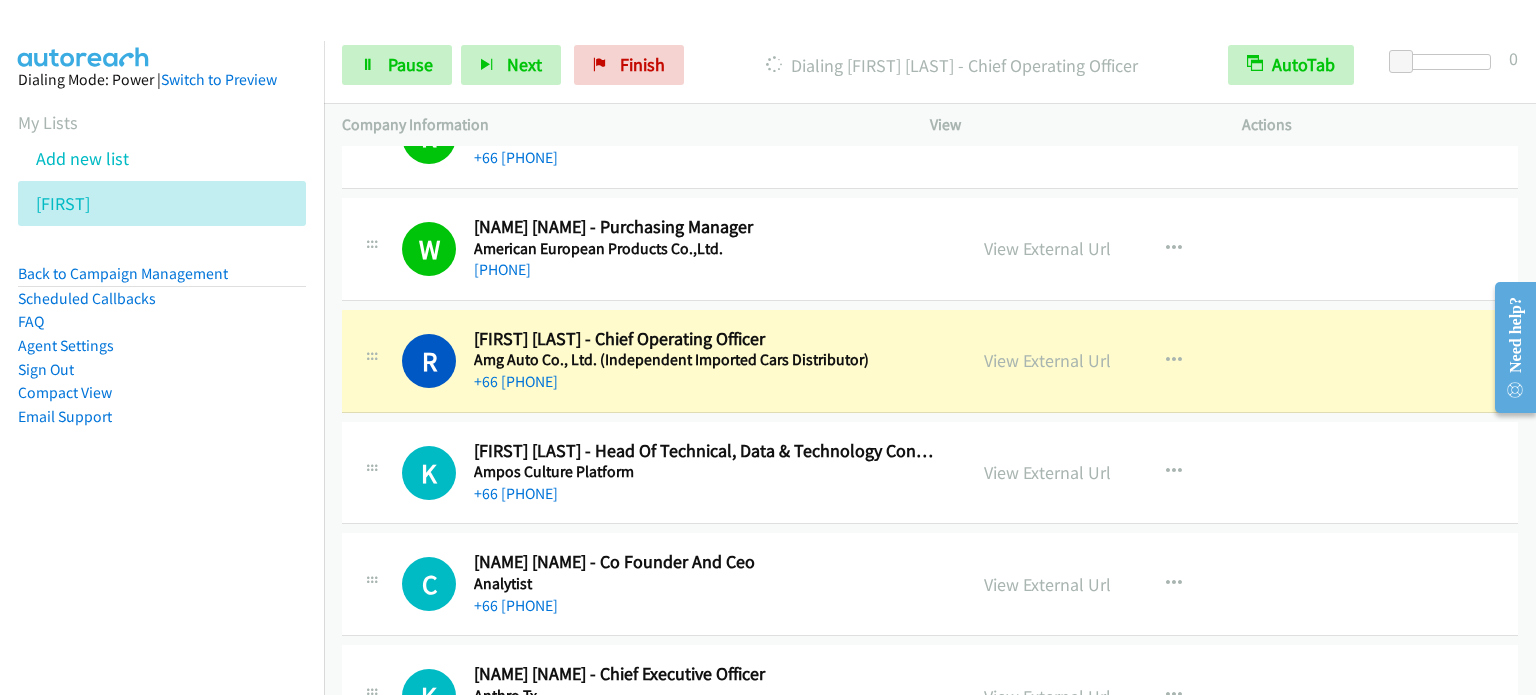 drag, startPoint x: 331, startPoint y: 295, endPoint x: 780, endPoint y: 31, distance: 520.8618 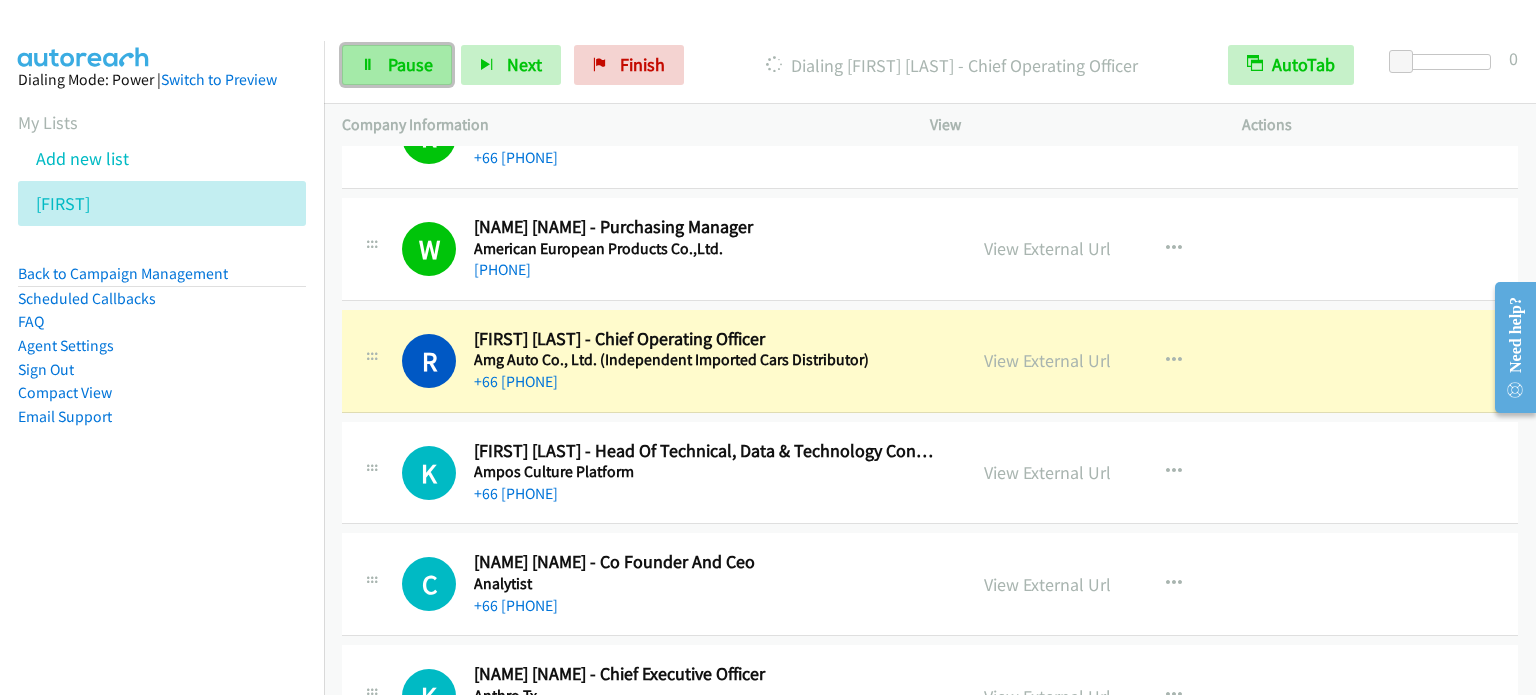 click on "Pause" at bounding box center [410, 64] 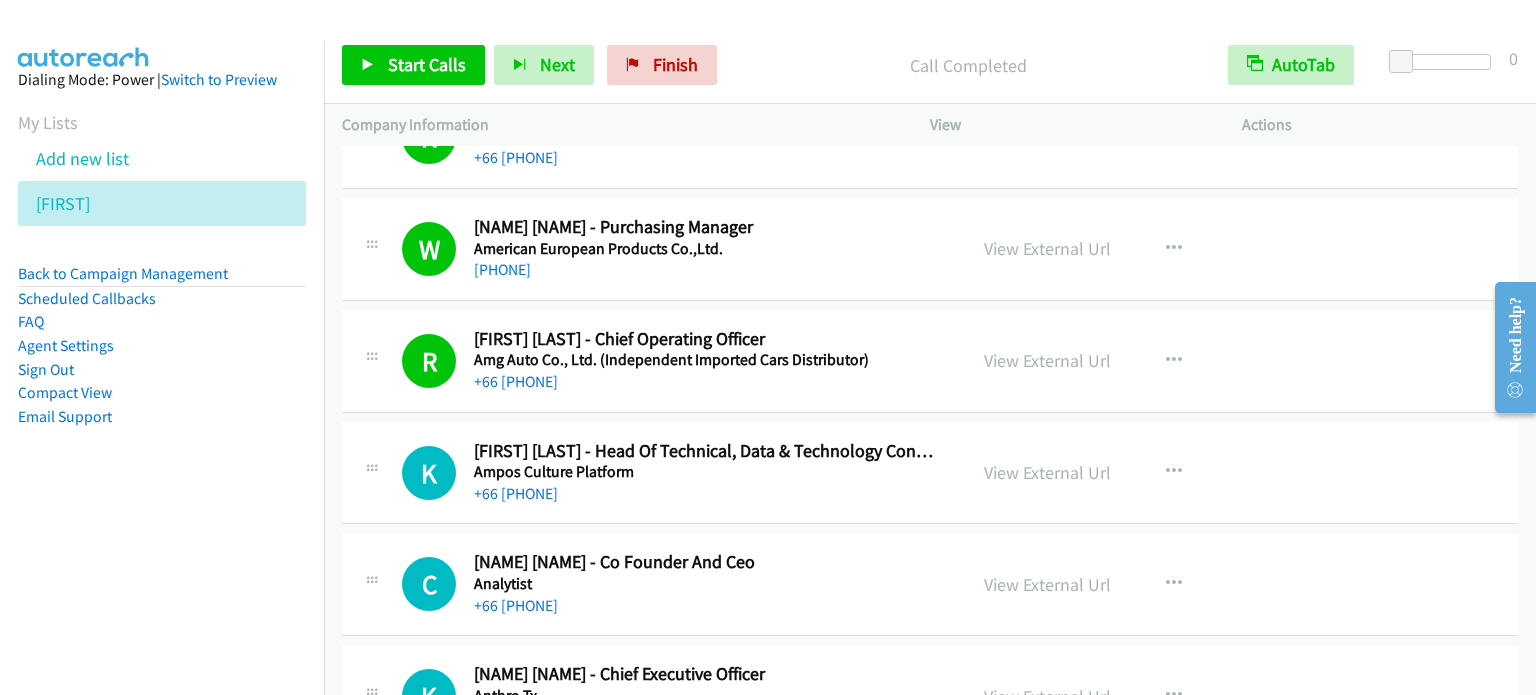 scroll, scrollTop: 2800, scrollLeft: 0, axis: vertical 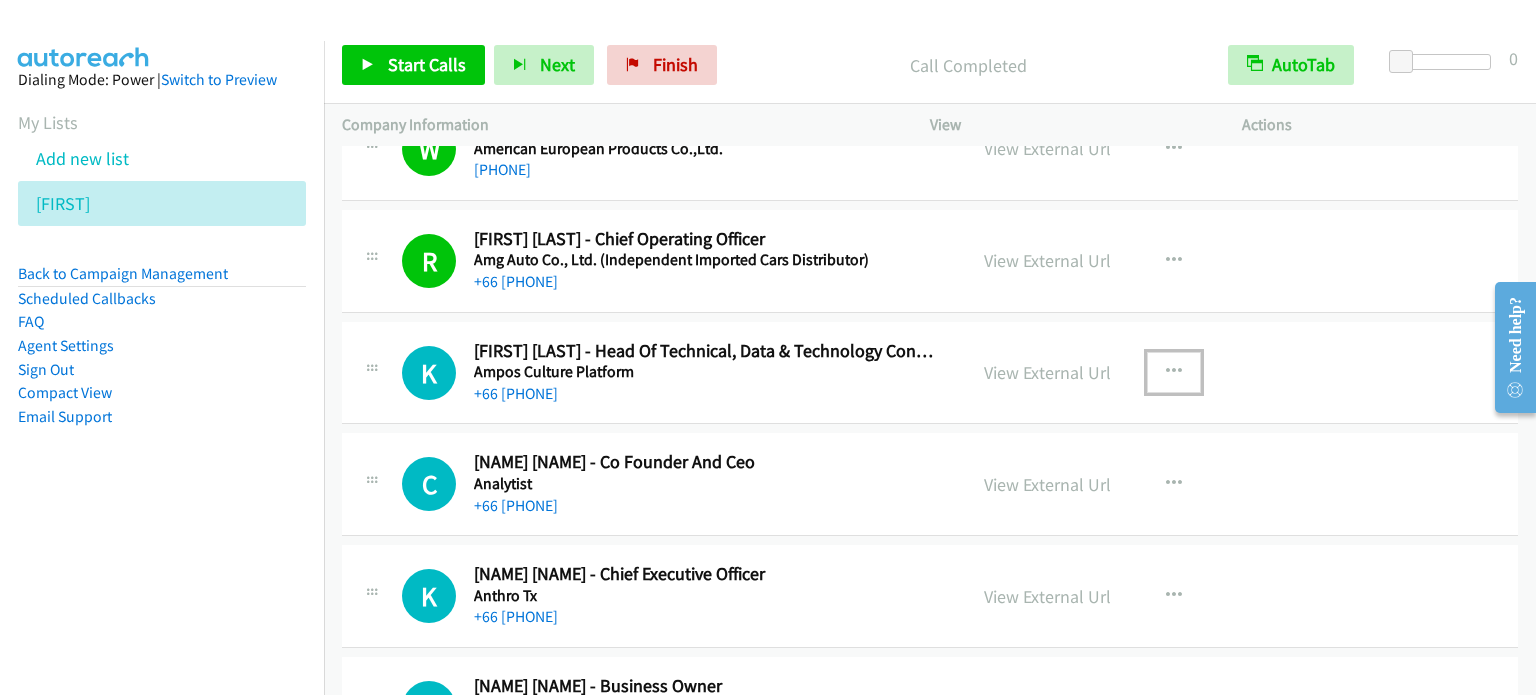 click at bounding box center [1174, 372] 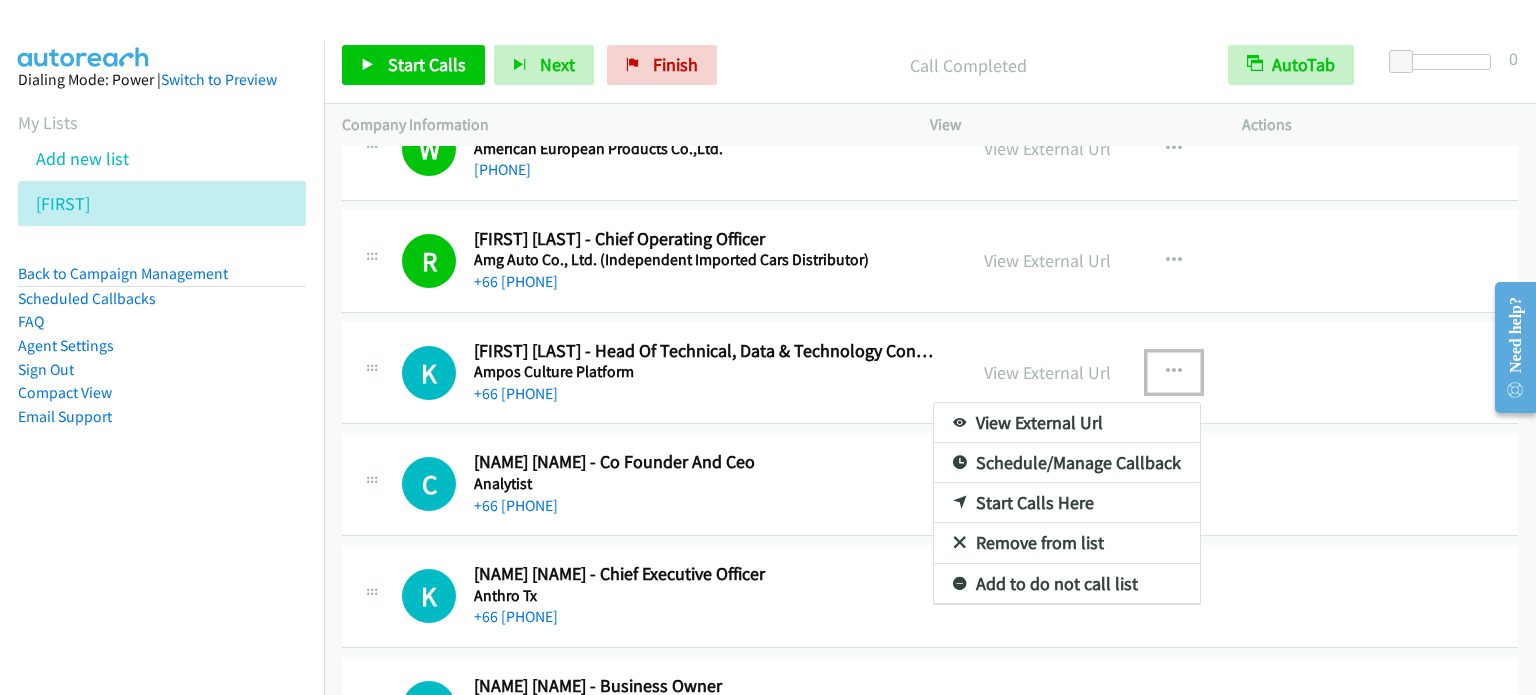 click on "Start Calls Here" at bounding box center [1067, 503] 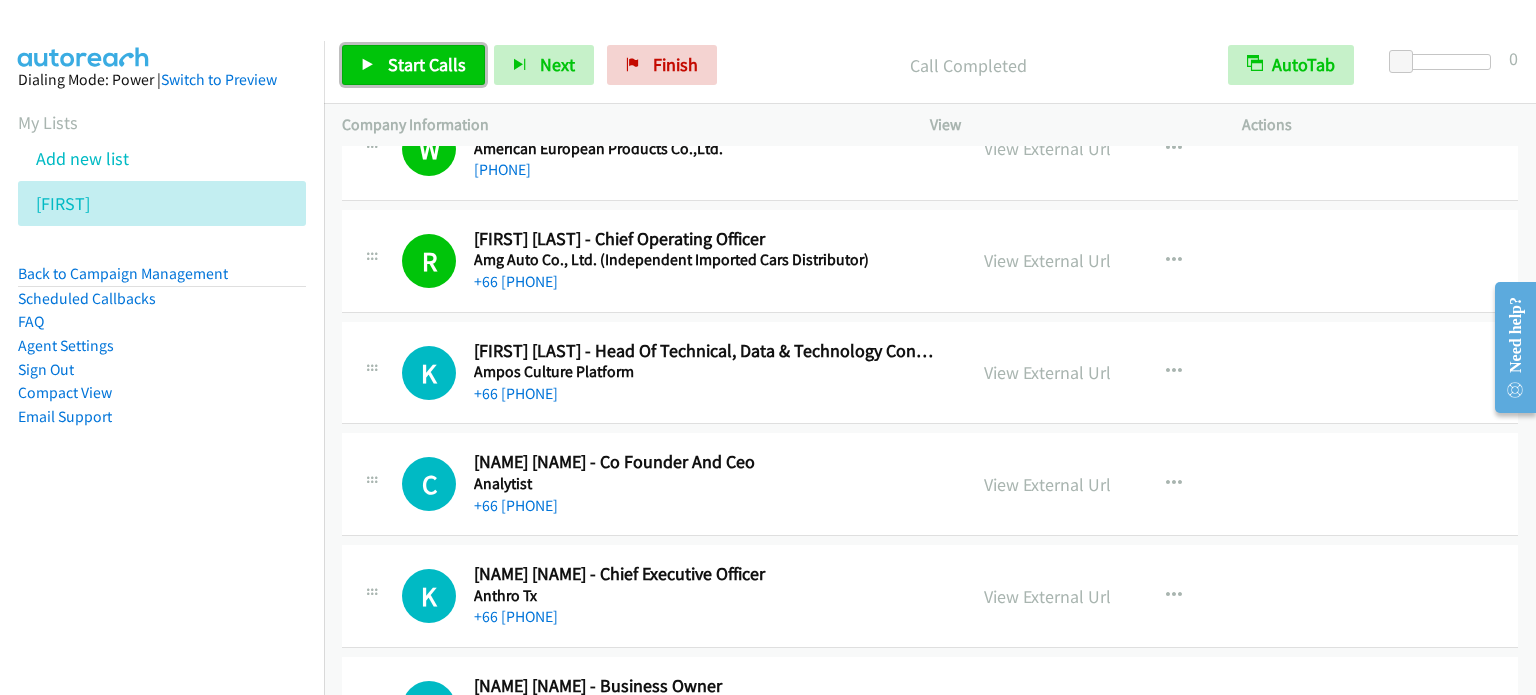 click on "Start Calls" at bounding box center [427, 64] 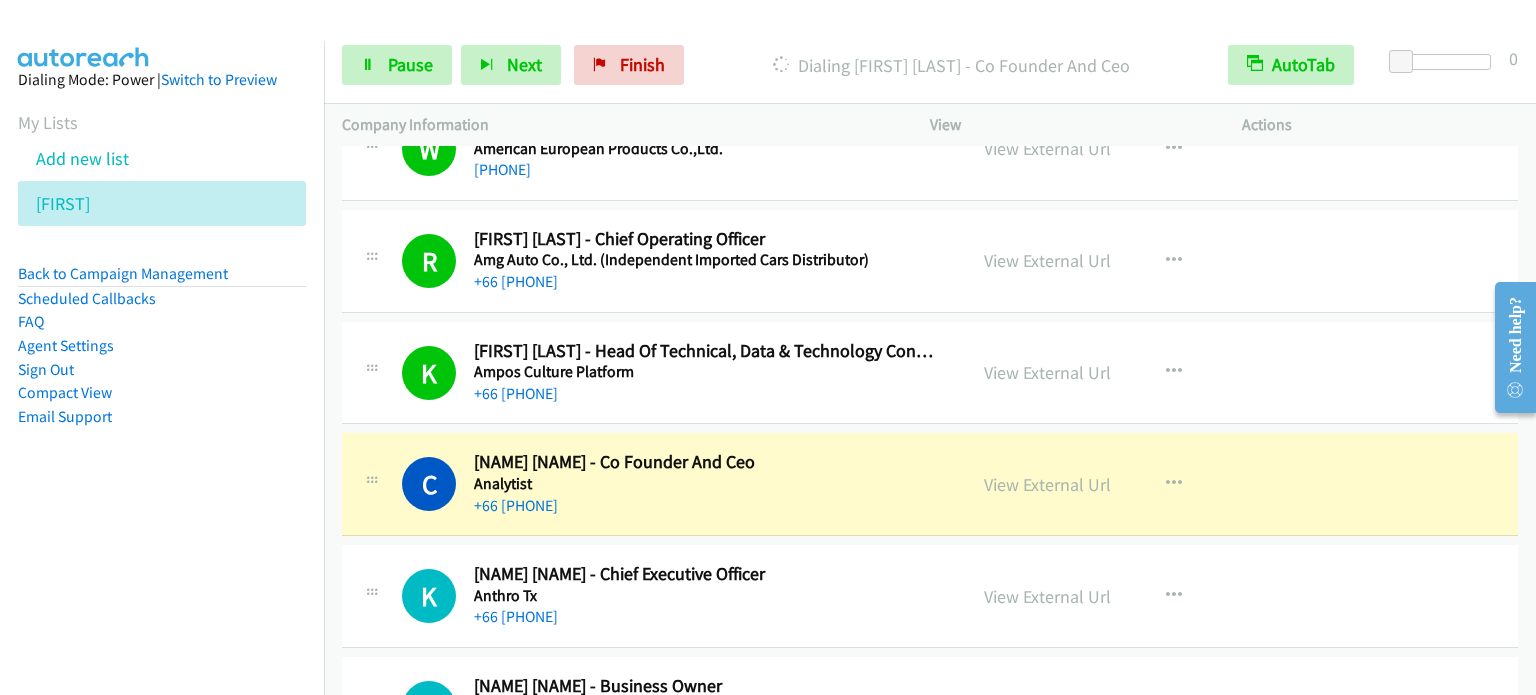 scroll, scrollTop: 2900, scrollLeft: 0, axis: vertical 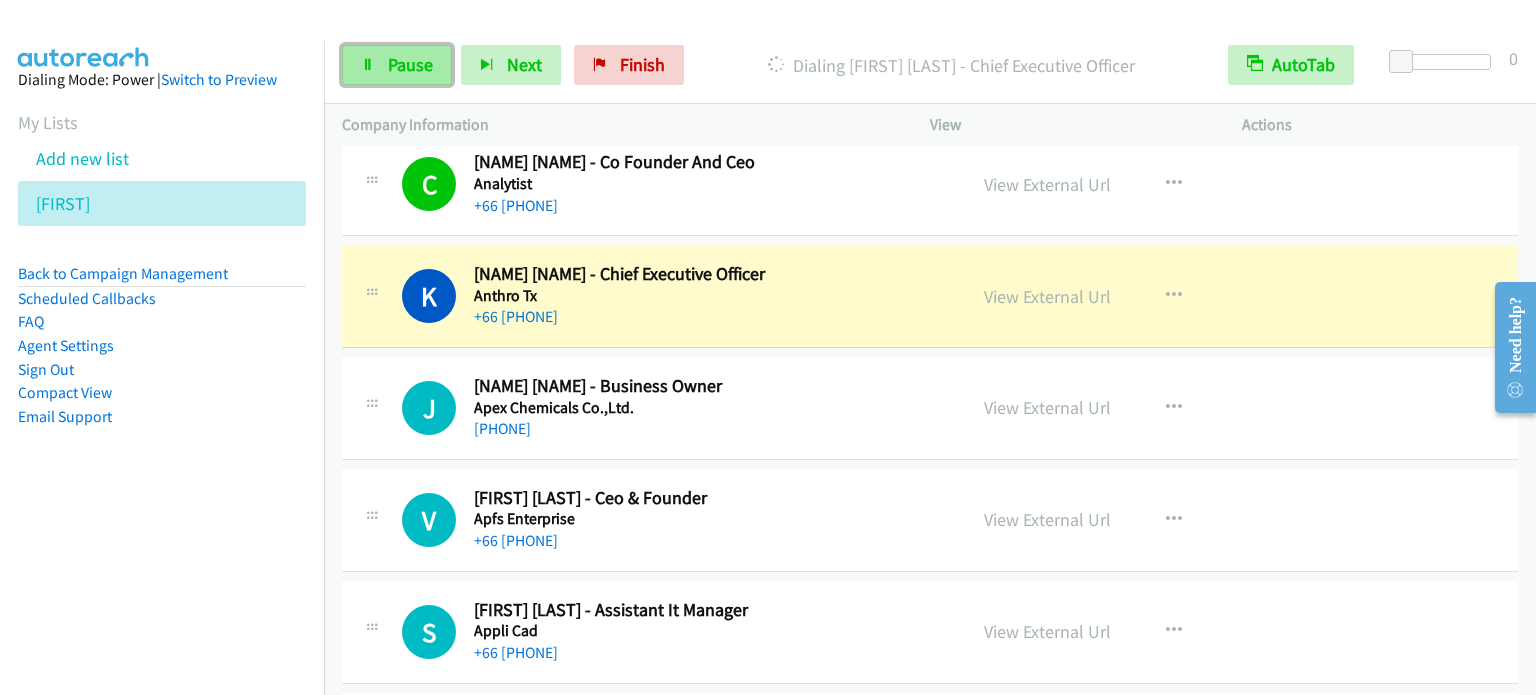 click on "Pause" at bounding box center [397, 65] 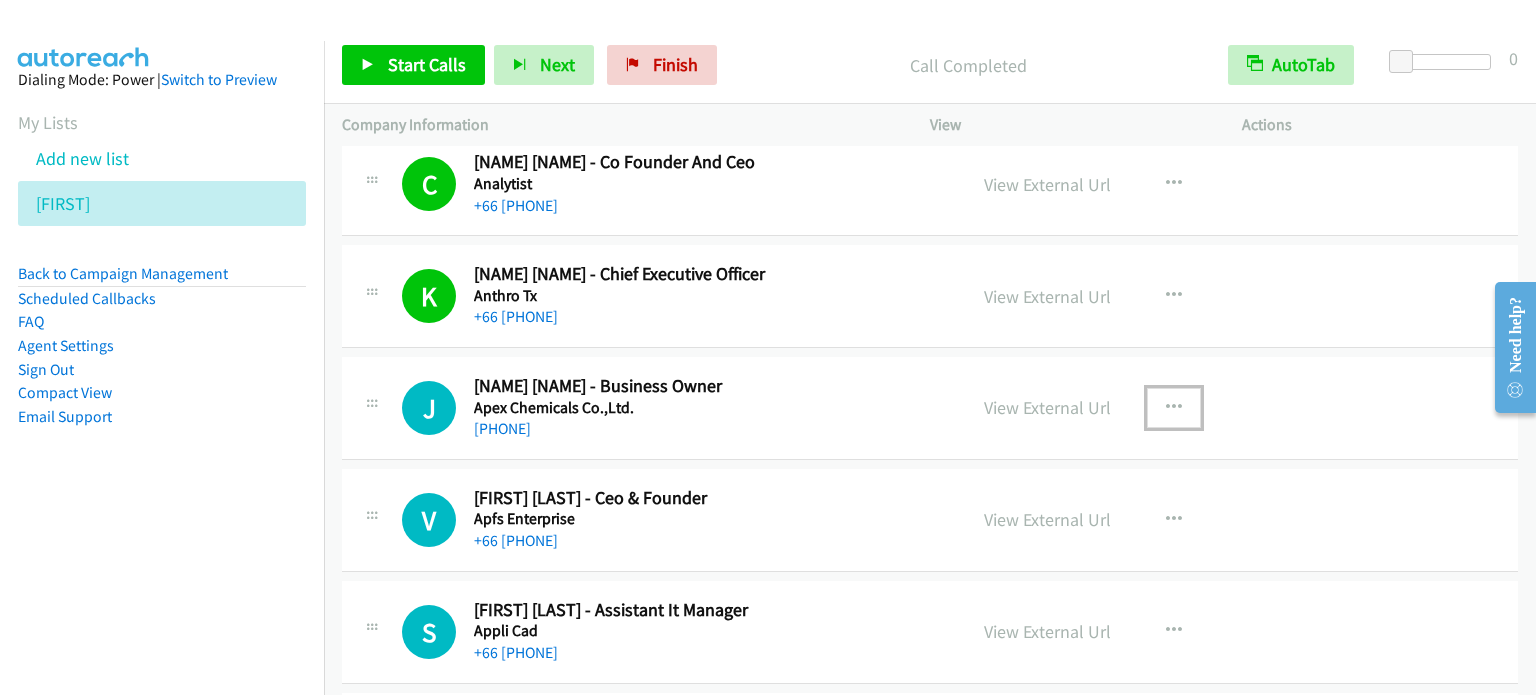 click at bounding box center (1174, 408) 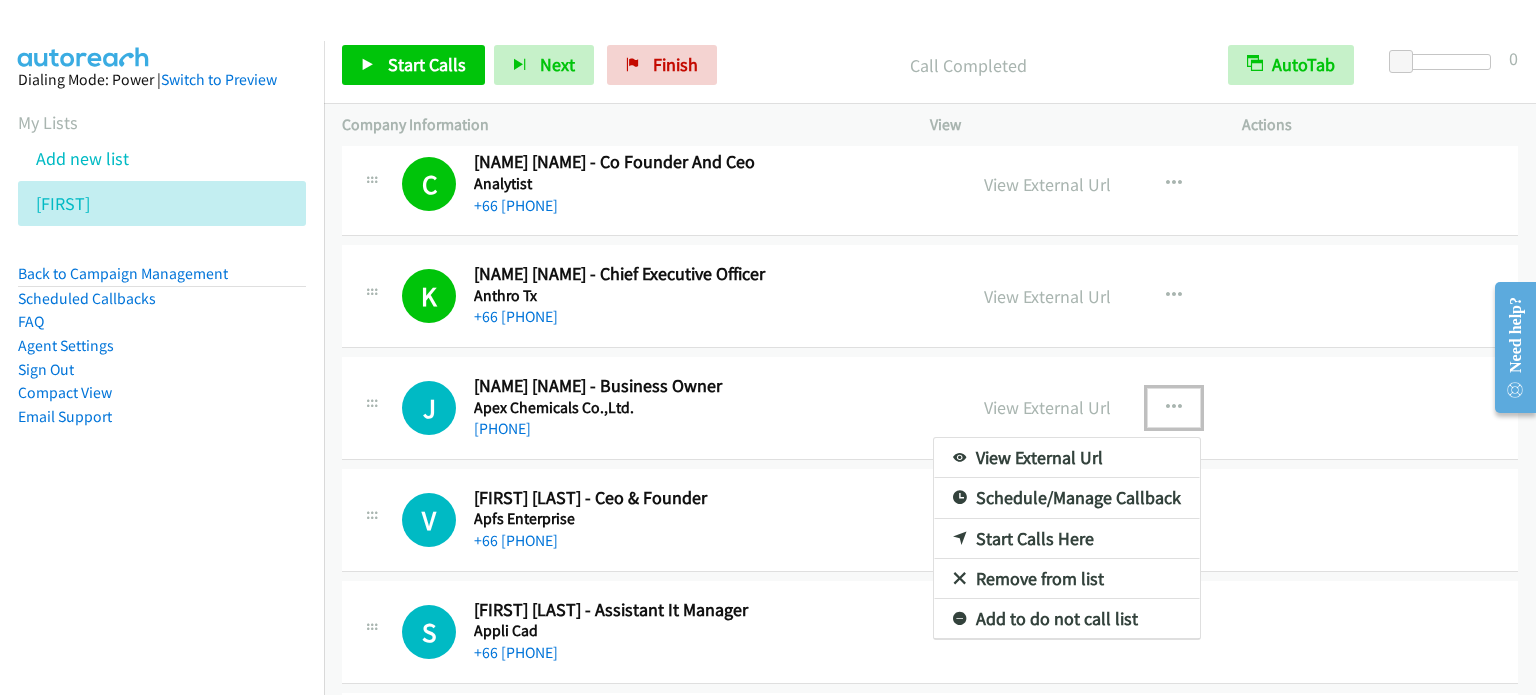 click on "Start Calls Here" at bounding box center (1067, 539) 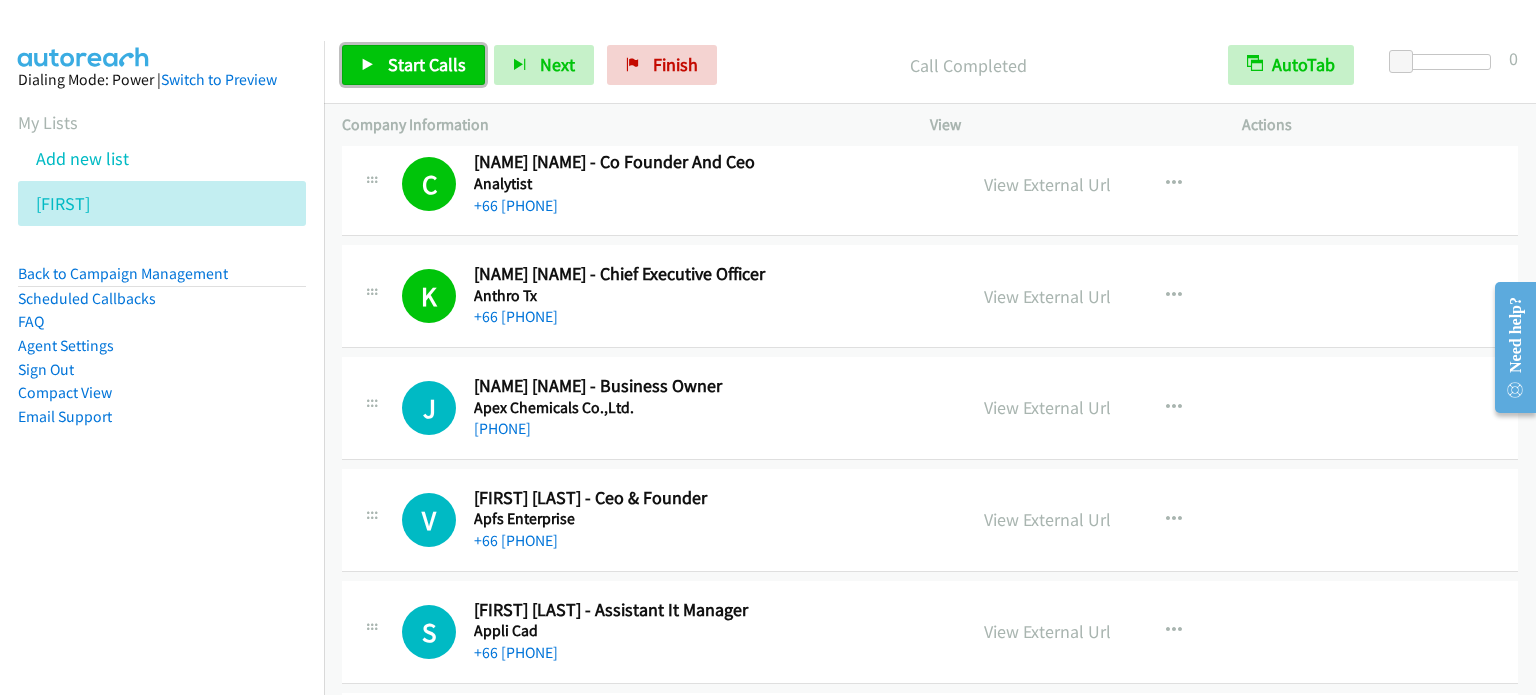 click on "Start Calls" at bounding box center (427, 64) 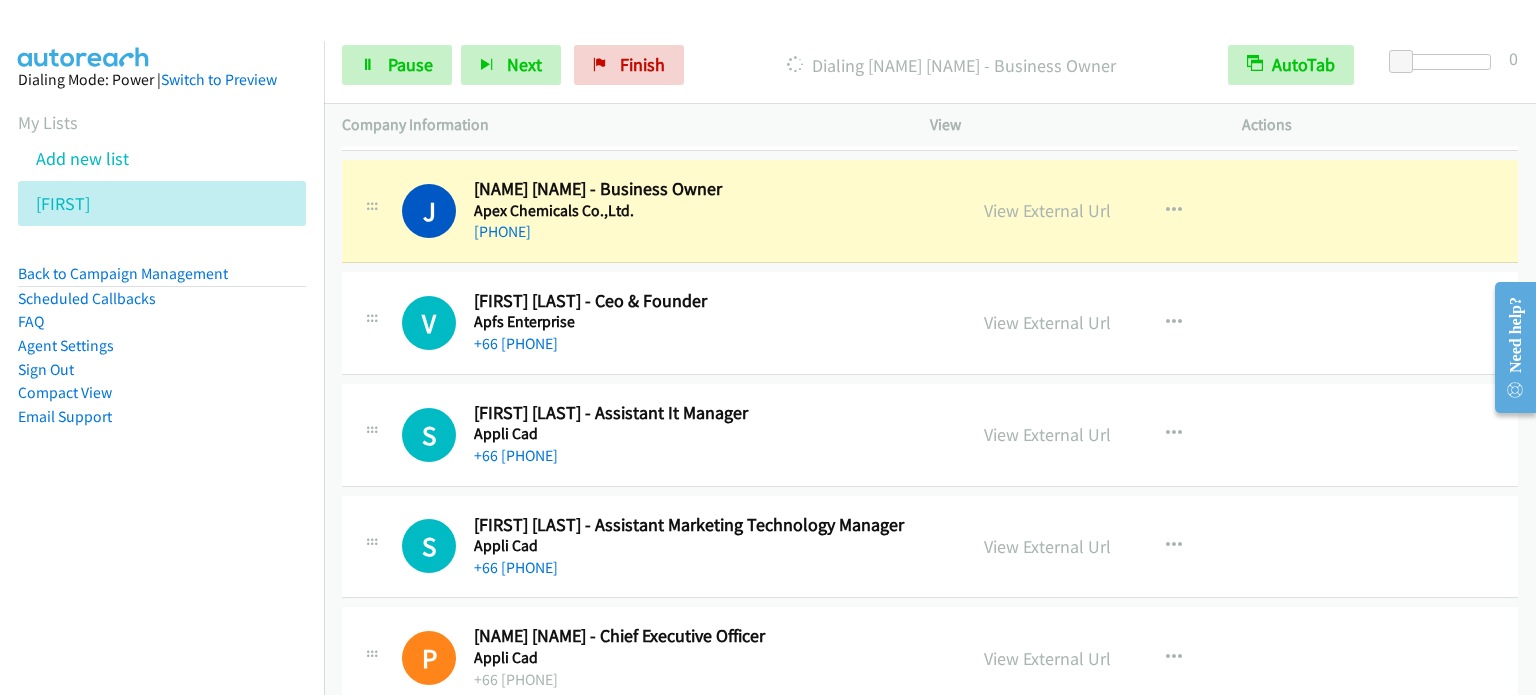 scroll, scrollTop: 3300, scrollLeft: 0, axis: vertical 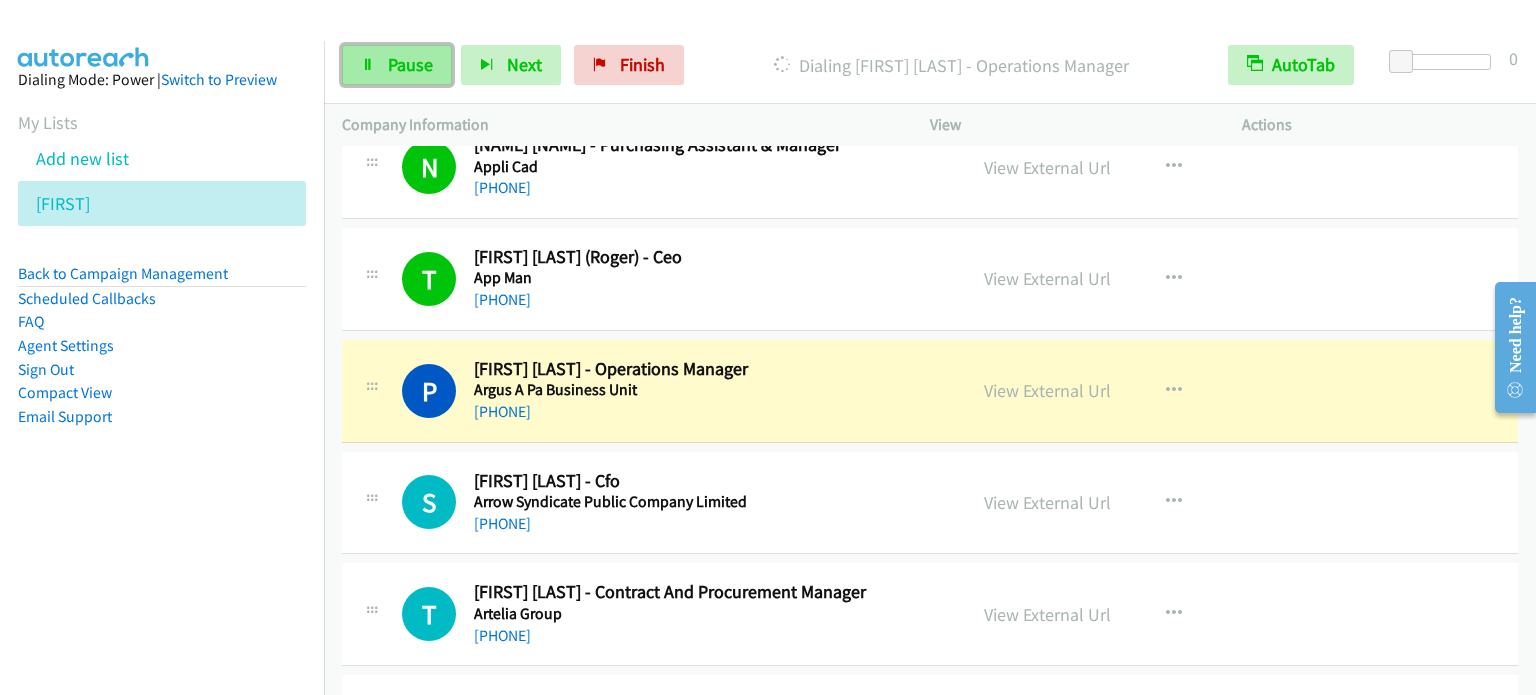 click on "Pause" at bounding box center [410, 64] 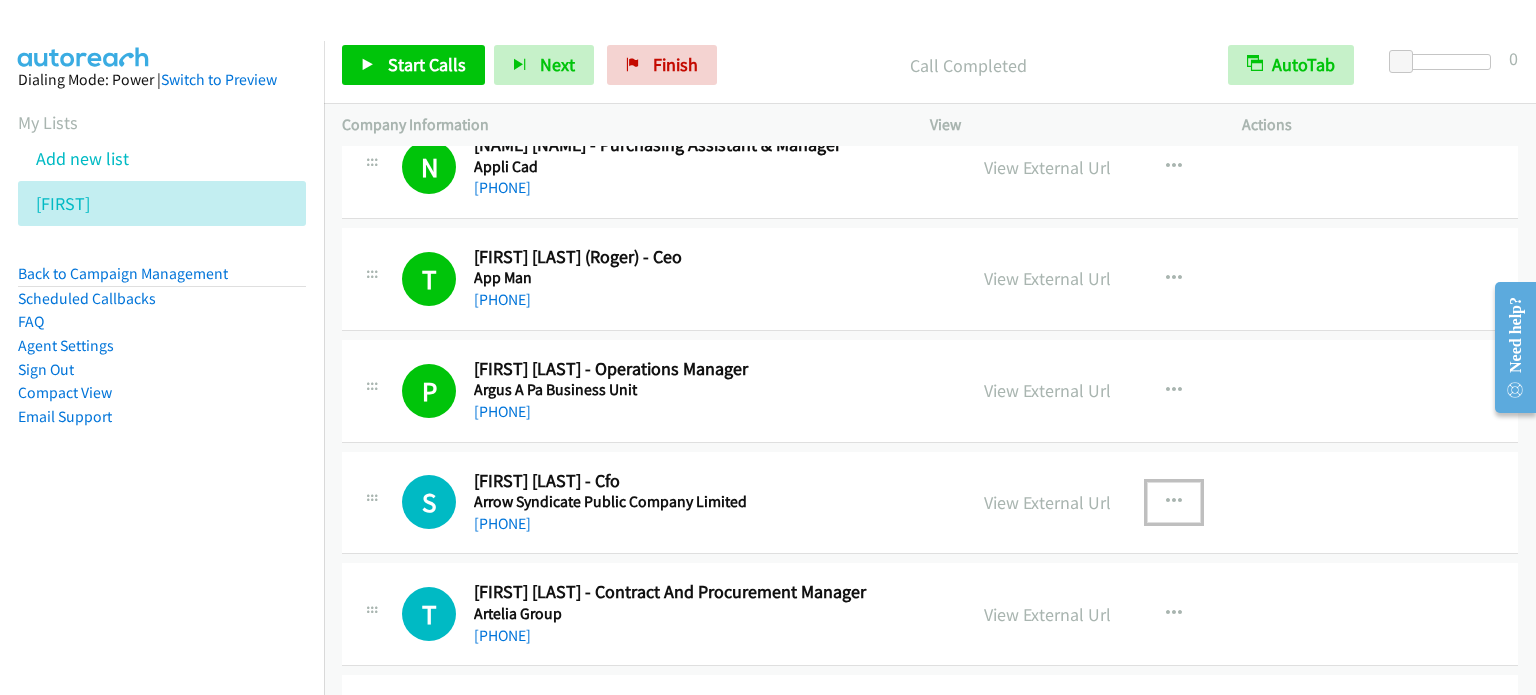 click at bounding box center [1174, 502] 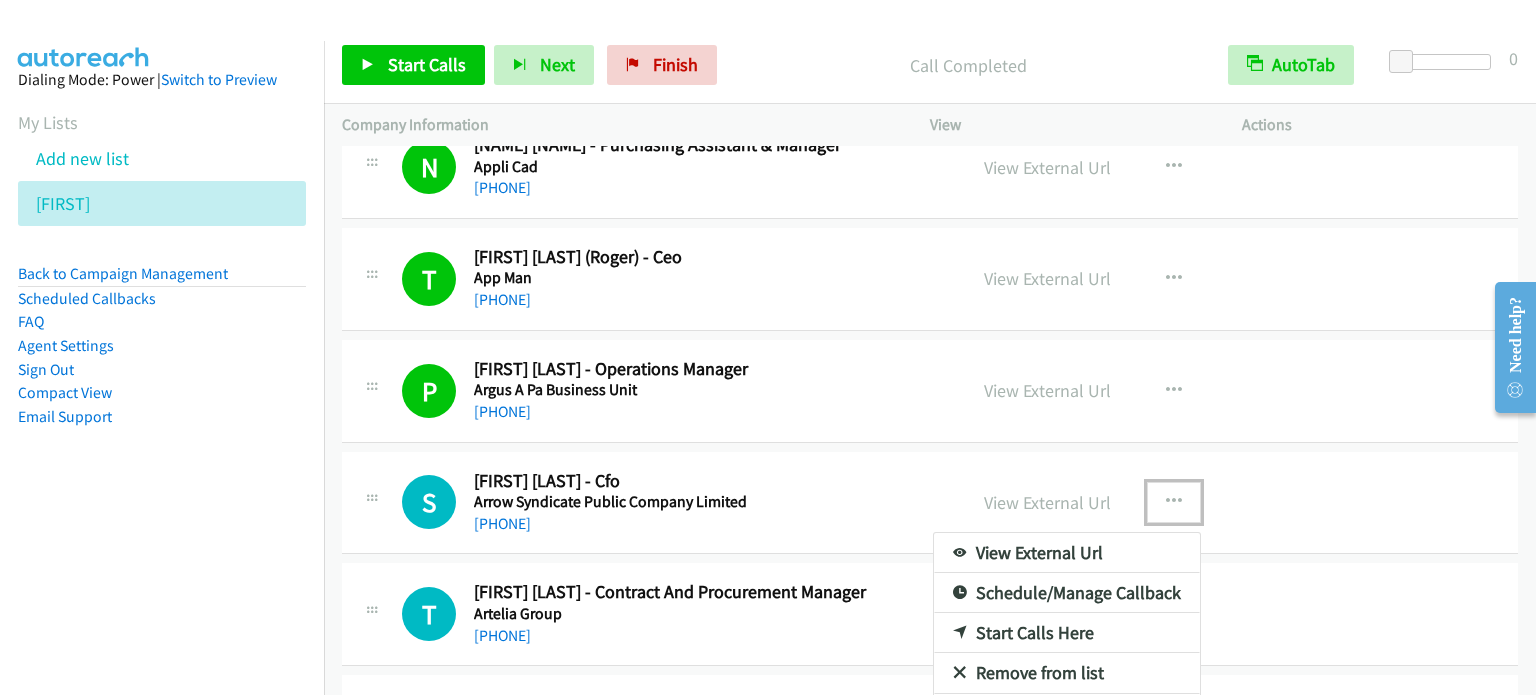 drag, startPoint x: 1001, startPoint y: 622, endPoint x: 982, endPoint y: 592, distance: 35.510563 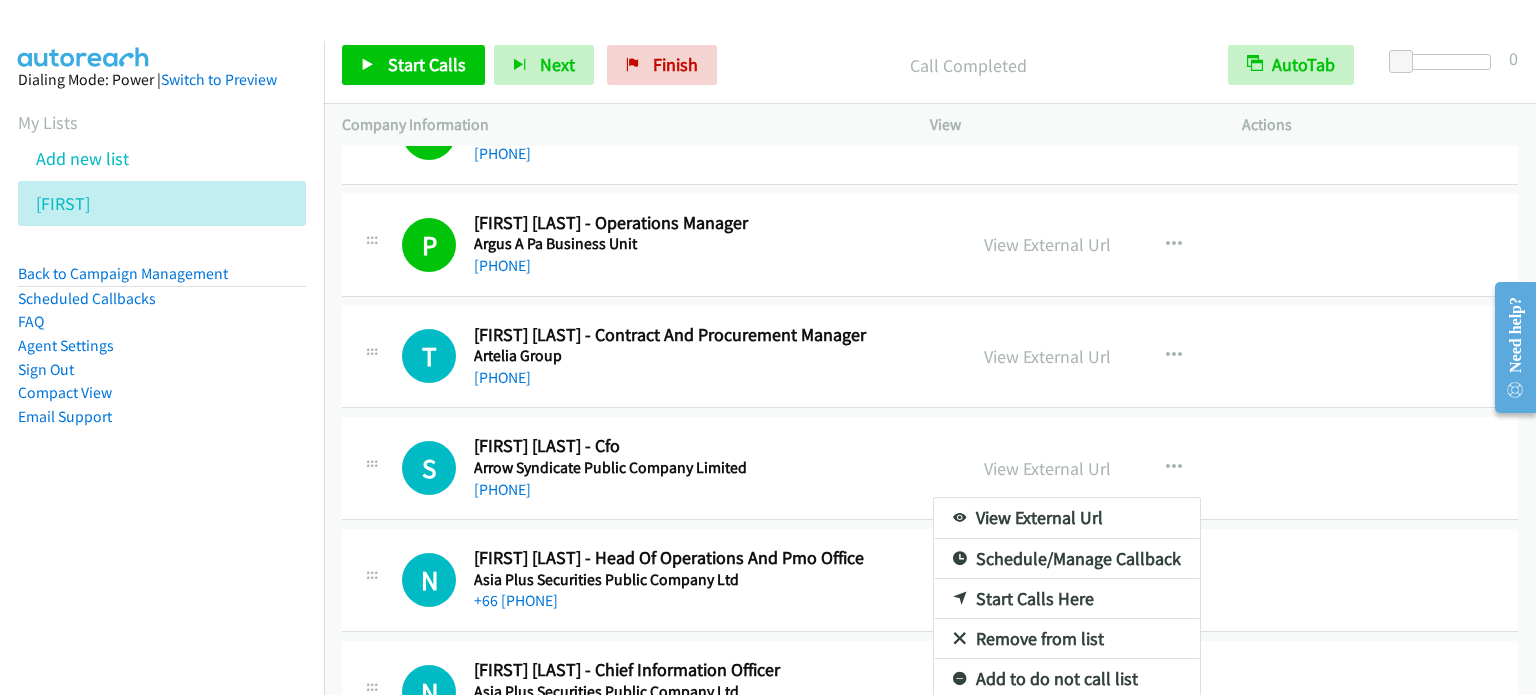 scroll, scrollTop: 4060, scrollLeft: 0, axis: vertical 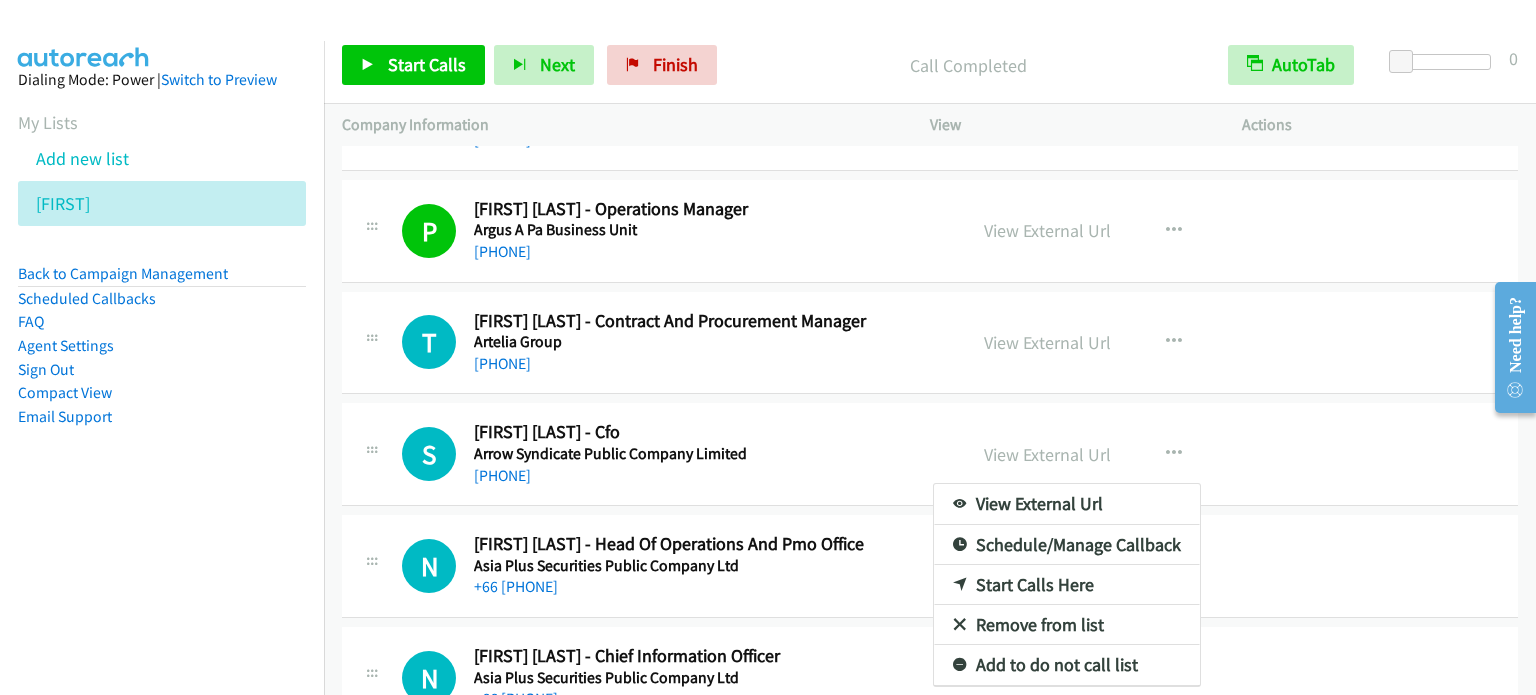 click at bounding box center (768, 347) 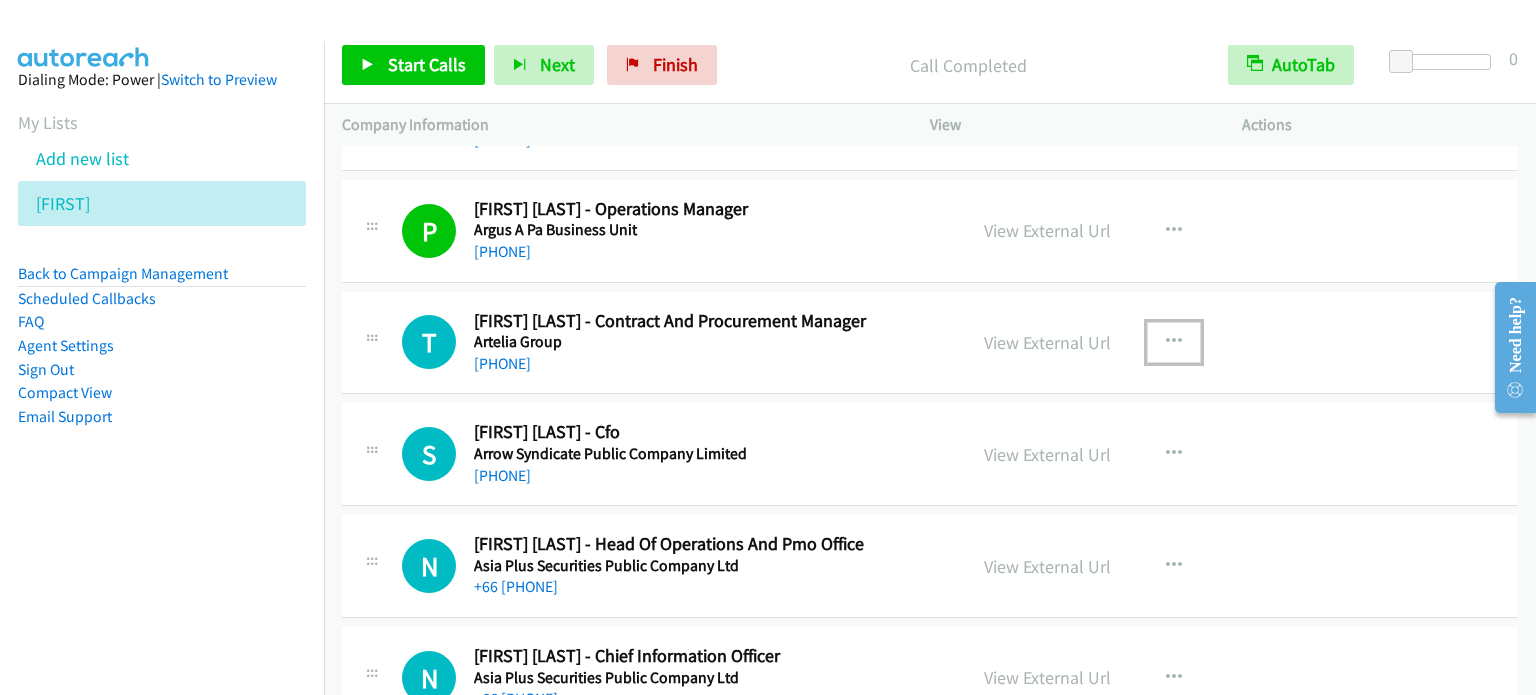 click at bounding box center [1174, 342] 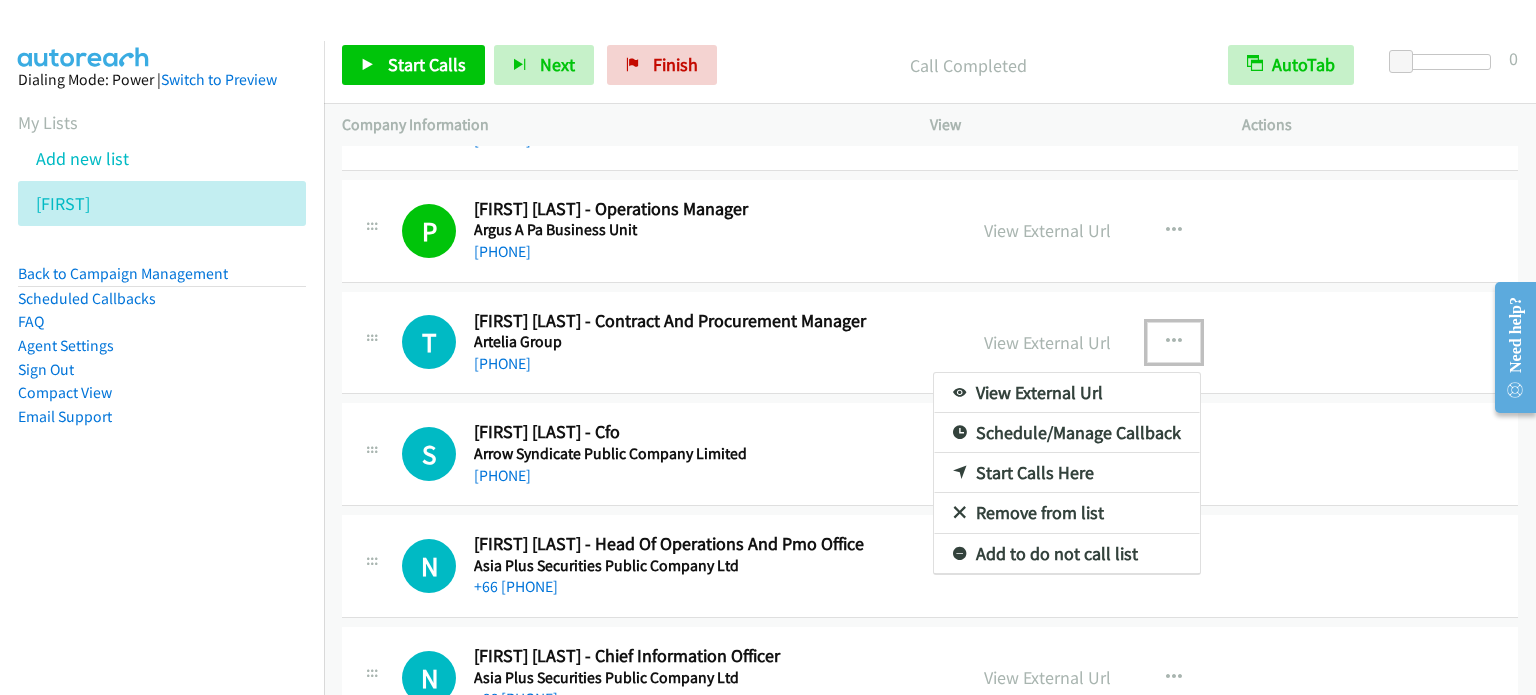 click on "Start Calls Here" at bounding box center [1067, 473] 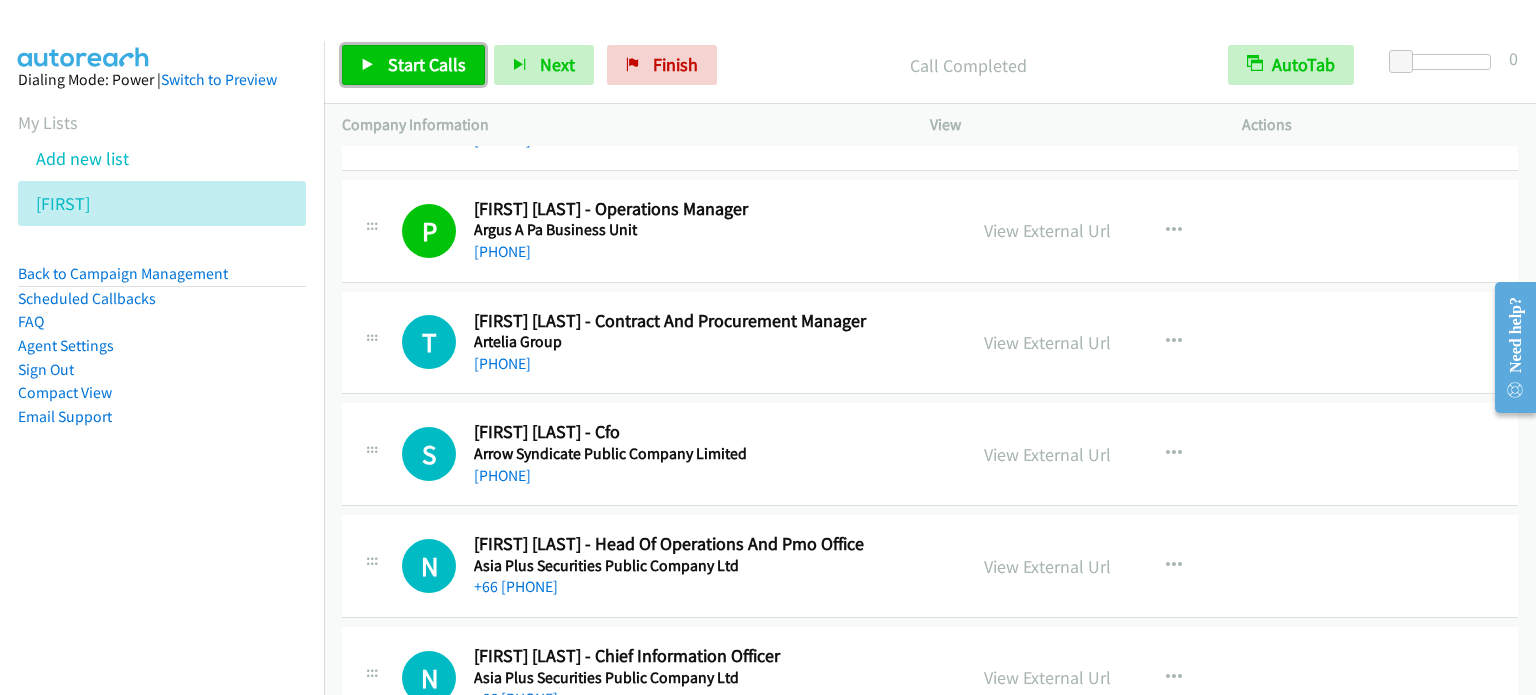 click on "Start Calls" at bounding box center (413, 65) 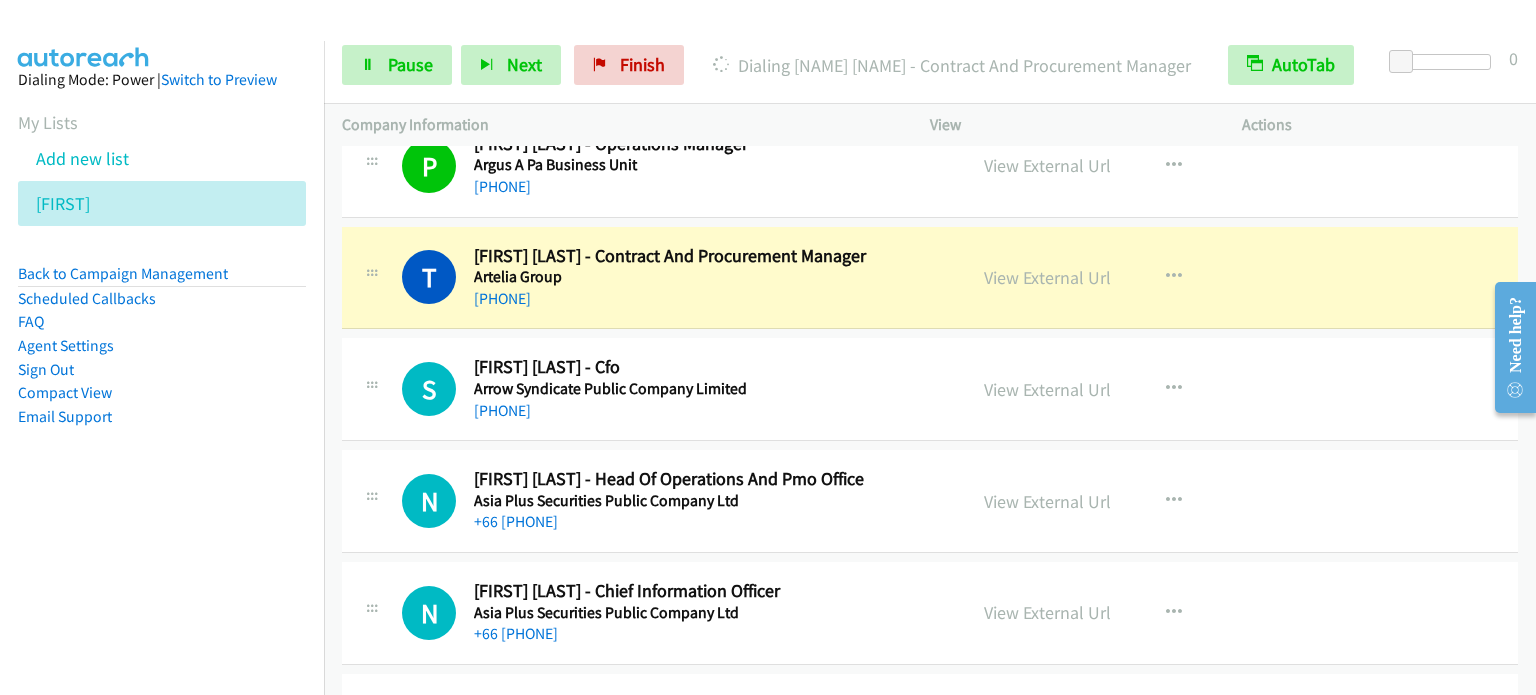 scroll, scrollTop: 4160, scrollLeft: 0, axis: vertical 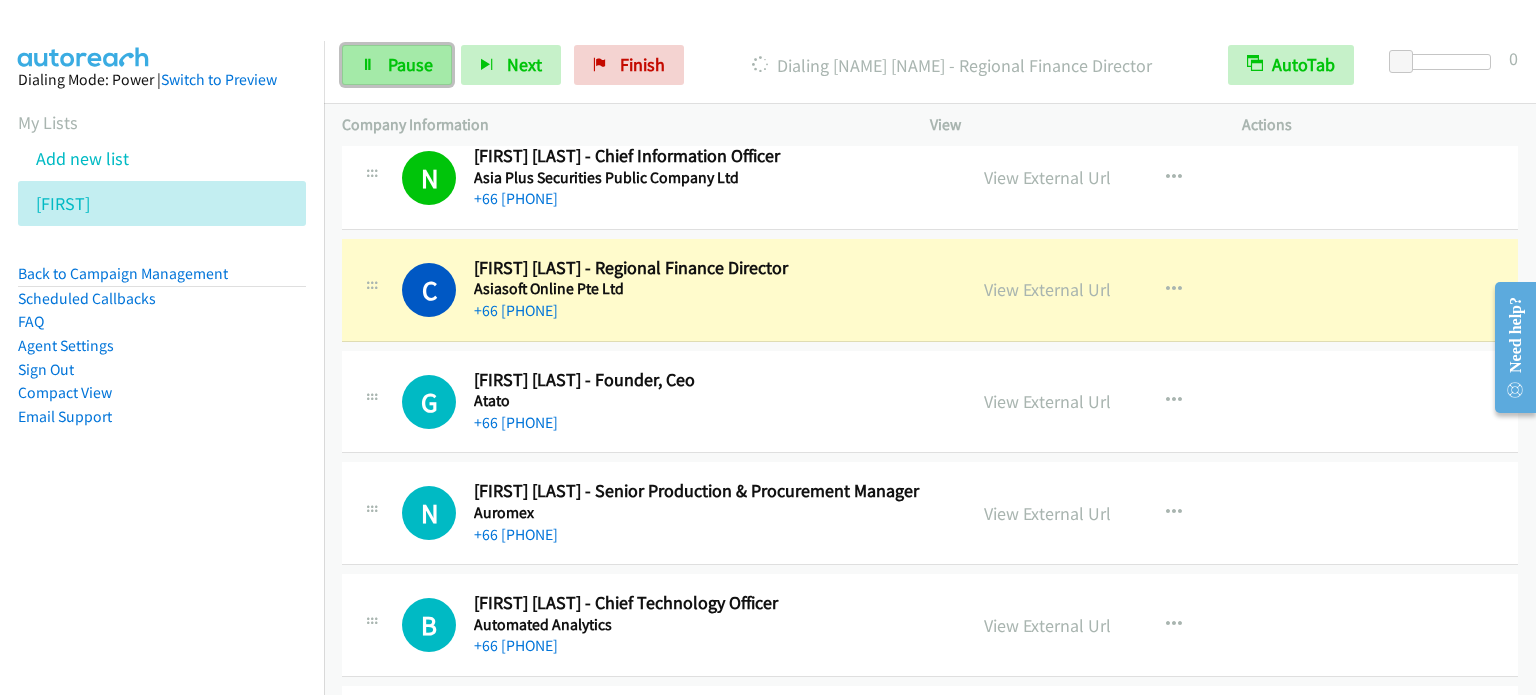 click on "Pause" at bounding box center [397, 65] 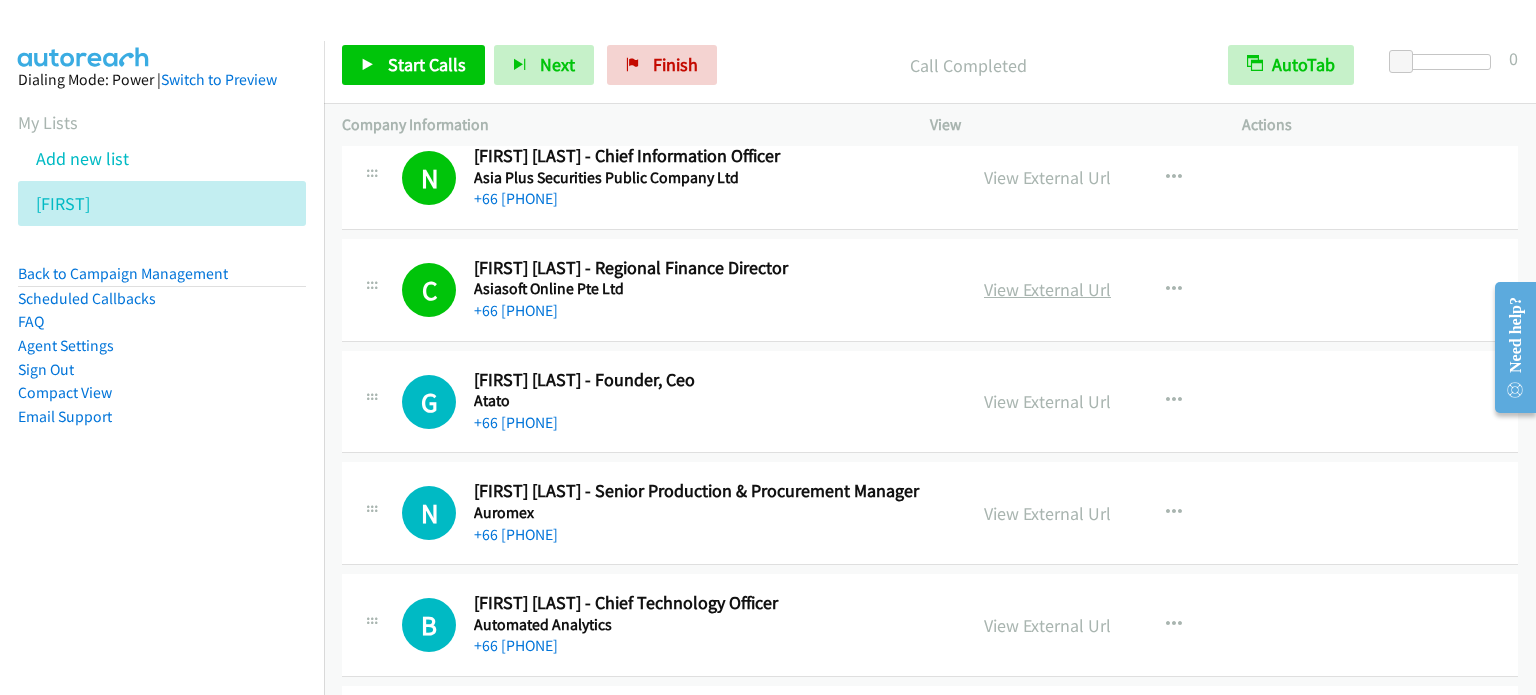 click on "View External Url" at bounding box center (1047, 289) 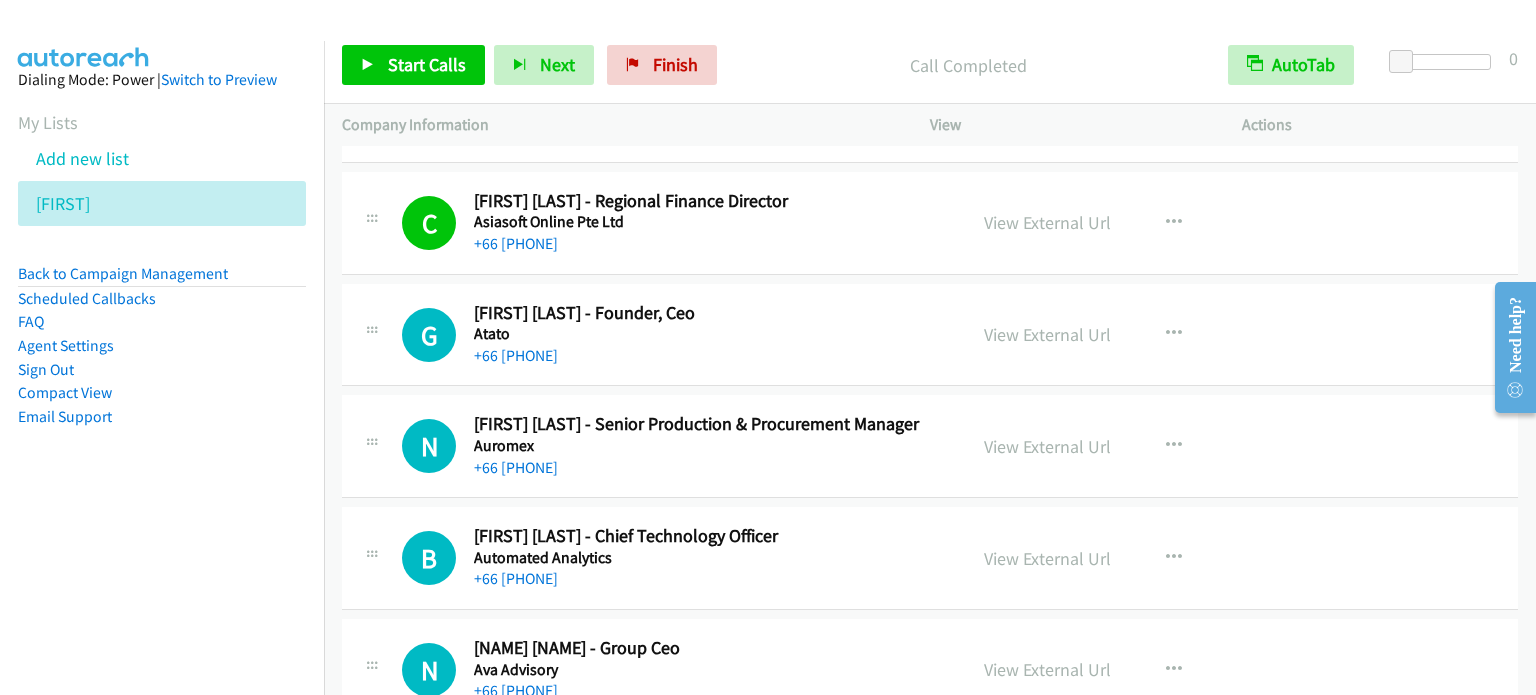 scroll, scrollTop: 4660, scrollLeft: 0, axis: vertical 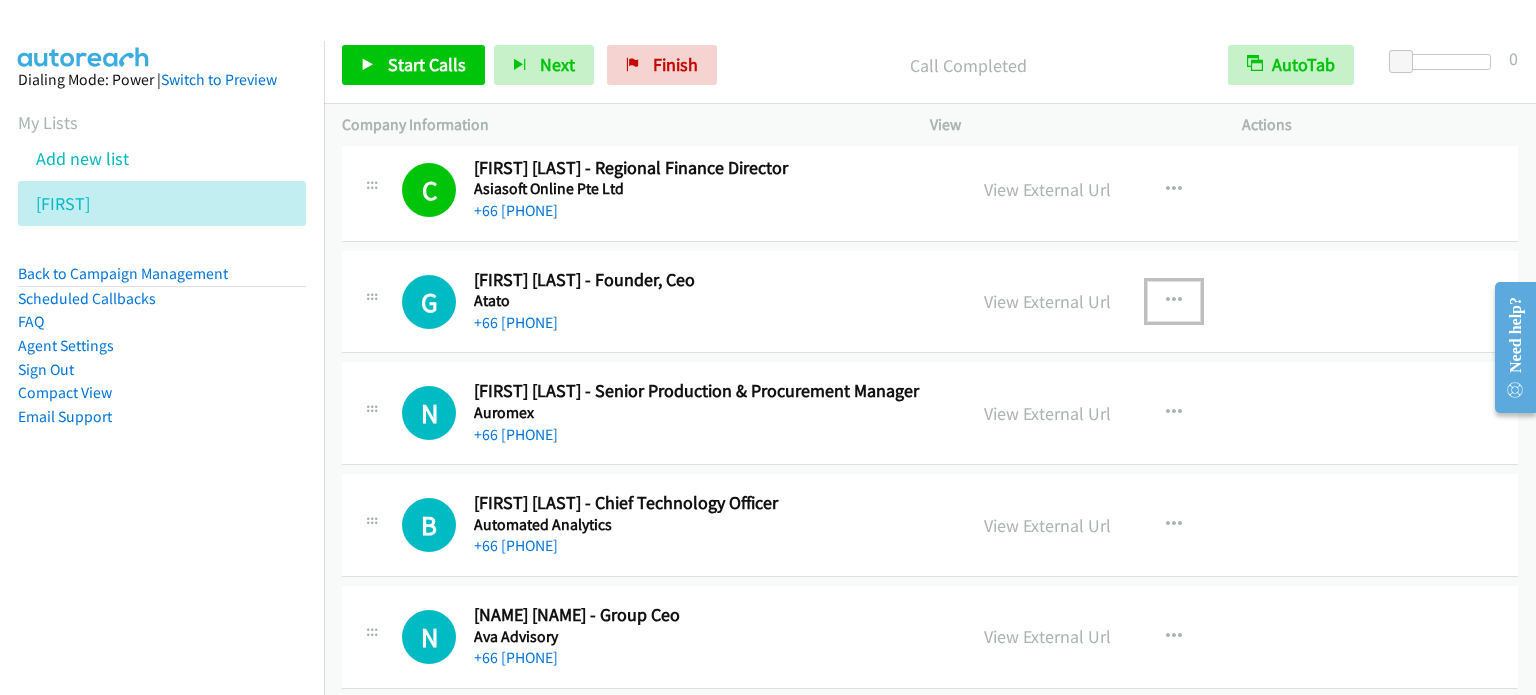 click at bounding box center (1174, 301) 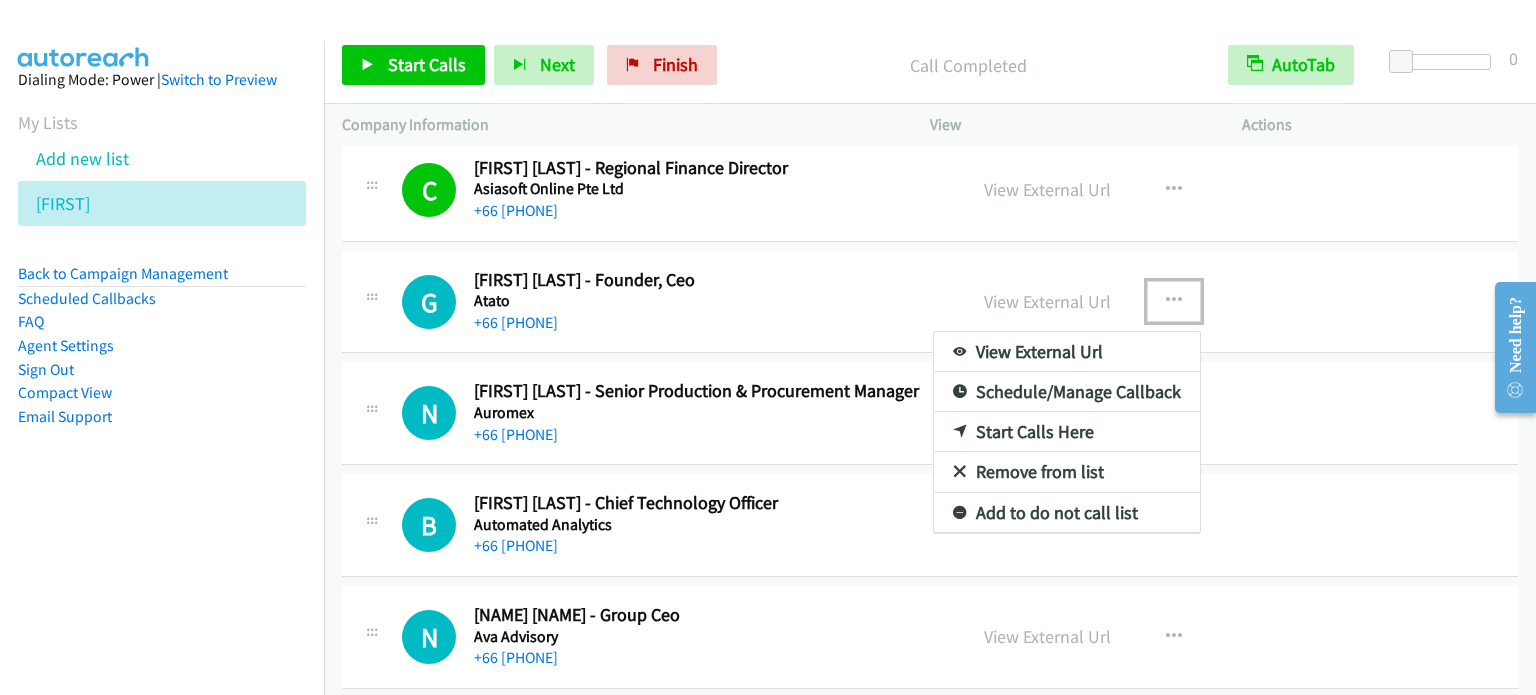 click on "Start Calls Here" at bounding box center [1067, 432] 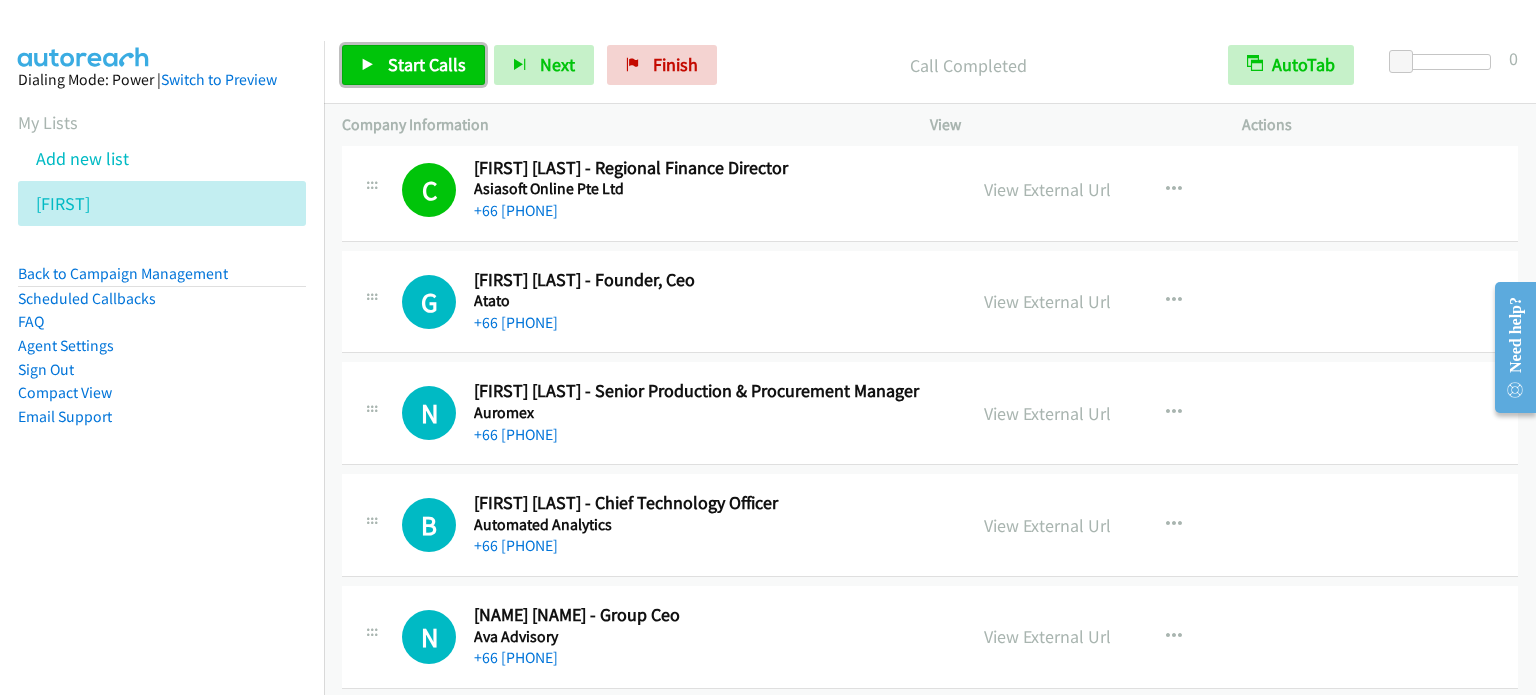click on "Start Calls" at bounding box center [427, 64] 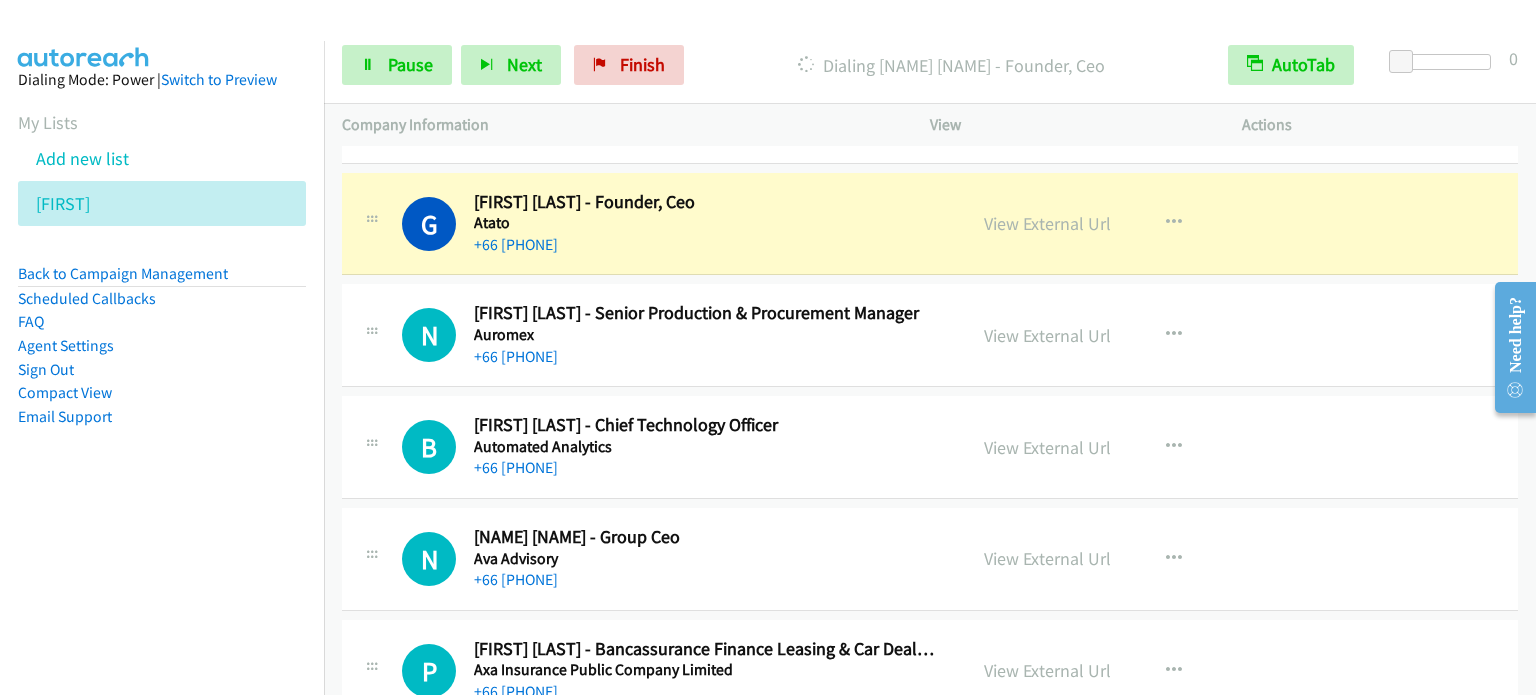 scroll, scrollTop: 4760, scrollLeft: 0, axis: vertical 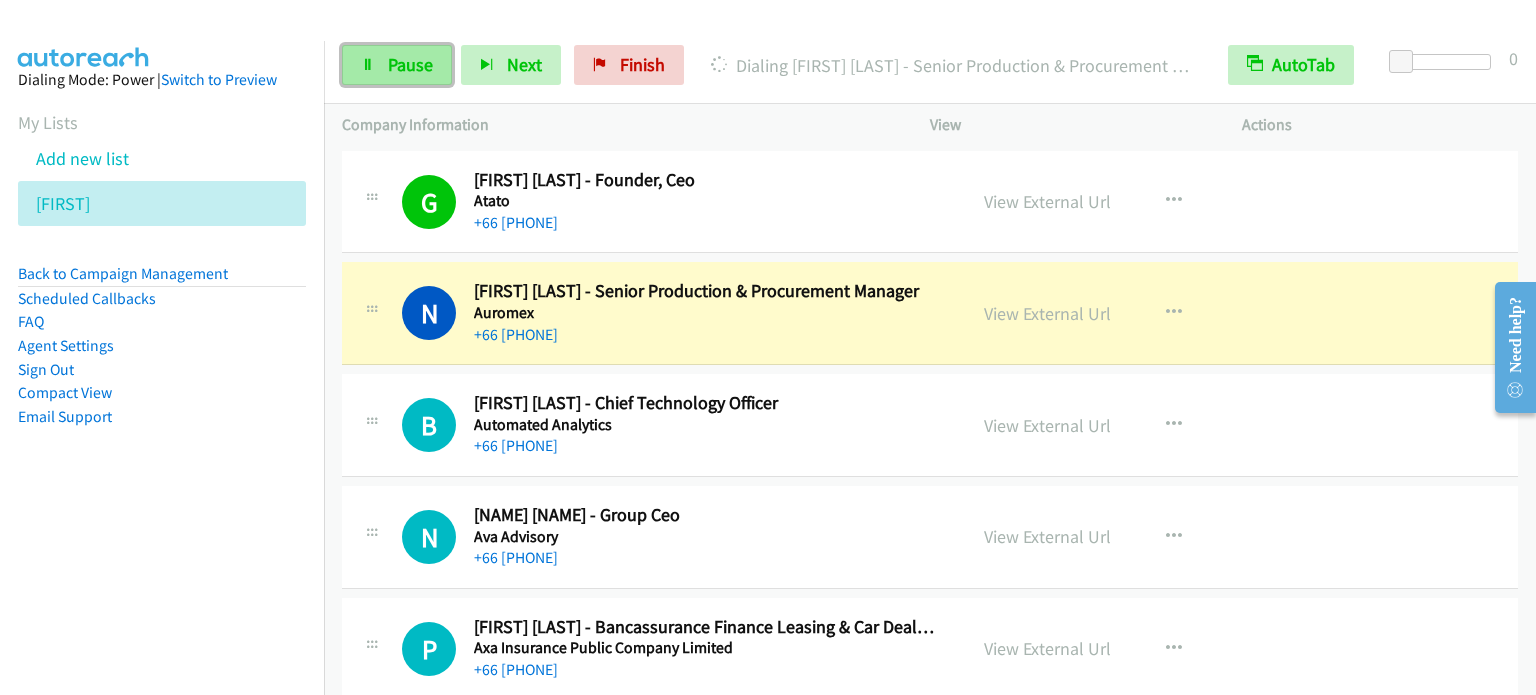 click on "Pause" at bounding box center [410, 64] 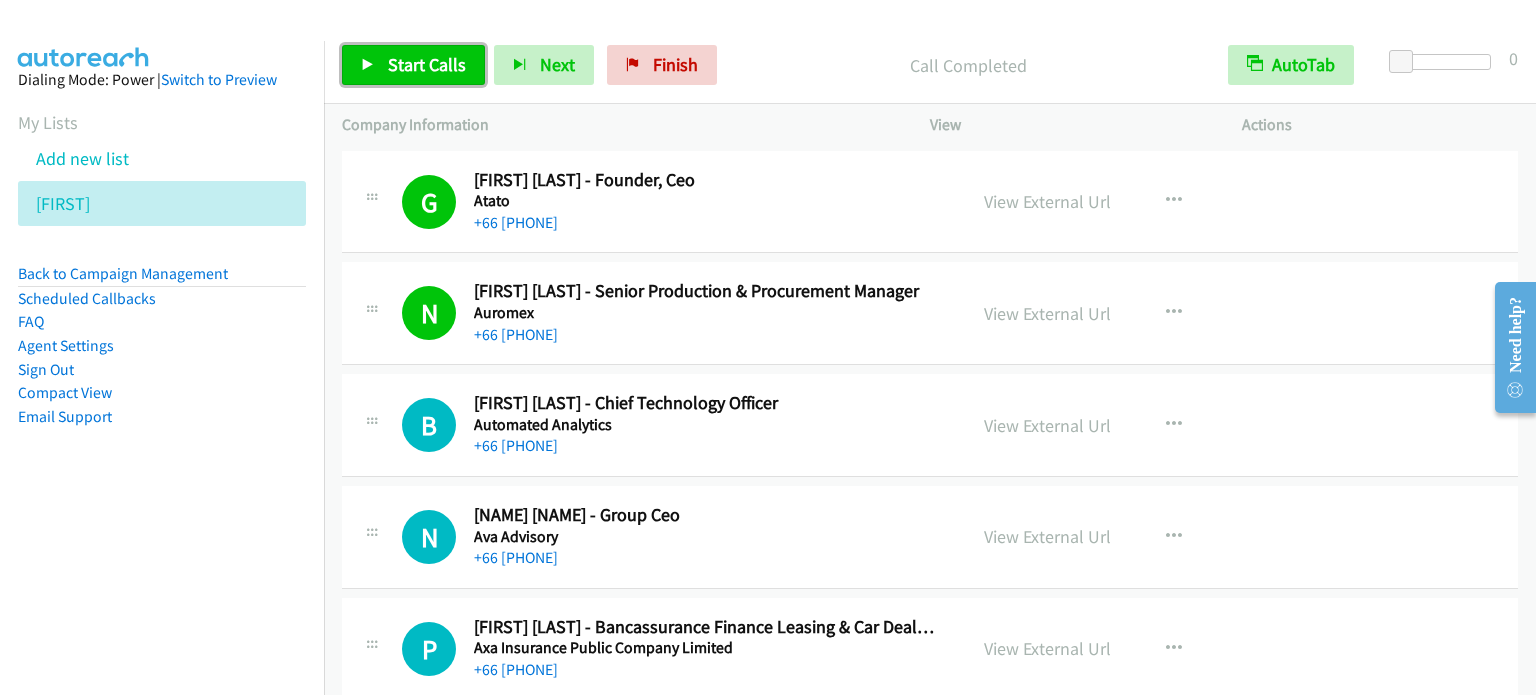 click on "Start Calls" at bounding box center [427, 64] 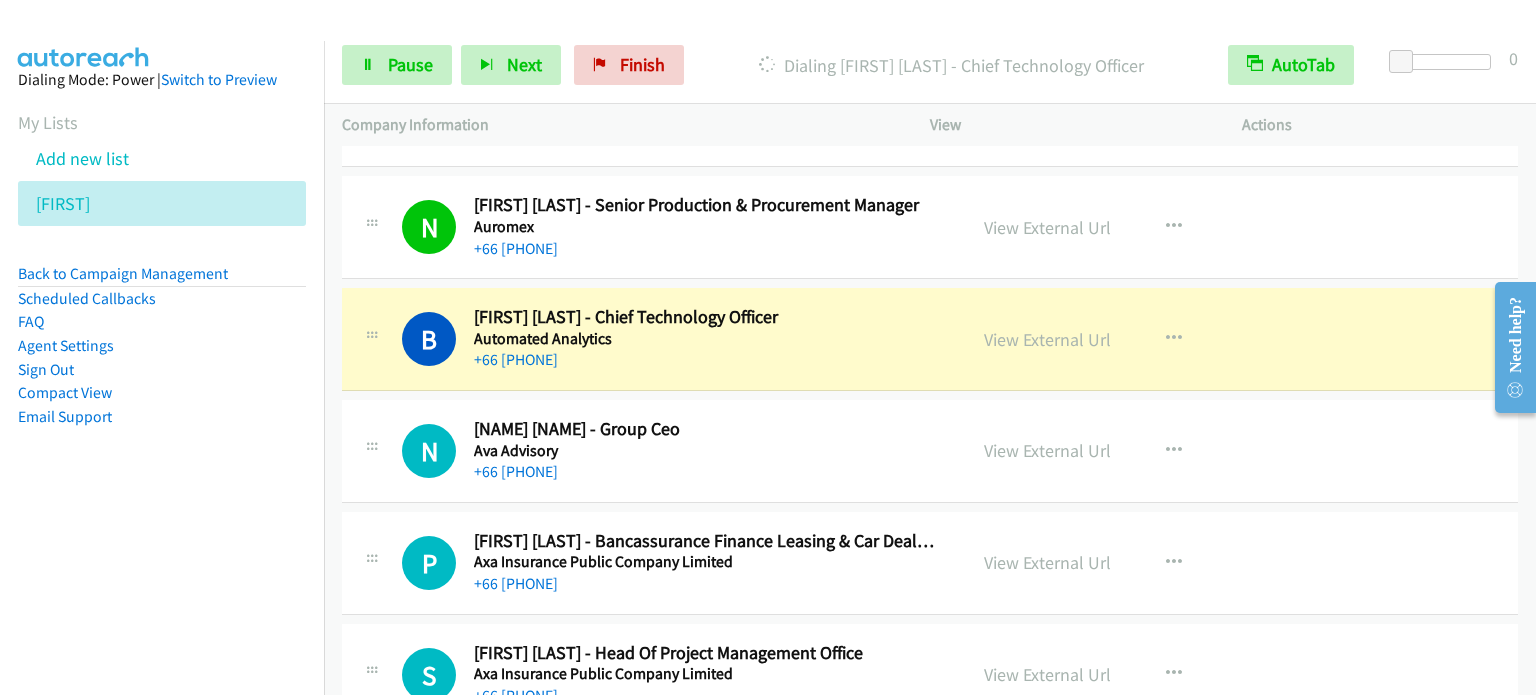 scroll, scrollTop: 4960, scrollLeft: 0, axis: vertical 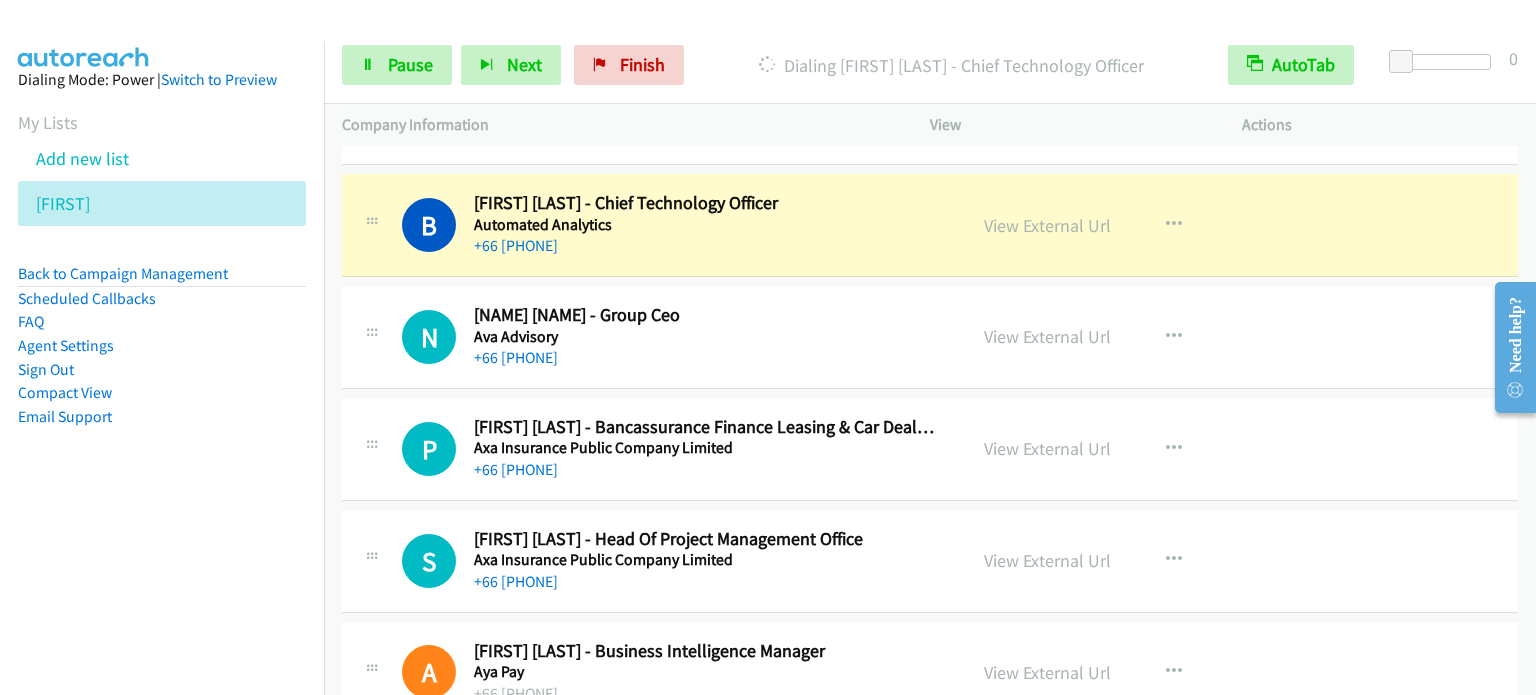 drag, startPoint x: 1079, startPoint y: 221, endPoint x: 1107, endPoint y: 256, distance: 44.82187 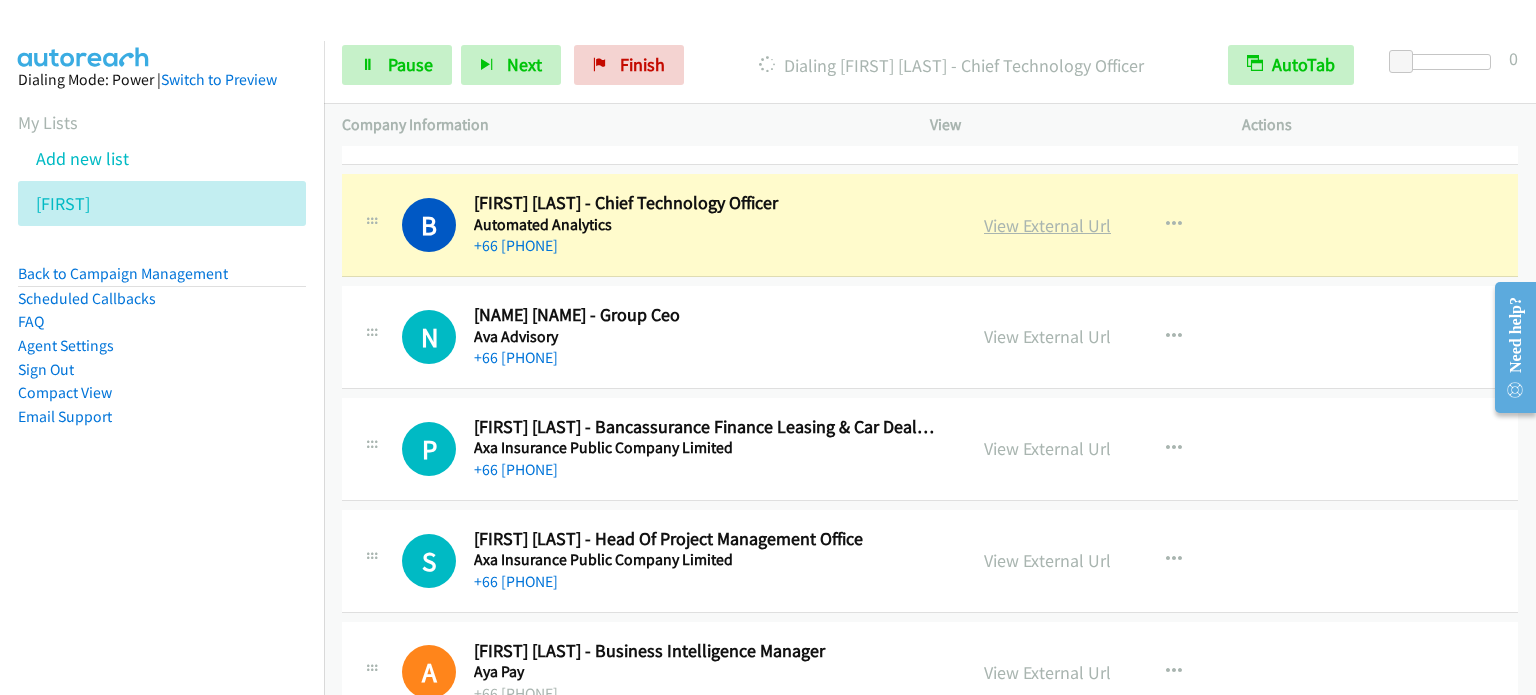 click on "View External Url" at bounding box center (1047, 225) 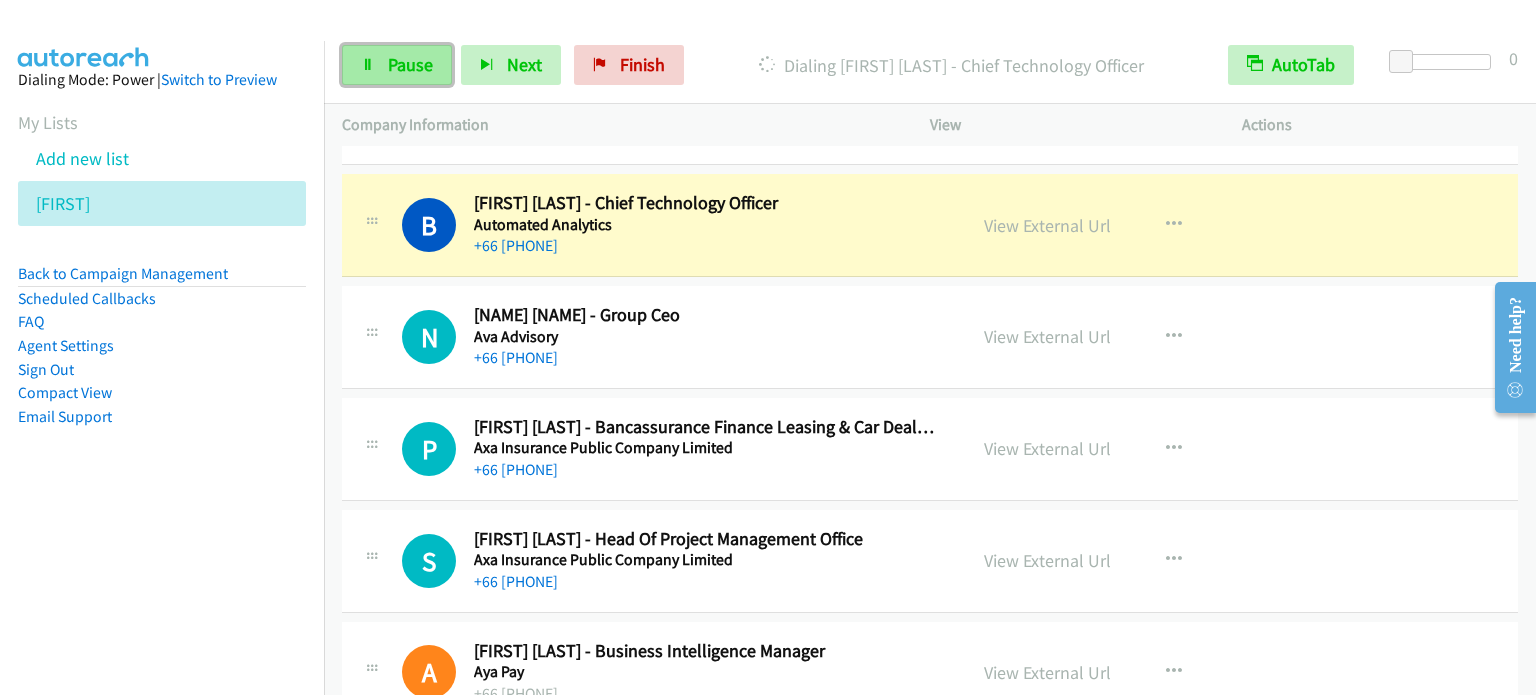 click on "Pause" at bounding box center (397, 65) 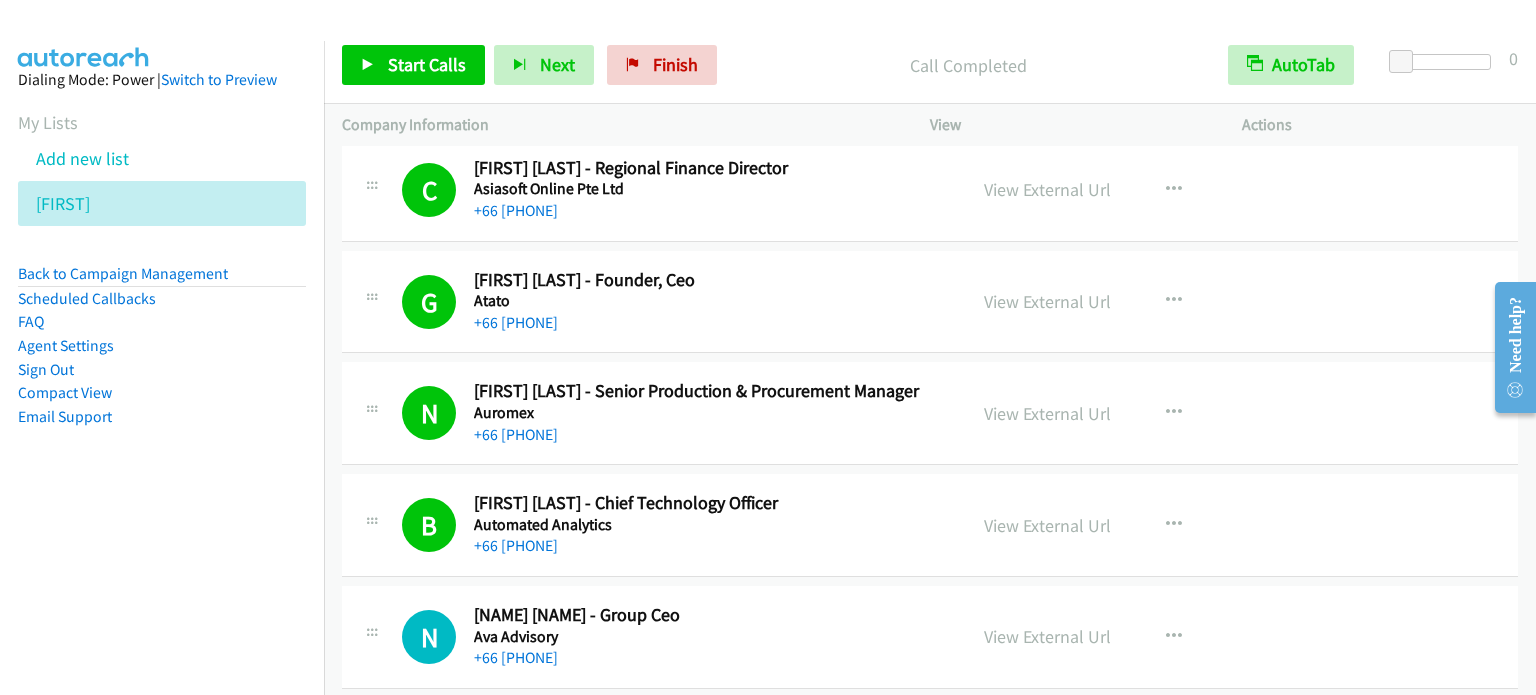 scroll, scrollTop: 4660, scrollLeft: 0, axis: vertical 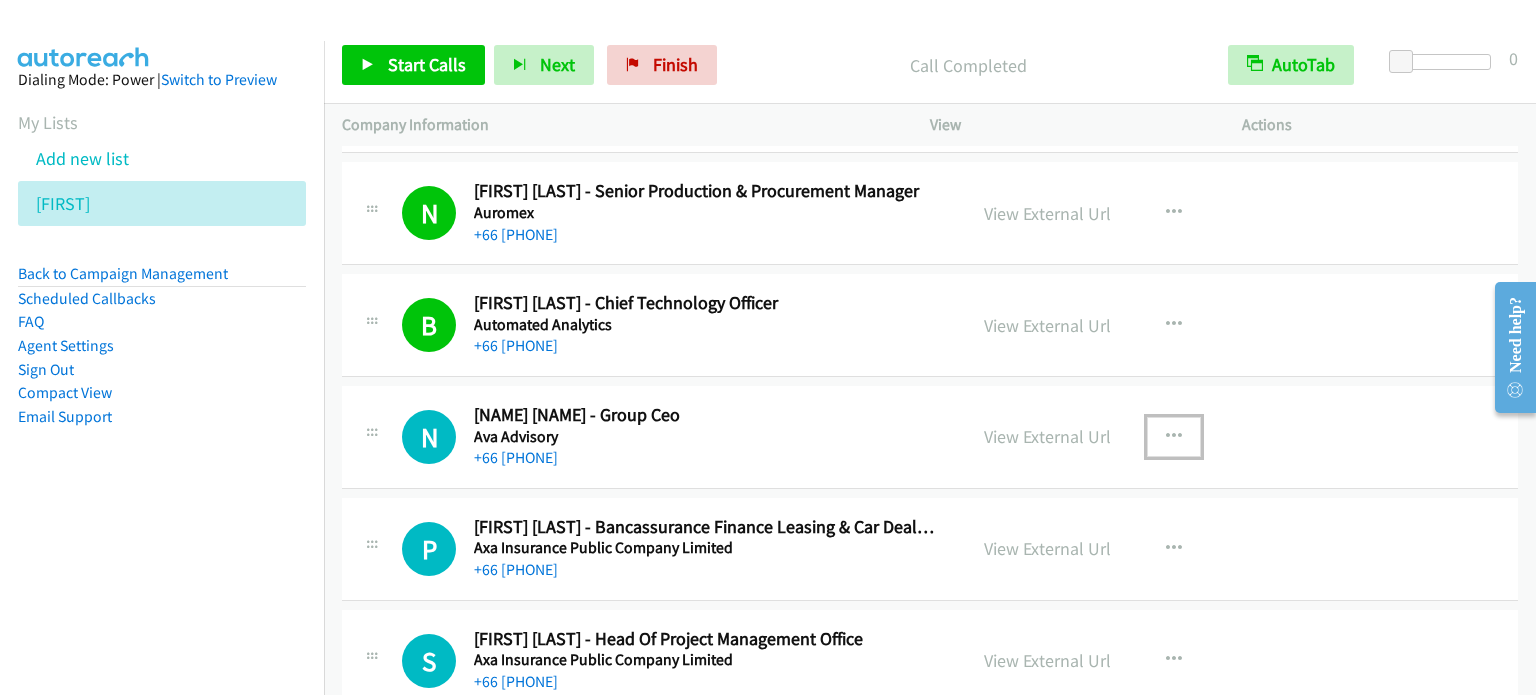 click at bounding box center (1174, 437) 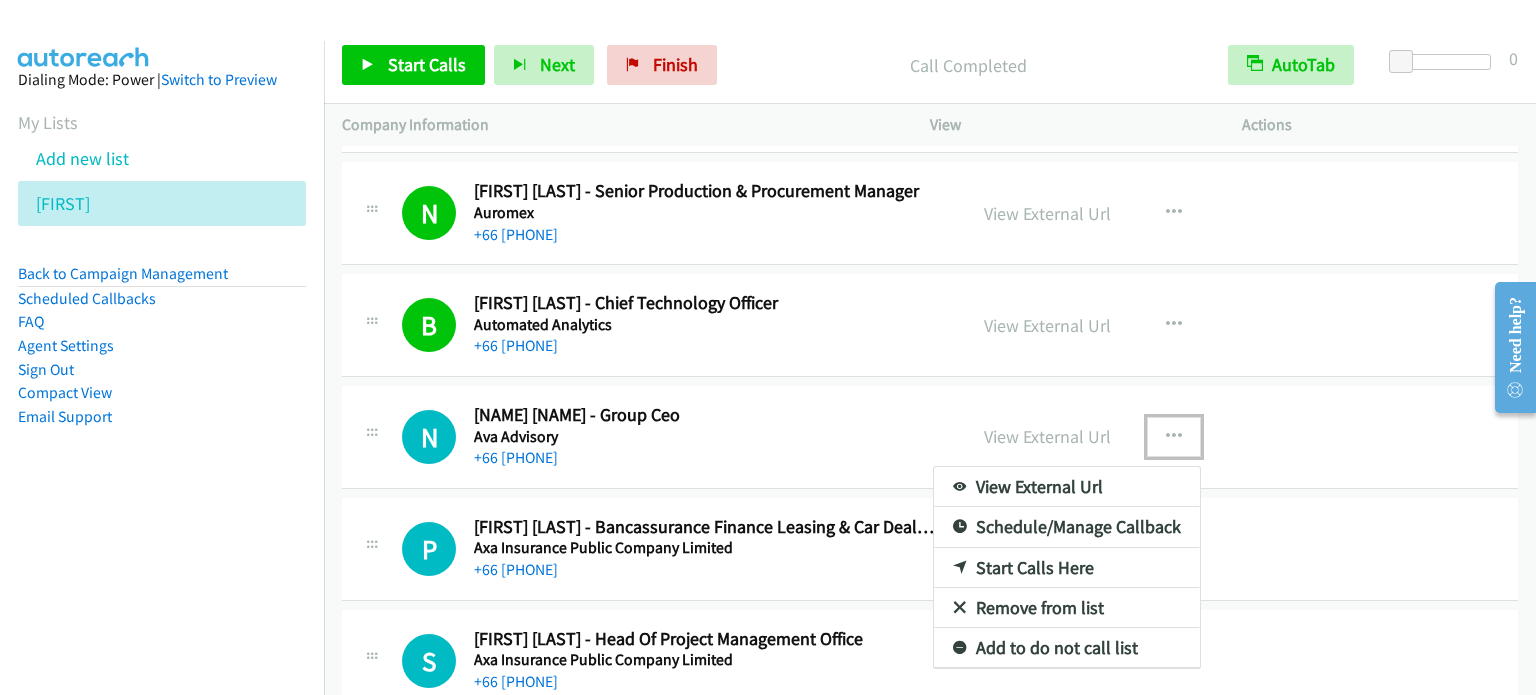 click on "Start Calls Here" at bounding box center [1067, 568] 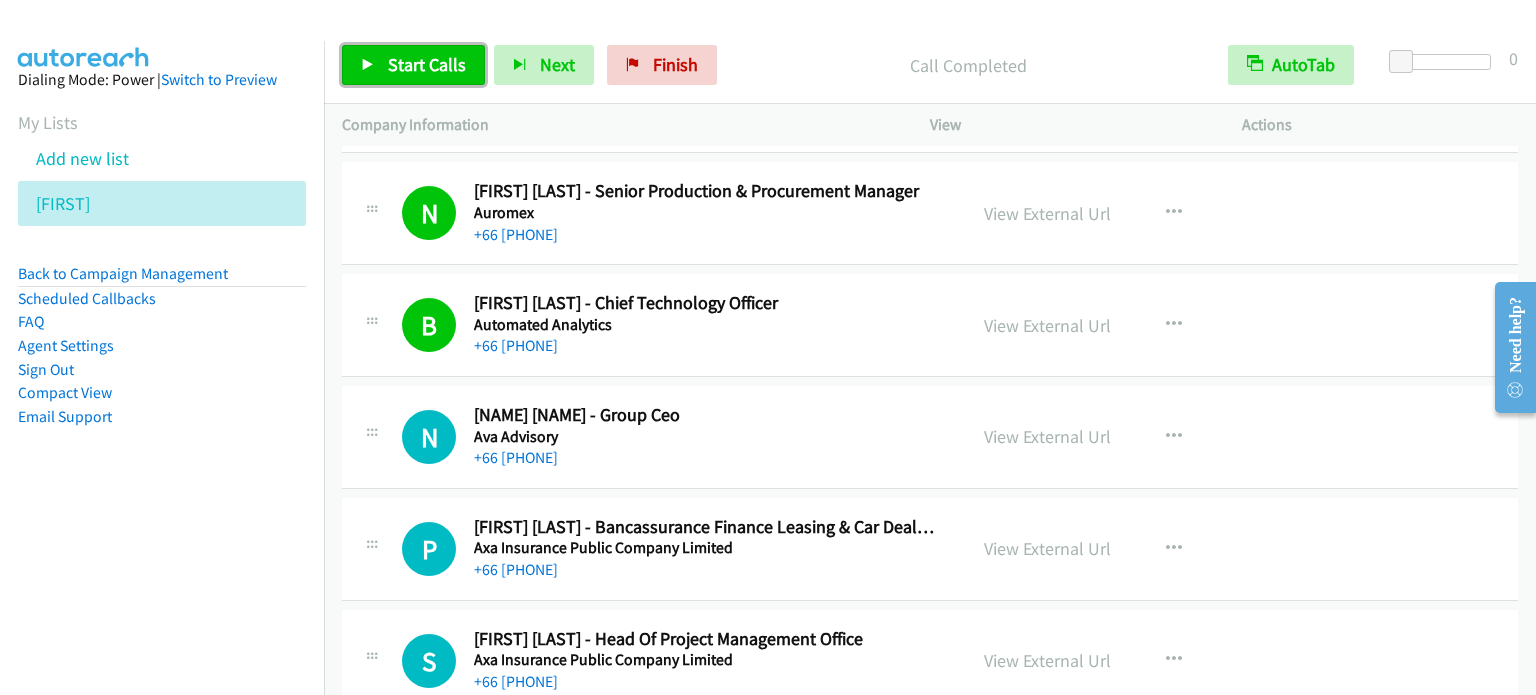 click on "Start Calls" at bounding box center (413, 65) 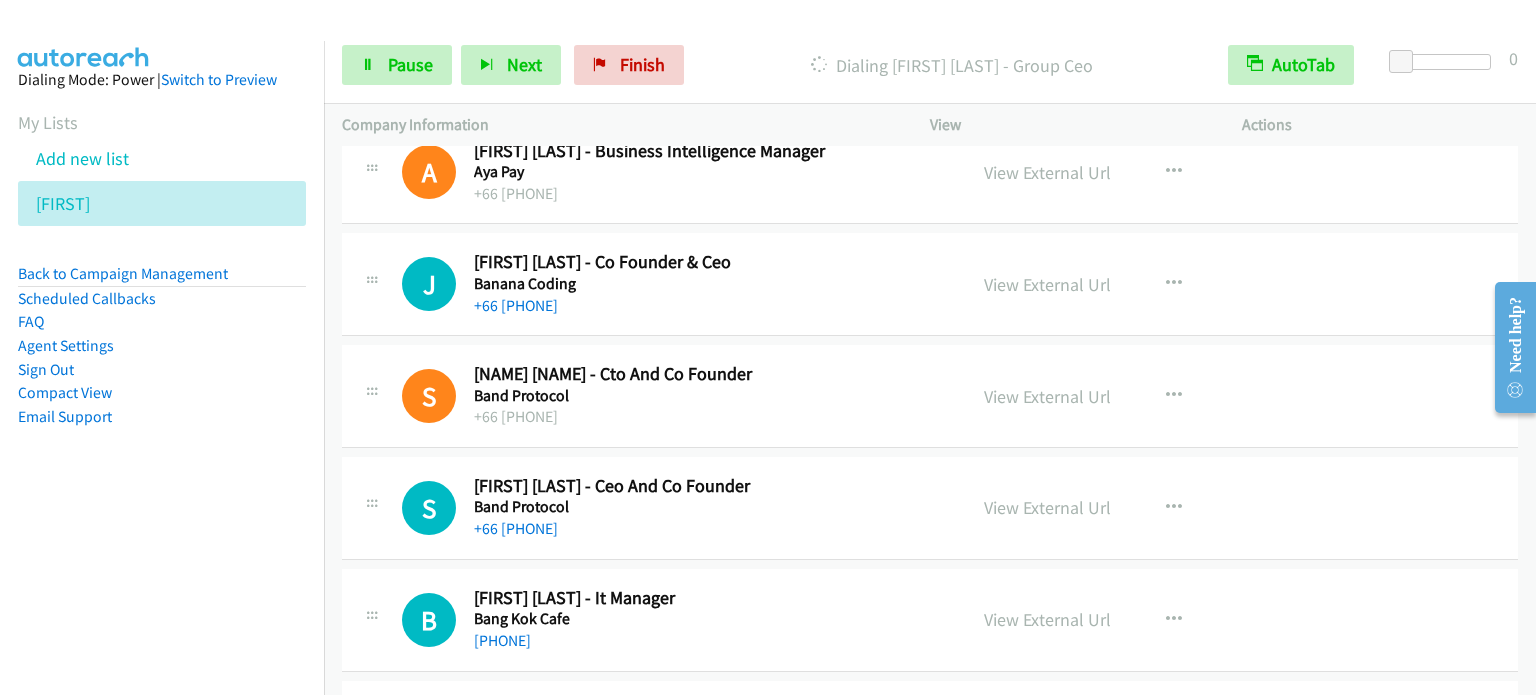 scroll, scrollTop: 5660, scrollLeft: 0, axis: vertical 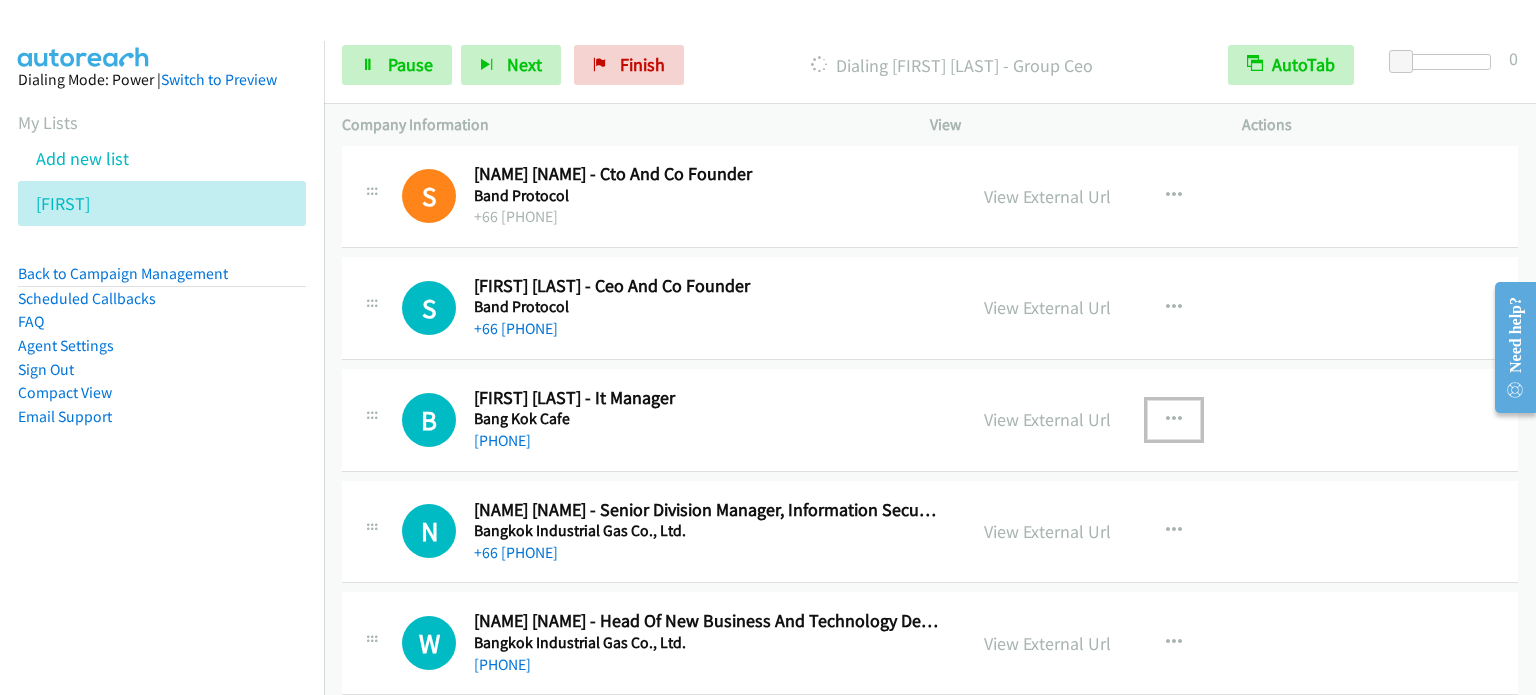 click at bounding box center [1174, 420] 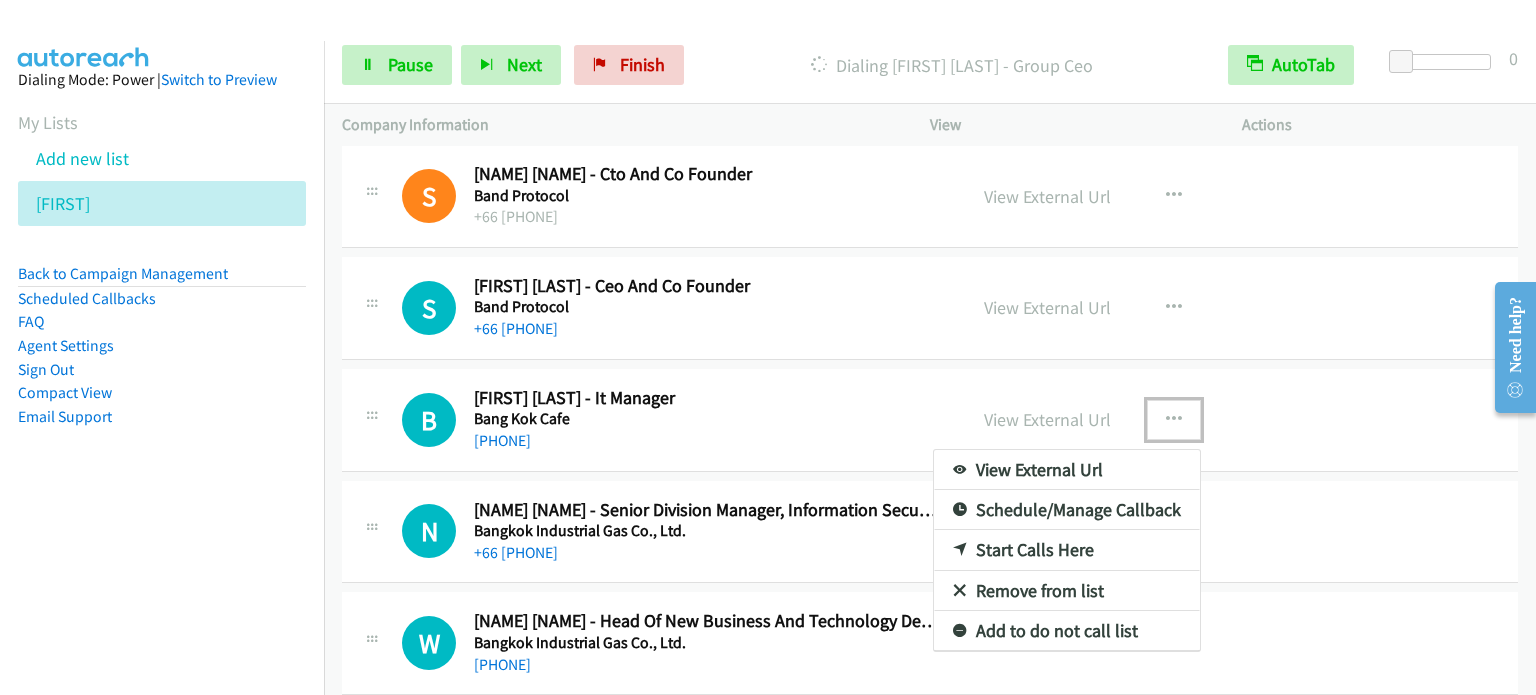 click on "Start Calls Here" at bounding box center [1067, 550] 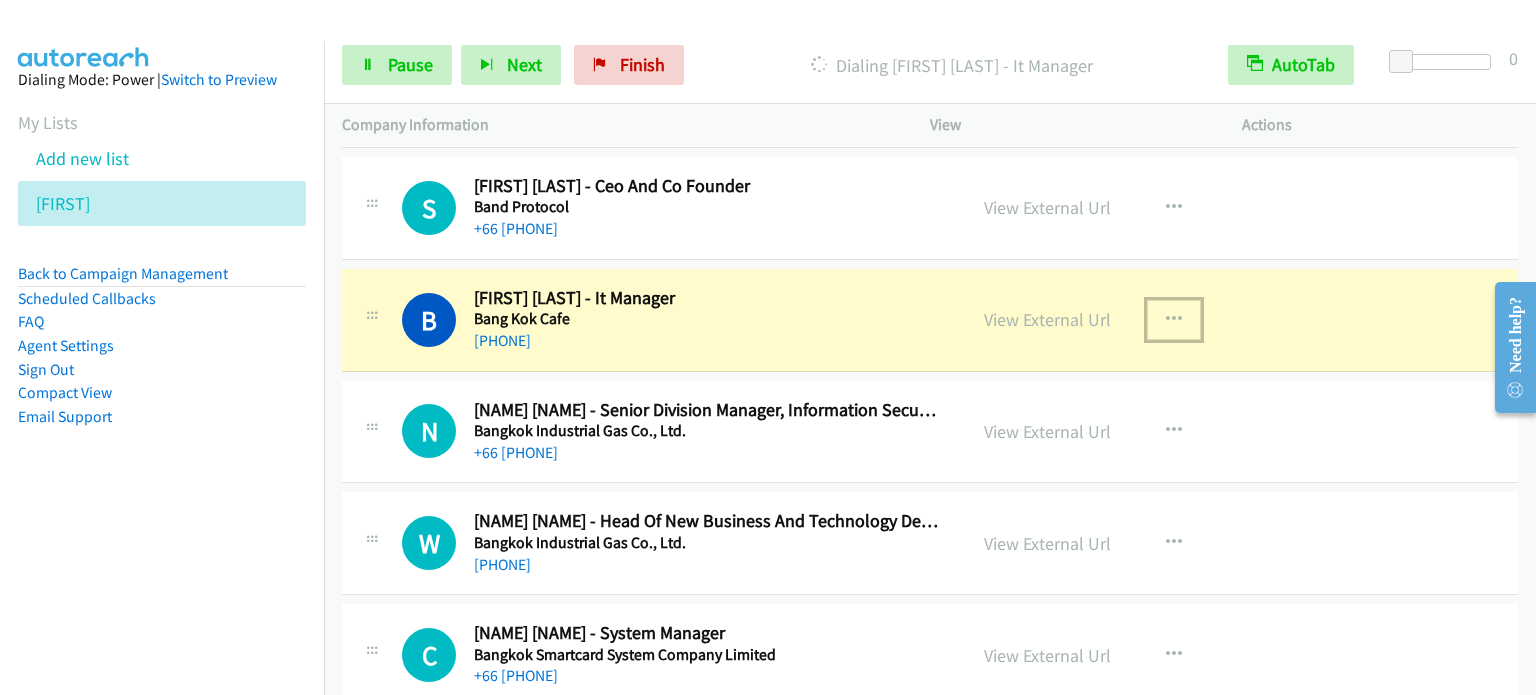 scroll, scrollTop: 5860, scrollLeft: 0, axis: vertical 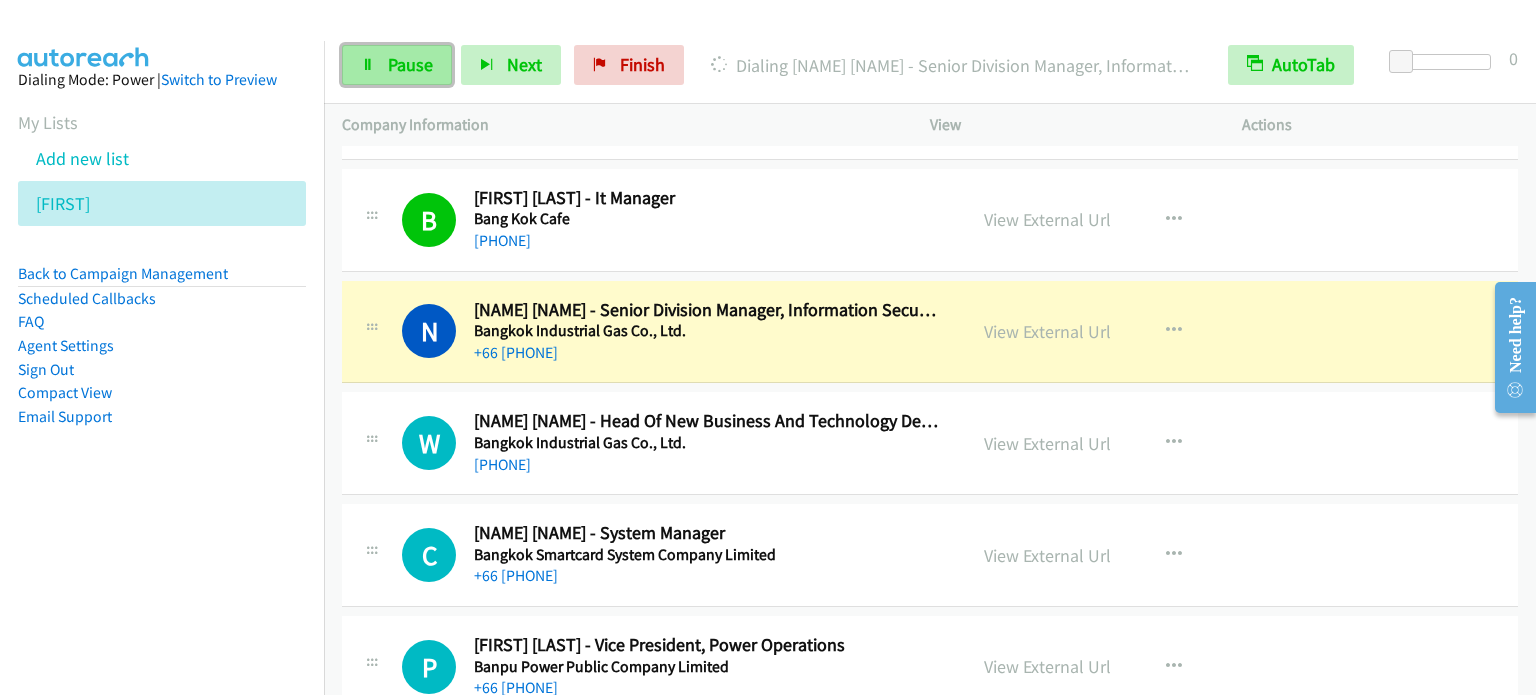 click on "Pause" at bounding box center [410, 64] 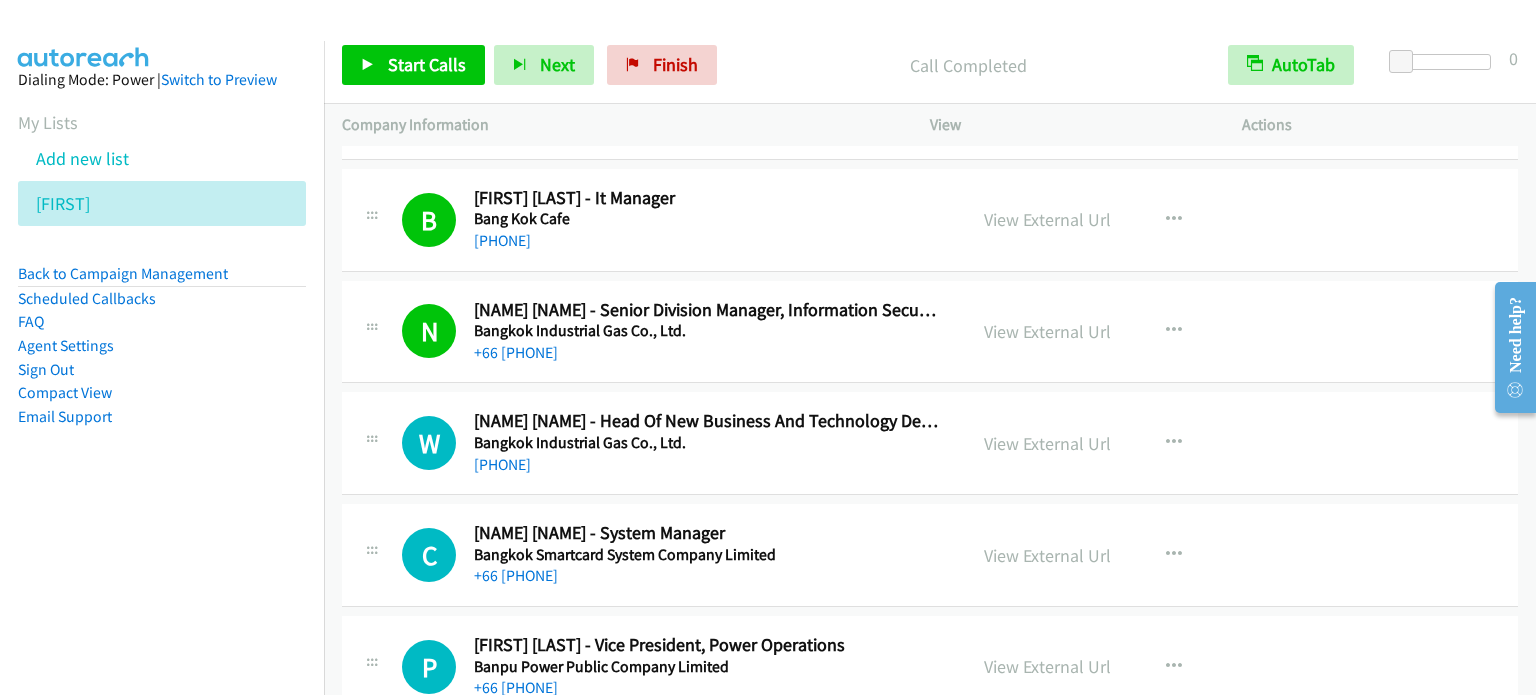 scroll, scrollTop: 5960, scrollLeft: 0, axis: vertical 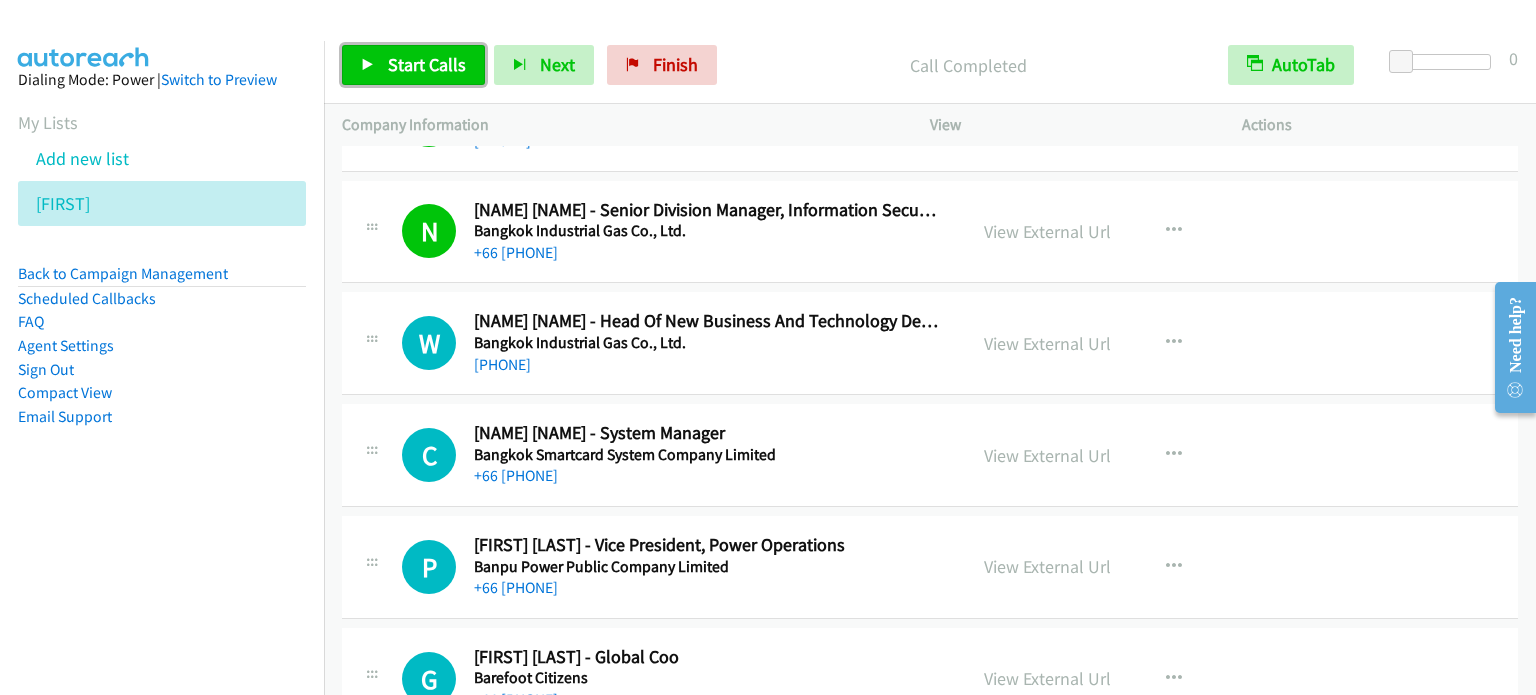 click on "Start Calls" at bounding box center [427, 64] 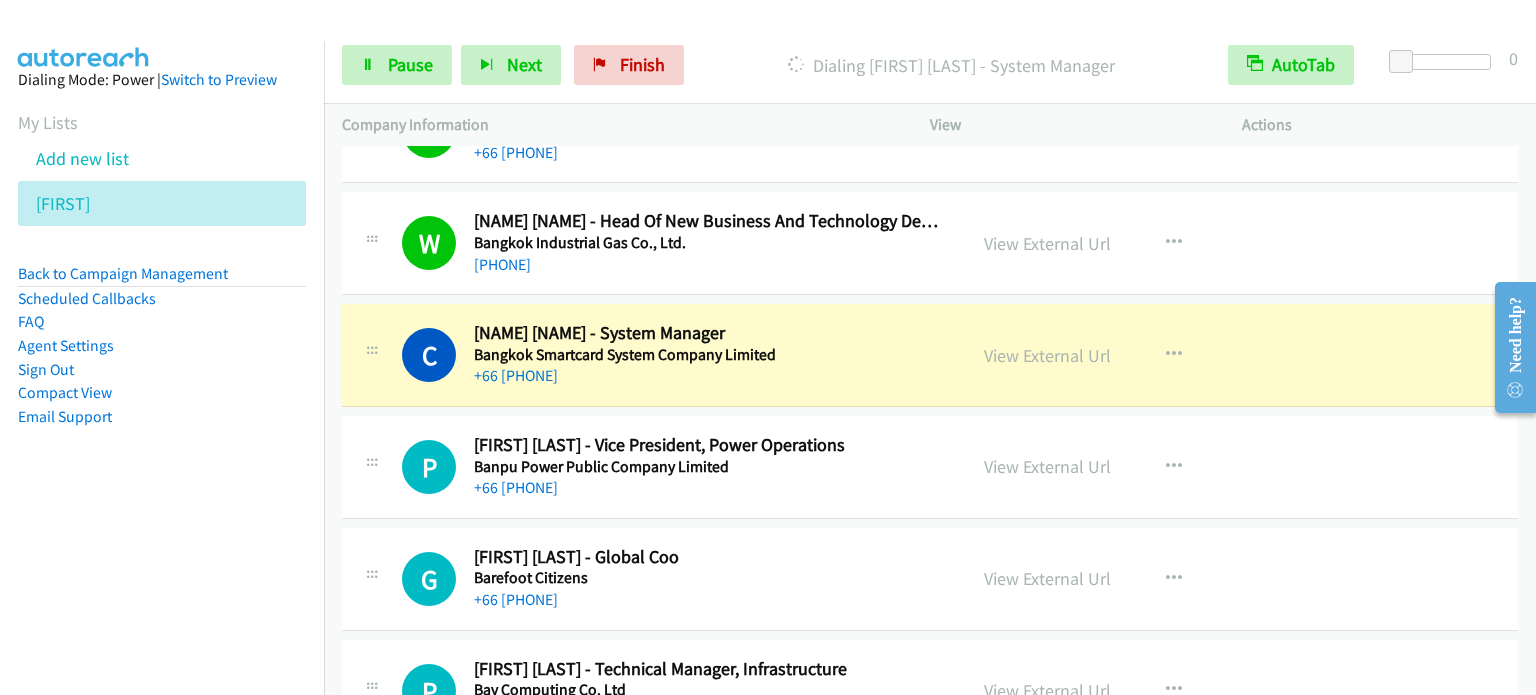 scroll, scrollTop: 6160, scrollLeft: 0, axis: vertical 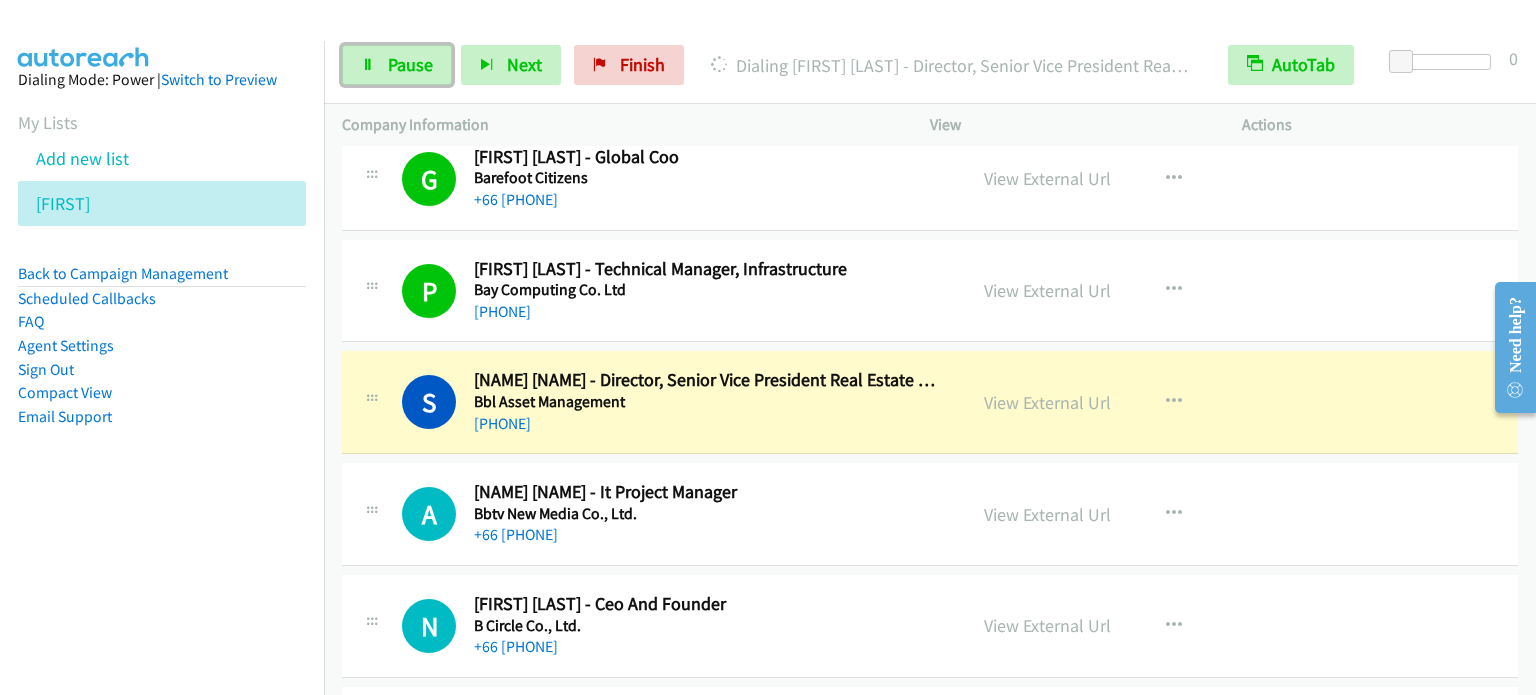 drag, startPoint x: 376, startPoint y: 54, endPoint x: 621, endPoint y: 147, distance: 262.05725 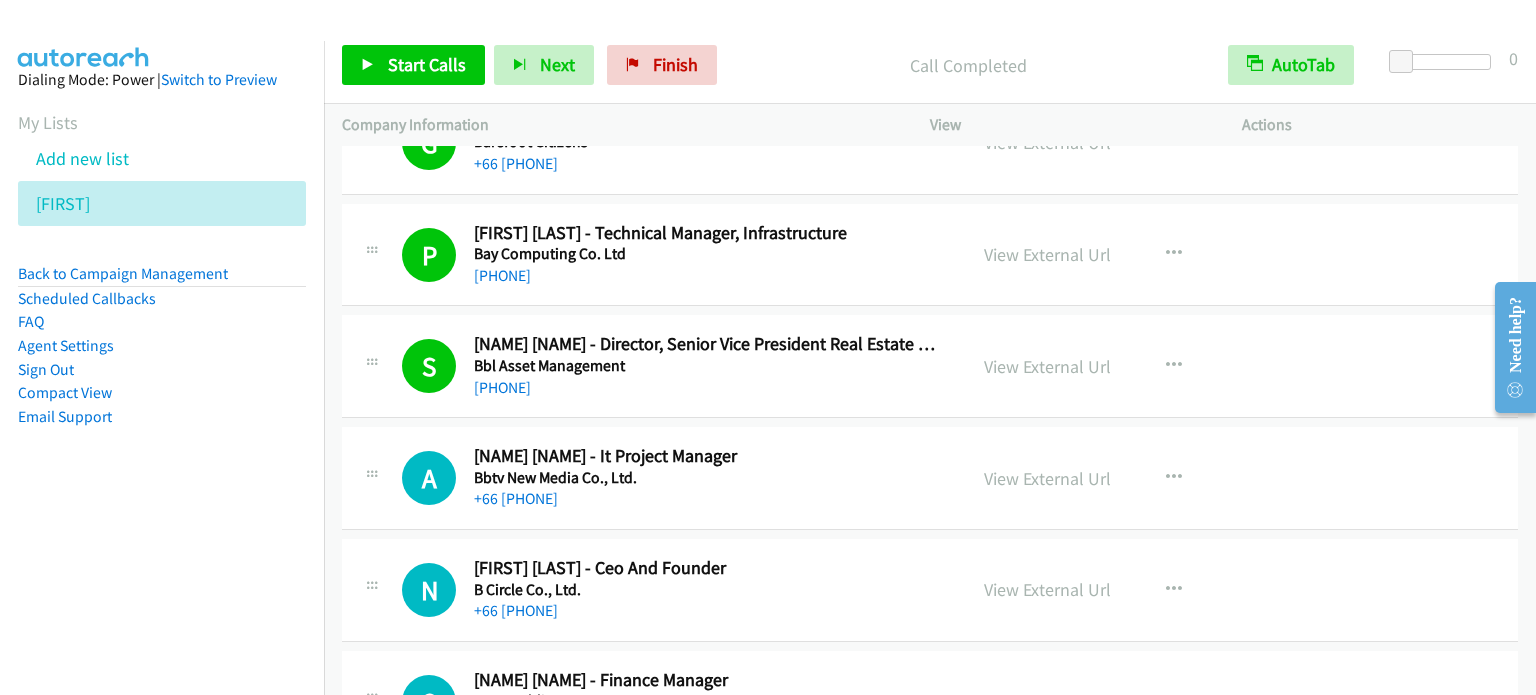 scroll, scrollTop: 6560, scrollLeft: 0, axis: vertical 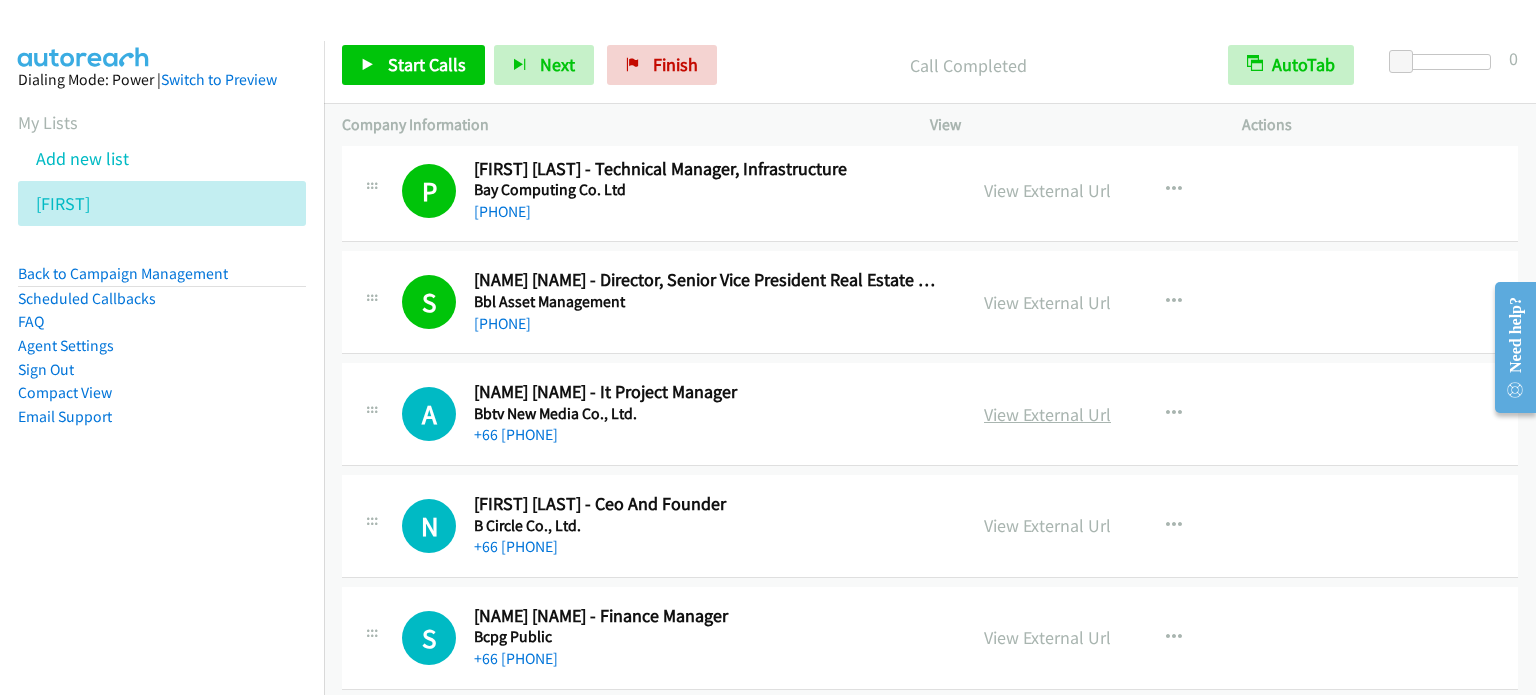 click on "View External Url" at bounding box center (1047, 414) 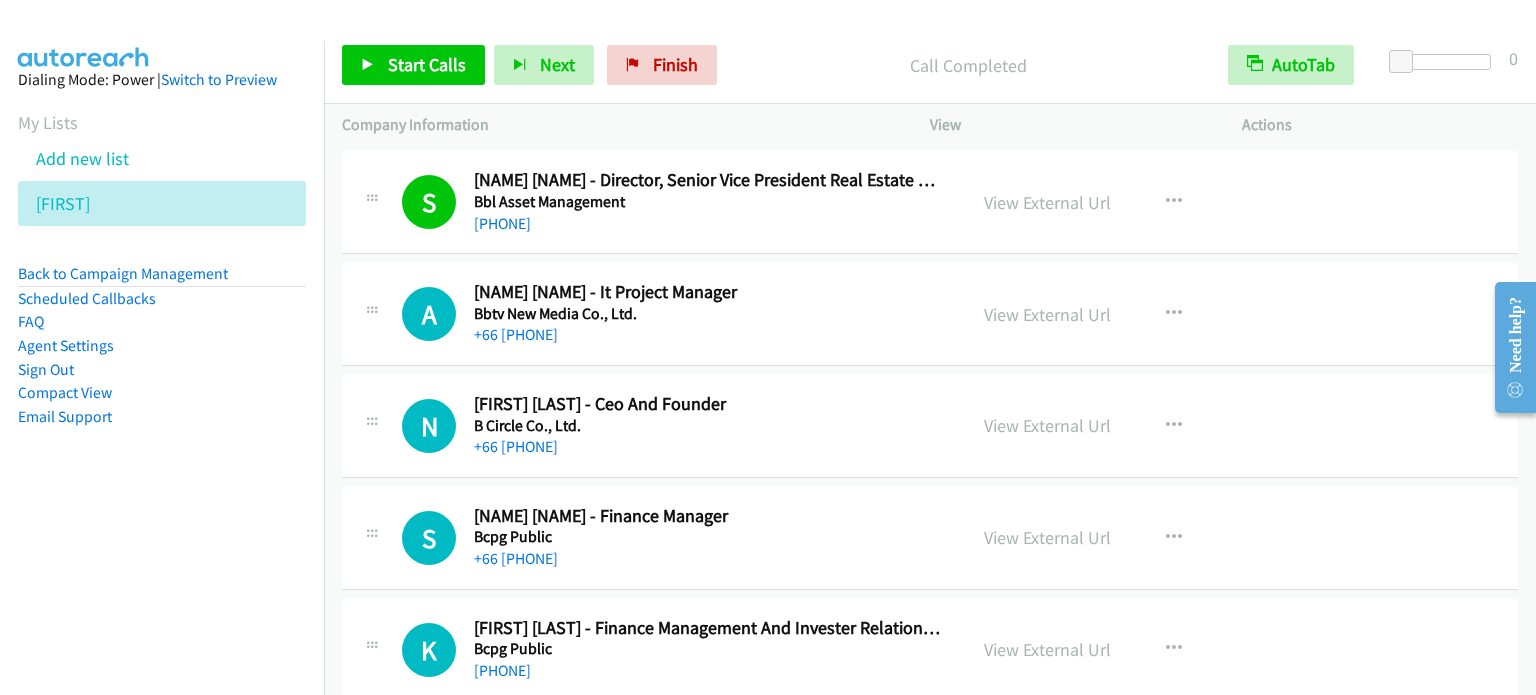 scroll, scrollTop: 6760, scrollLeft: 0, axis: vertical 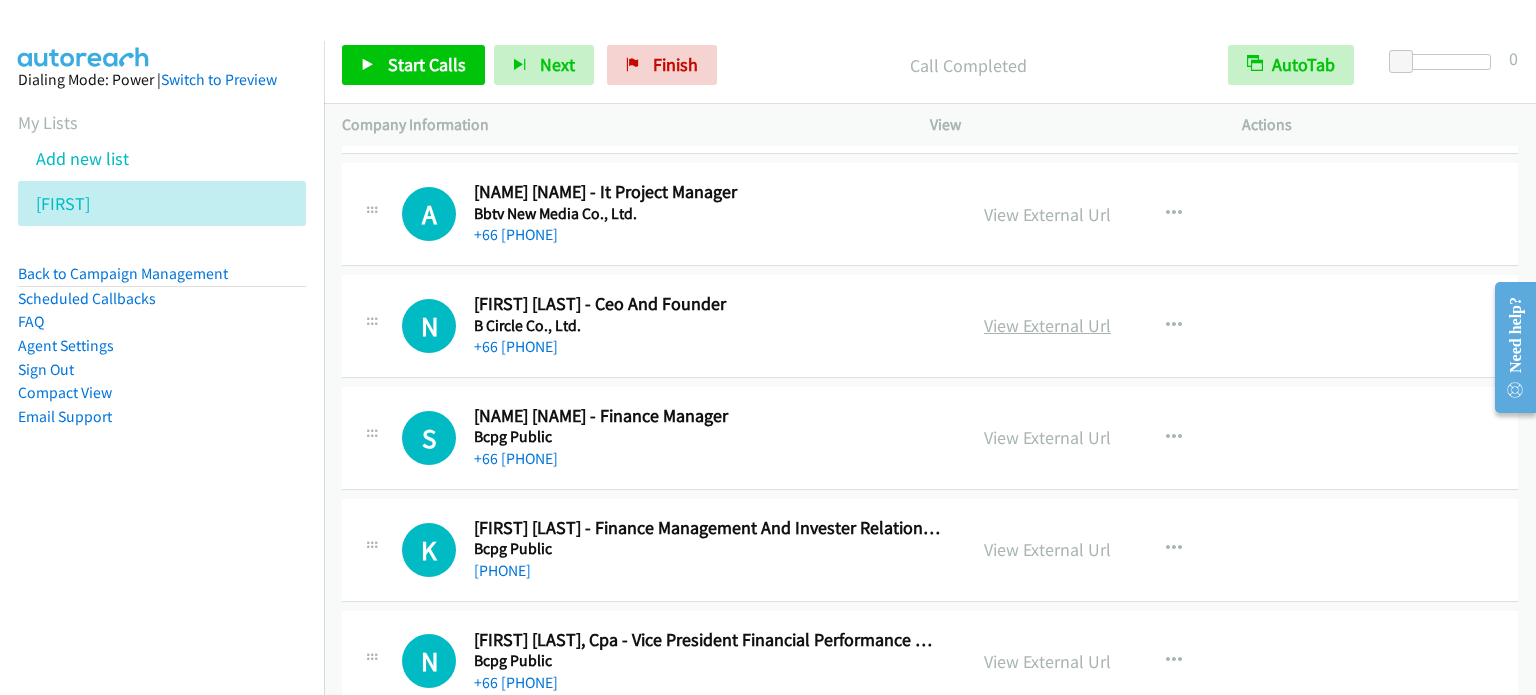click on "View External Url" at bounding box center [1047, 325] 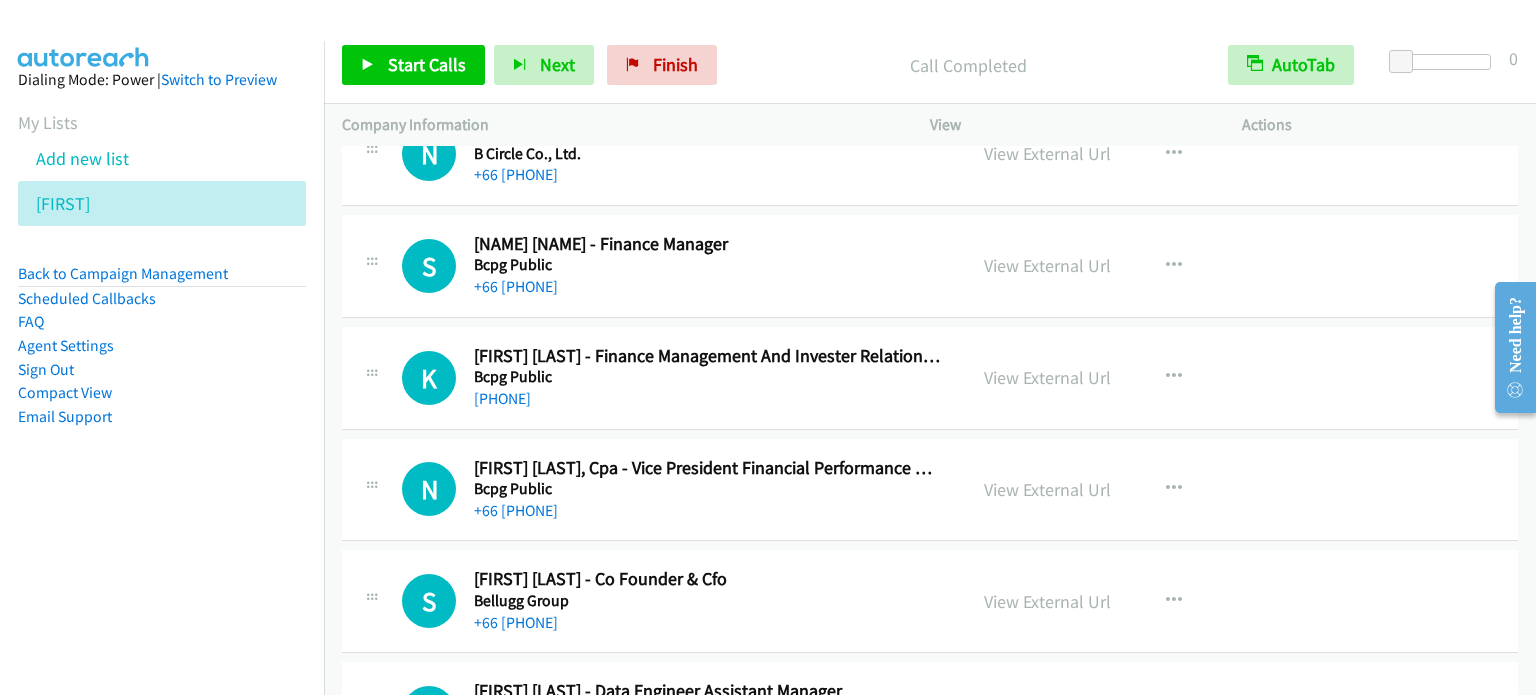 scroll, scrollTop: 6960, scrollLeft: 0, axis: vertical 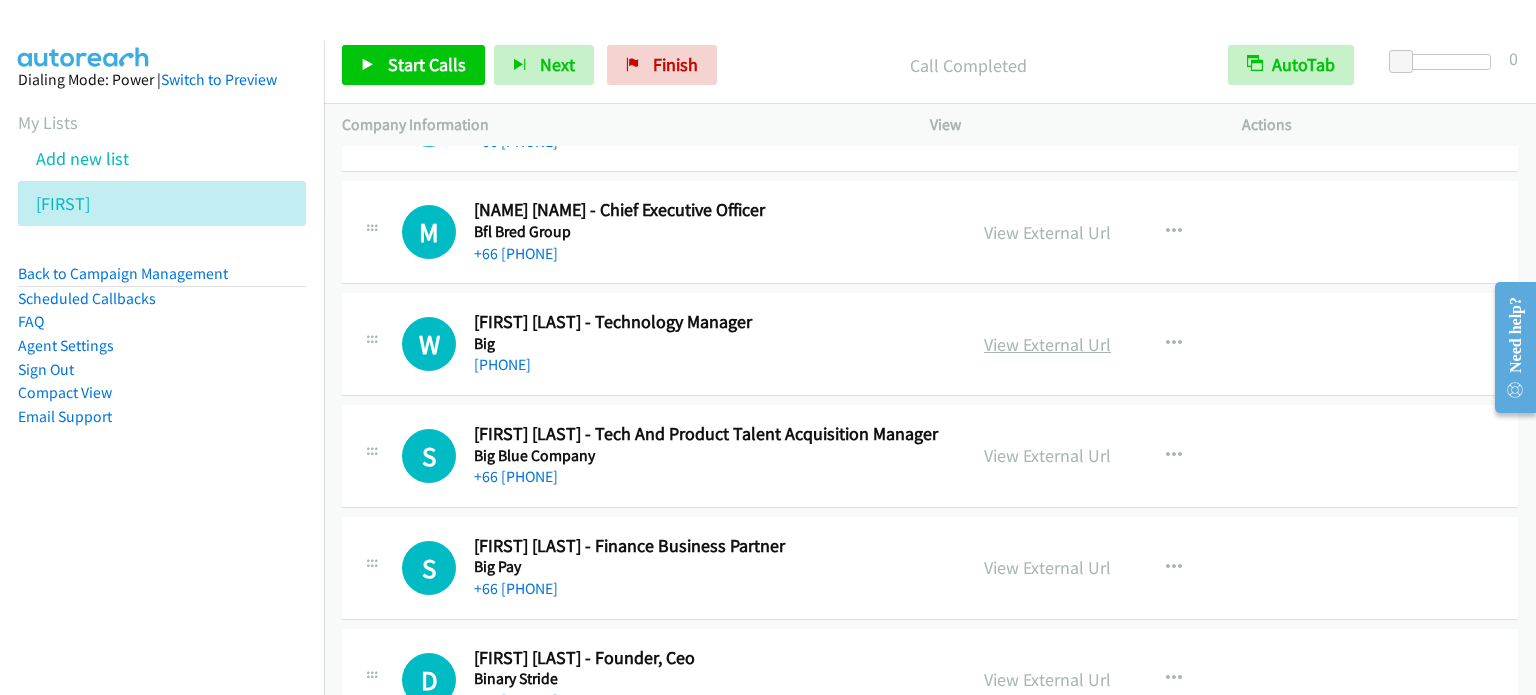 click on "View External Url" at bounding box center [1047, 344] 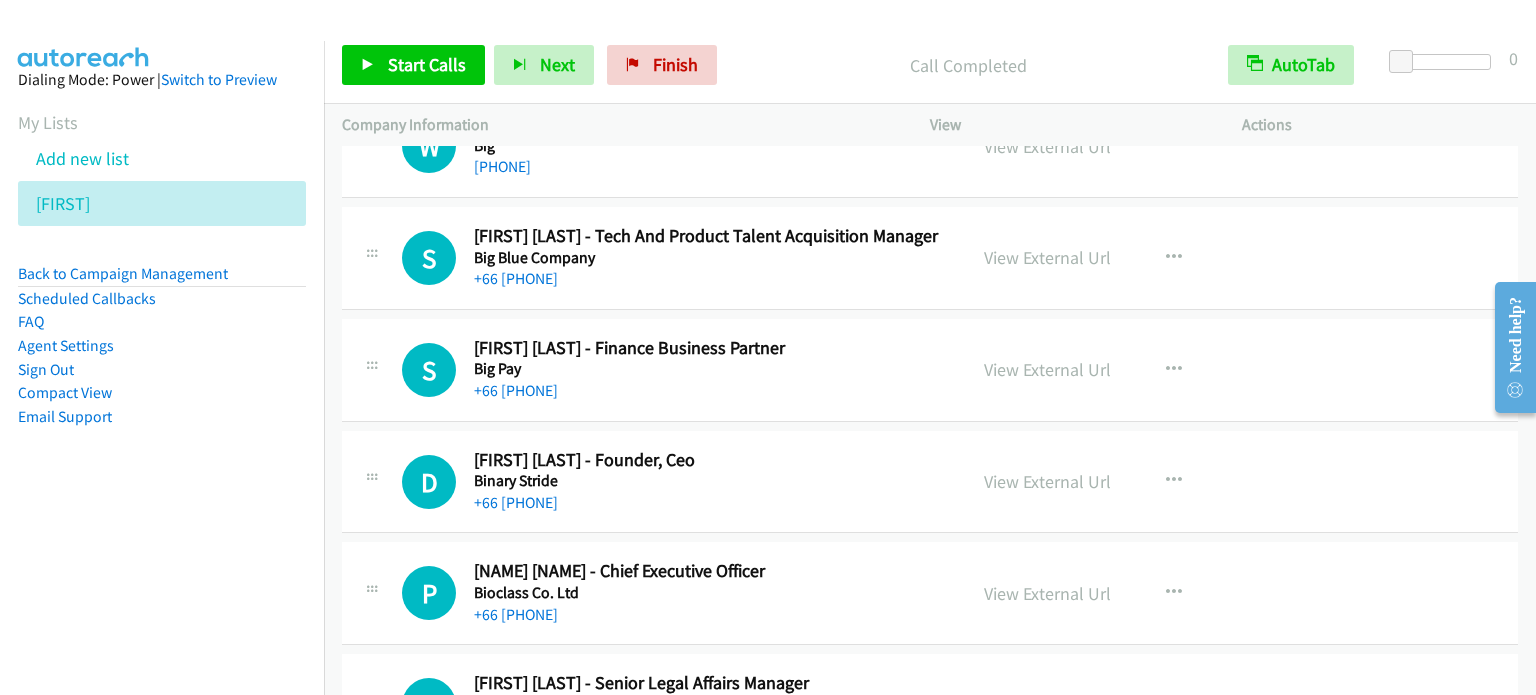 scroll, scrollTop: 8060, scrollLeft: 0, axis: vertical 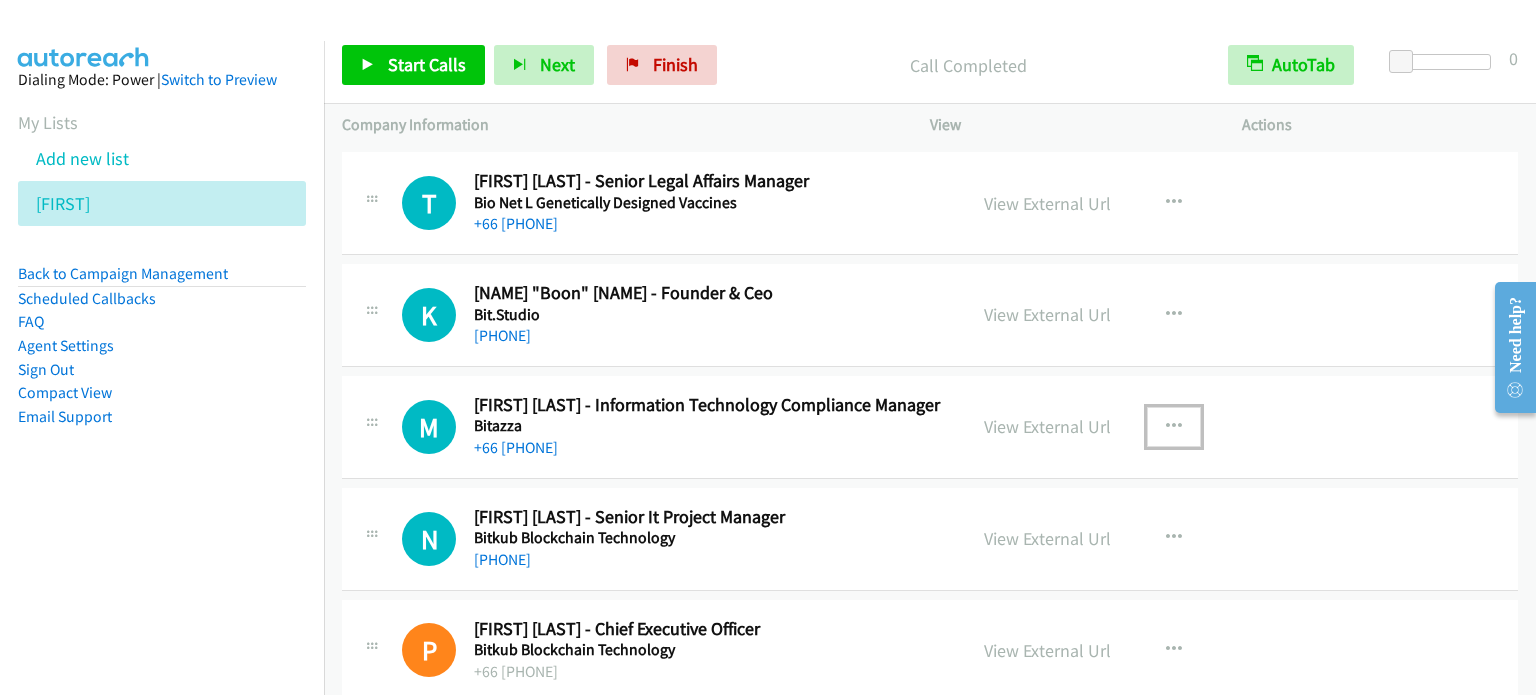 click at bounding box center [1174, 427] 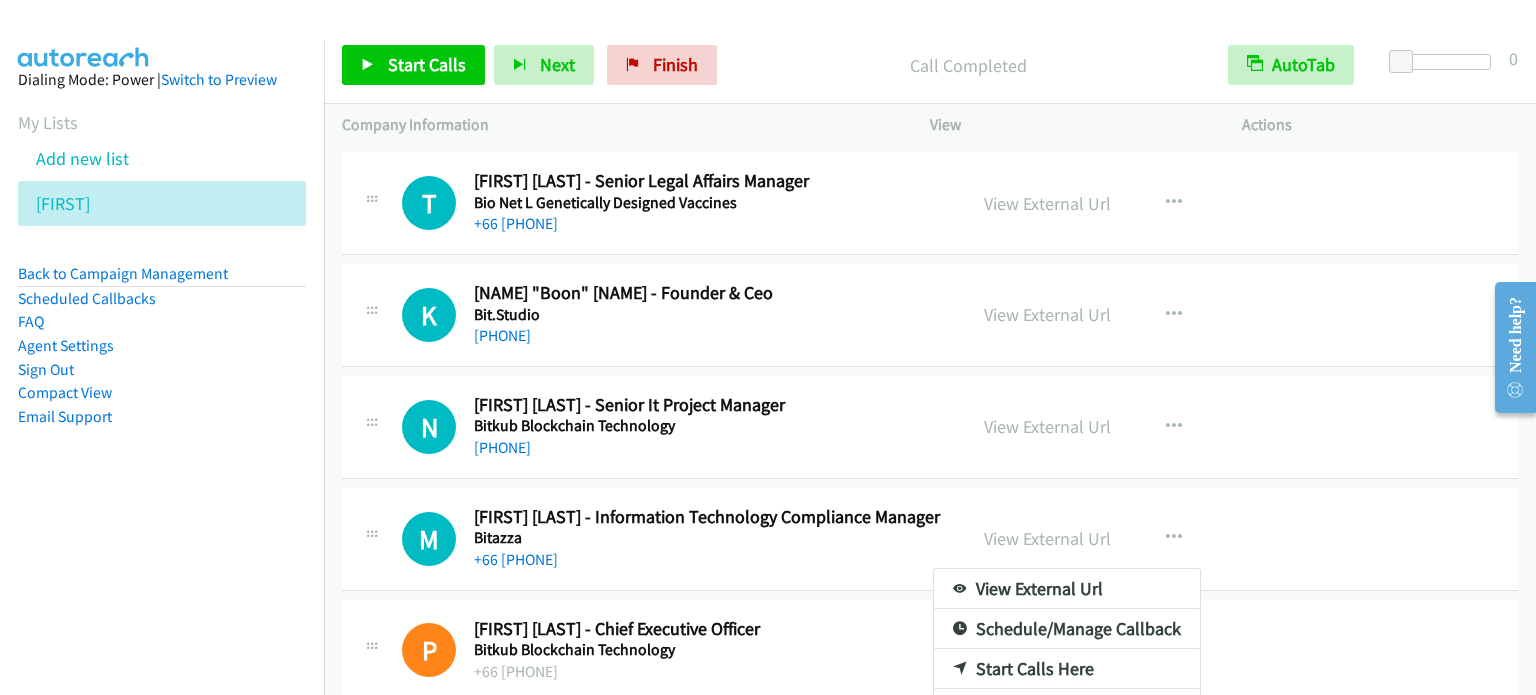 click at bounding box center [768, 347] 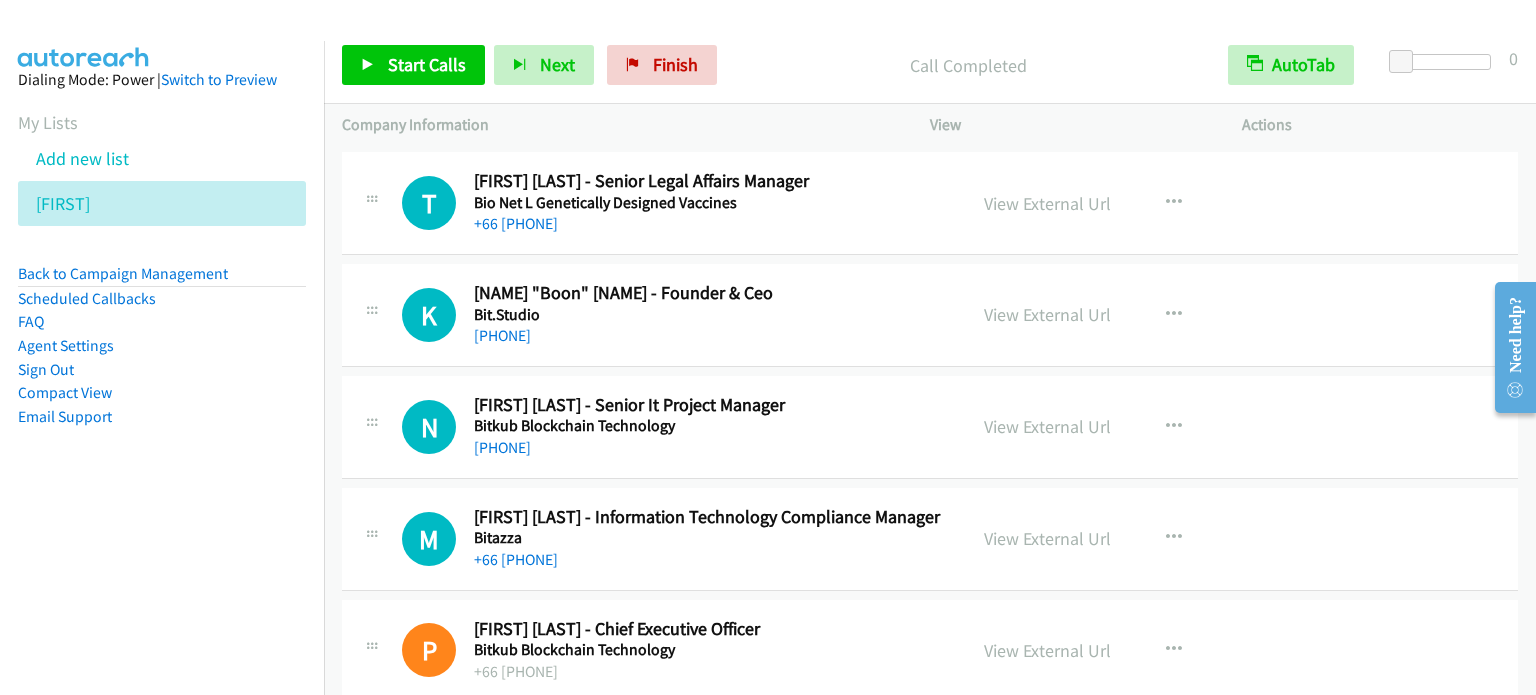 click on "View External Url" at bounding box center (1047, 426) 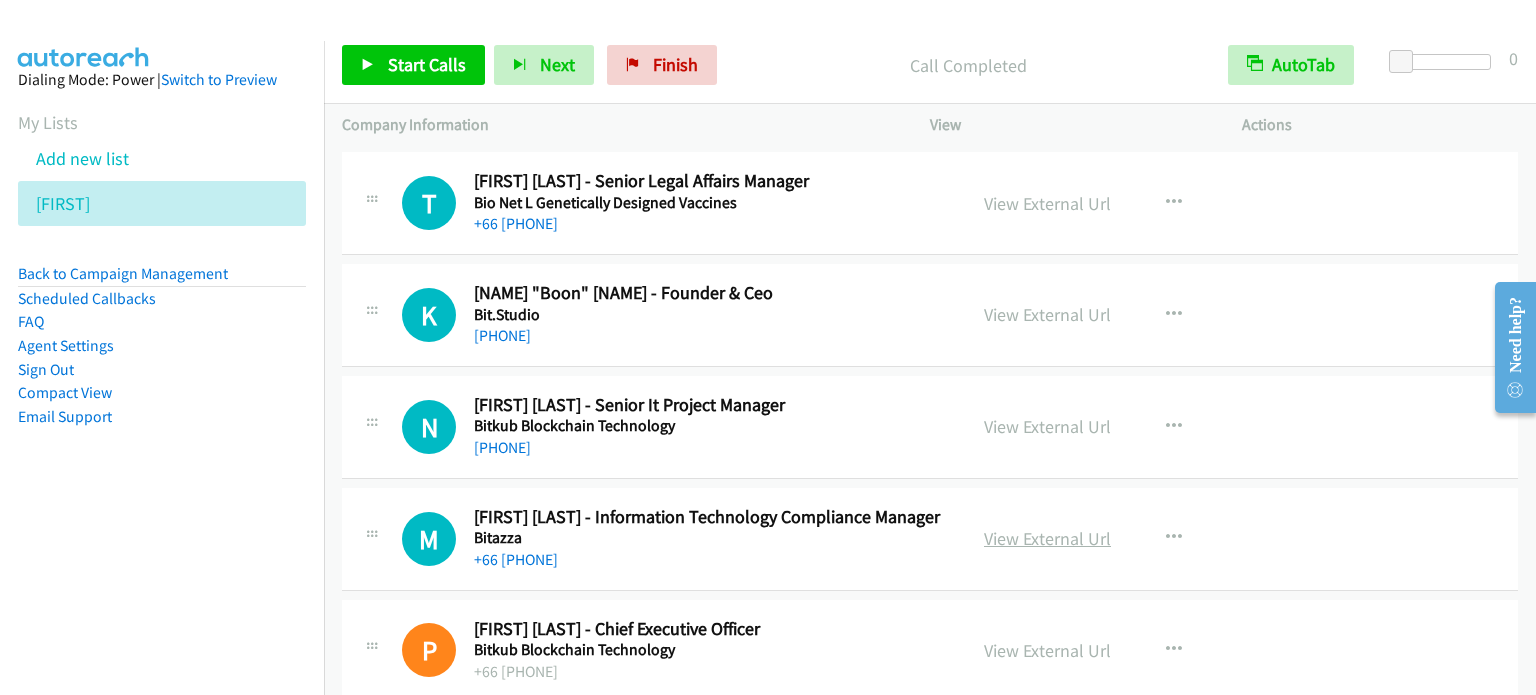 click on "View External Url" at bounding box center (1047, 538) 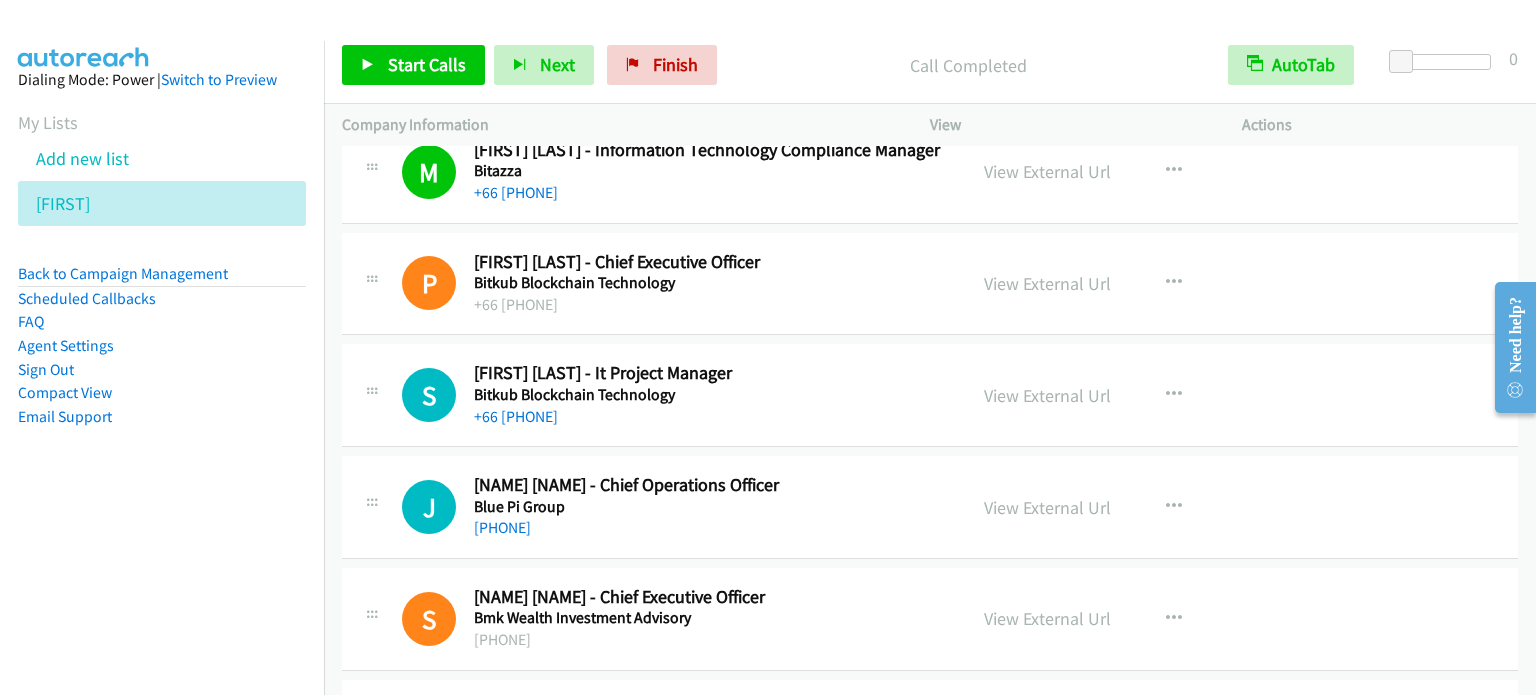 scroll, scrollTop: 8960, scrollLeft: 0, axis: vertical 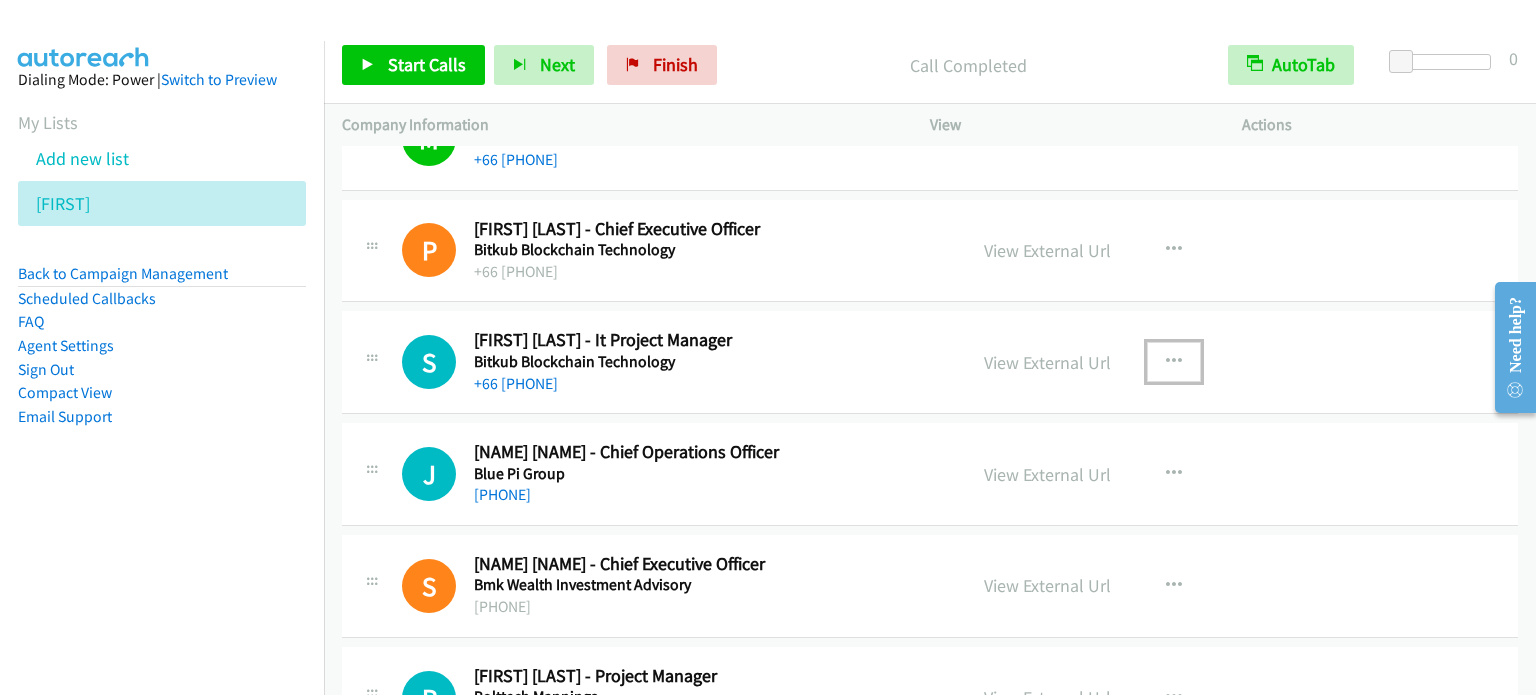 click at bounding box center (1174, 362) 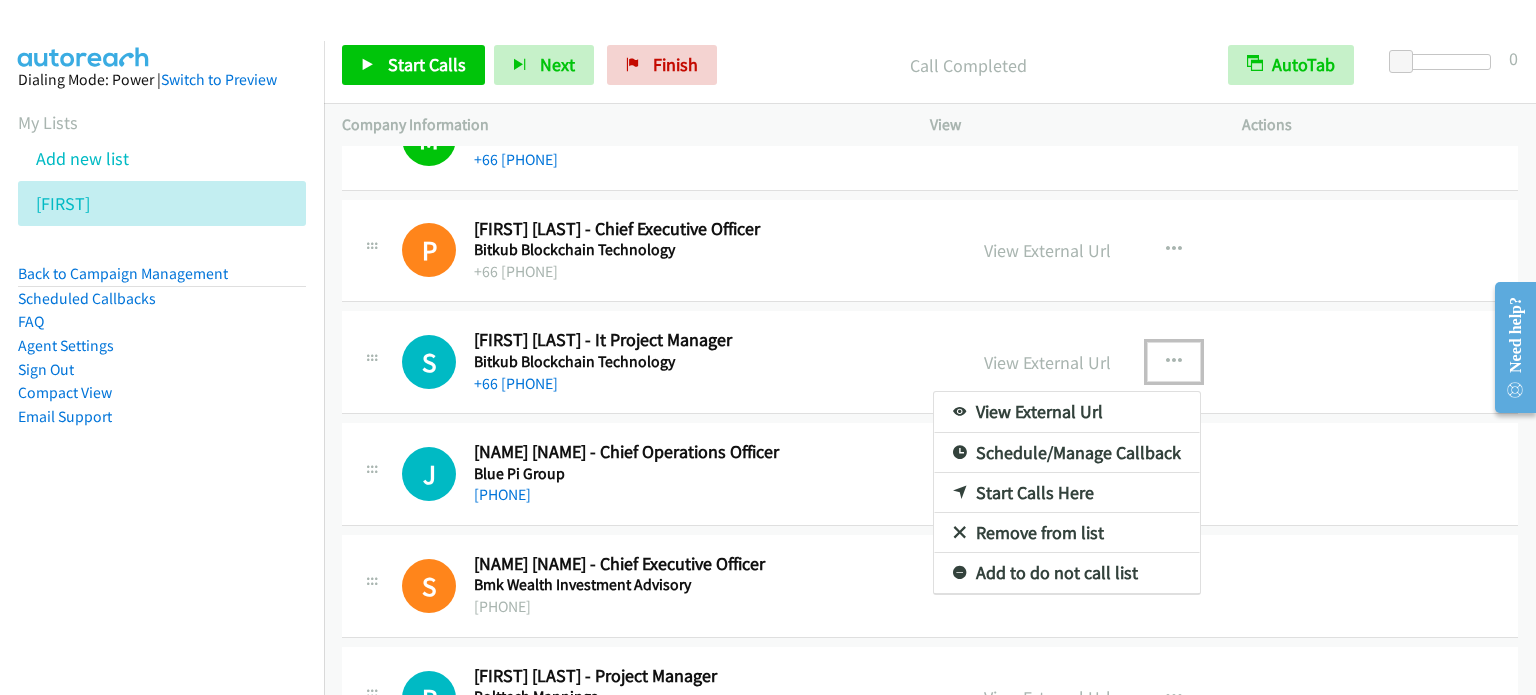 click on "Start Calls Here" at bounding box center [1067, 493] 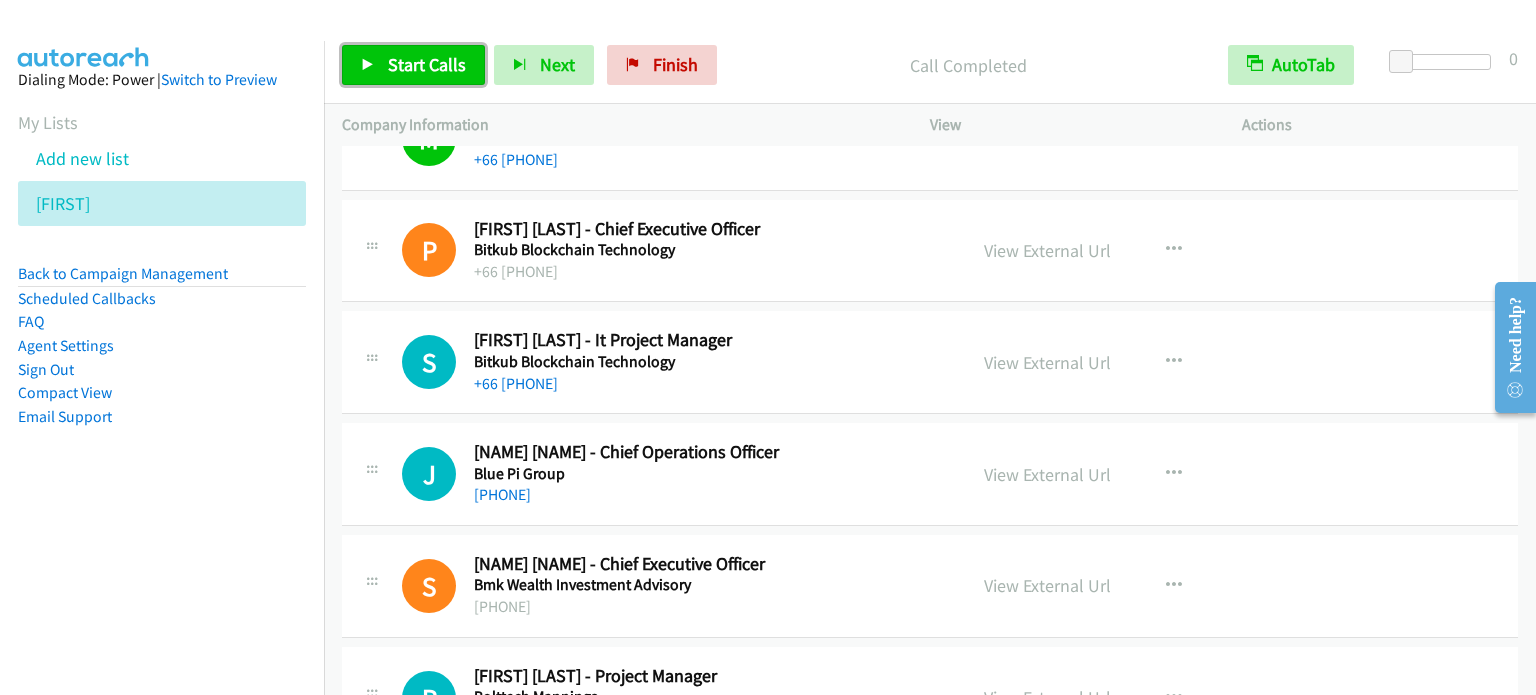 click on "Start Calls" at bounding box center (413, 65) 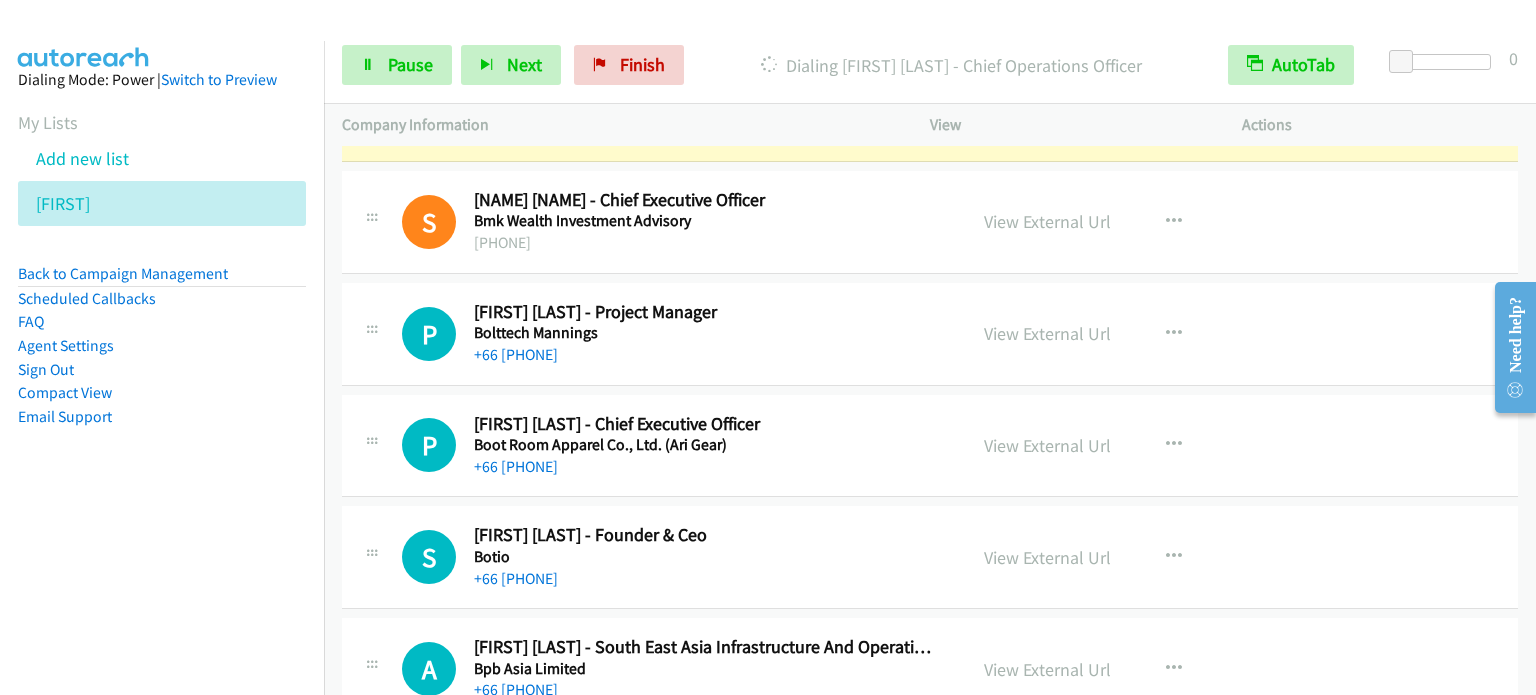 scroll, scrollTop: 9360, scrollLeft: 0, axis: vertical 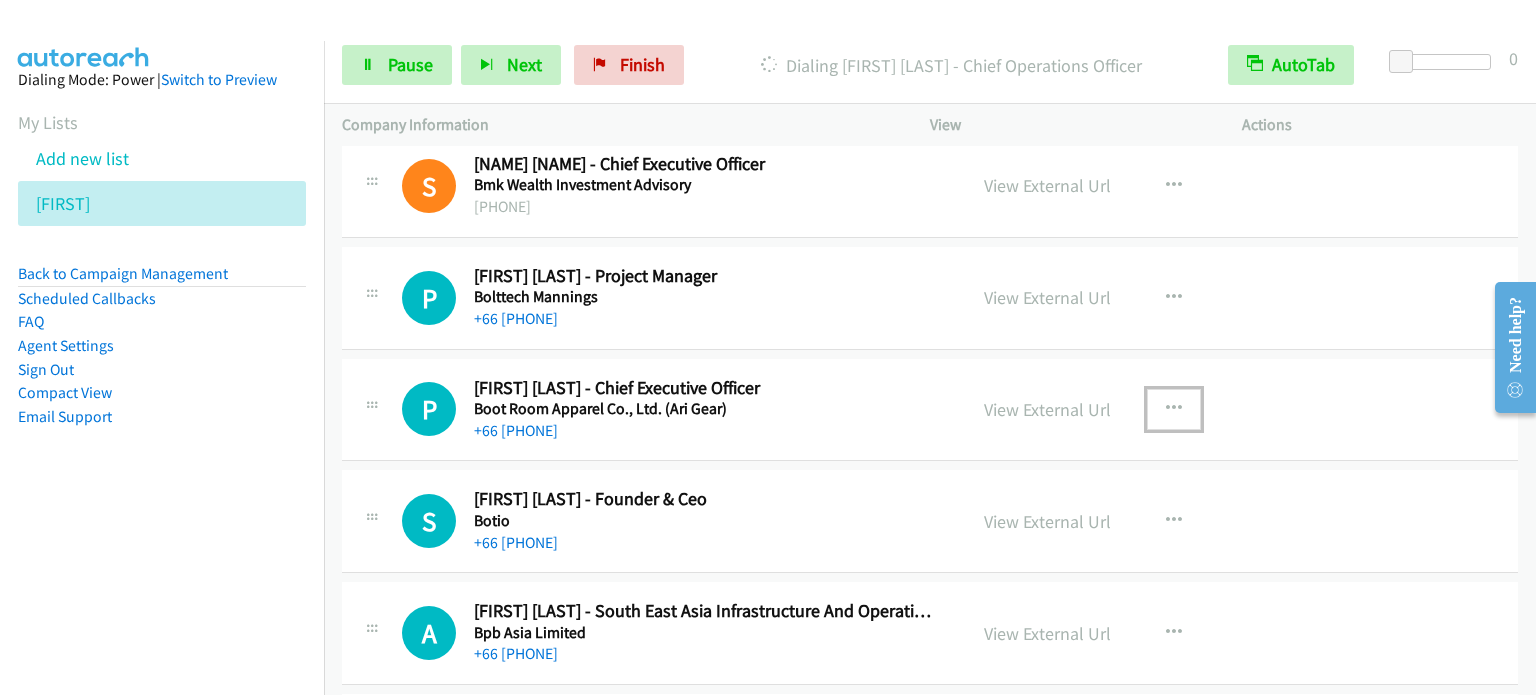 click at bounding box center (1174, 409) 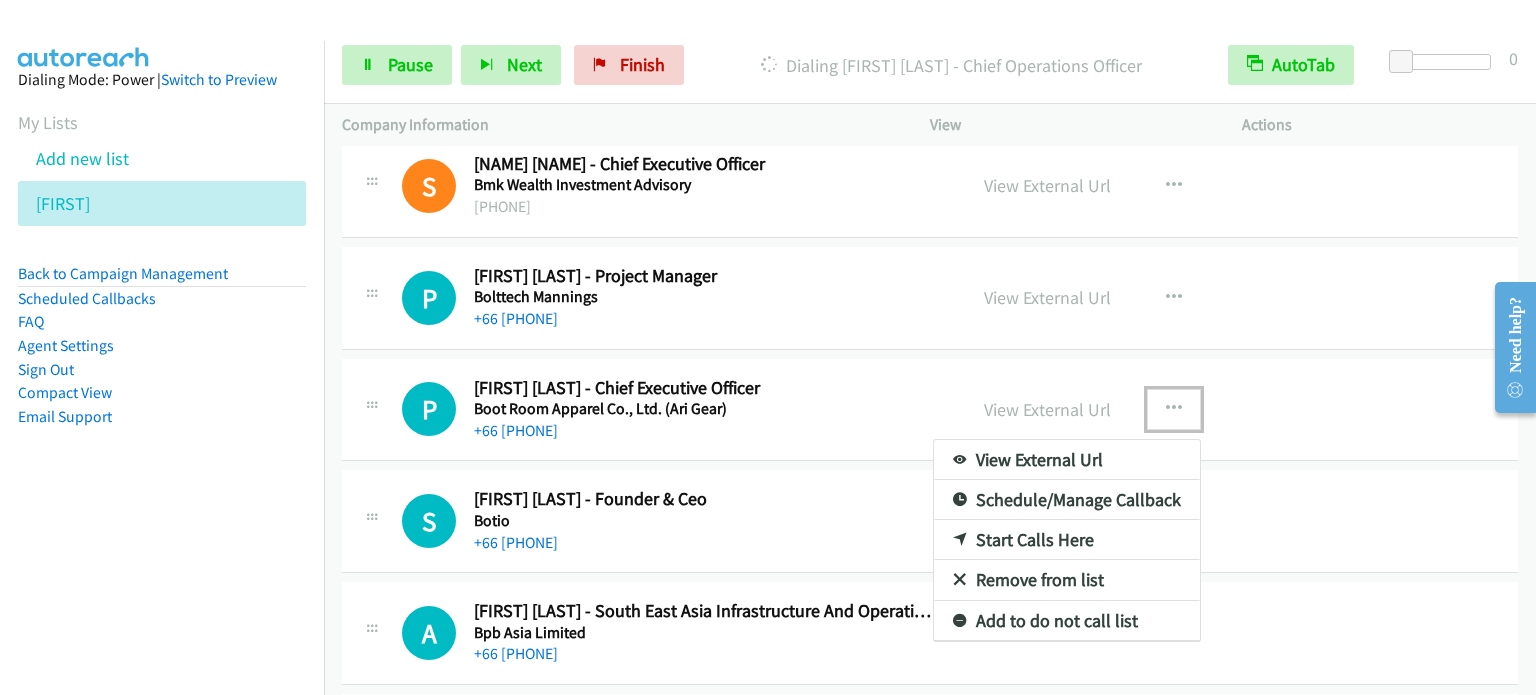 click on "Start Calls Here" at bounding box center (1067, 540) 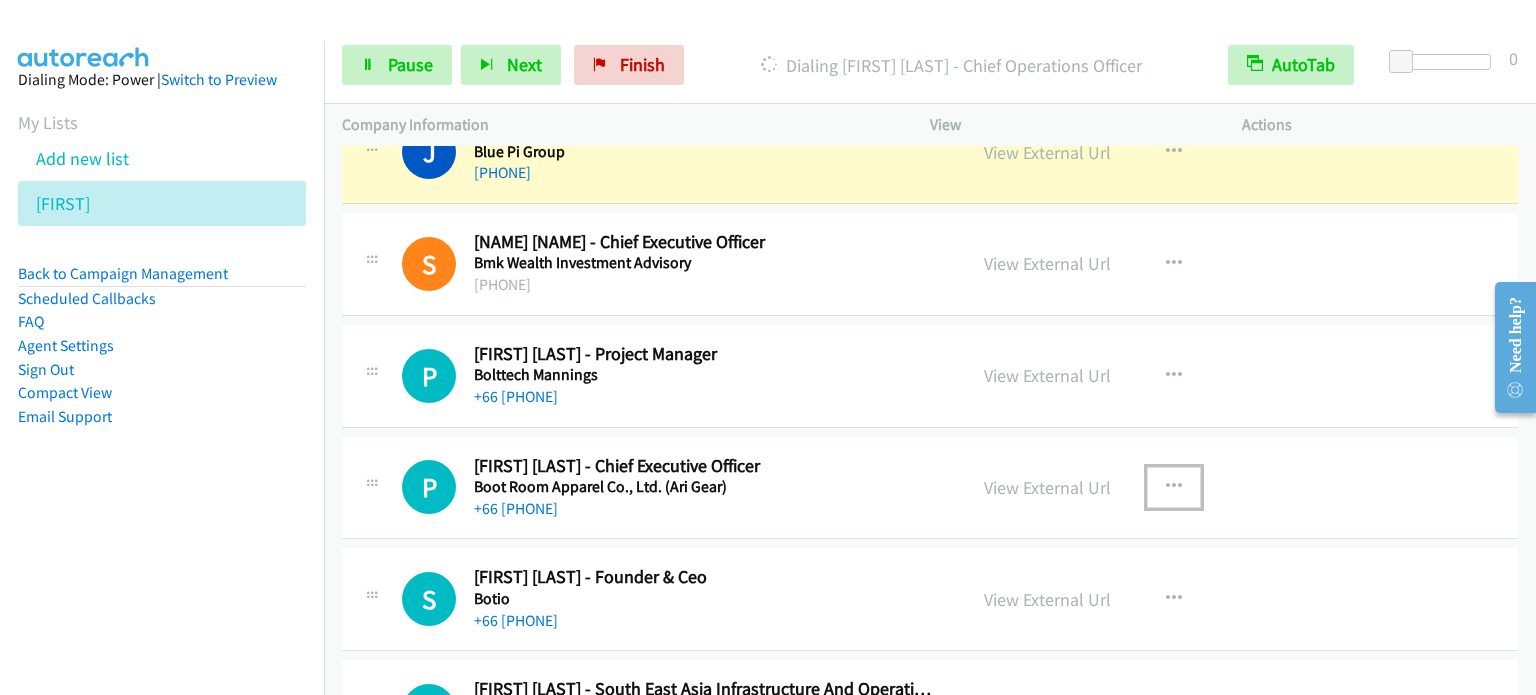 scroll, scrollTop: 9160, scrollLeft: 0, axis: vertical 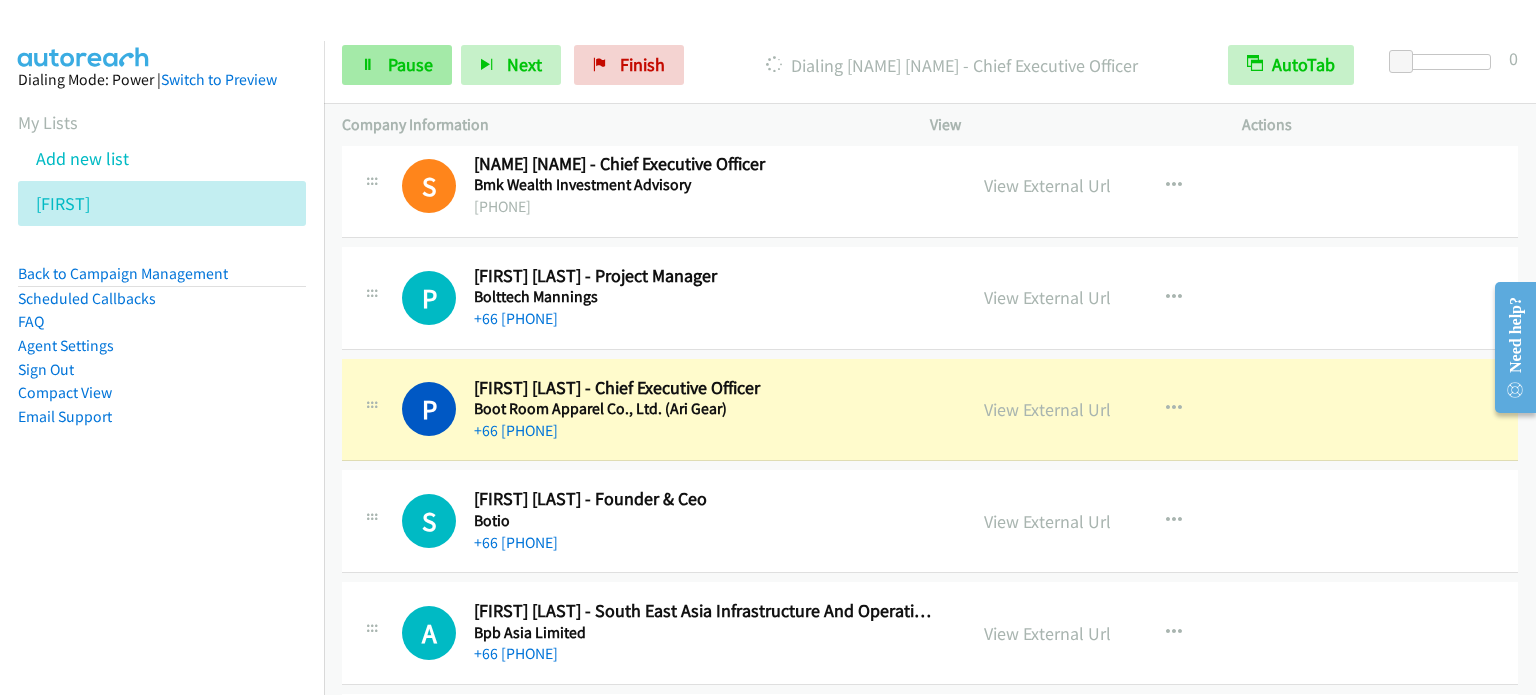 drag, startPoint x: 388, startPoint y: 91, endPoint x: 398, endPoint y: 77, distance: 17.20465 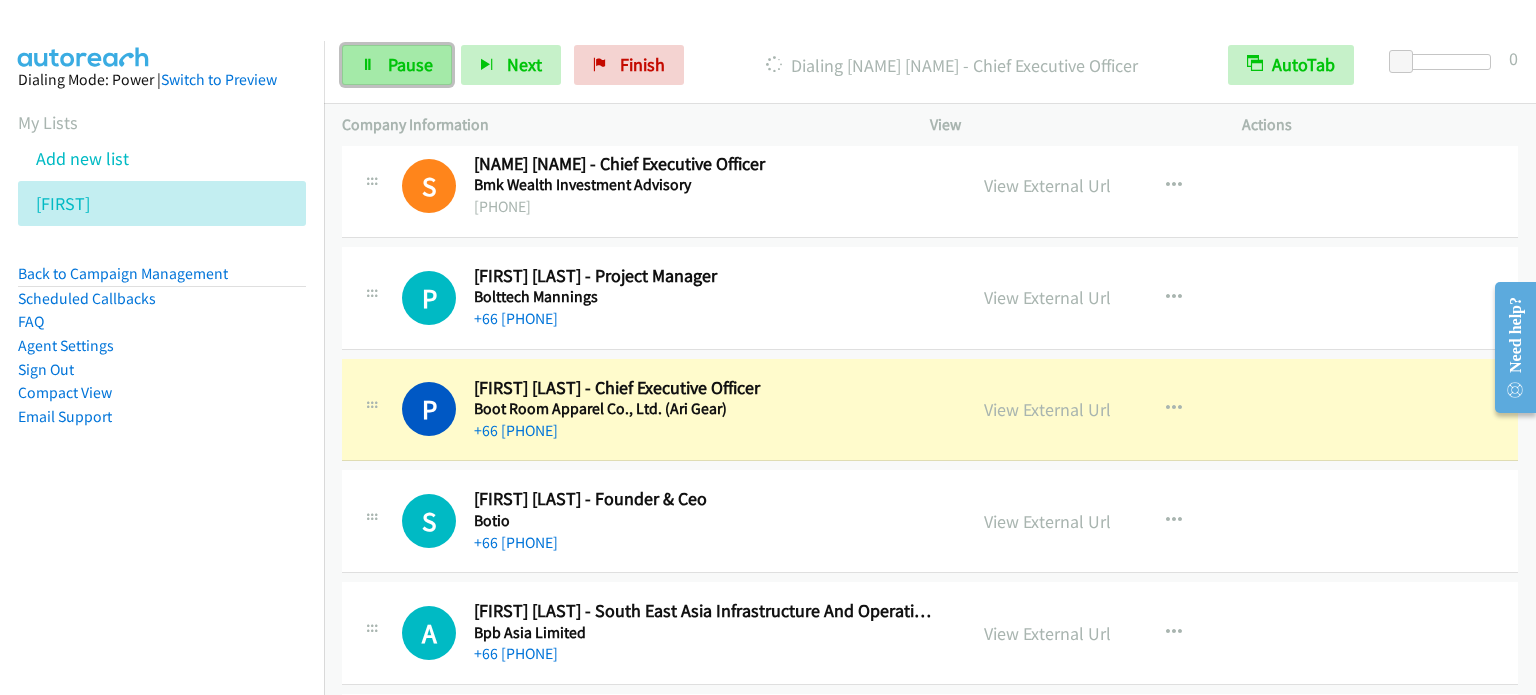 click on "Pause" at bounding box center [397, 65] 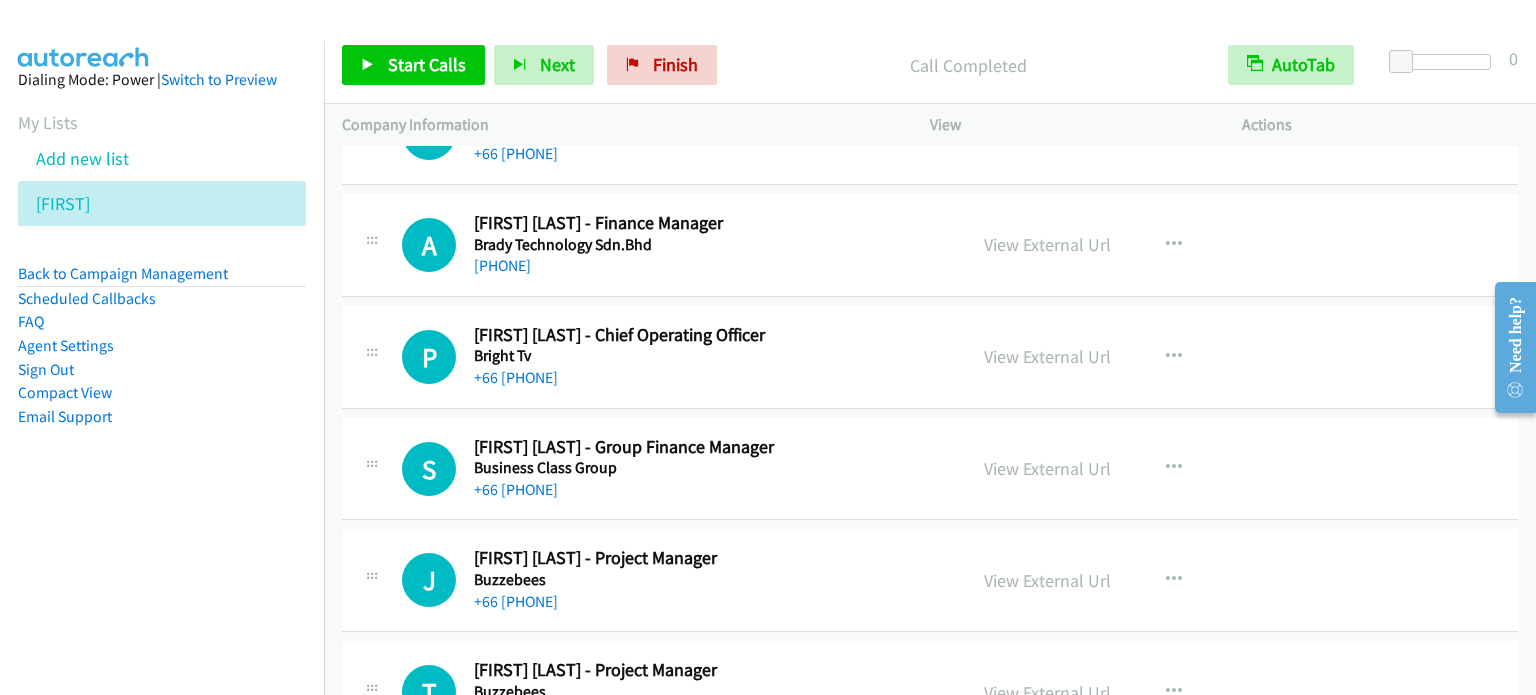 scroll, scrollTop: 9760, scrollLeft: 0, axis: vertical 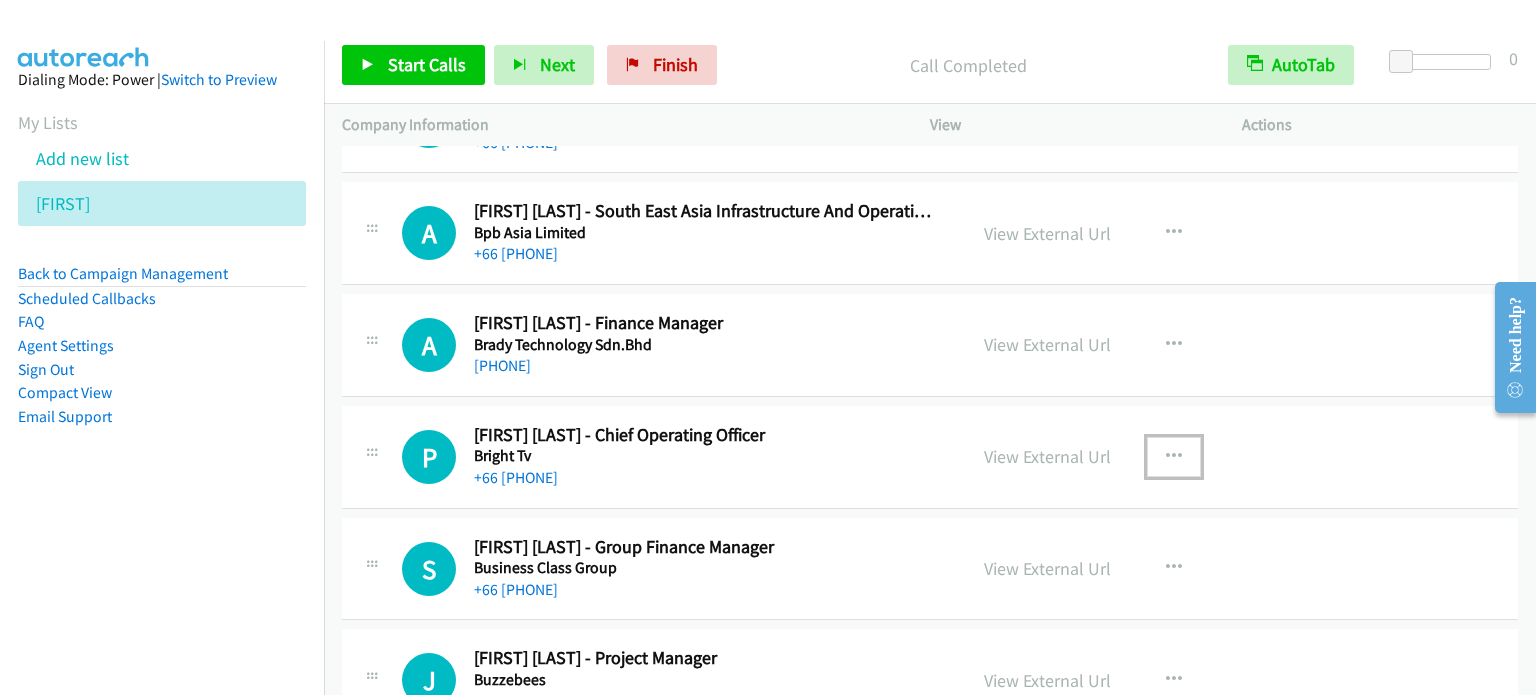 click at bounding box center [1174, 457] 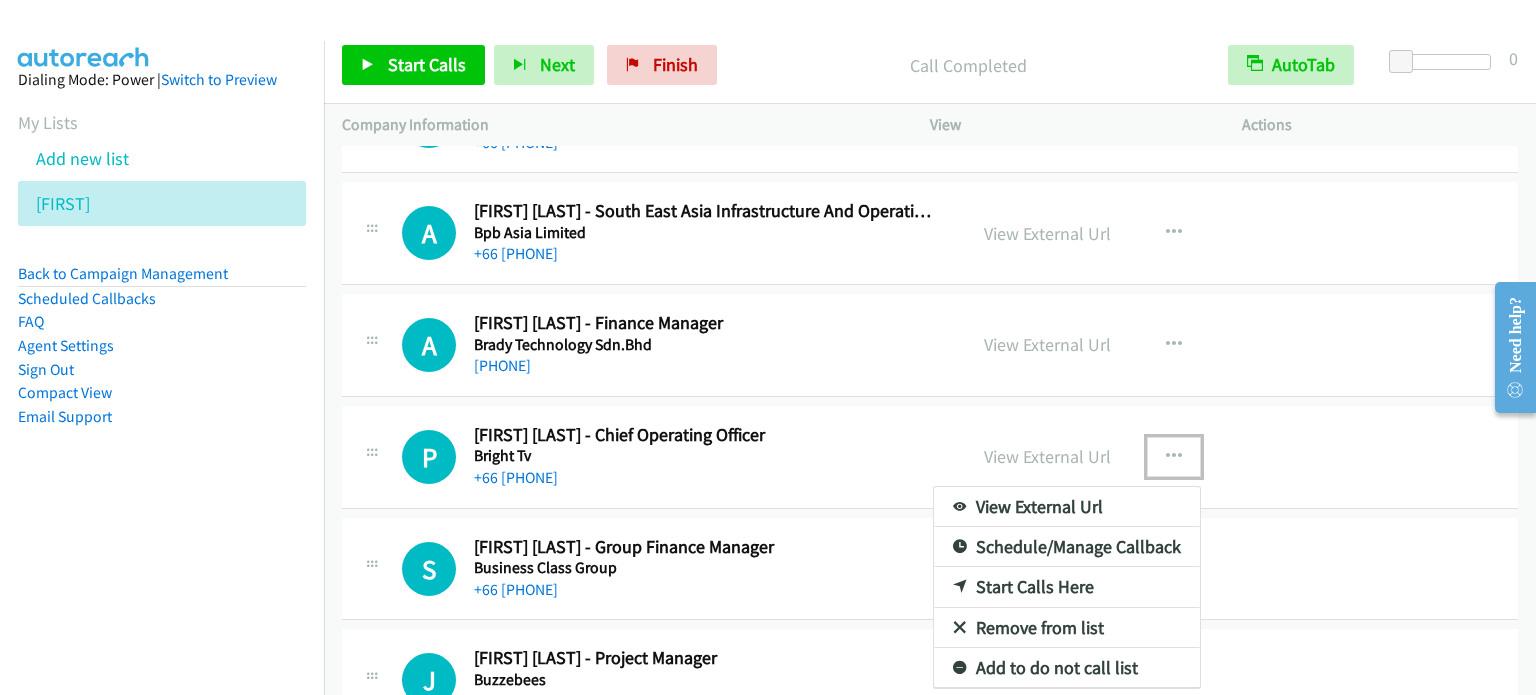 click at bounding box center (768, 347) 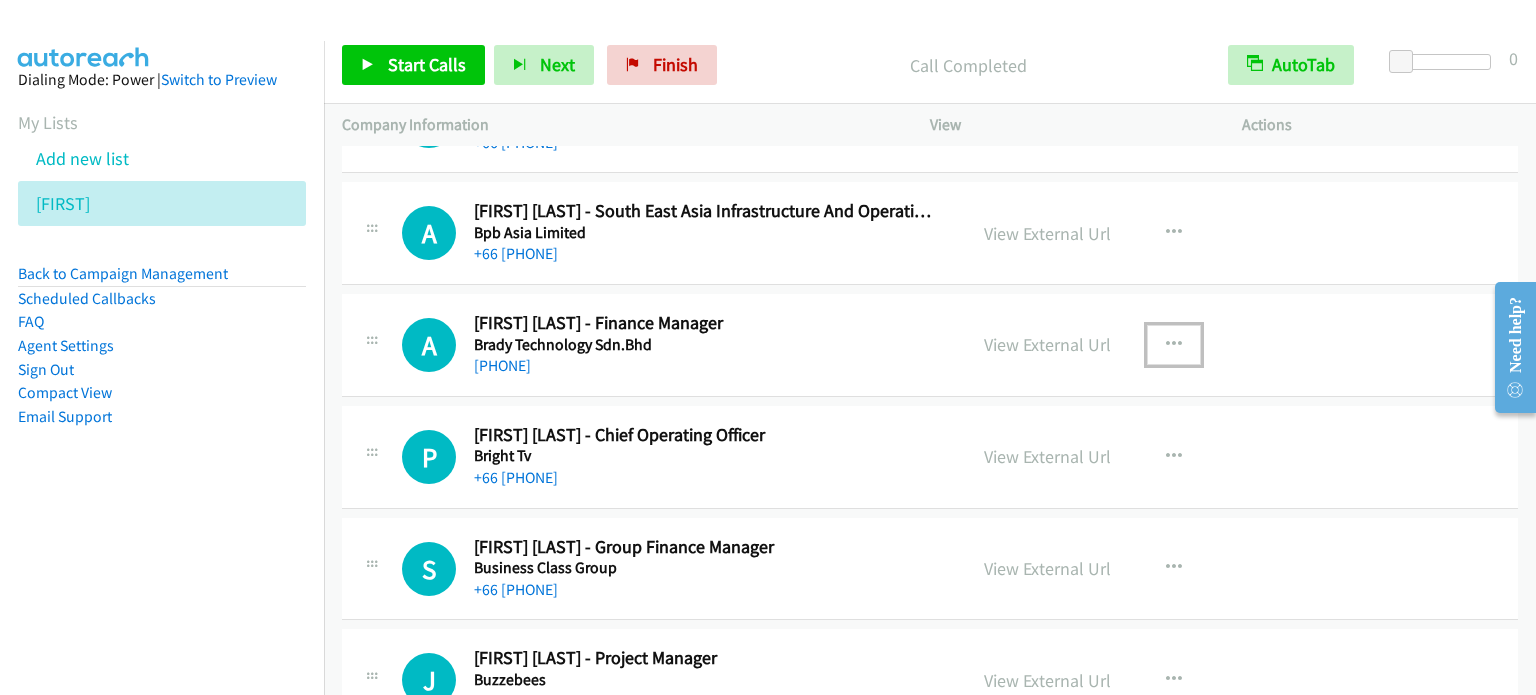 click at bounding box center [1174, 345] 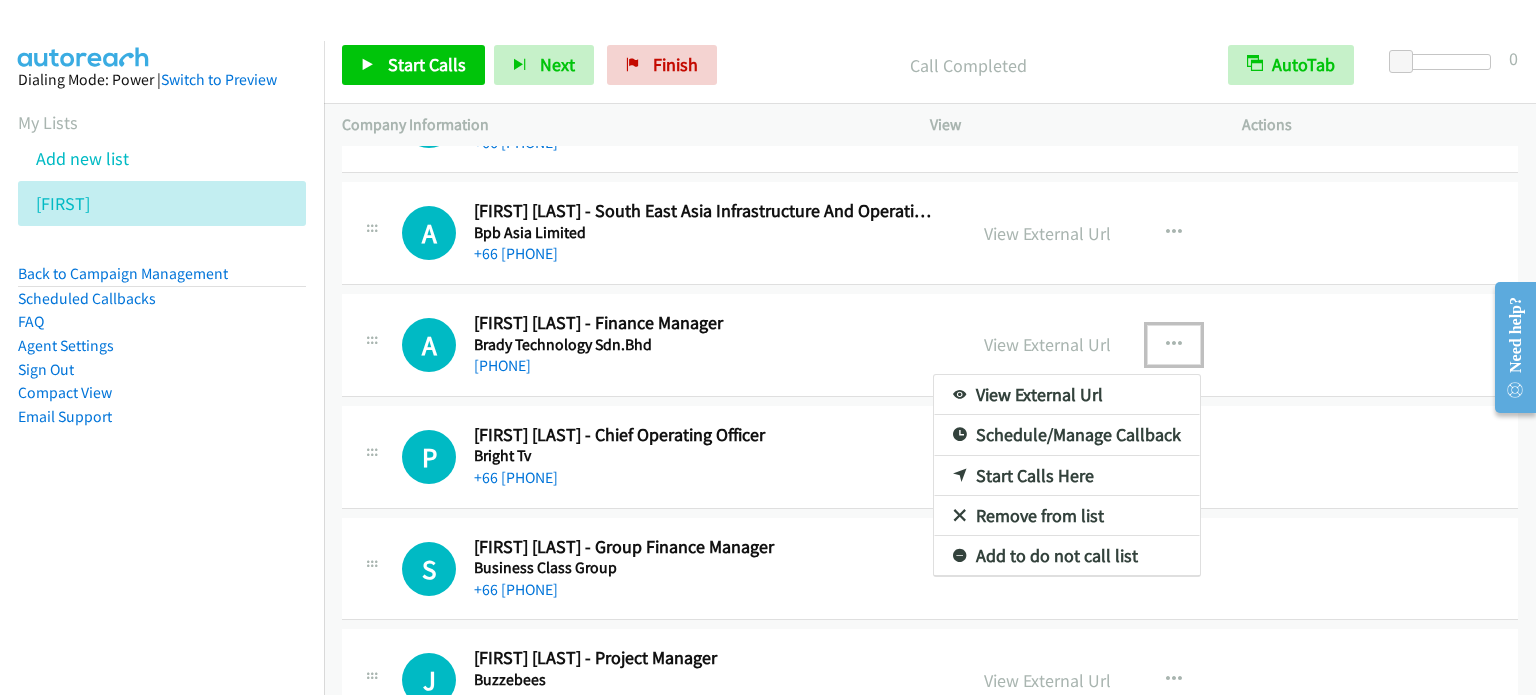 click on "Start Calls Here" at bounding box center (1067, 476) 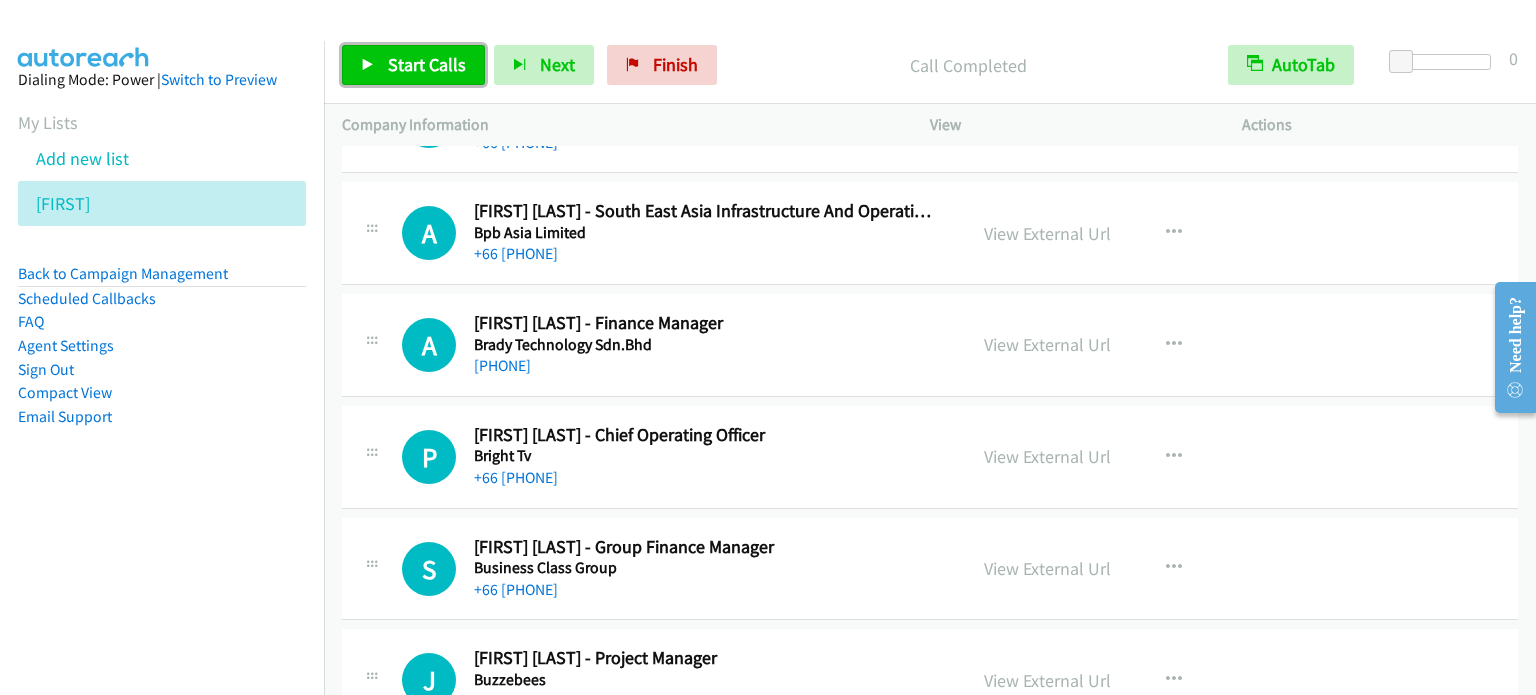 click on "Start Calls" at bounding box center [427, 64] 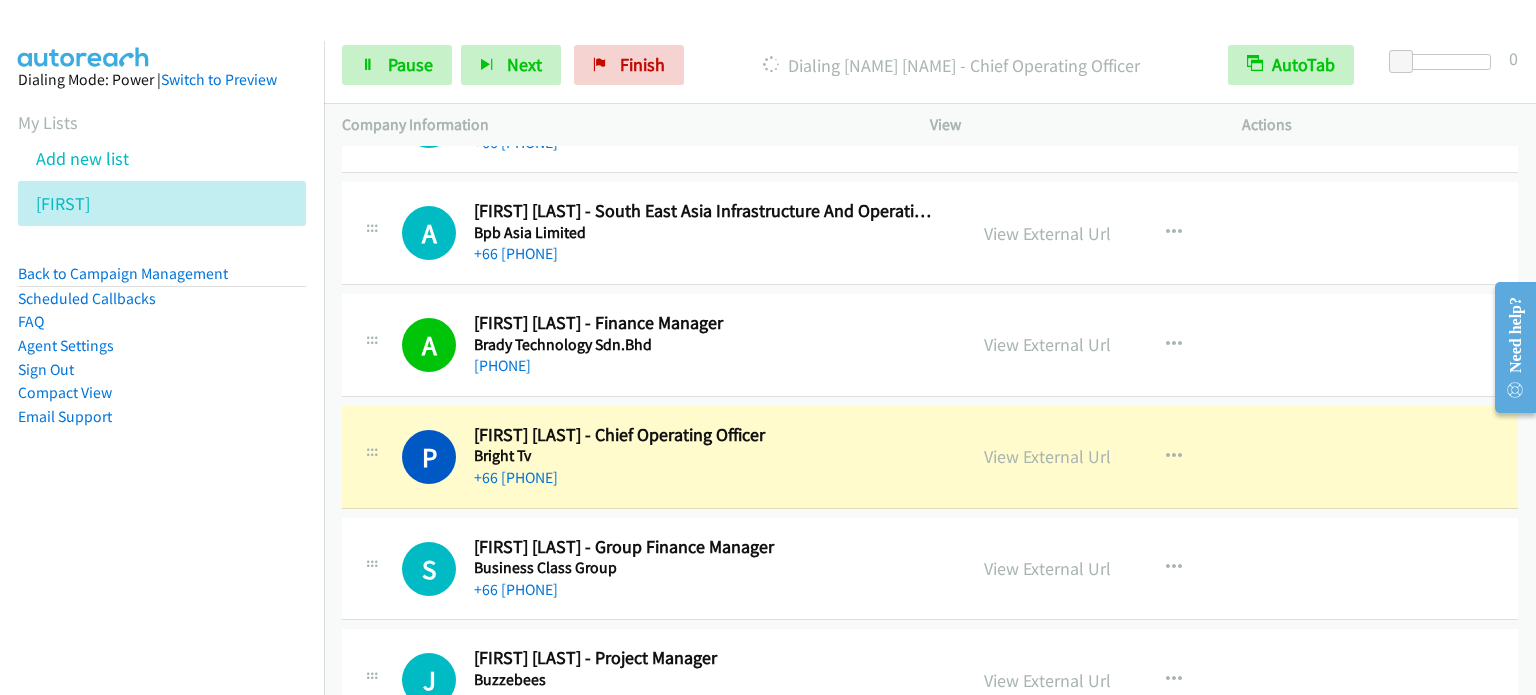 scroll, scrollTop: 9860, scrollLeft: 0, axis: vertical 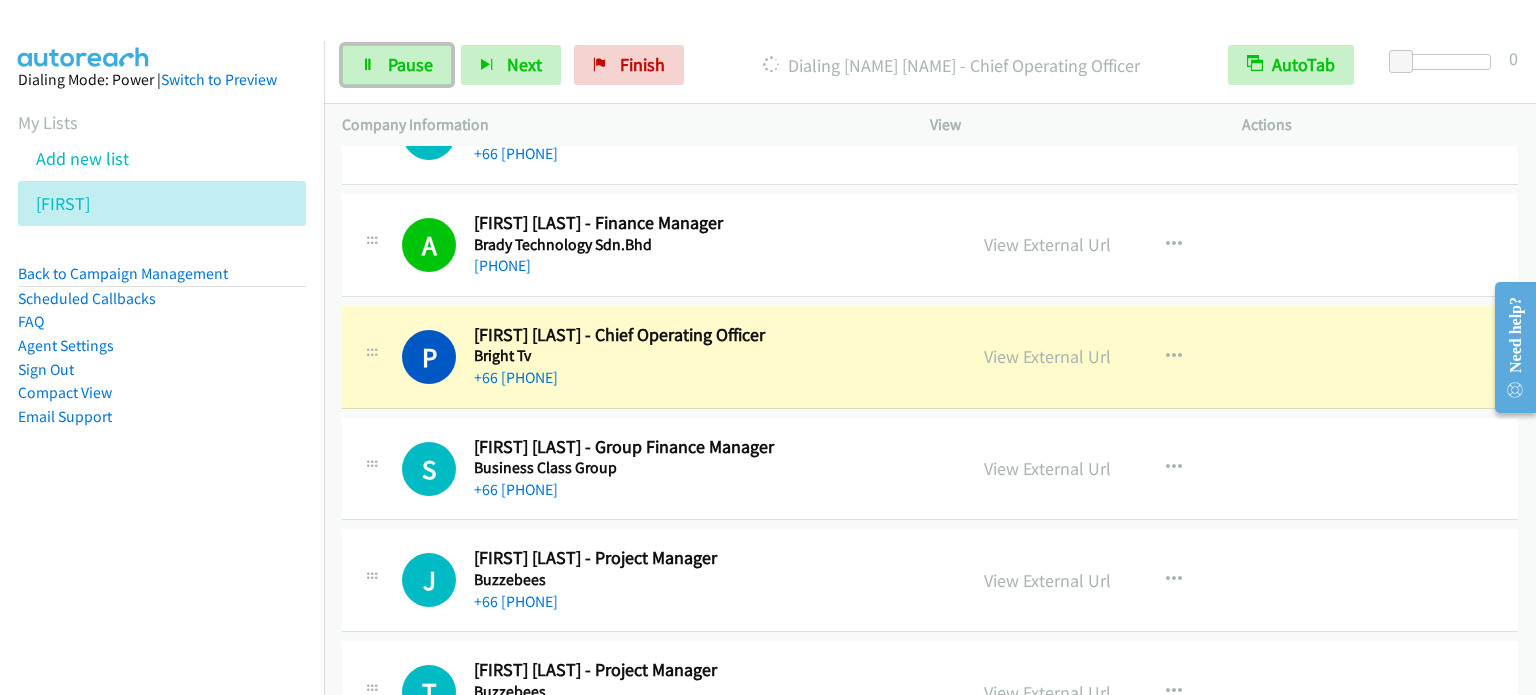 drag, startPoint x: 409, startPoint y: 49, endPoint x: 431, endPoint y: 39, distance: 24.166092 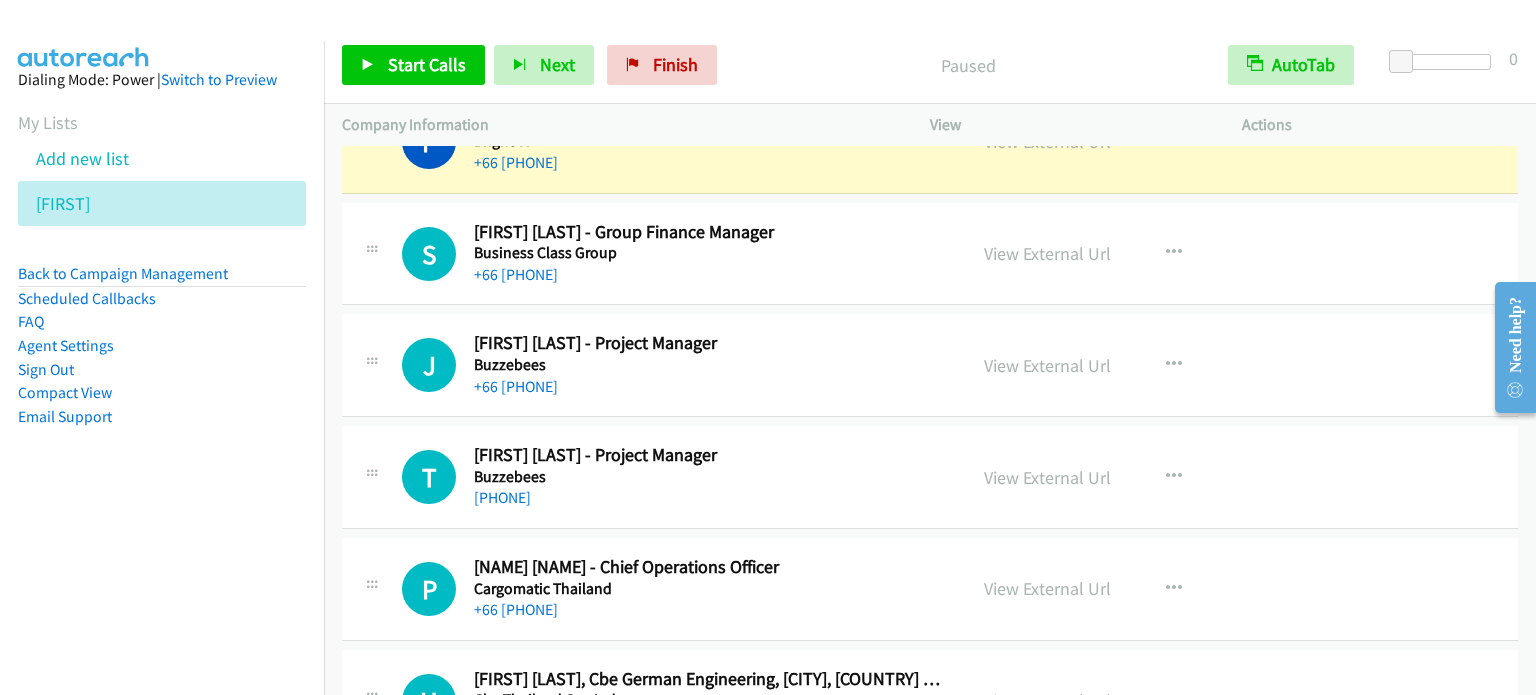 scroll, scrollTop: 9960, scrollLeft: 0, axis: vertical 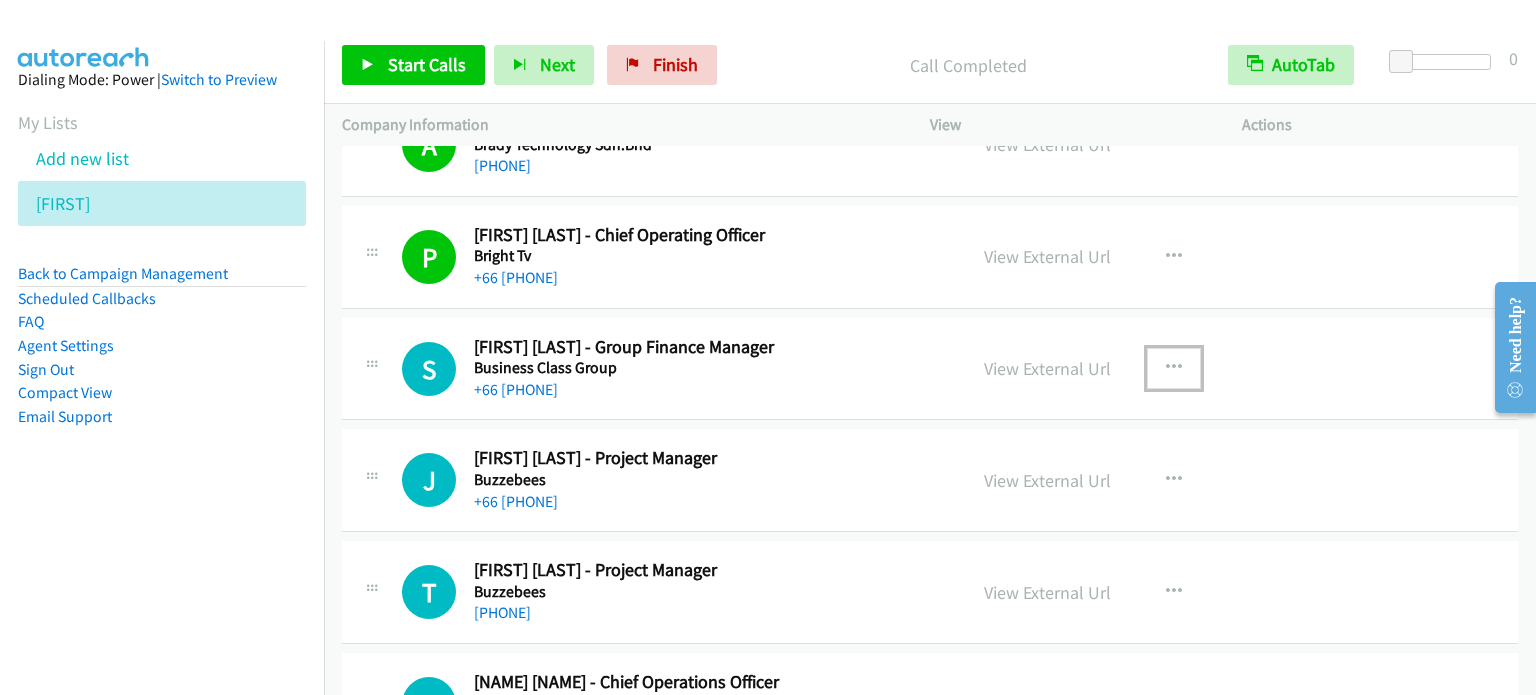 click at bounding box center [1174, 368] 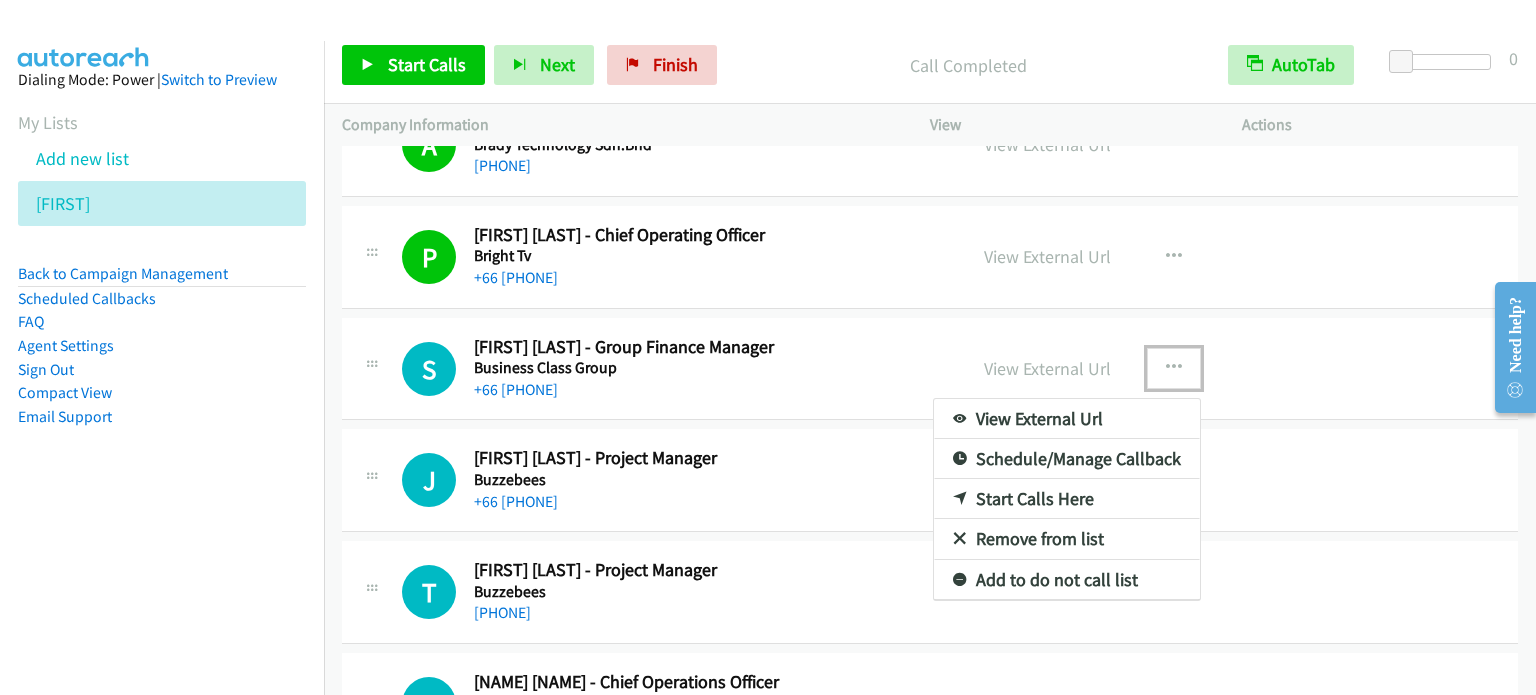 click on "Start Calls Here" at bounding box center [1067, 499] 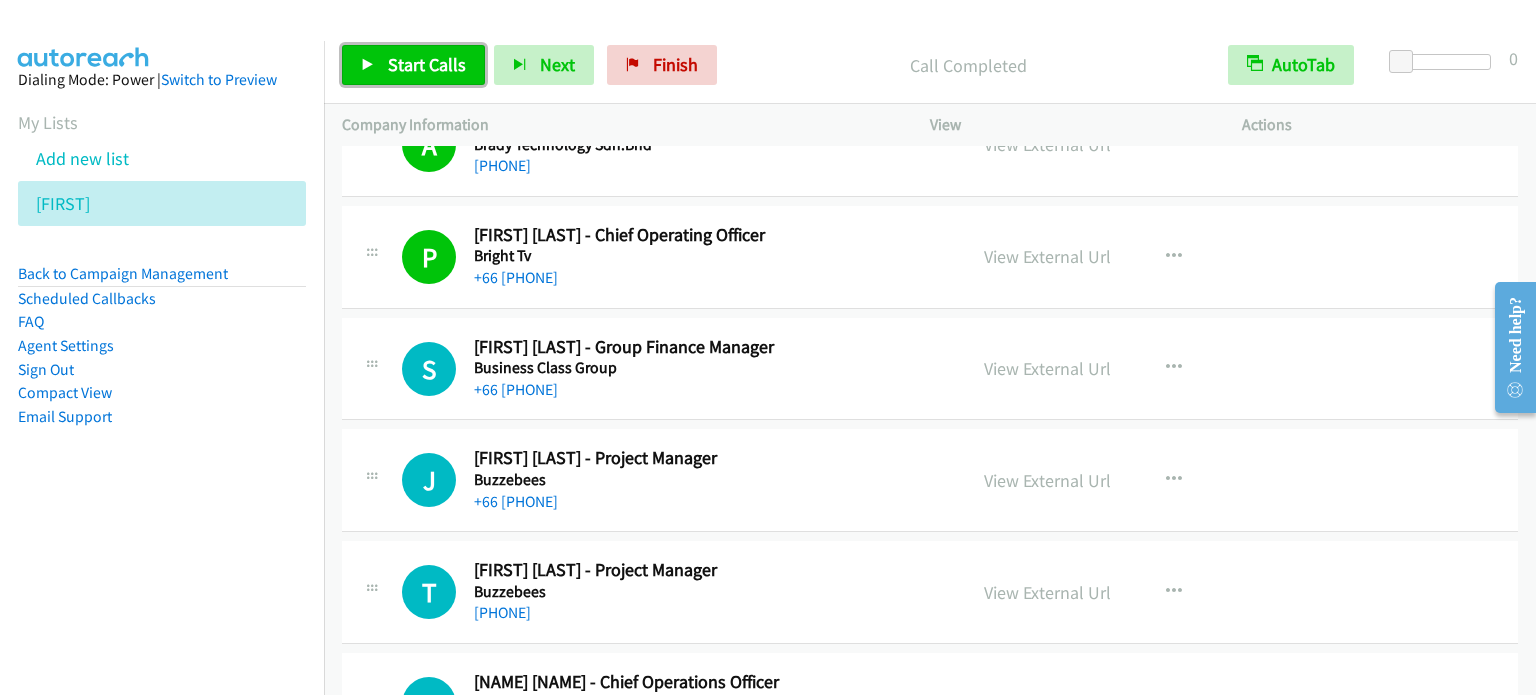 click at bounding box center (368, 66) 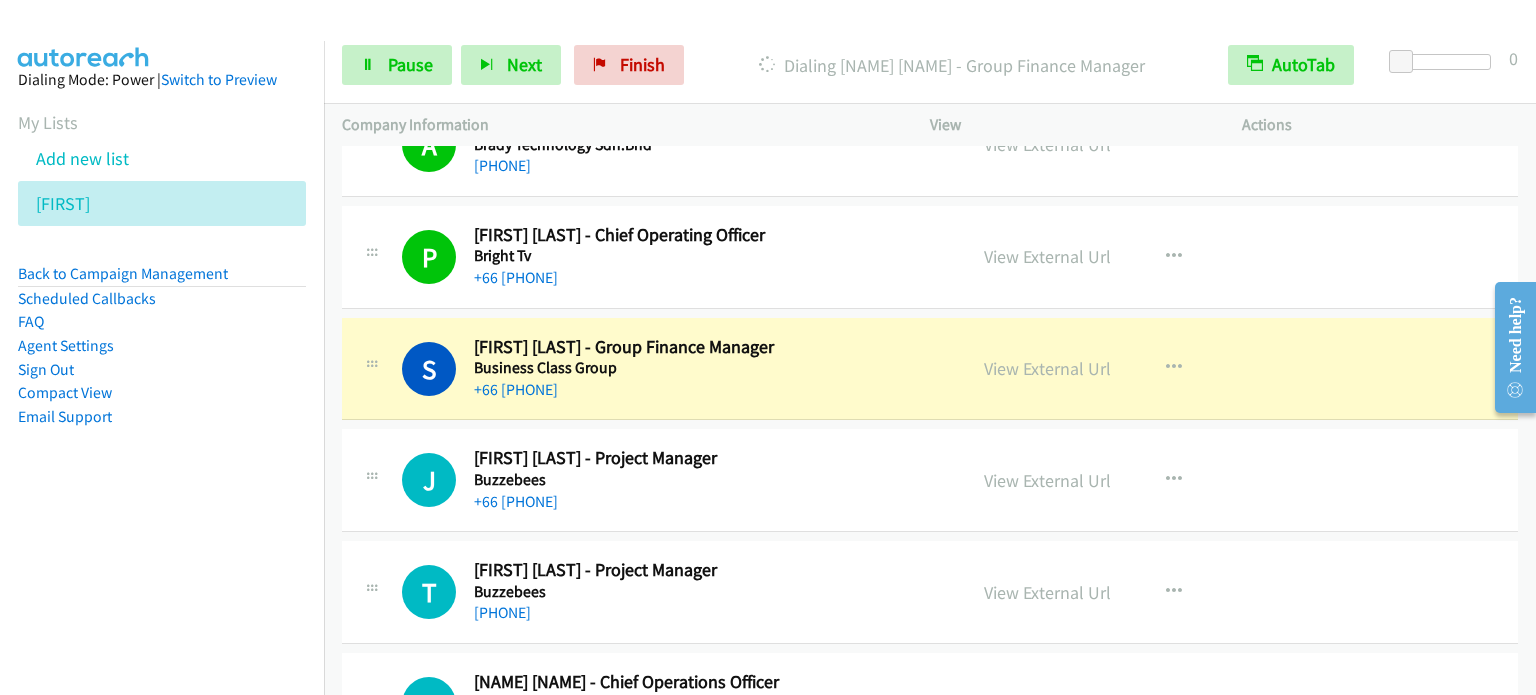 scroll, scrollTop: 10060, scrollLeft: 0, axis: vertical 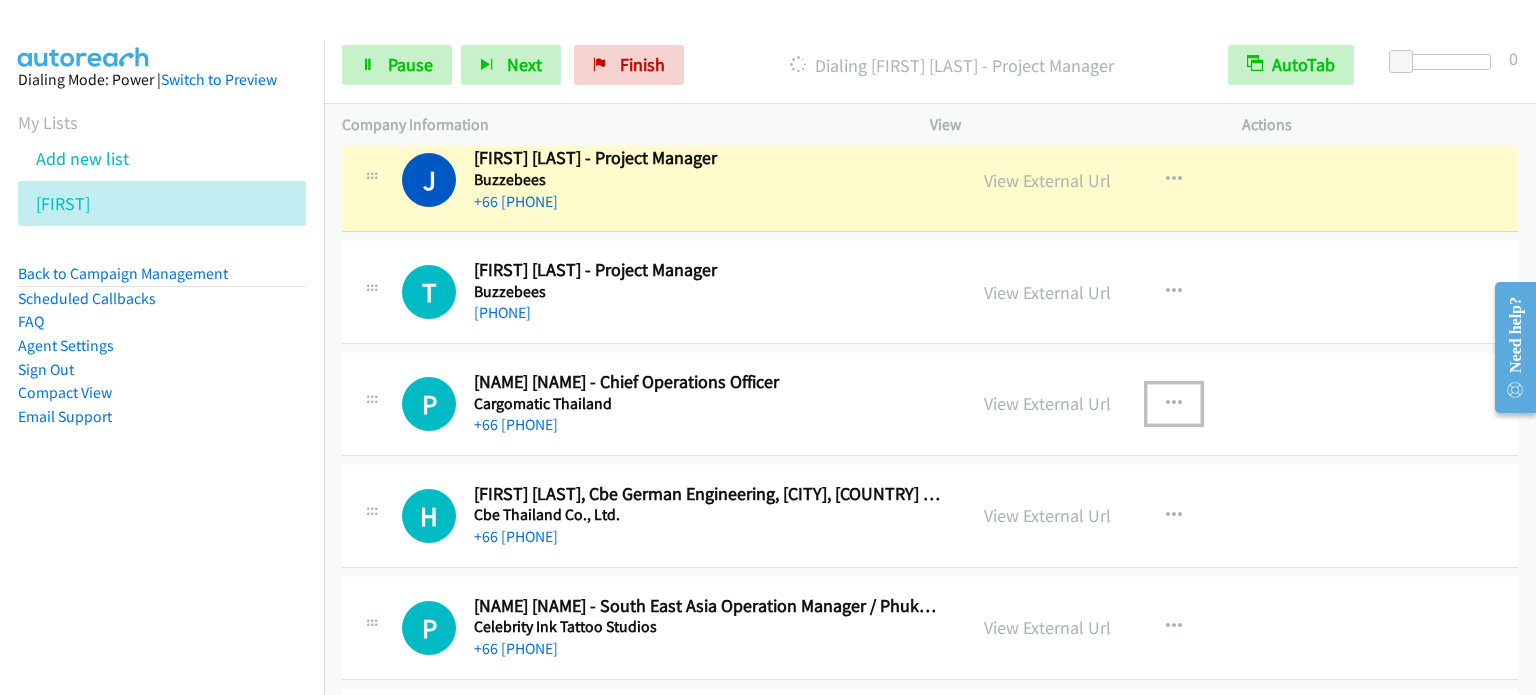 click at bounding box center [1174, 404] 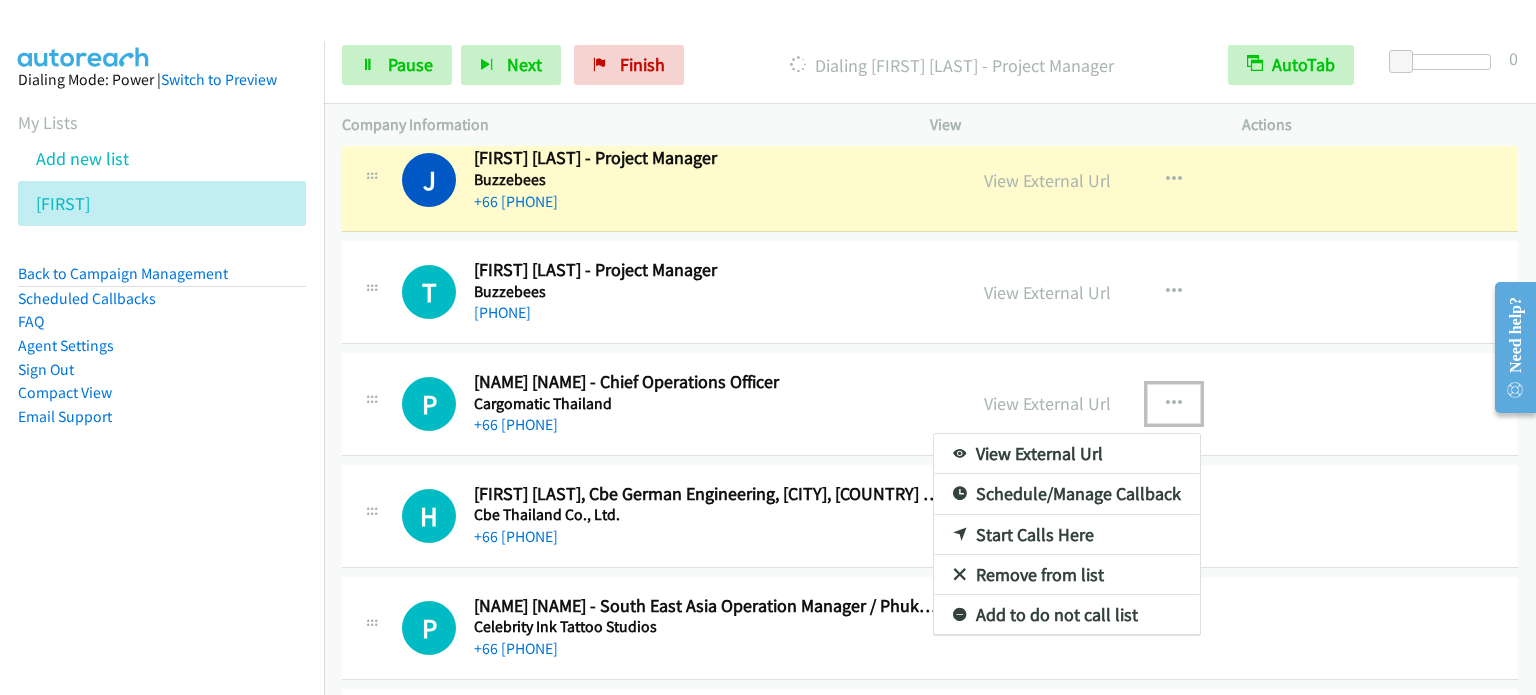 click on "Start Calls Here" at bounding box center (1067, 535) 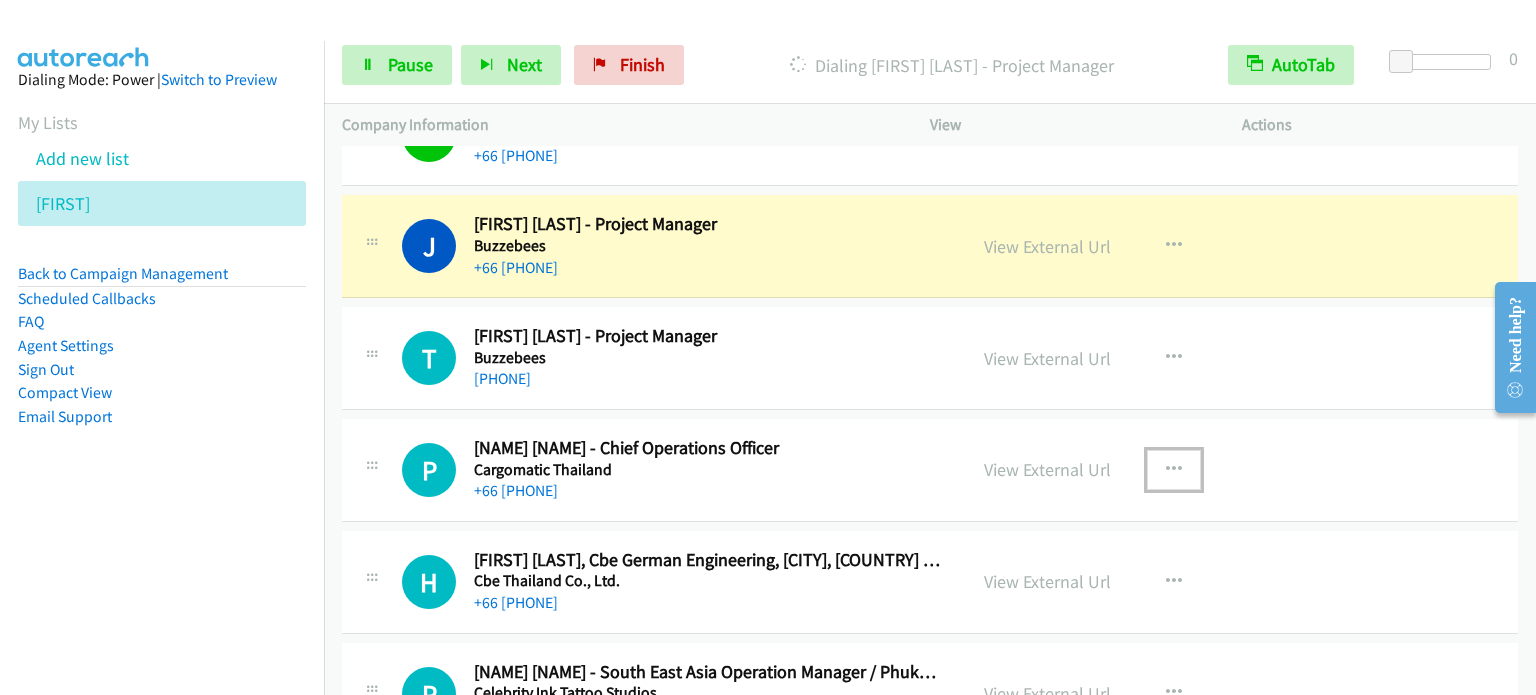 scroll, scrollTop: 10160, scrollLeft: 0, axis: vertical 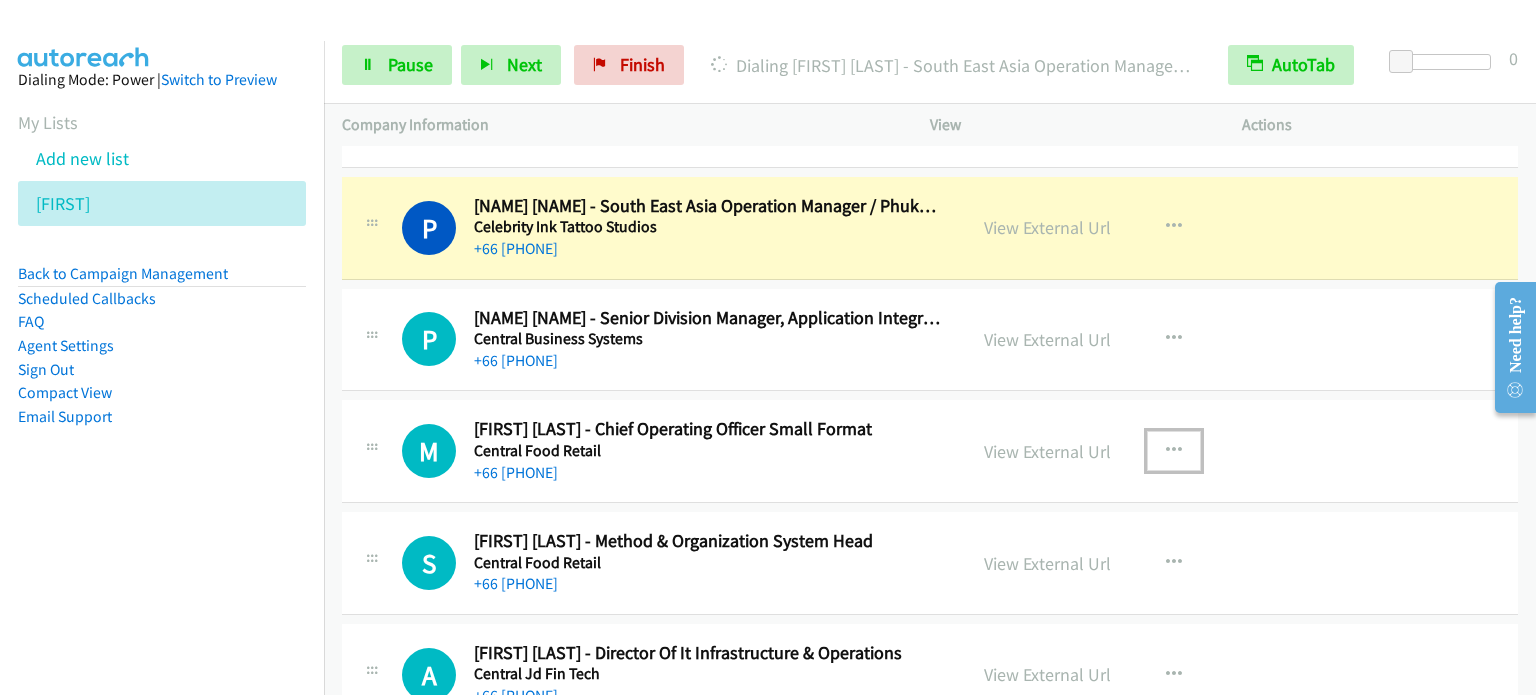 click at bounding box center (1174, 451) 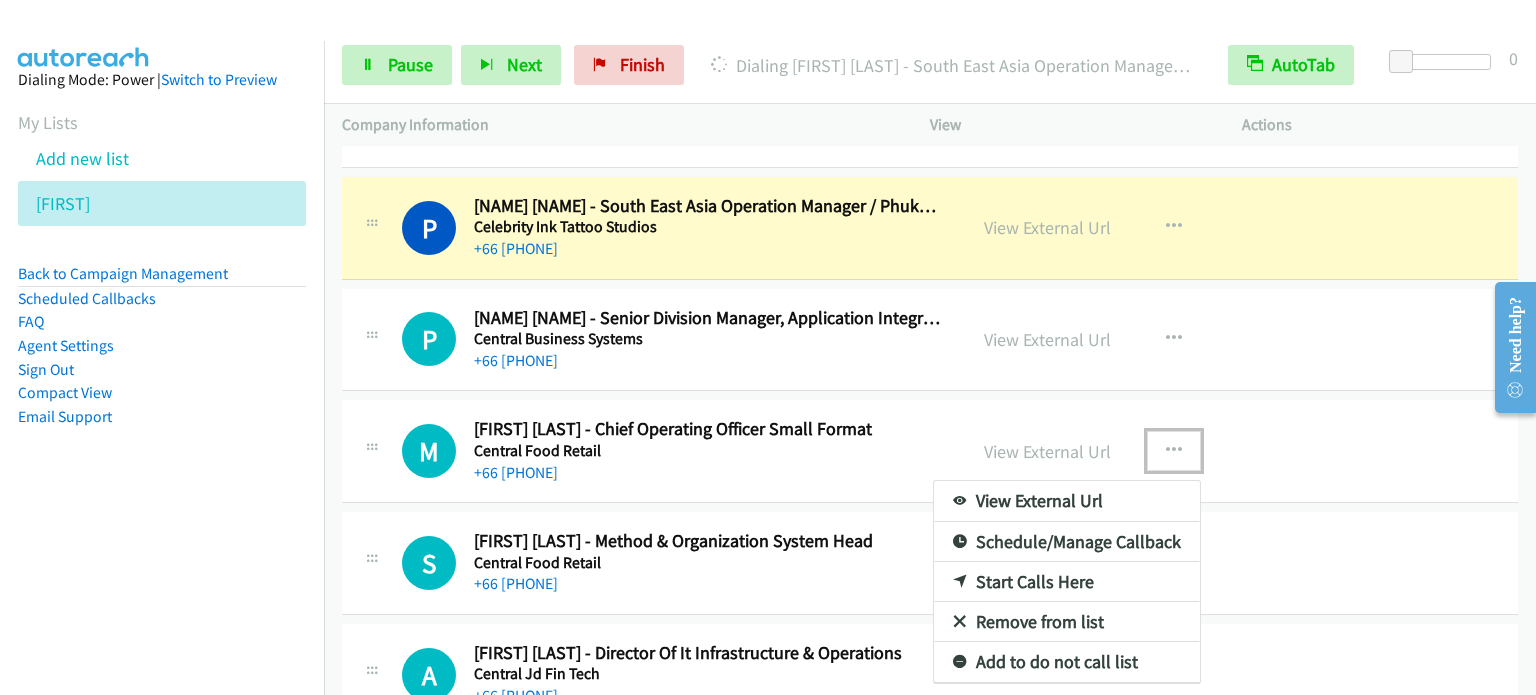 click at bounding box center [768, 347] 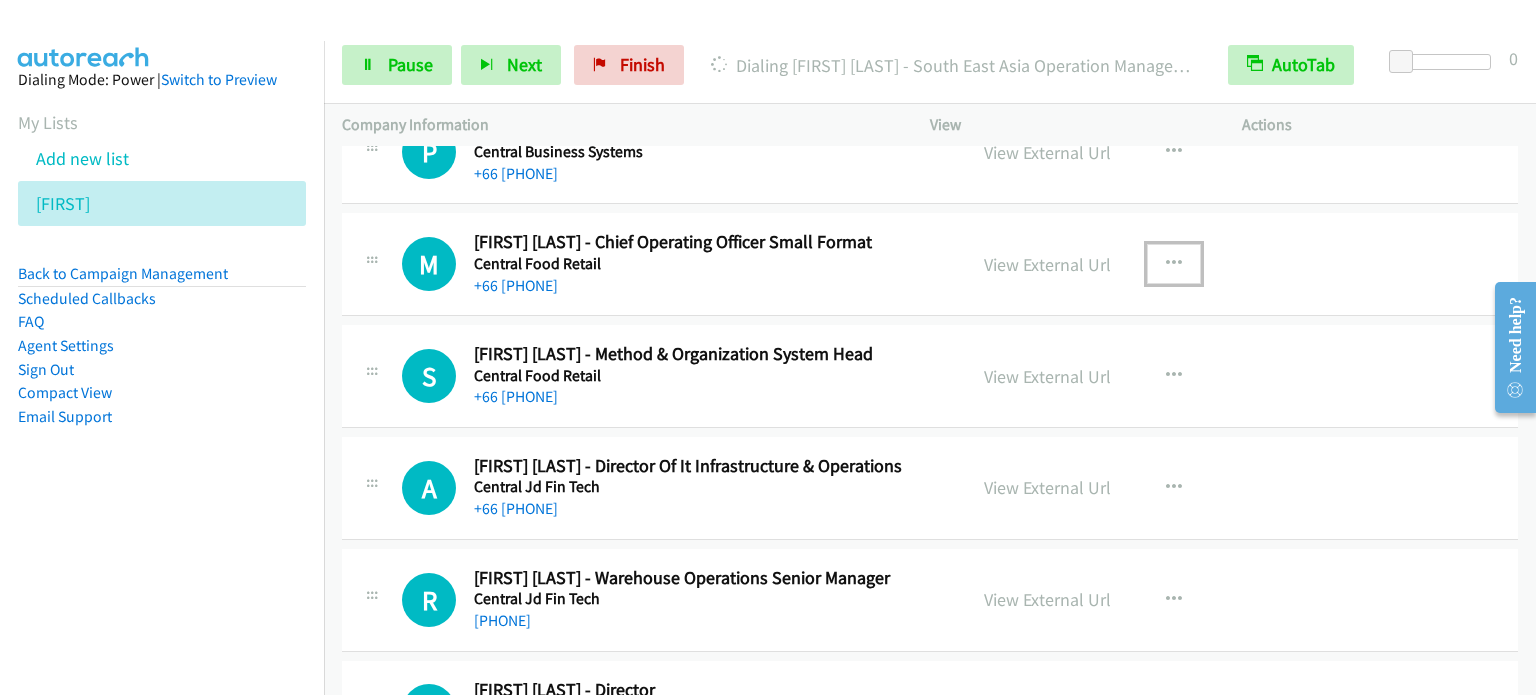 scroll, scrollTop: 10860, scrollLeft: 0, axis: vertical 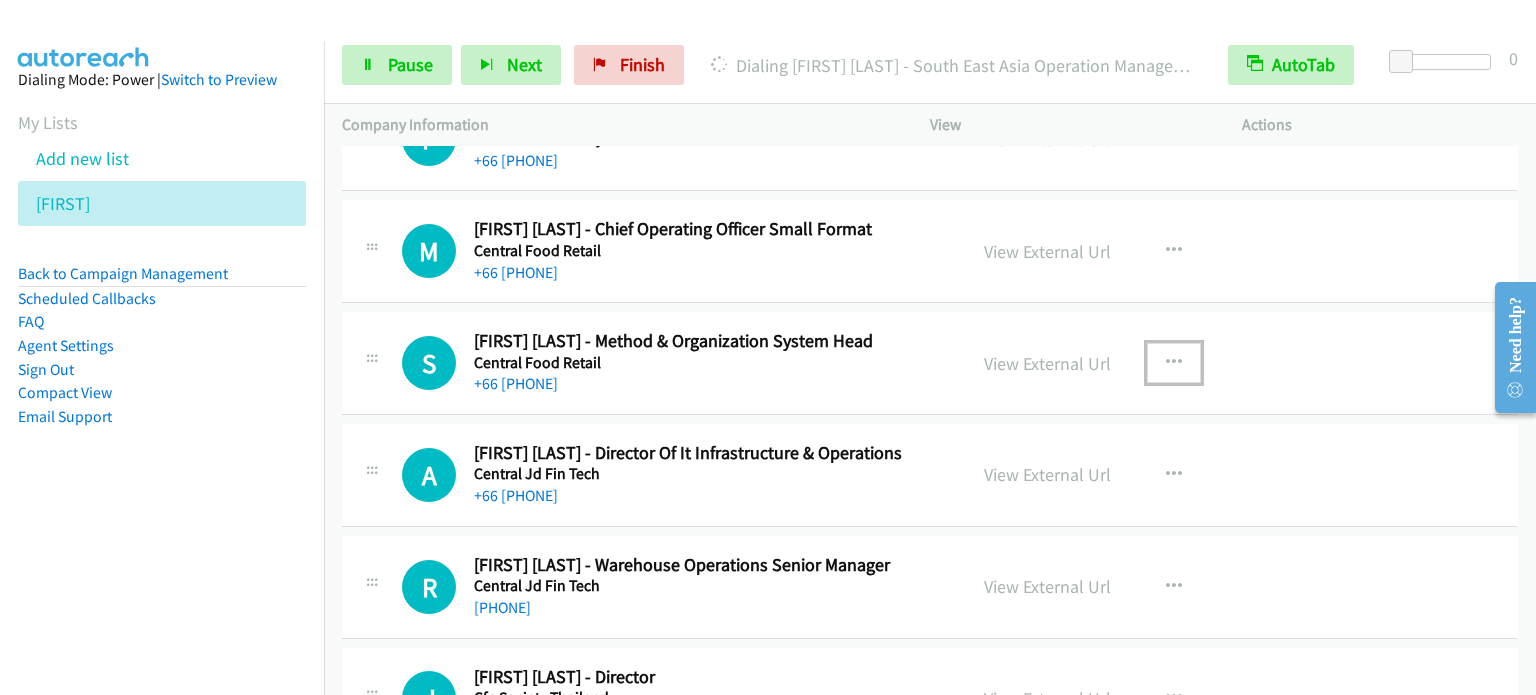 click at bounding box center (1174, 363) 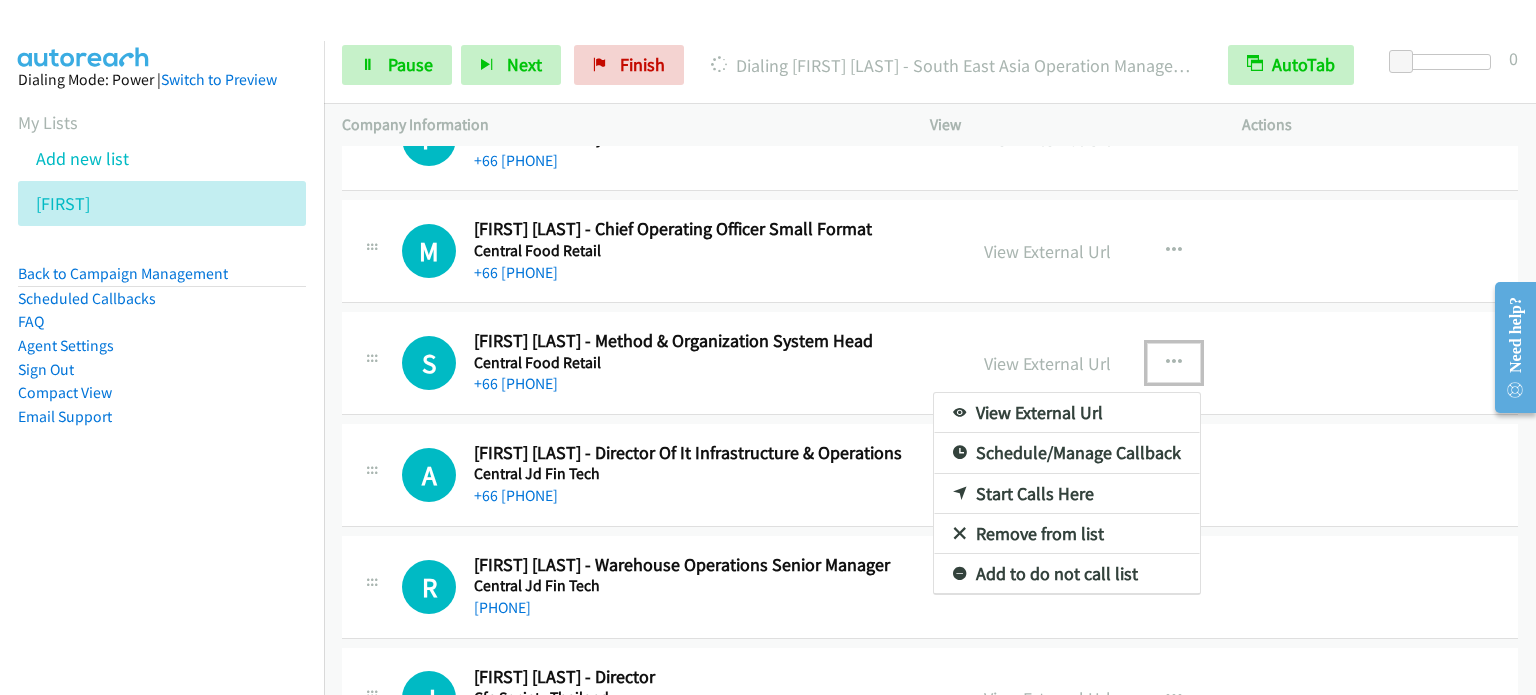 click on "Start Calls Here" at bounding box center (1067, 494) 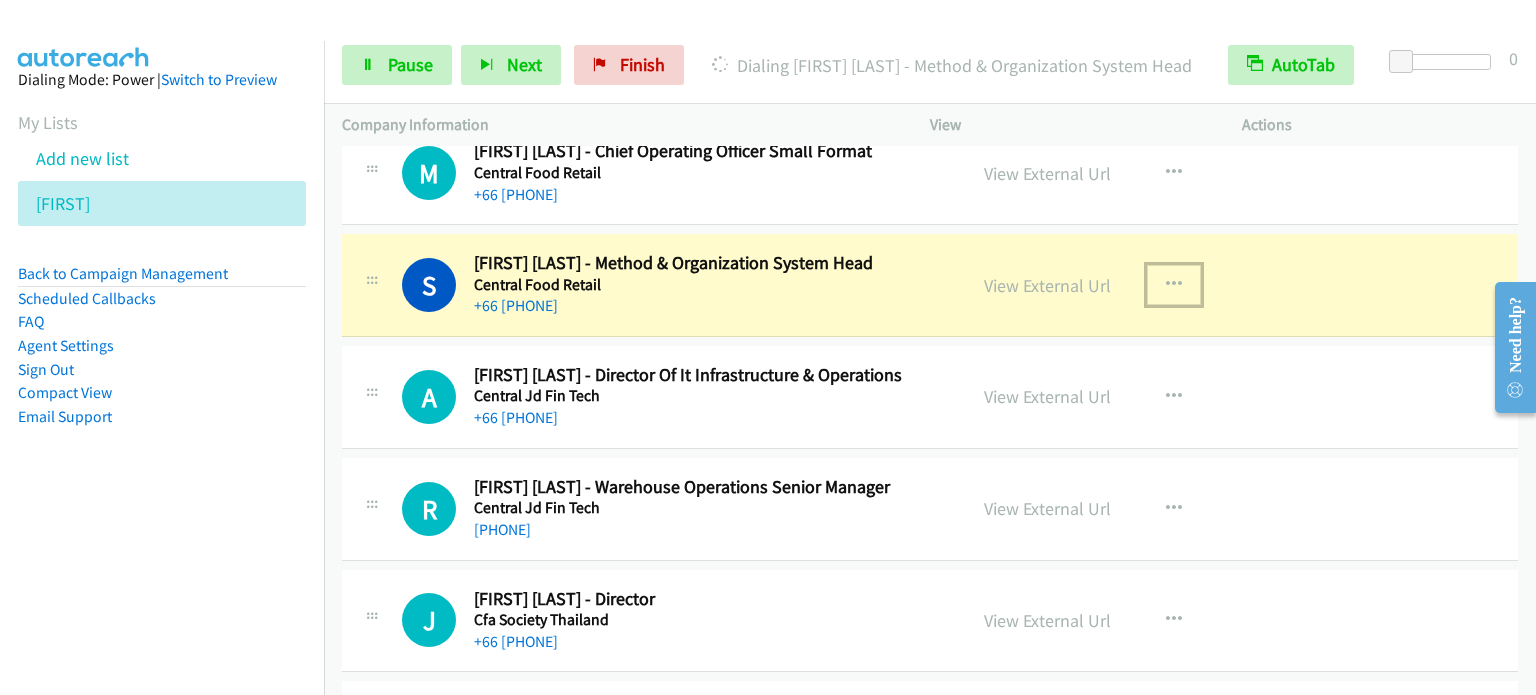 scroll, scrollTop: 10960, scrollLeft: 0, axis: vertical 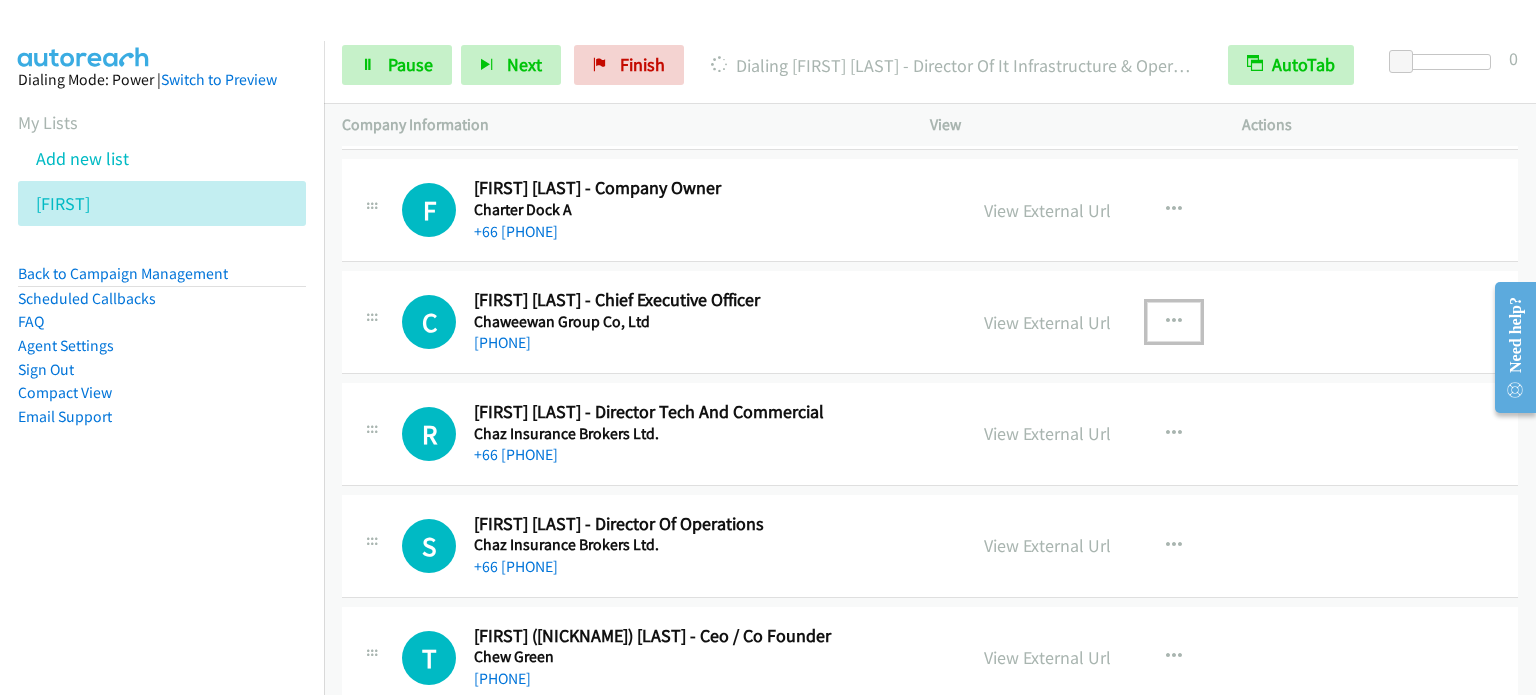click at bounding box center (1174, 322) 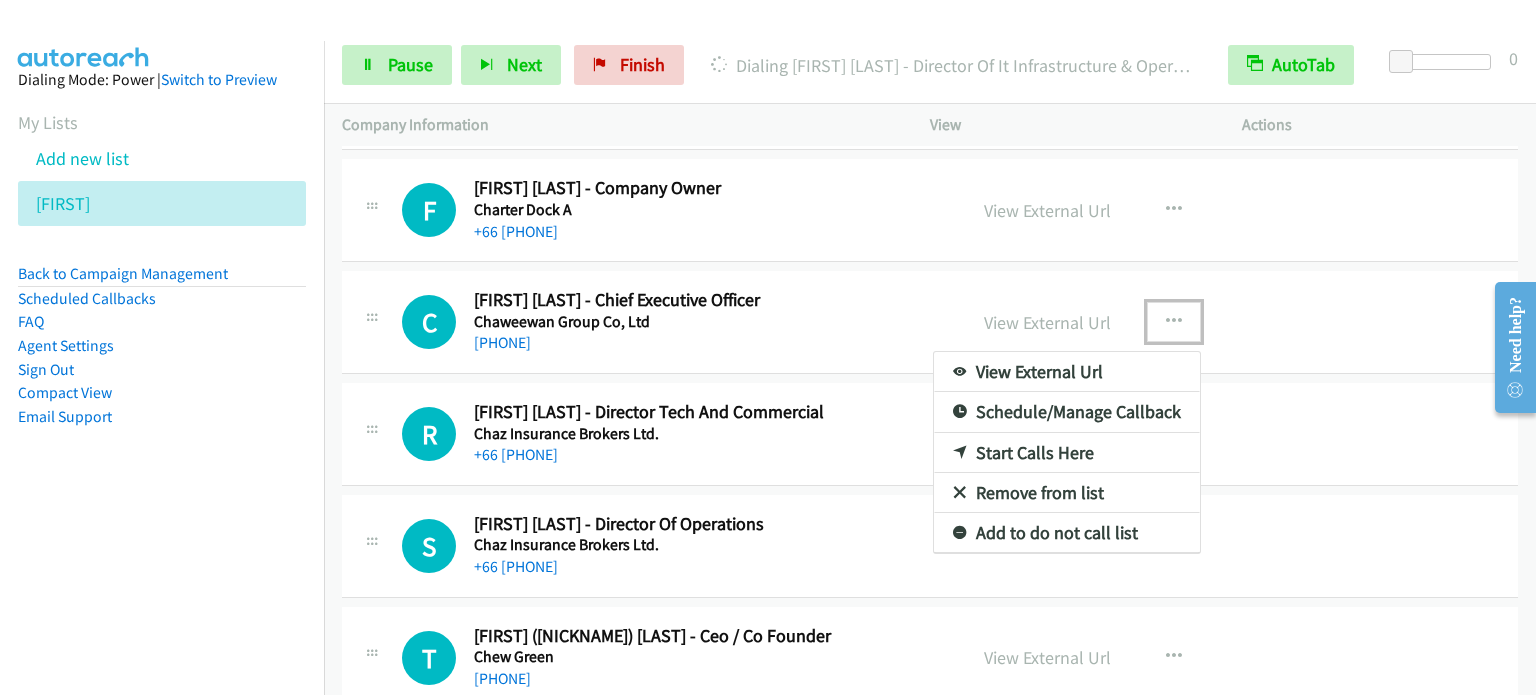 click on "Start Calls Here" at bounding box center [1067, 453] 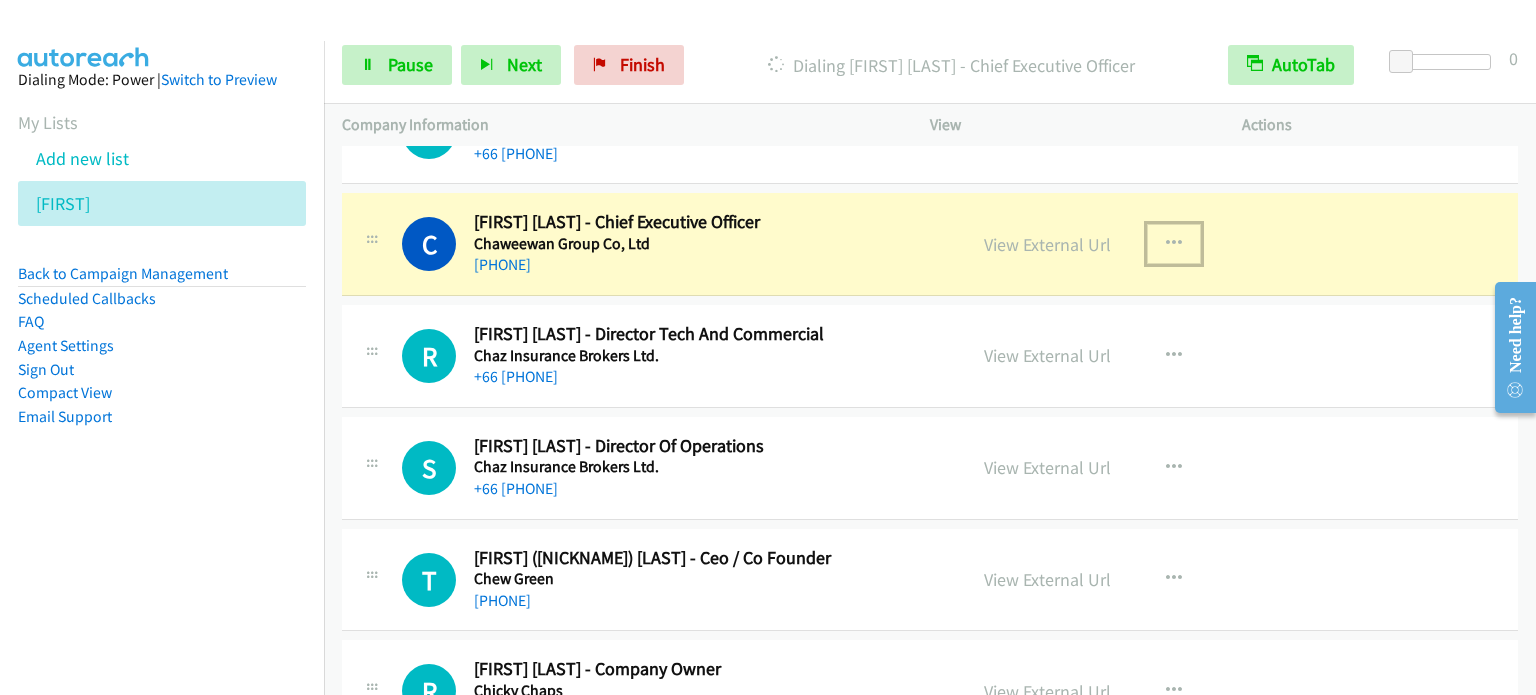 scroll, scrollTop: 11560, scrollLeft: 0, axis: vertical 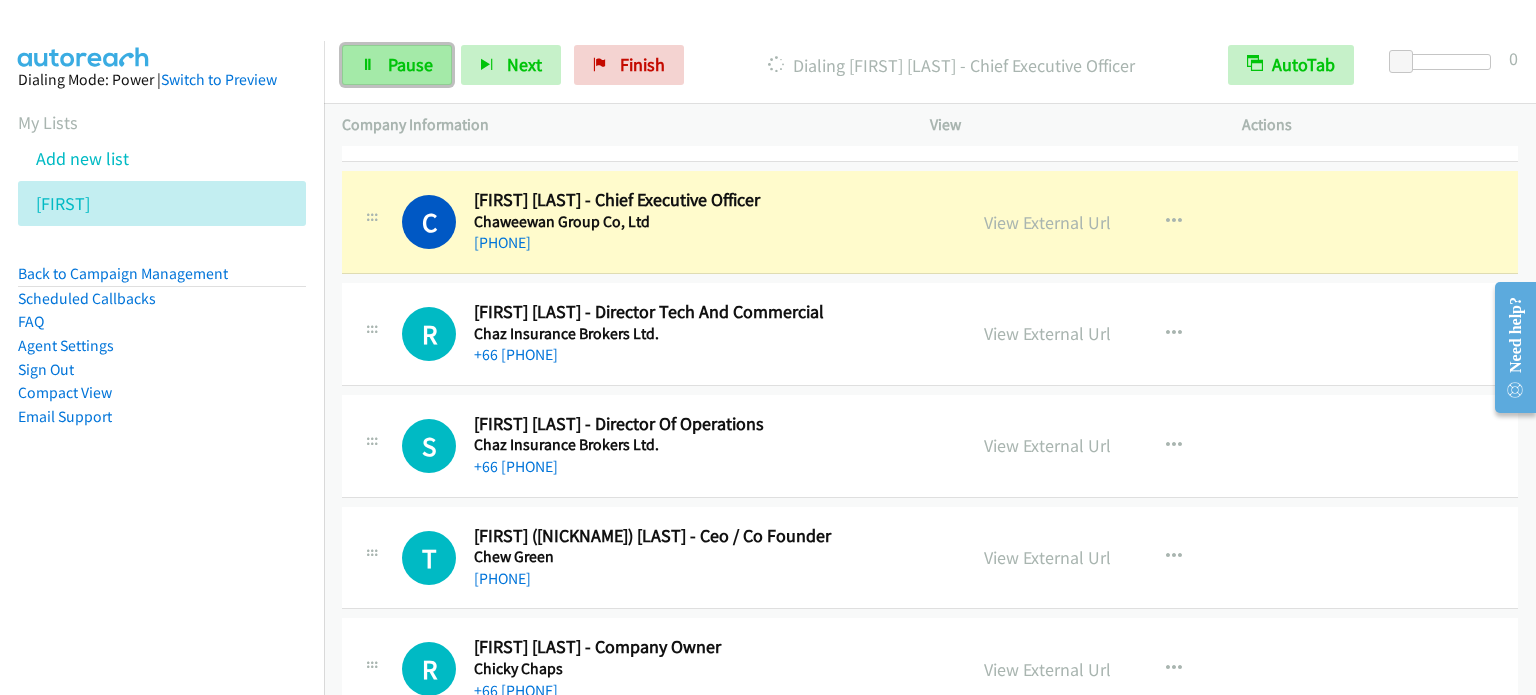 click on "Pause" at bounding box center [410, 64] 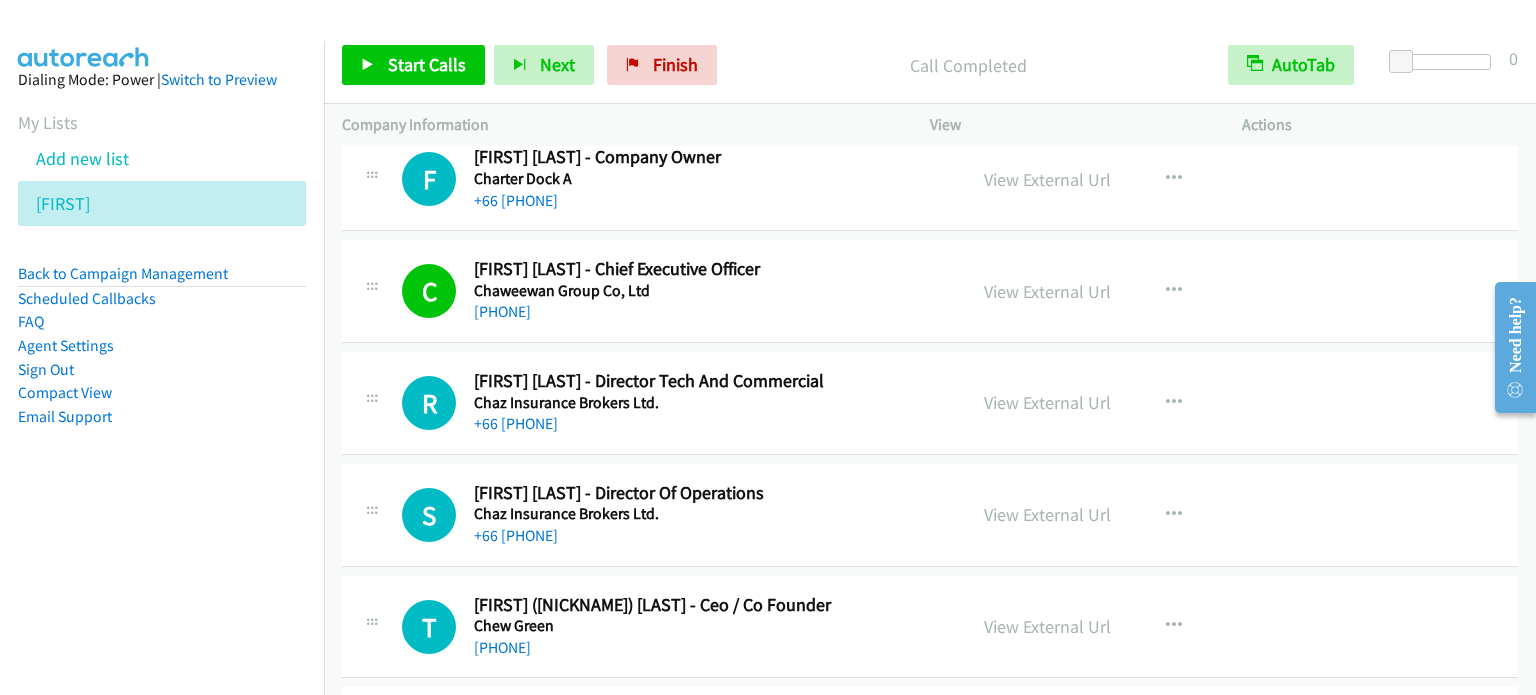 scroll, scrollTop: 11460, scrollLeft: 0, axis: vertical 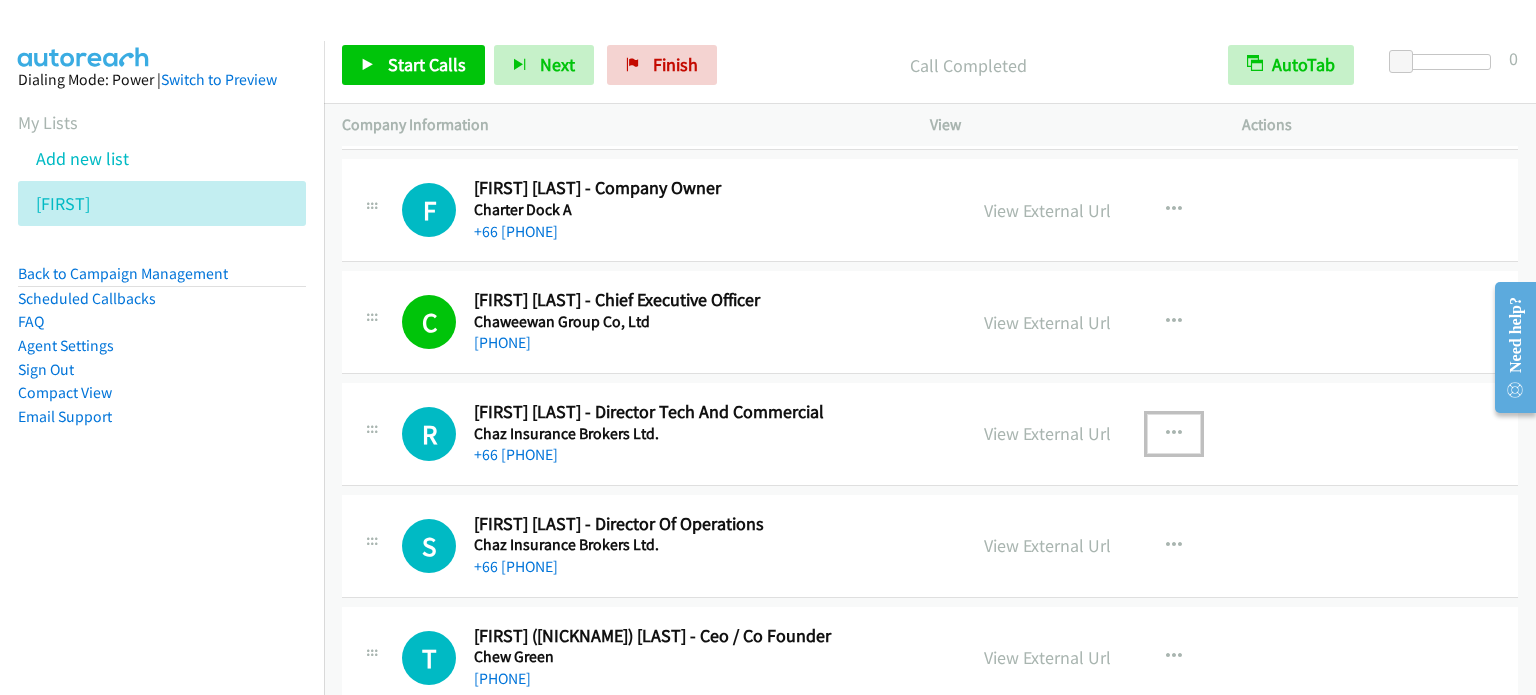 click at bounding box center [1174, 434] 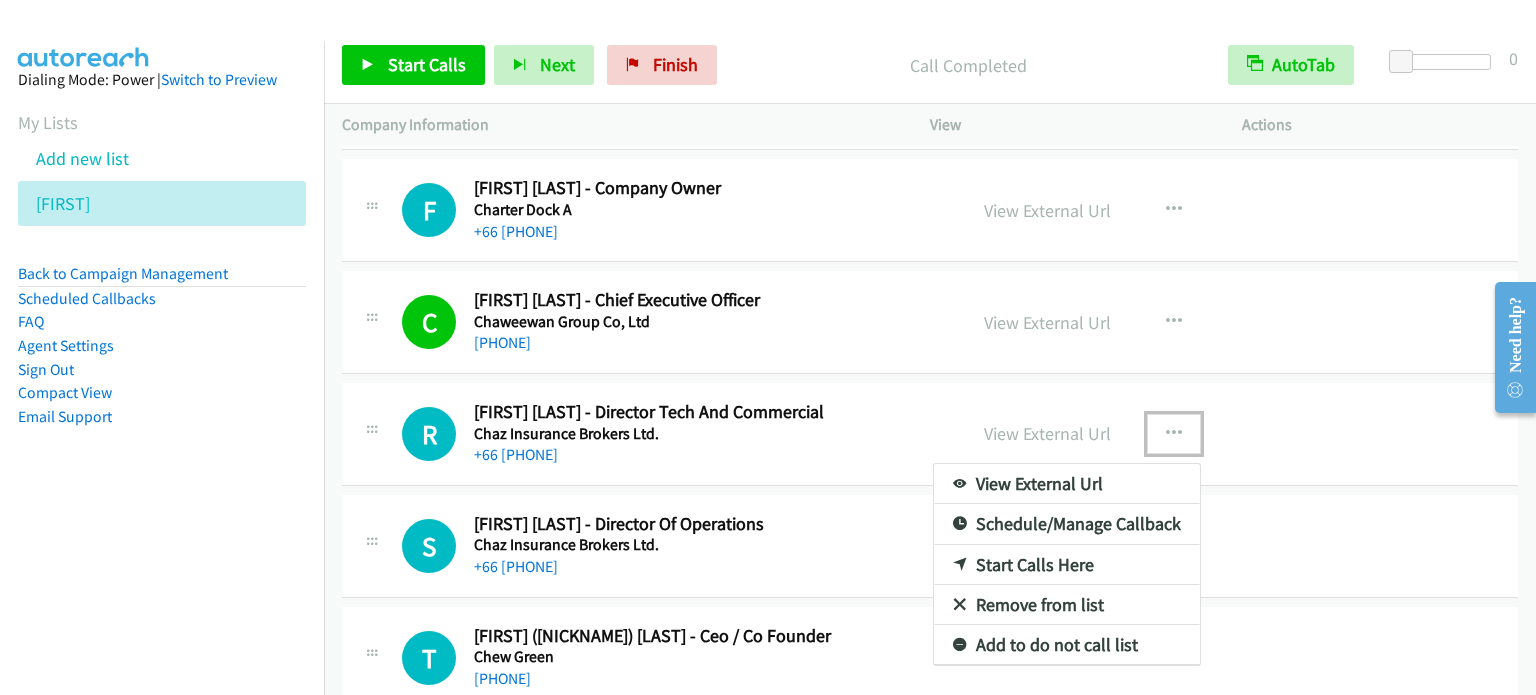 click on "Start Calls Here" at bounding box center [1067, 565] 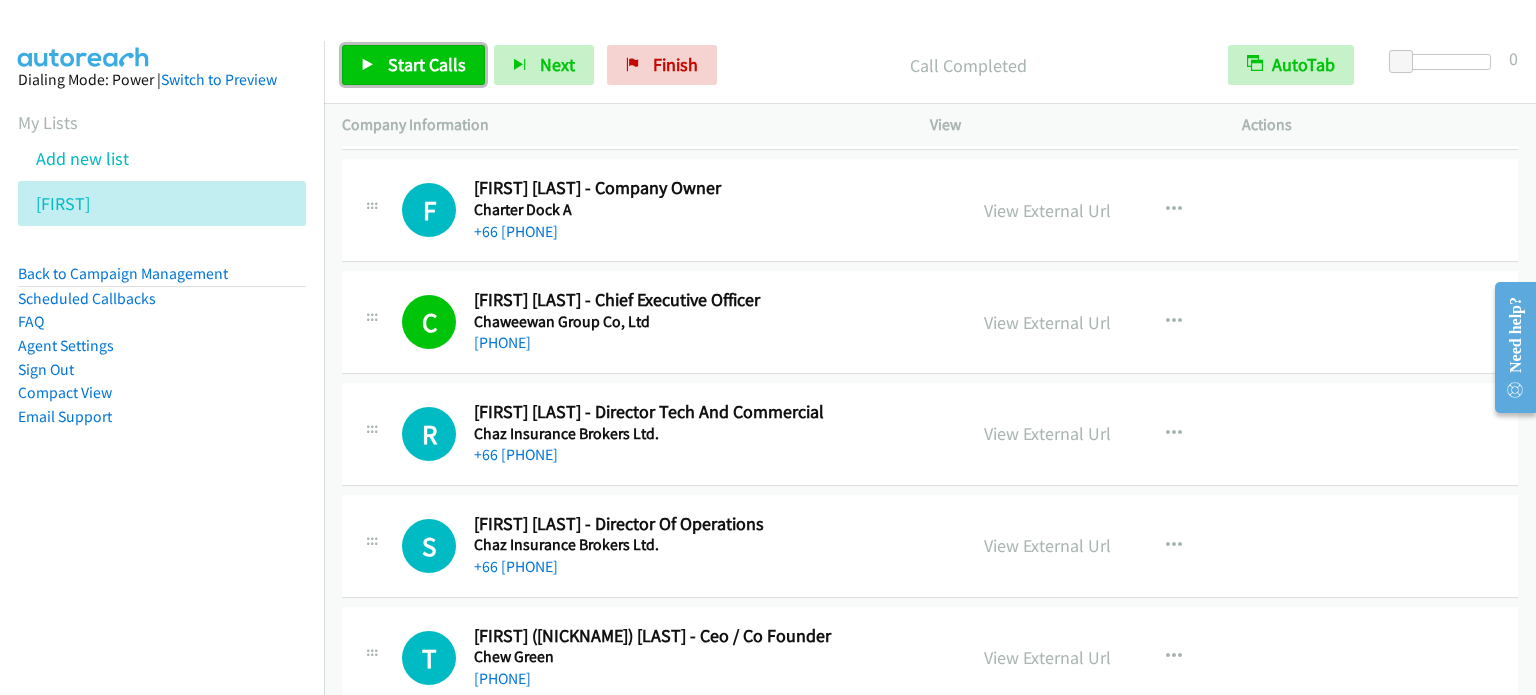 click on "Start Calls" at bounding box center [427, 64] 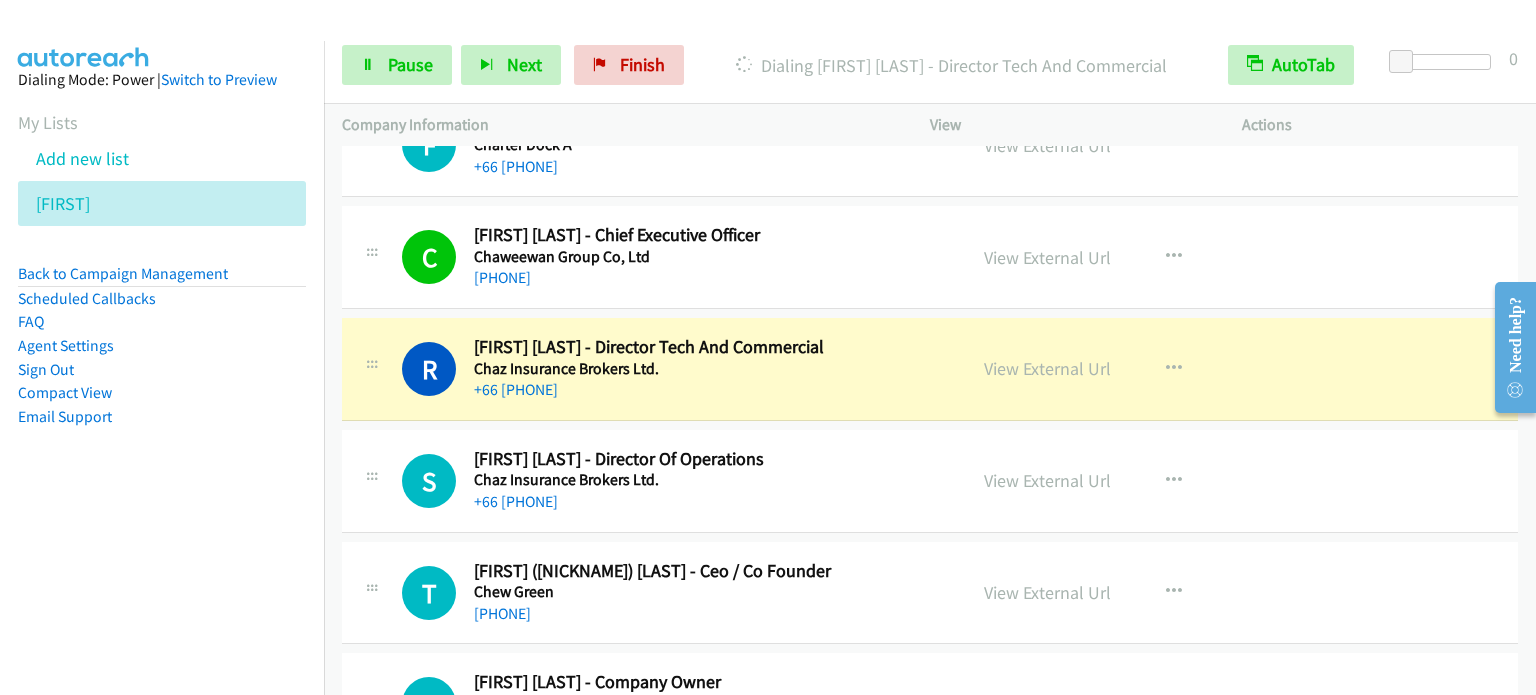 scroll, scrollTop: 11560, scrollLeft: 0, axis: vertical 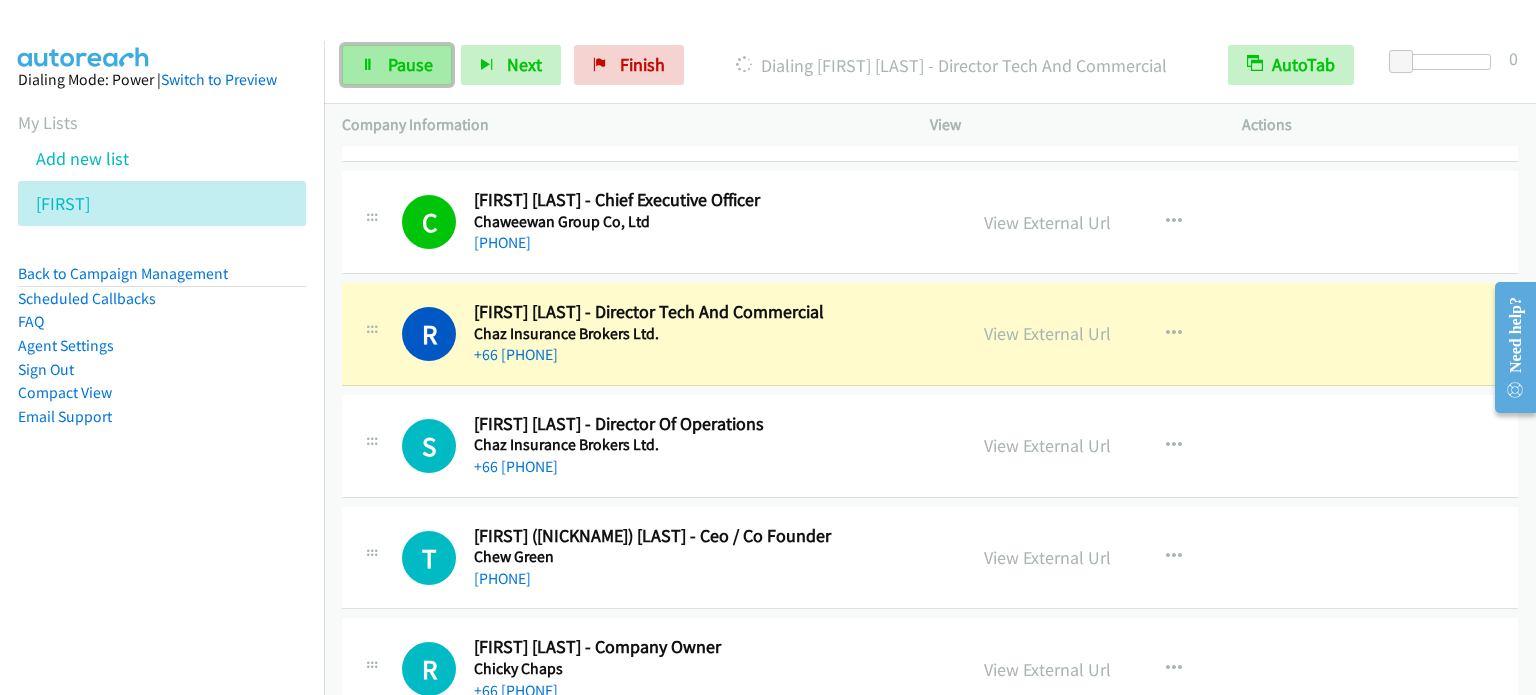 click on "Pause" at bounding box center [397, 65] 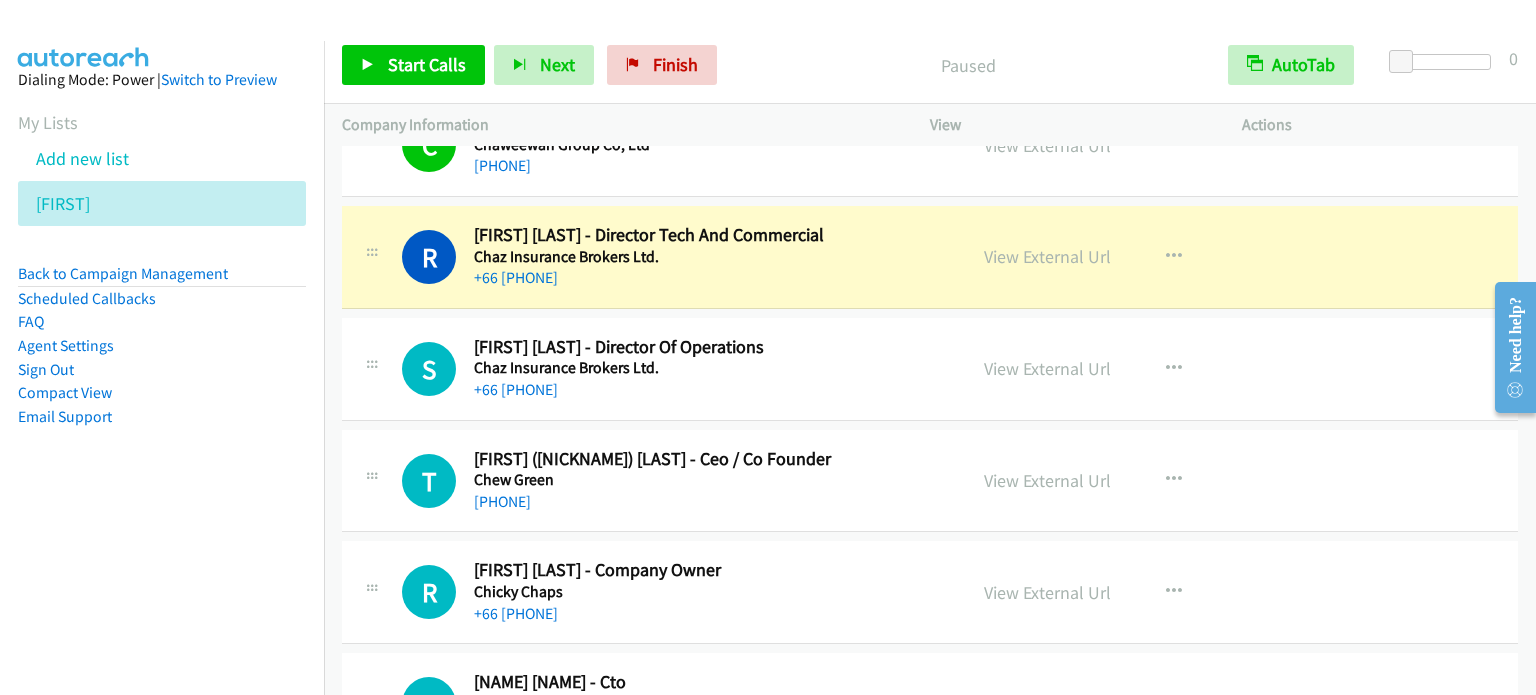 scroll, scrollTop: 11660, scrollLeft: 0, axis: vertical 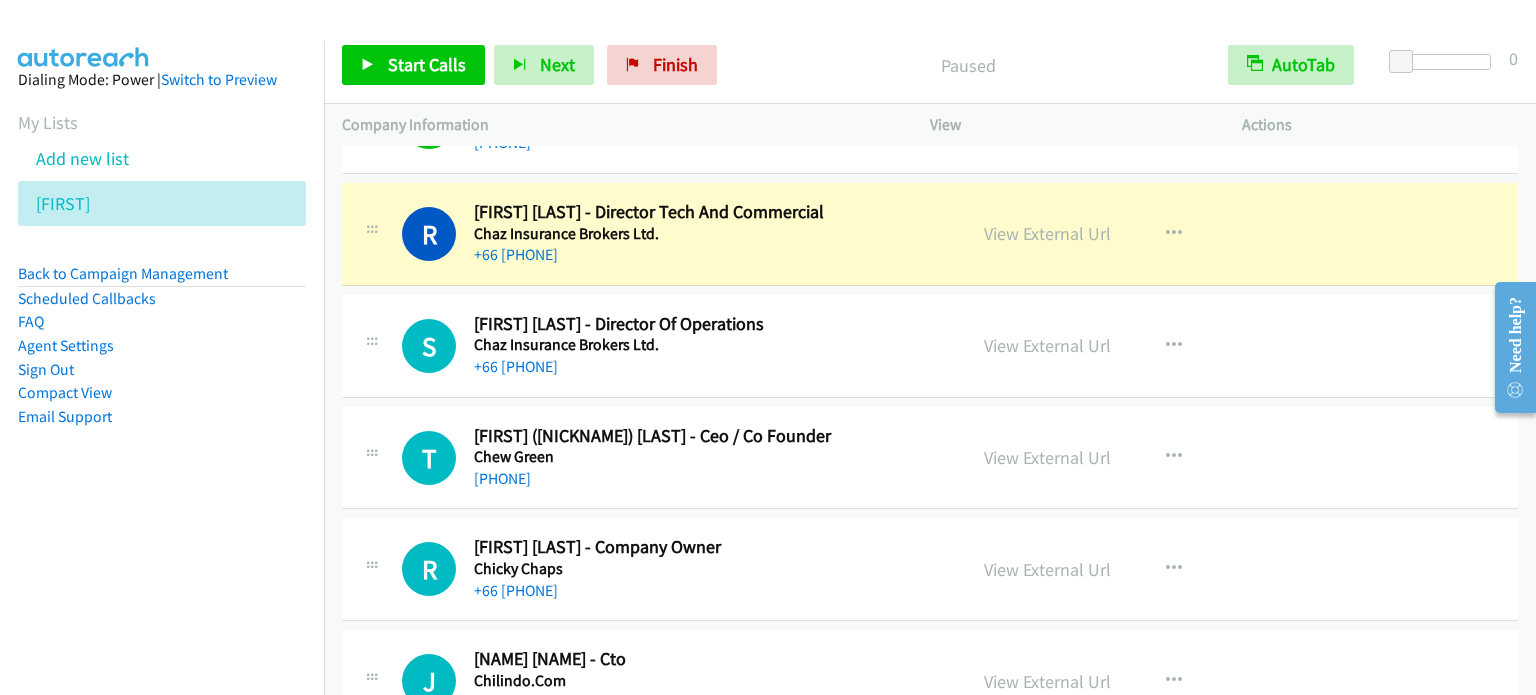 click on "T
Callback Scheduled
[NAME] [NAME] - Ceo / Co Founder
Chew Green
Asia/Bangkok
+66 [PHONE]
View External Url
View External Url
Schedule/Manage Callback
Start Calls Here
Remove from list
Add to do not call list
Reset Call Status" at bounding box center [930, 458] 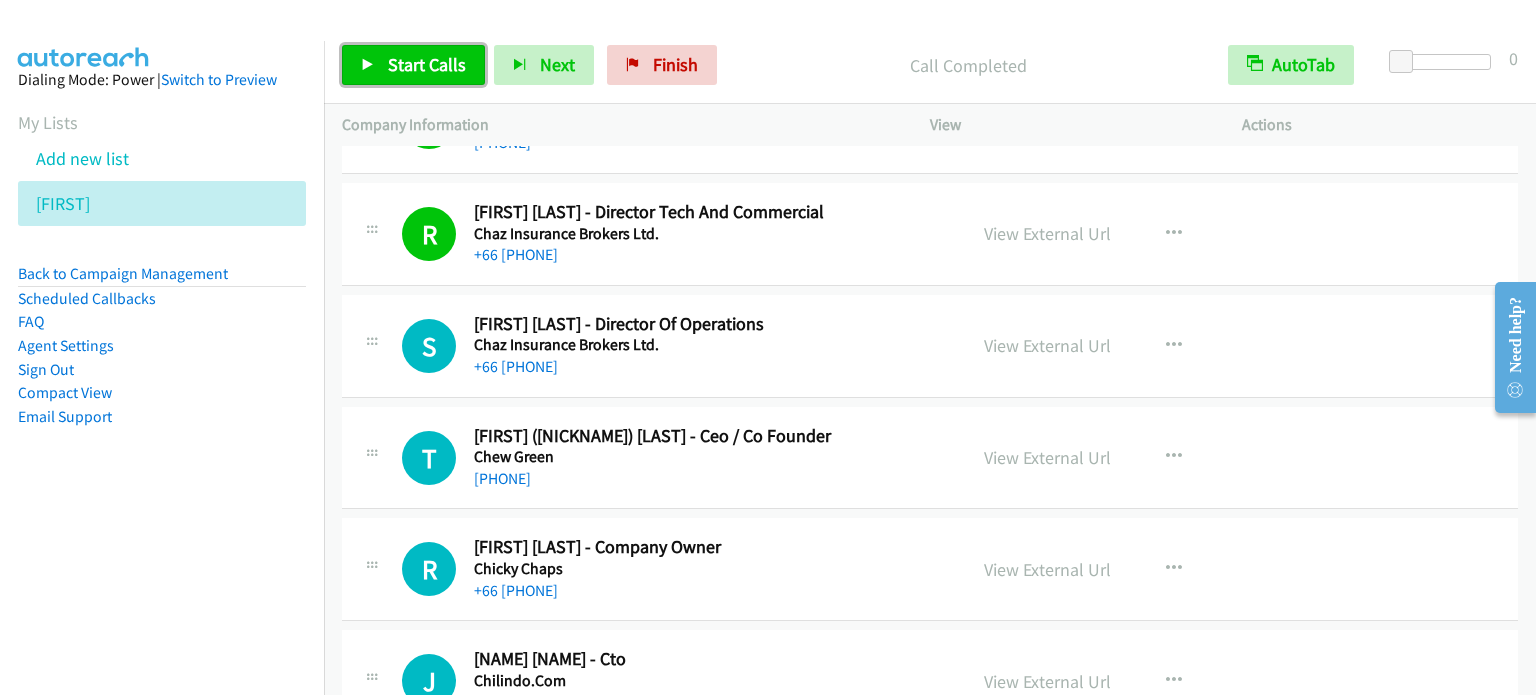 click on "Start Calls" at bounding box center (427, 64) 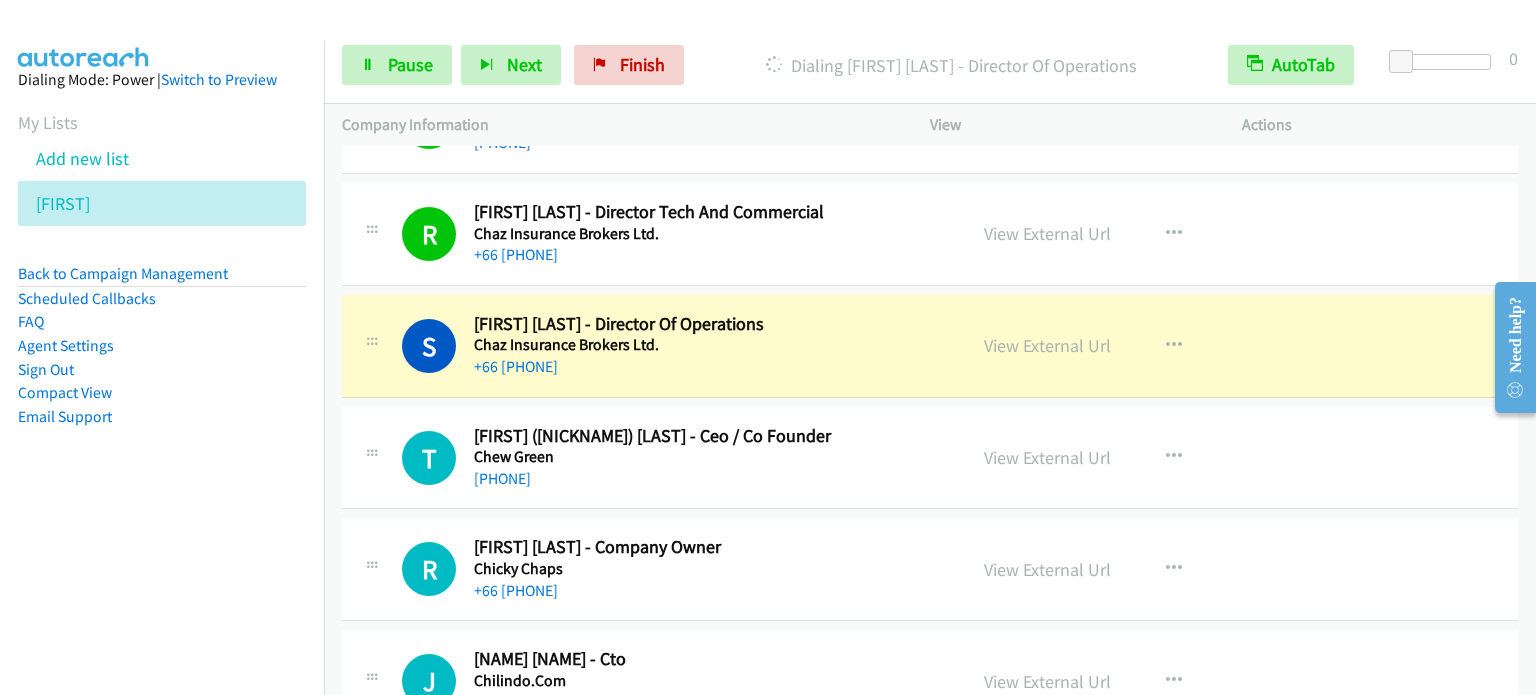 scroll, scrollTop: 11760, scrollLeft: 0, axis: vertical 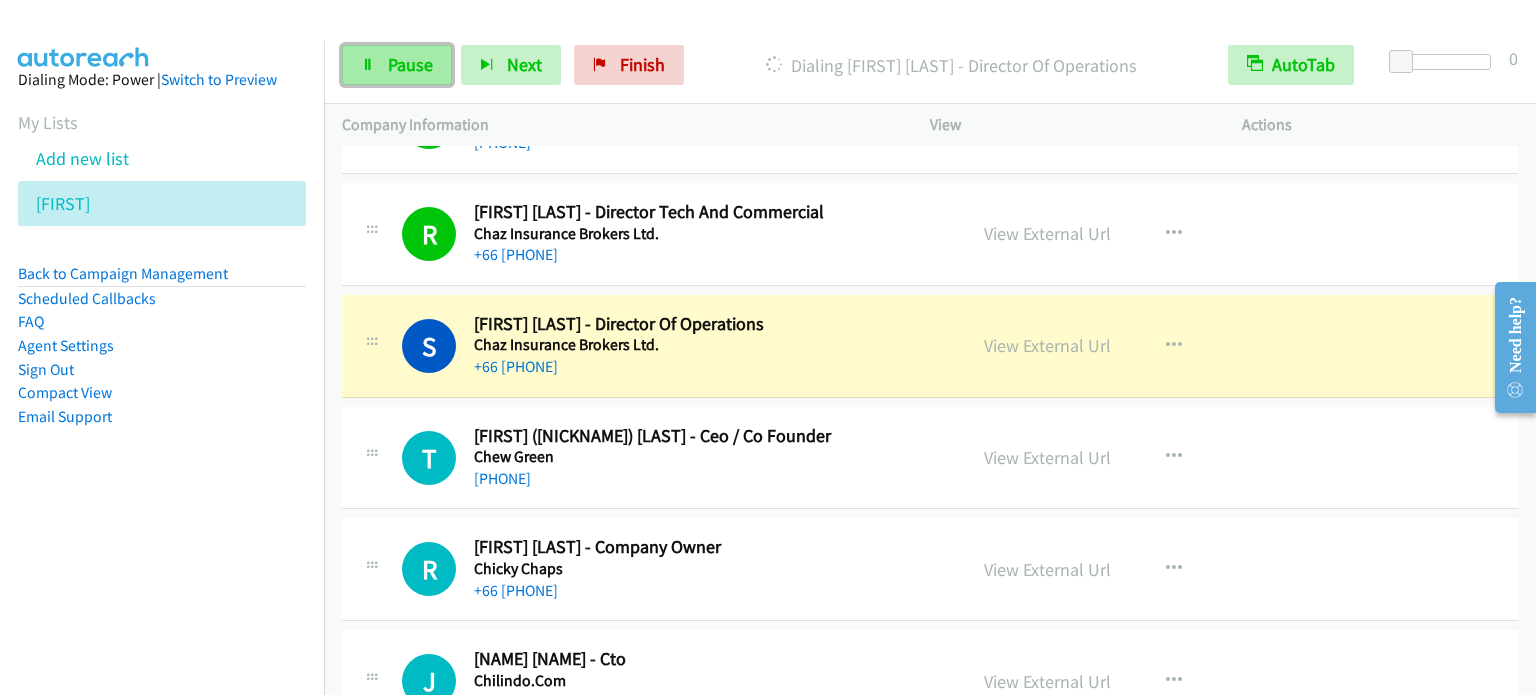 click on "Pause" at bounding box center (397, 65) 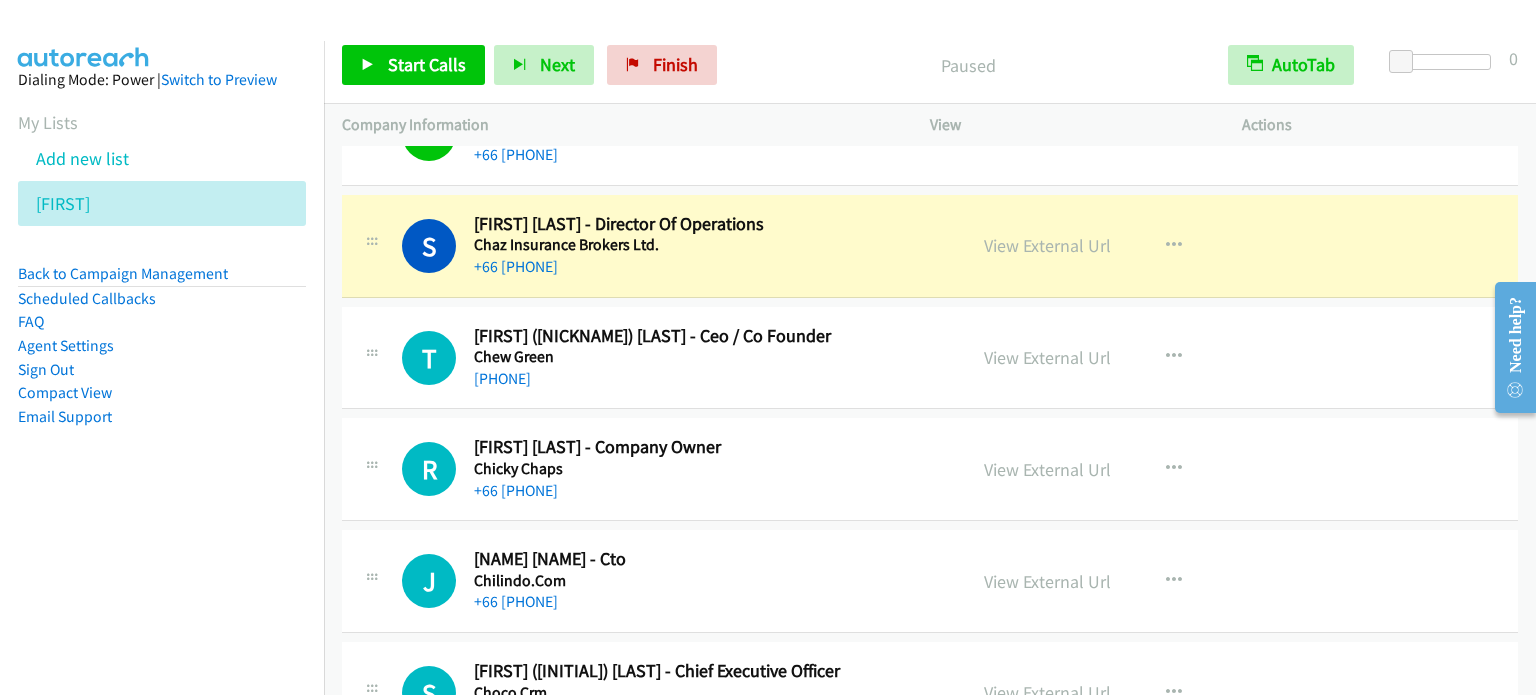 scroll, scrollTop: 11660, scrollLeft: 0, axis: vertical 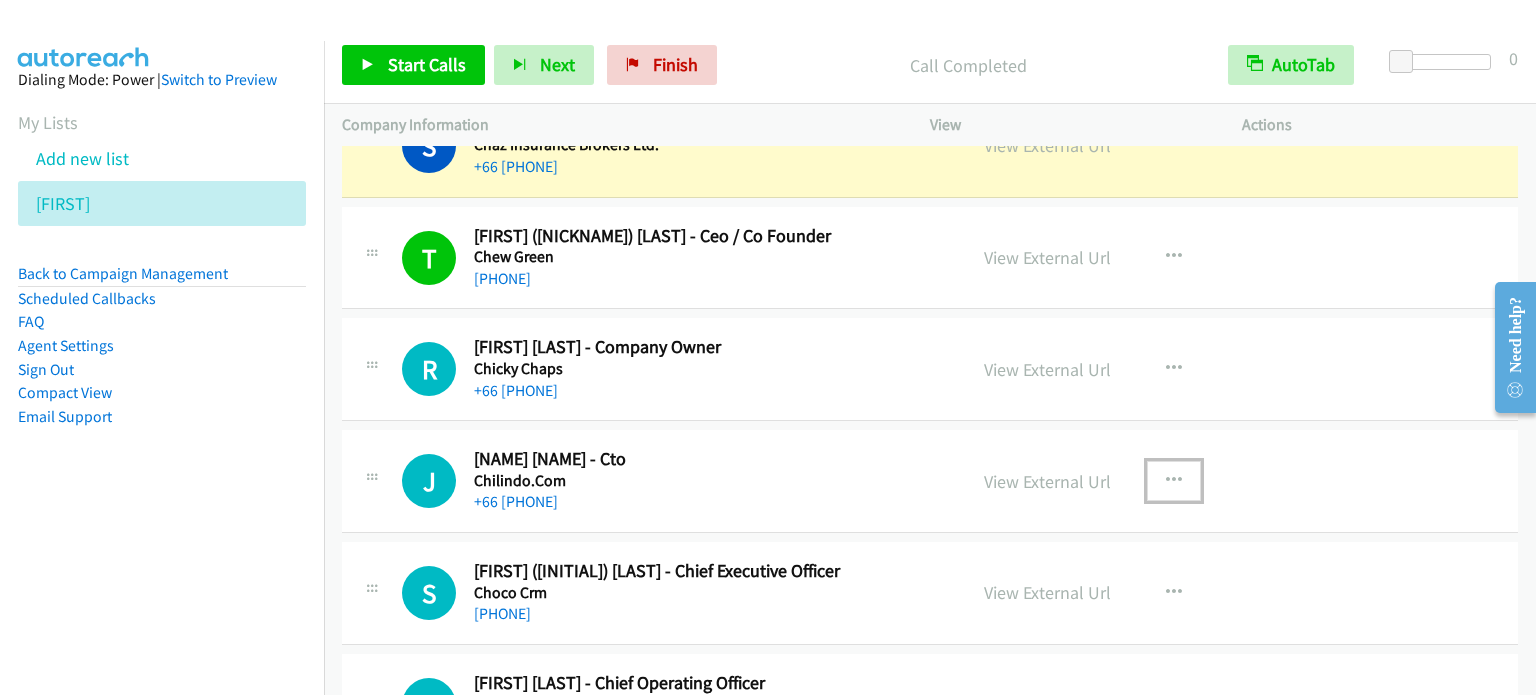 click at bounding box center [1174, 481] 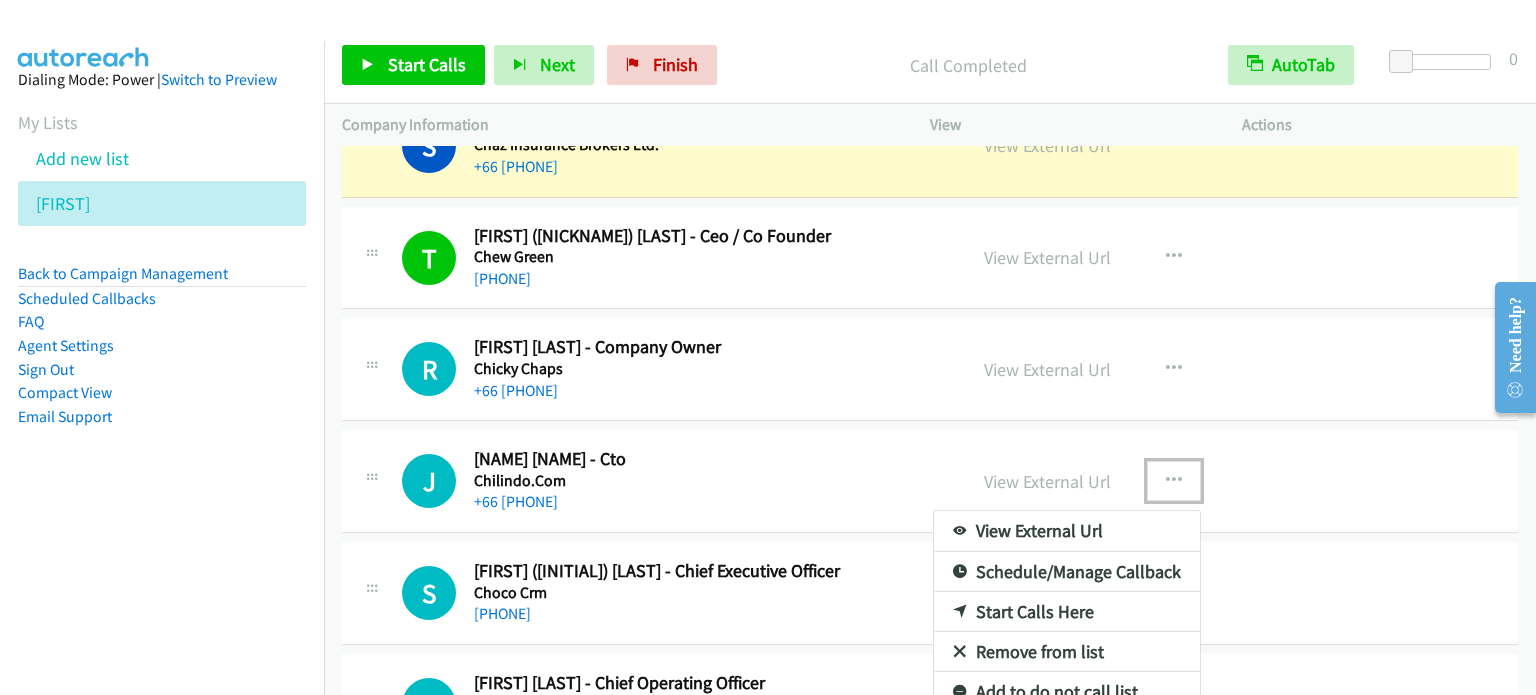 click on "Start Calls Here" at bounding box center [1067, 612] 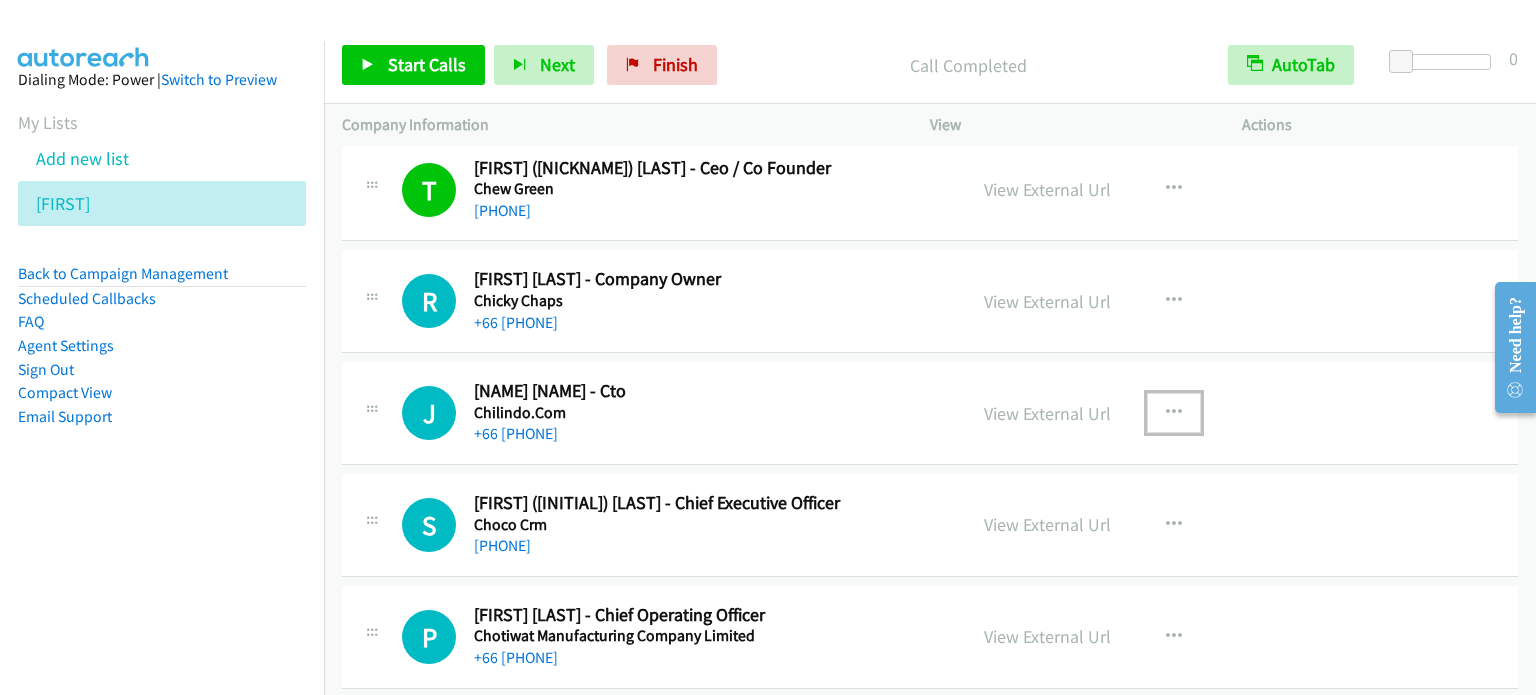 scroll, scrollTop: 11960, scrollLeft: 0, axis: vertical 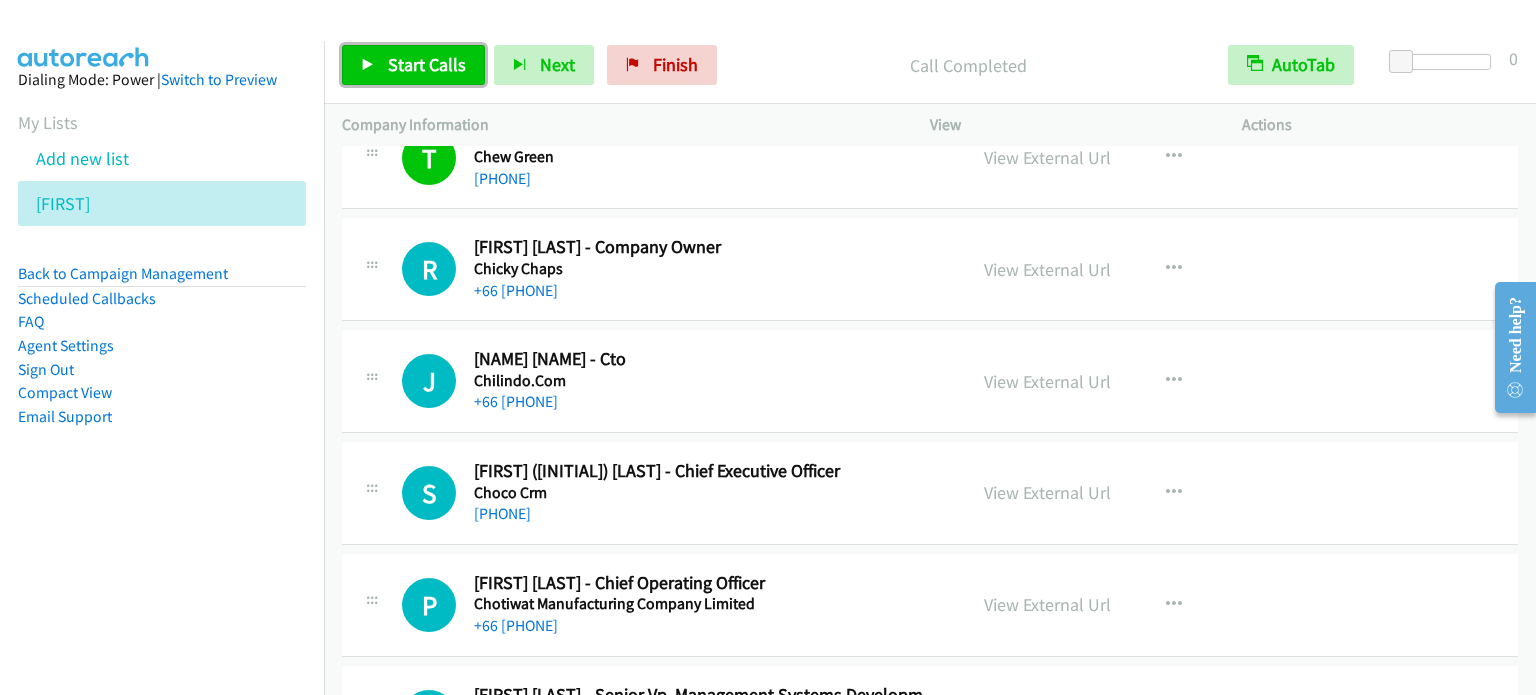click on "Start Calls" at bounding box center [427, 64] 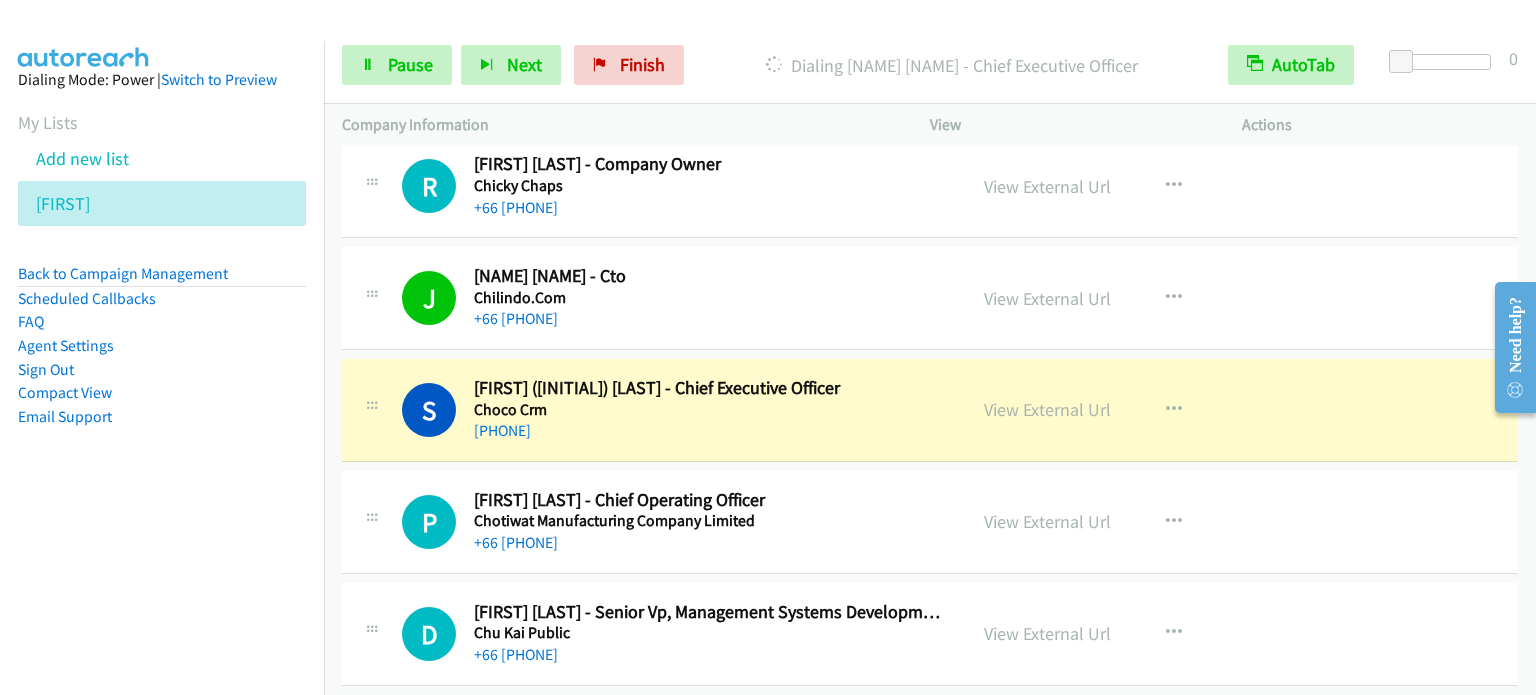 scroll, scrollTop: 12160, scrollLeft: 0, axis: vertical 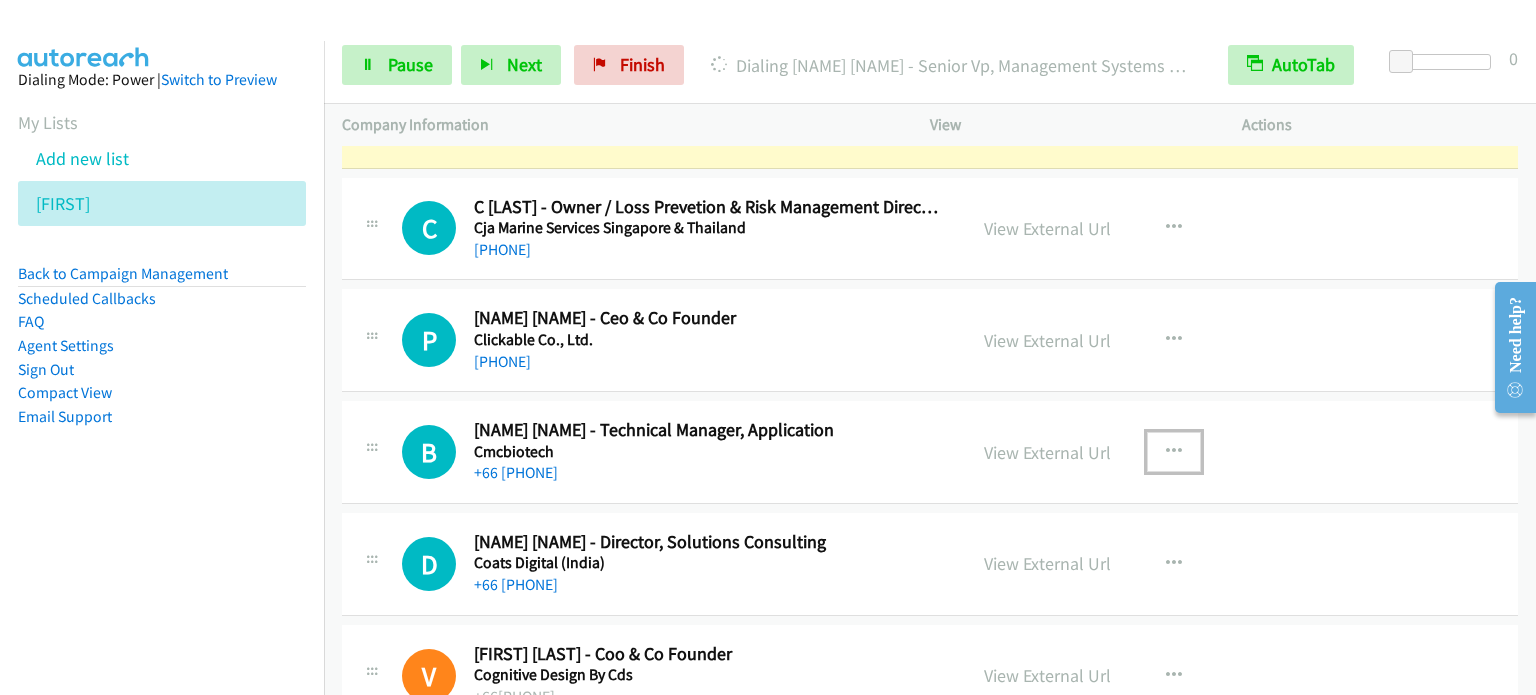 click at bounding box center (1174, 452) 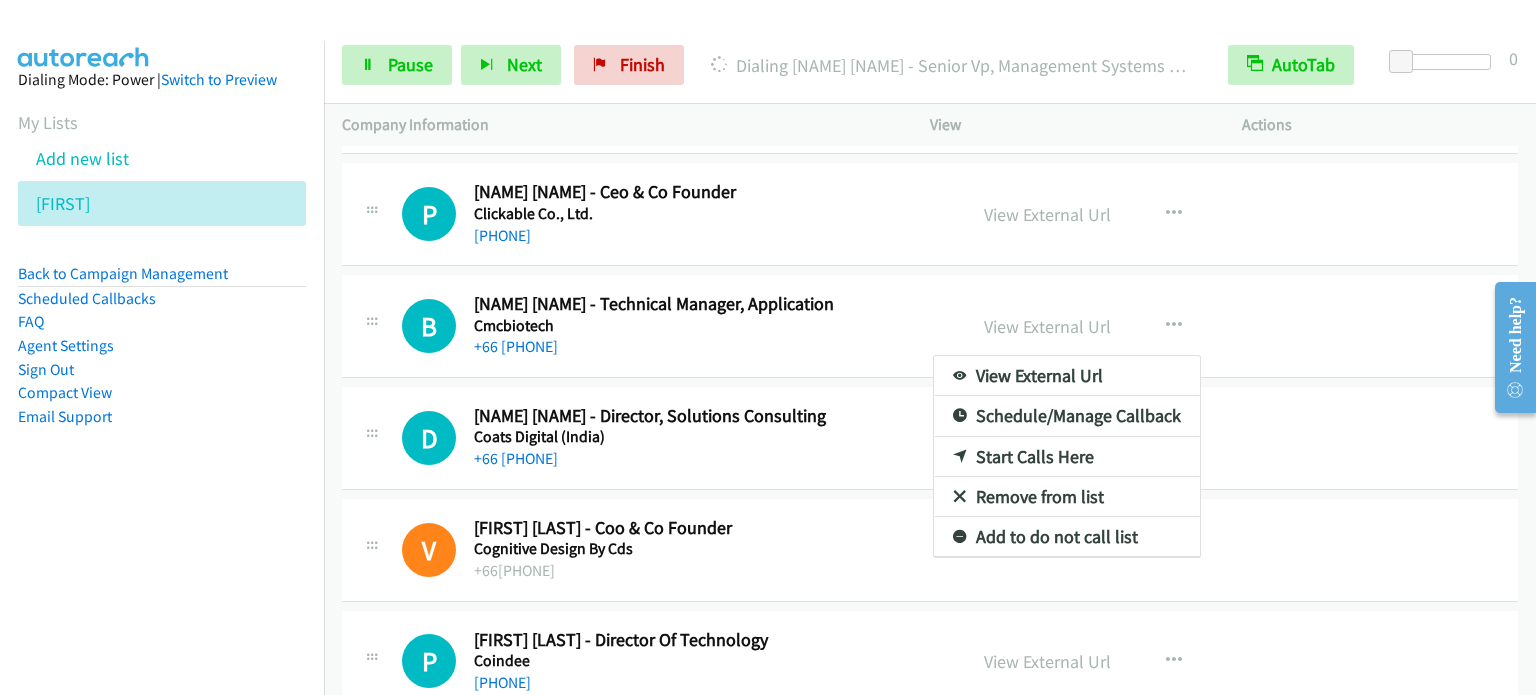 scroll, scrollTop: 12860, scrollLeft: 0, axis: vertical 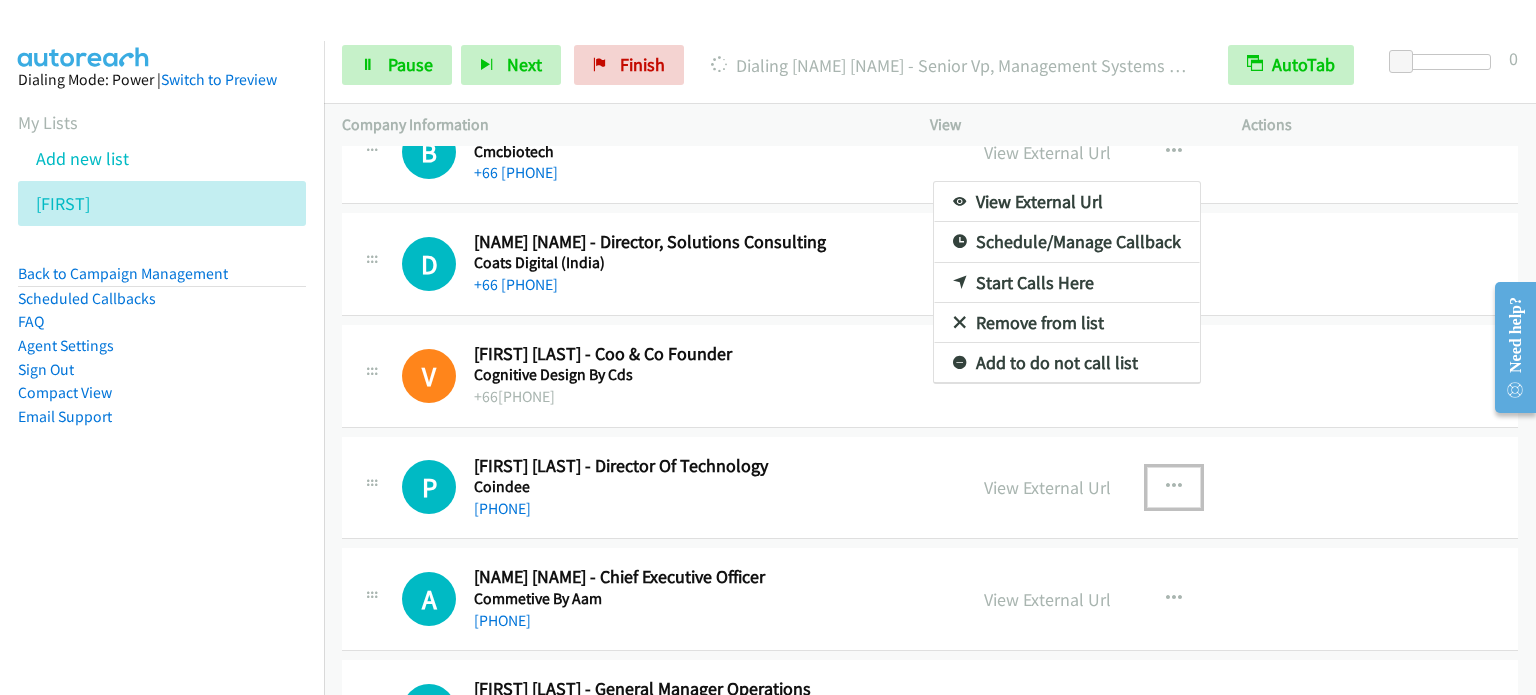 click at bounding box center (1174, 487) 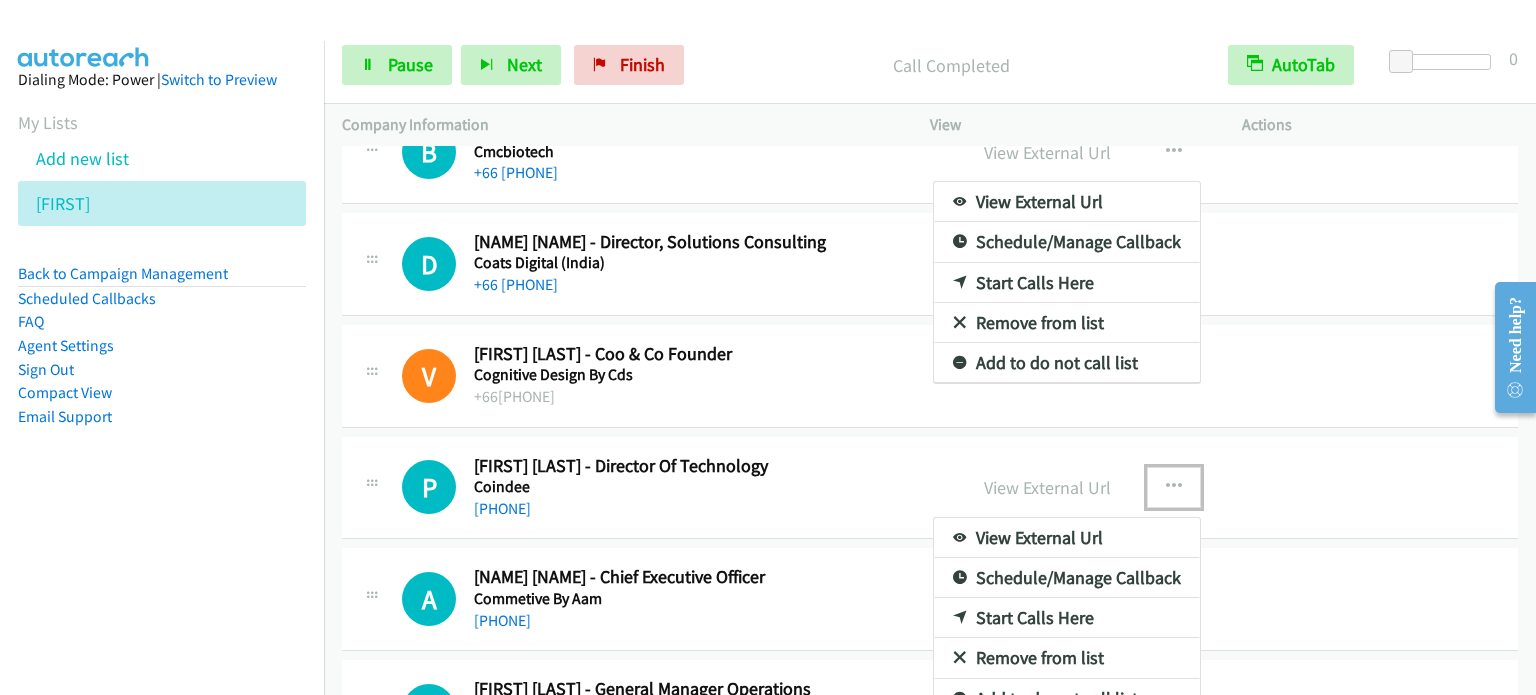 click at bounding box center [768, 347] 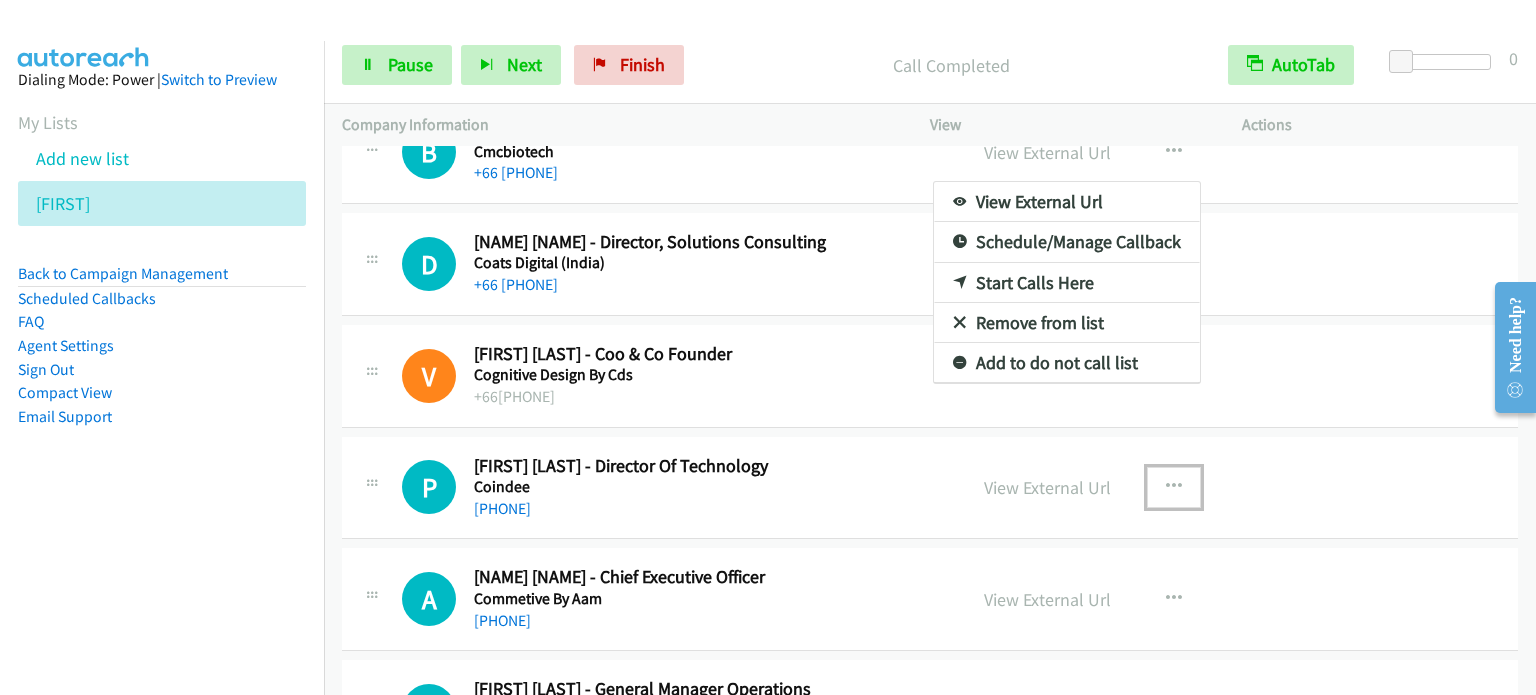 click at bounding box center (1174, 487) 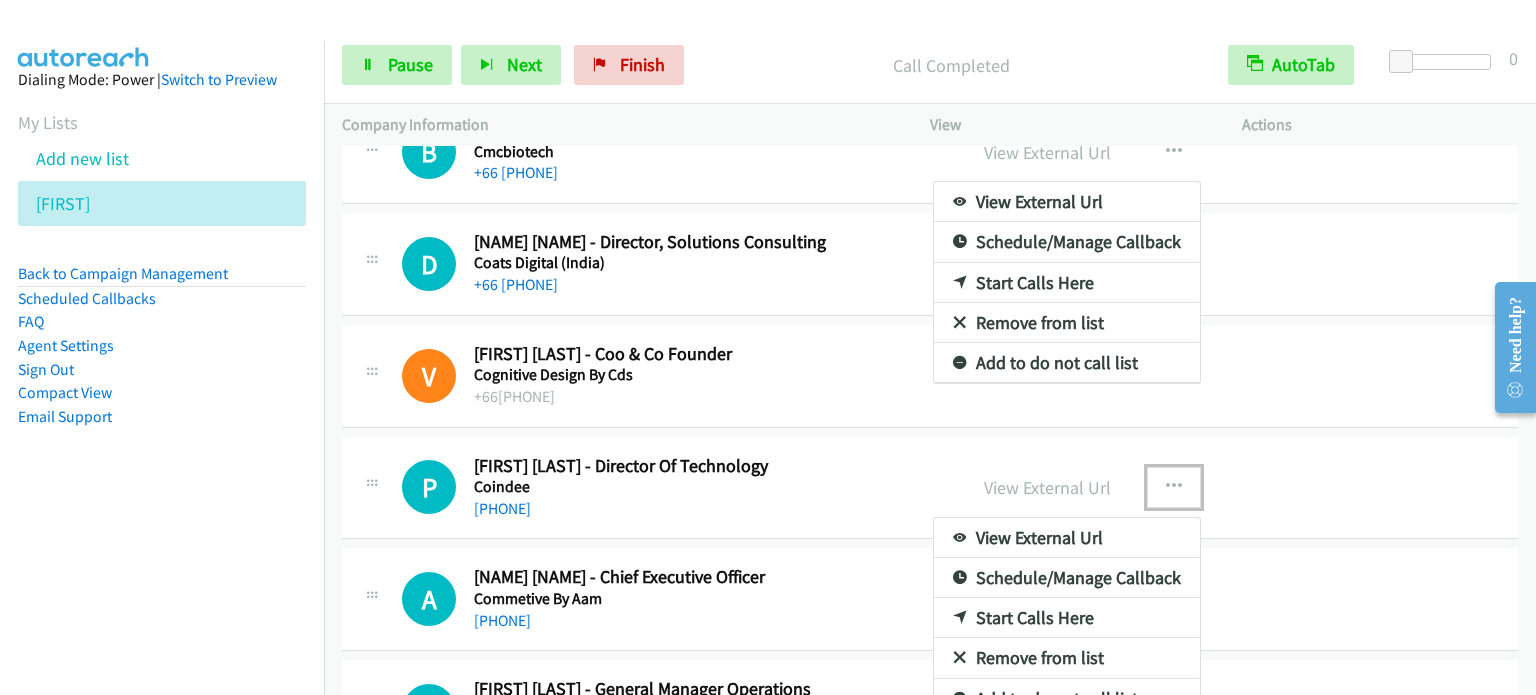 click at bounding box center (768, 347) 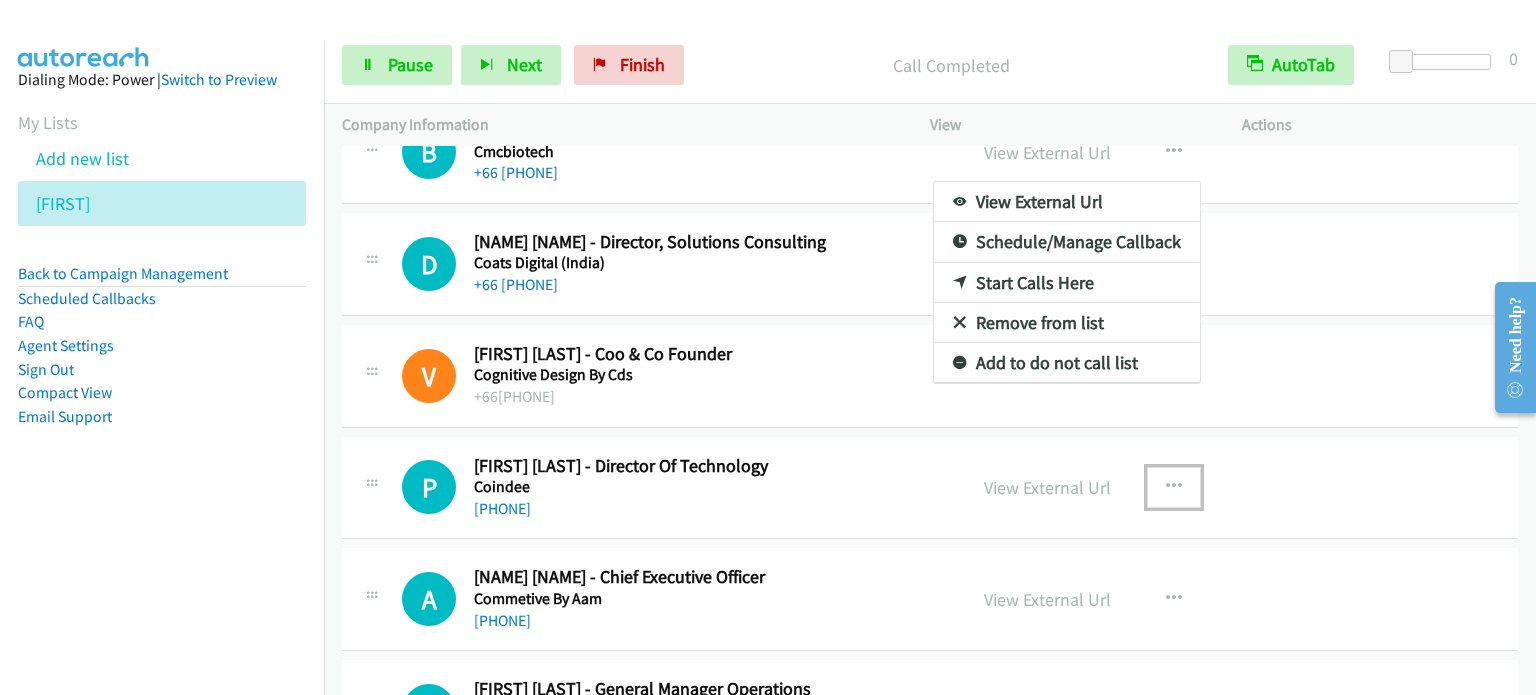 click at bounding box center [1174, 487] 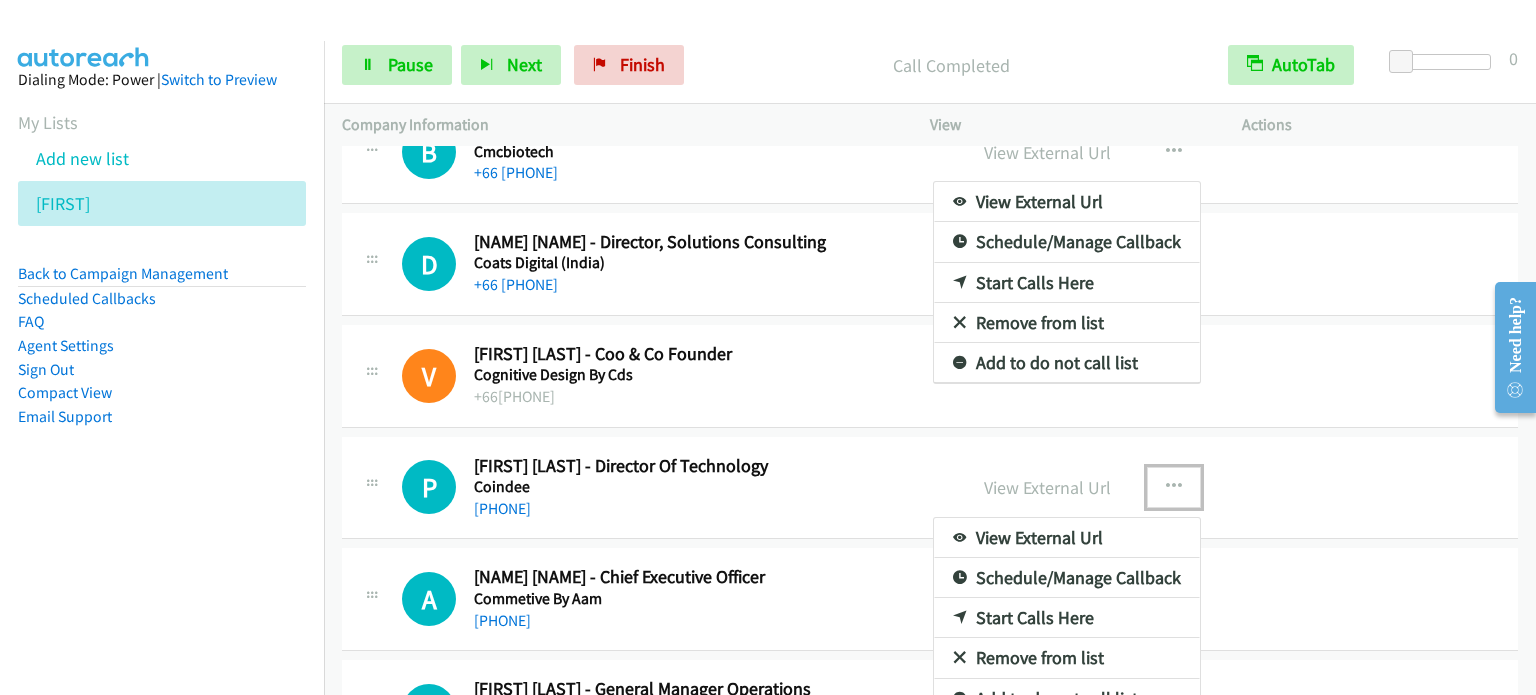 click on "Start Calls Here" at bounding box center [1067, 618] 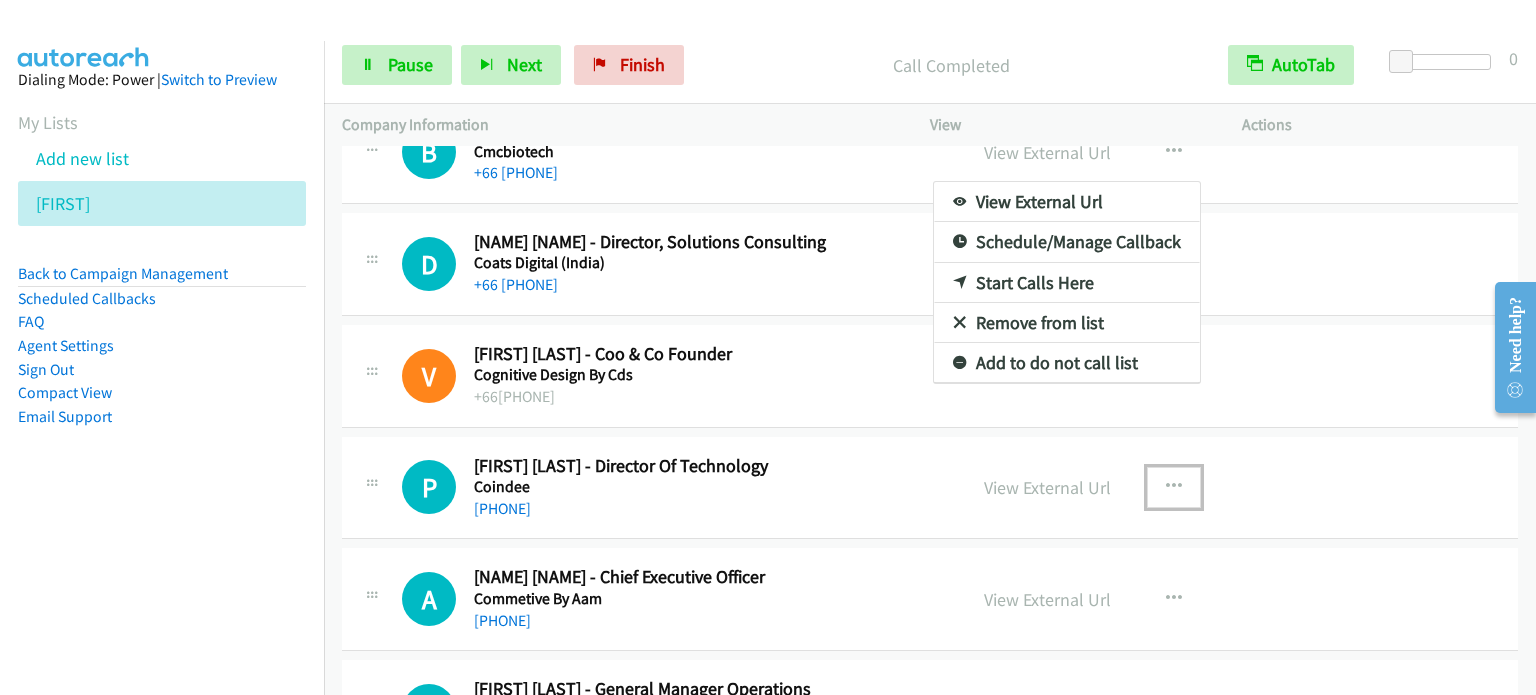 click at bounding box center [768, 347] 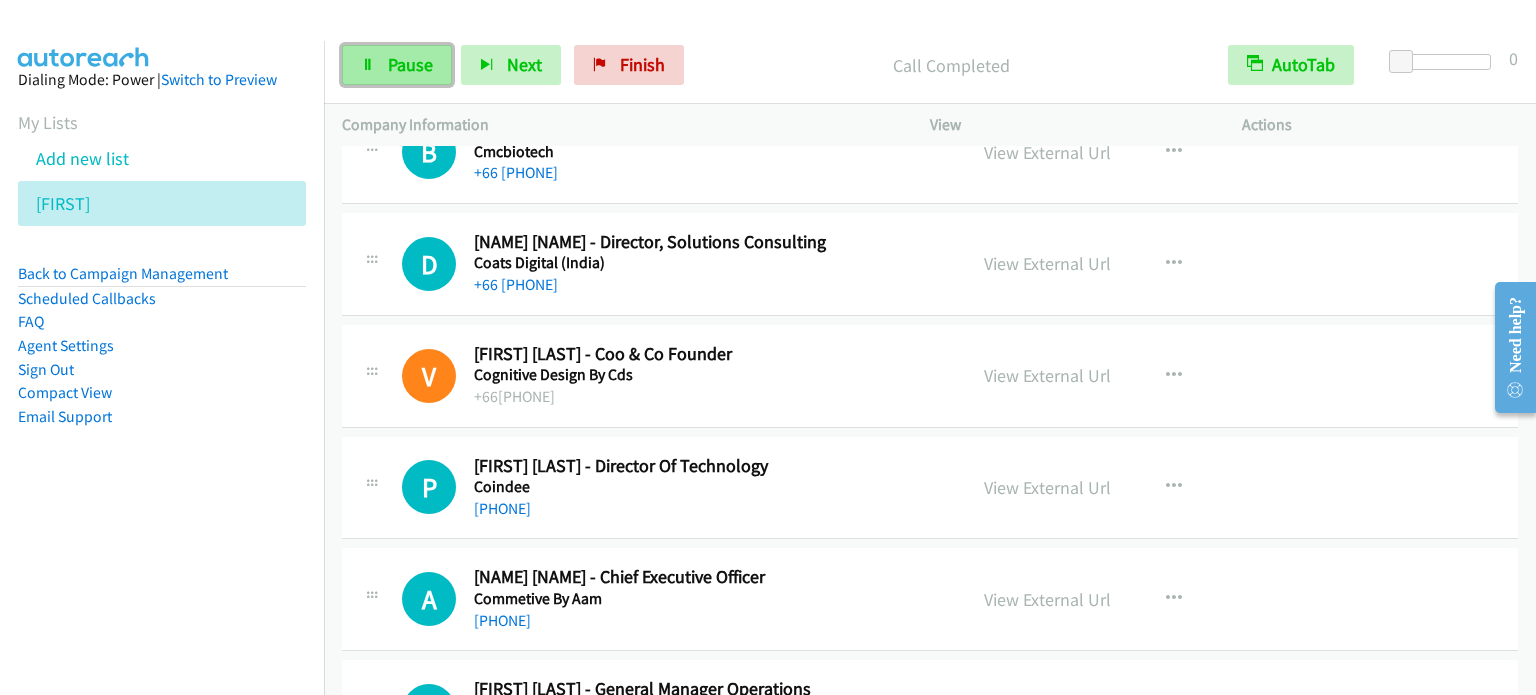 click on "Pause" at bounding box center (410, 64) 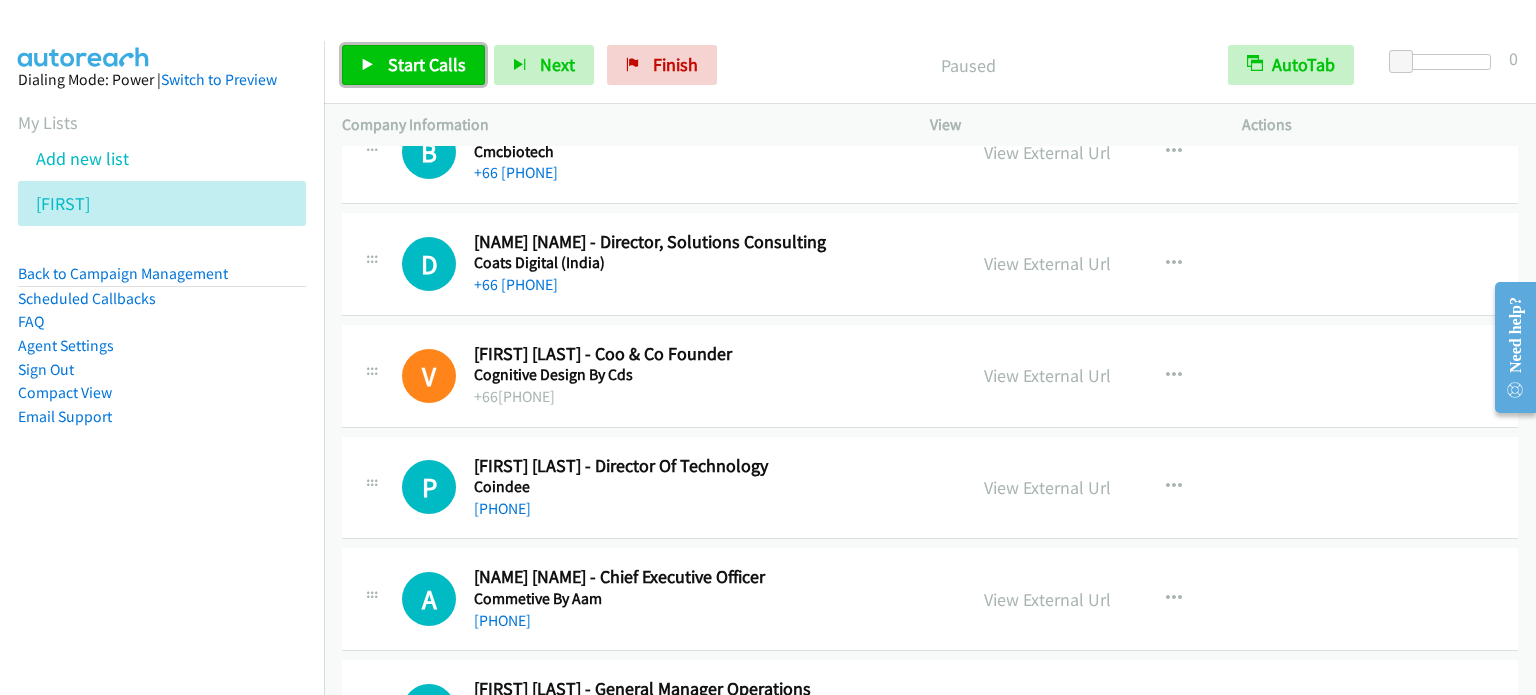 click on "Start Calls" at bounding box center (413, 65) 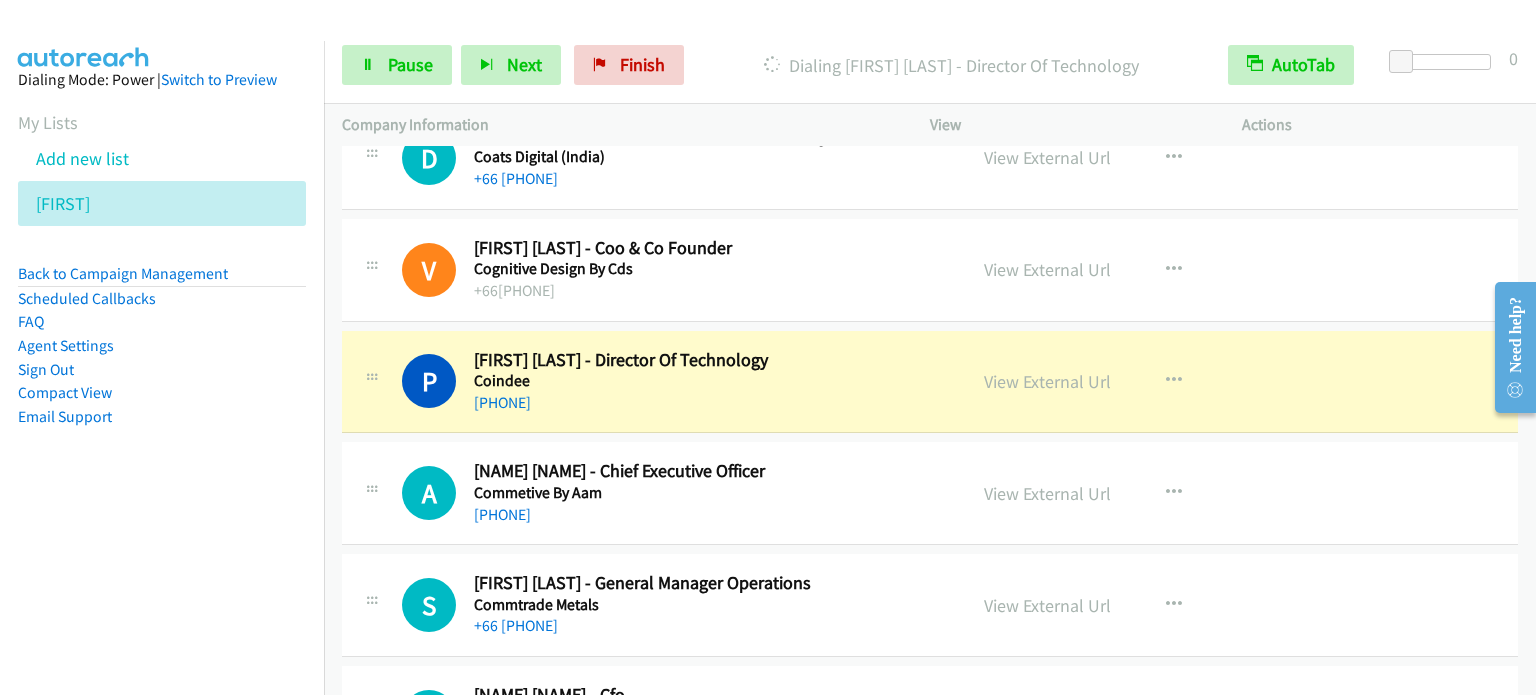 scroll, scrollTop: 13060, scrollLeft: 0, axis: vertical 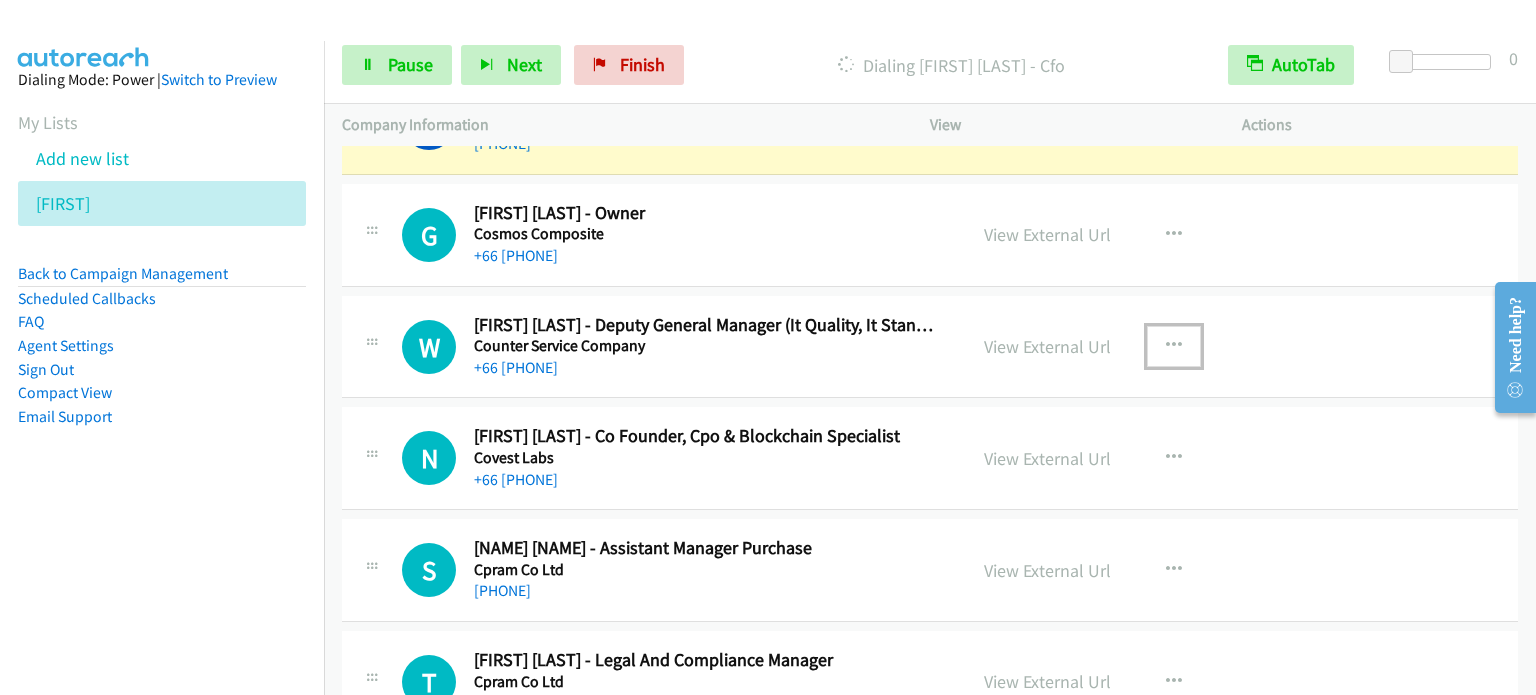 click at bounding box center (1174, 346) 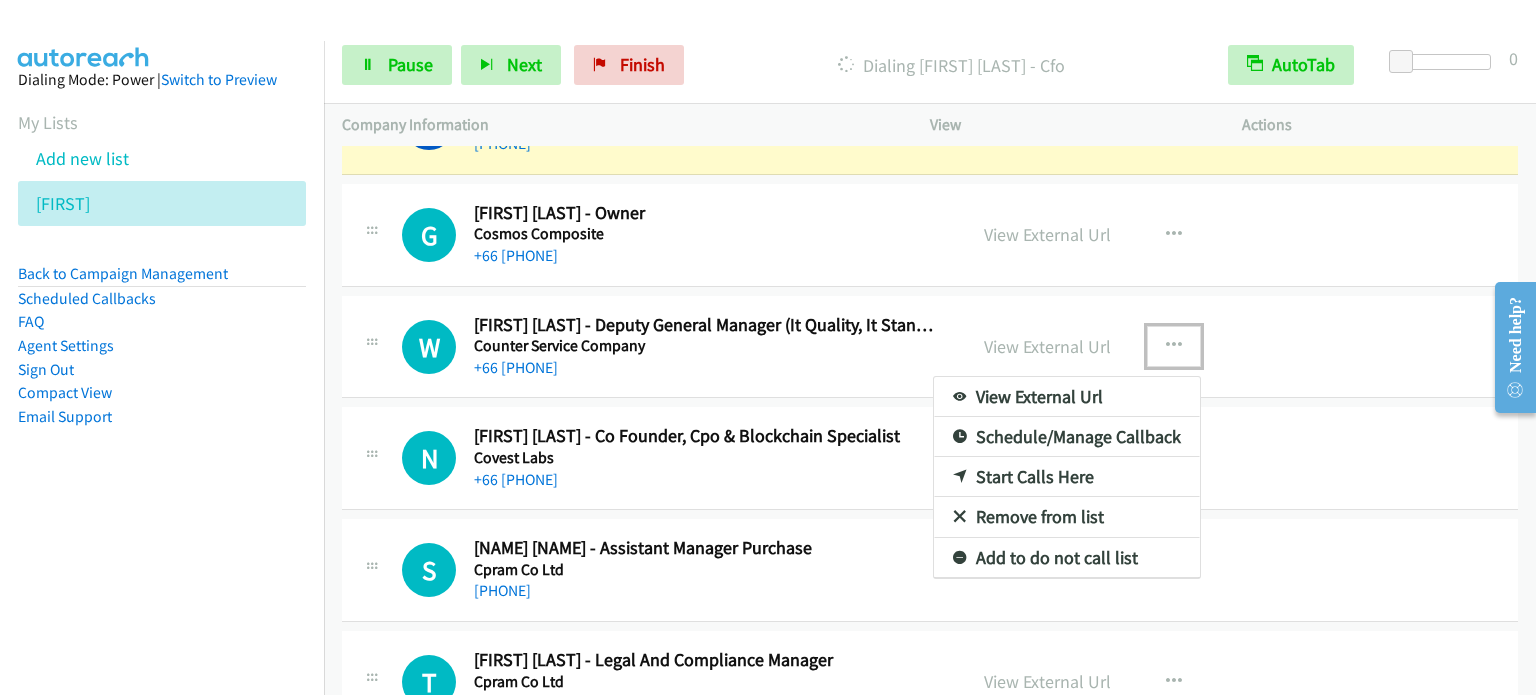 click on "Start Calls Here" at bounding box center (1067, 477) 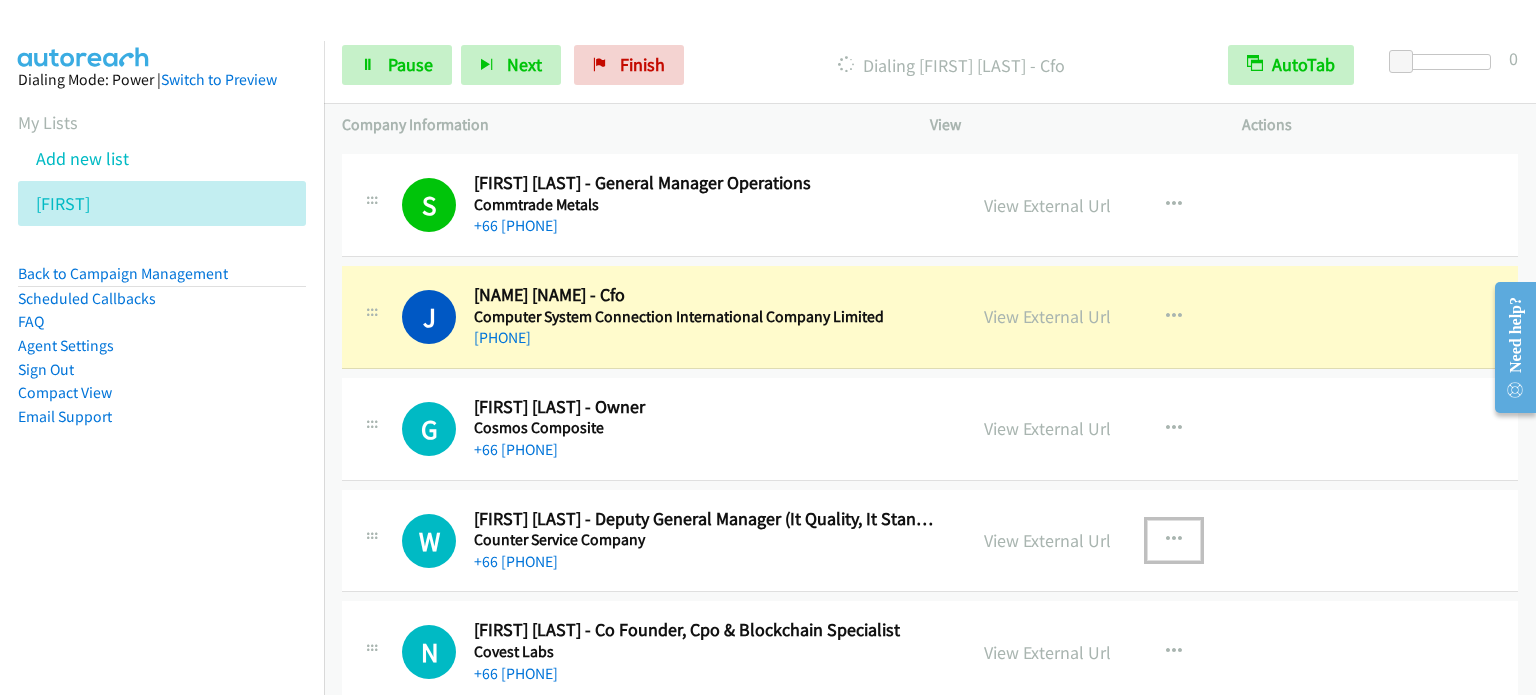 scroll, scrollTop: 13360, scrollLeft: 0, axis: vertical 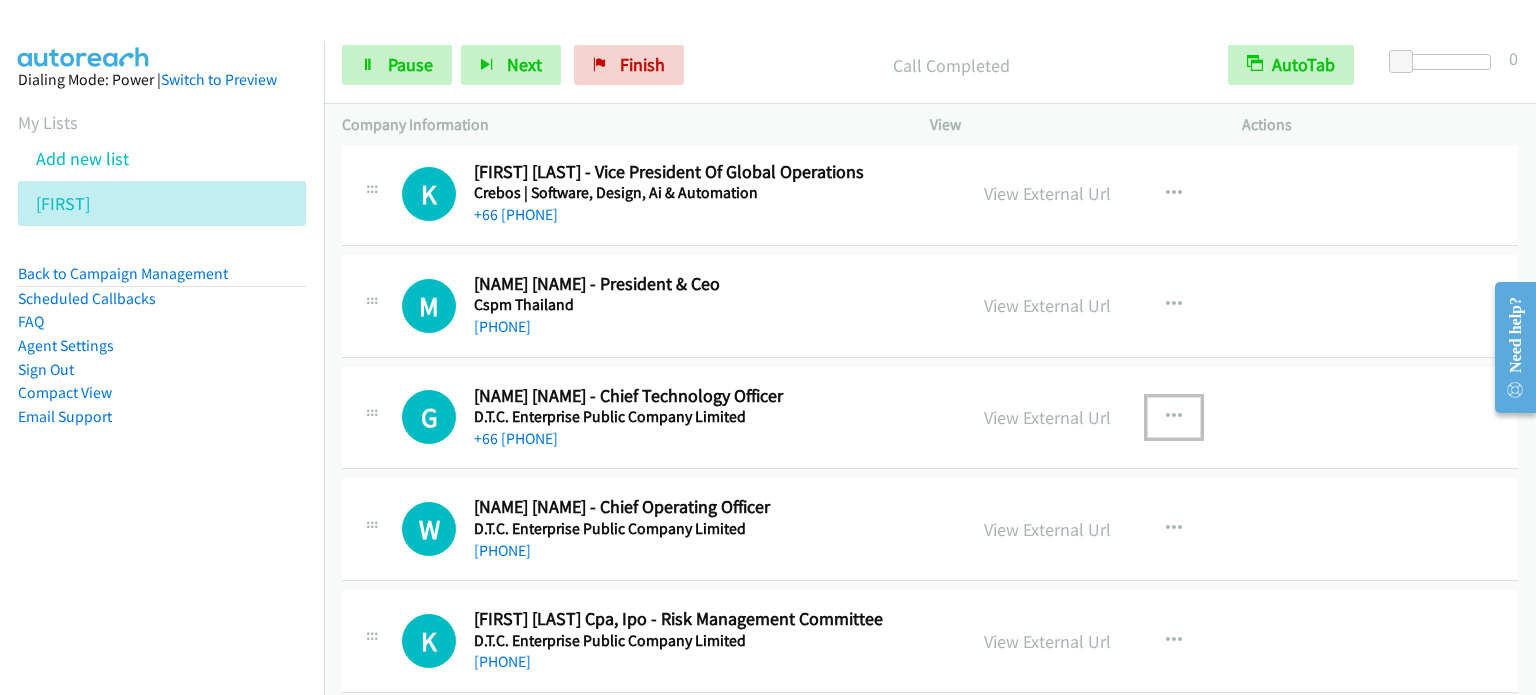 click at bounding box center (1174, 417) 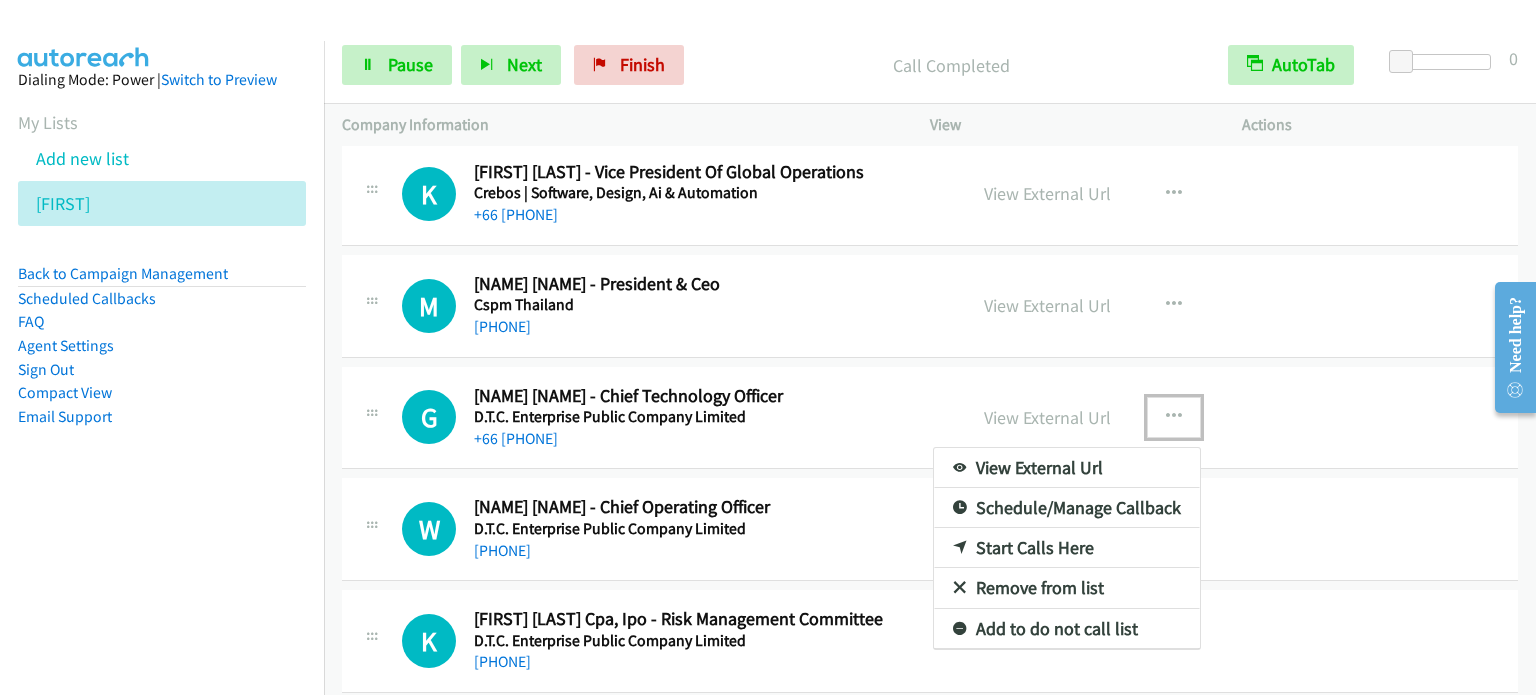 click on "Start Calls Here" at bounding box center [1067, 548] 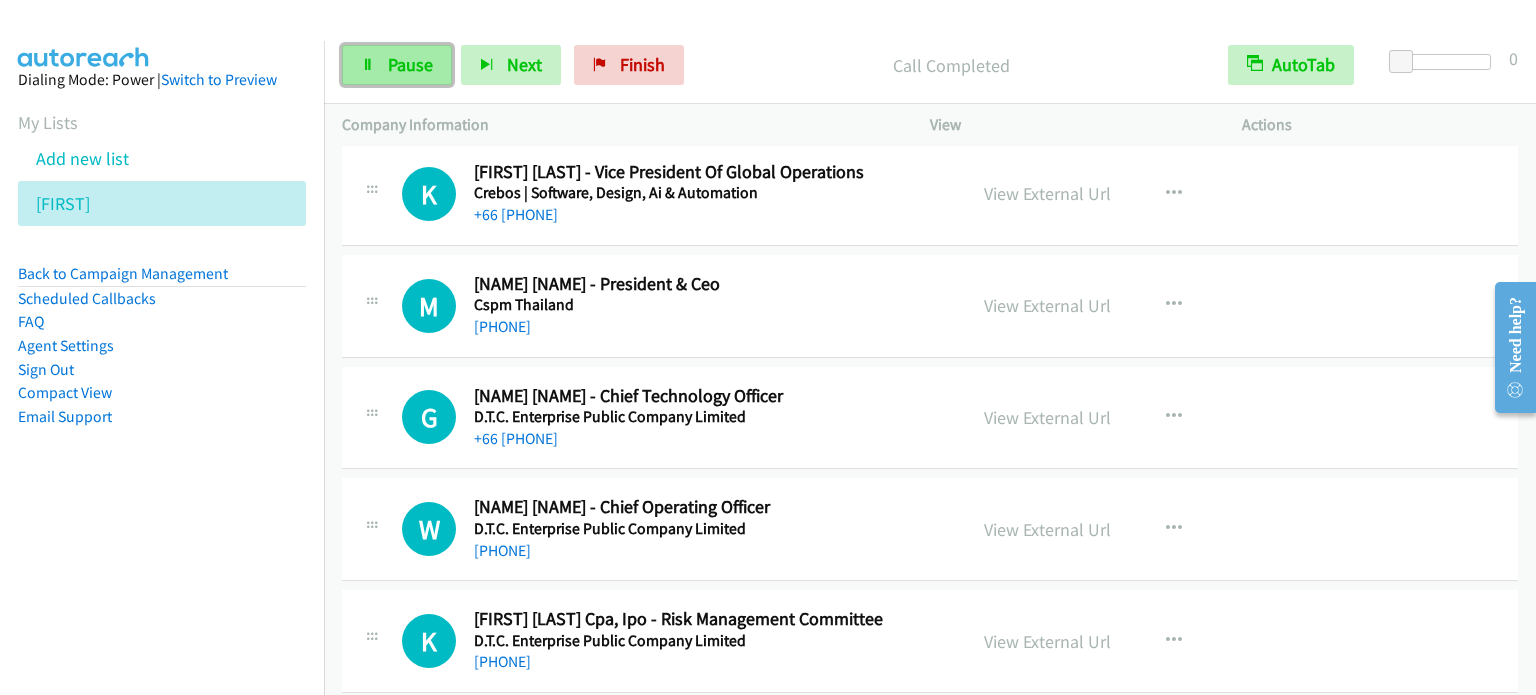 click on "Pause" at bounding box center [397, 65] 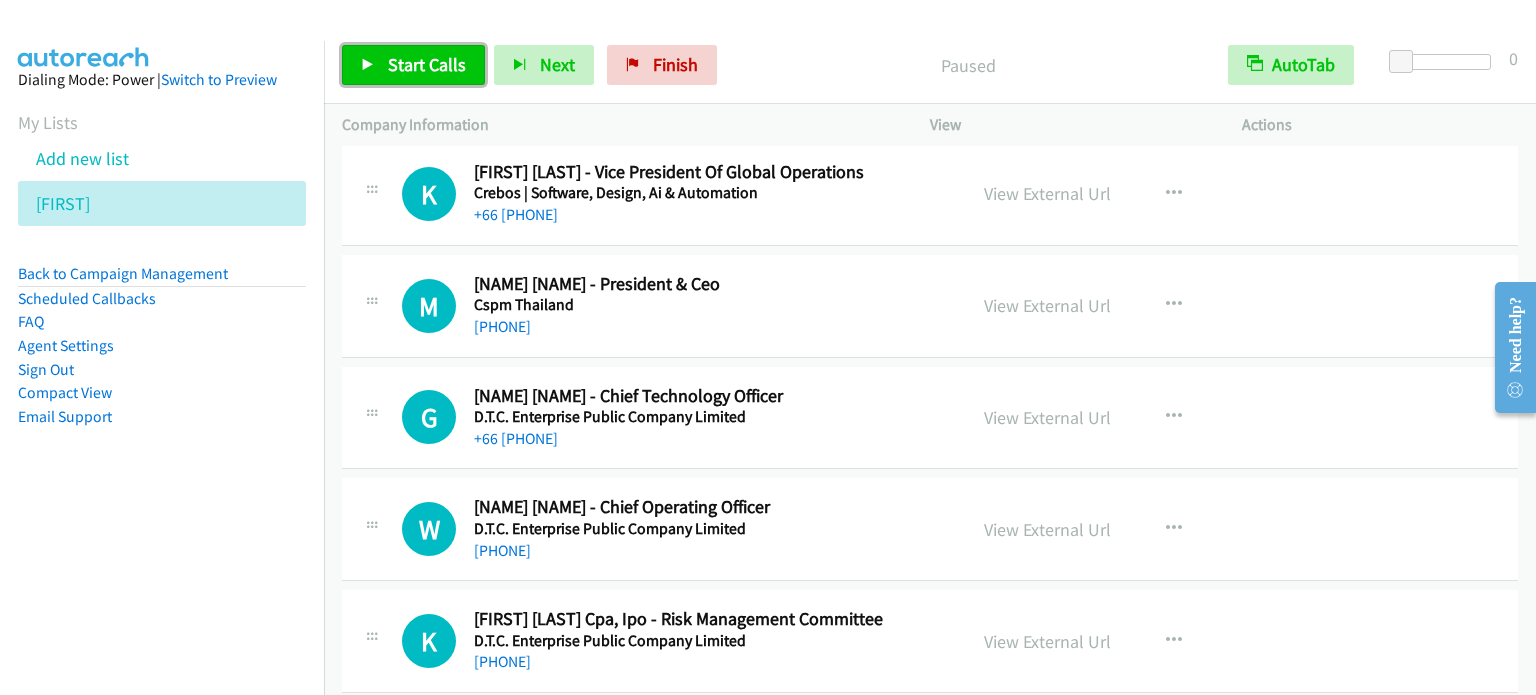 click on "Start Calls" at bounding box center [413, 65] 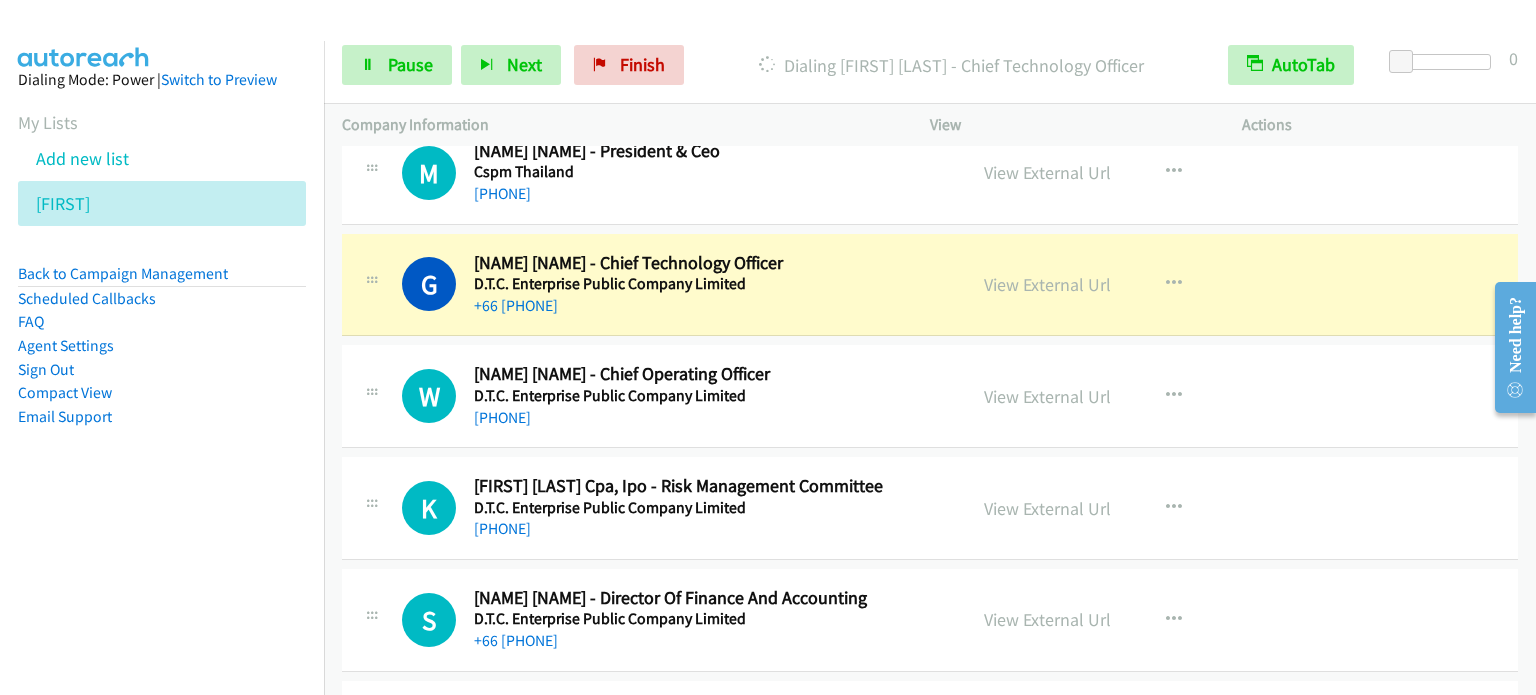 scroll, scrollTop: 14260, scrollLeft: 0, axis: vertical 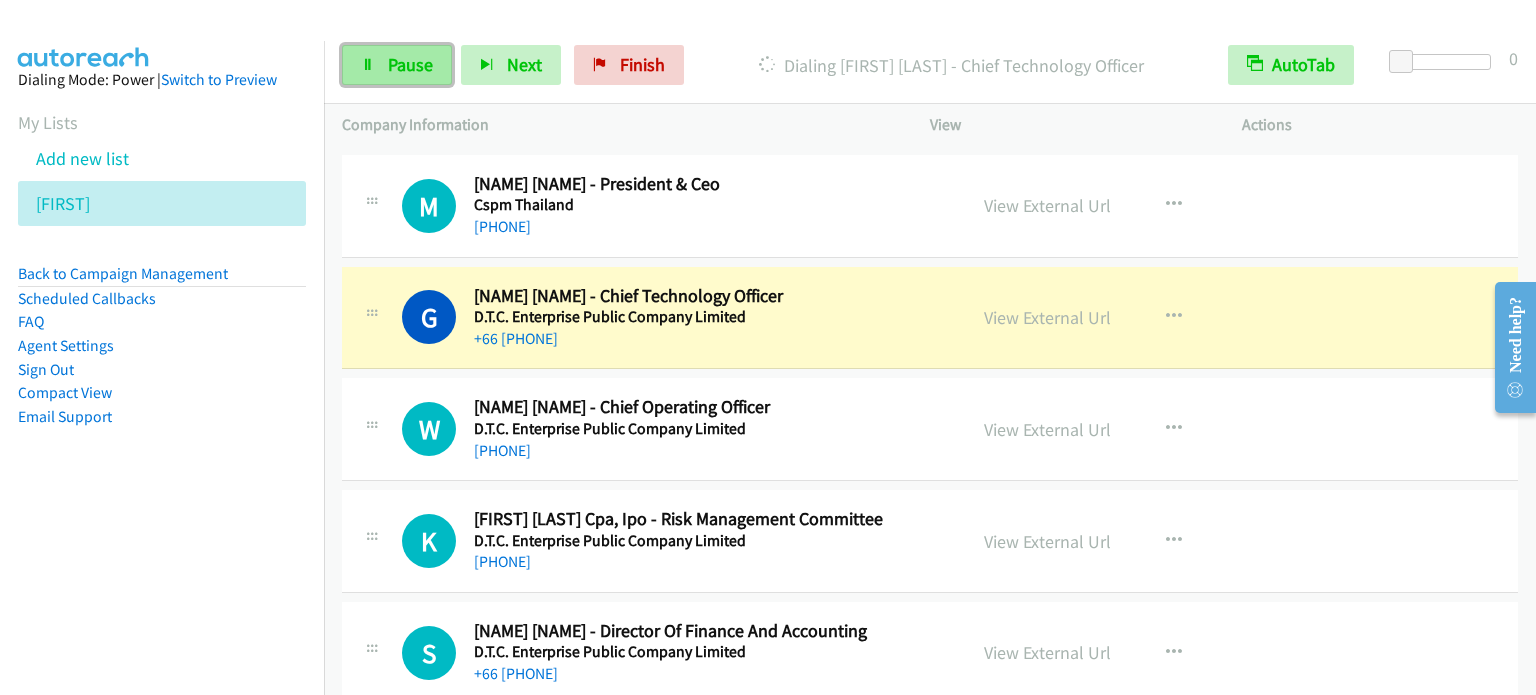 click on "Pause" at bounding box center [410, 64] 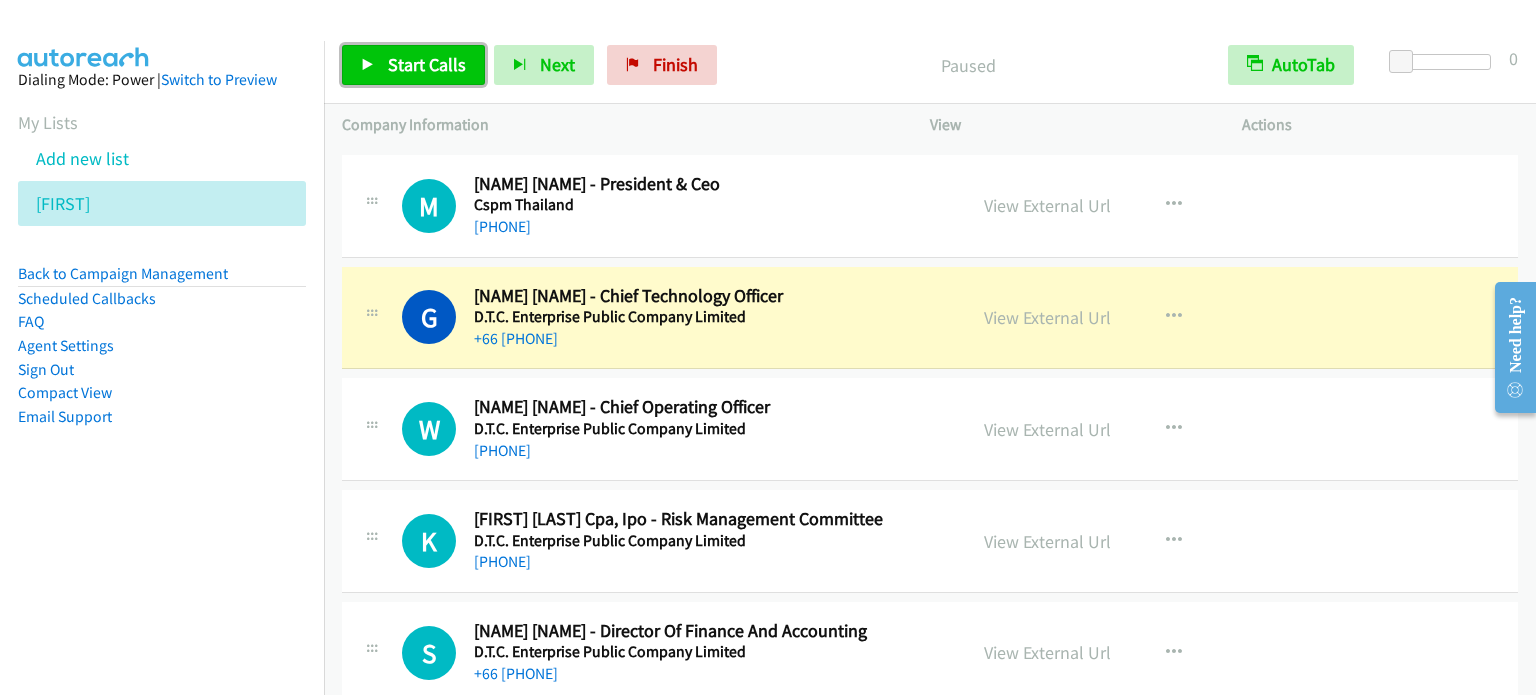 drag, startPoint x: 448, startPoint y: 70, endPoint x: 463, endPoint y: 62, distance: 17 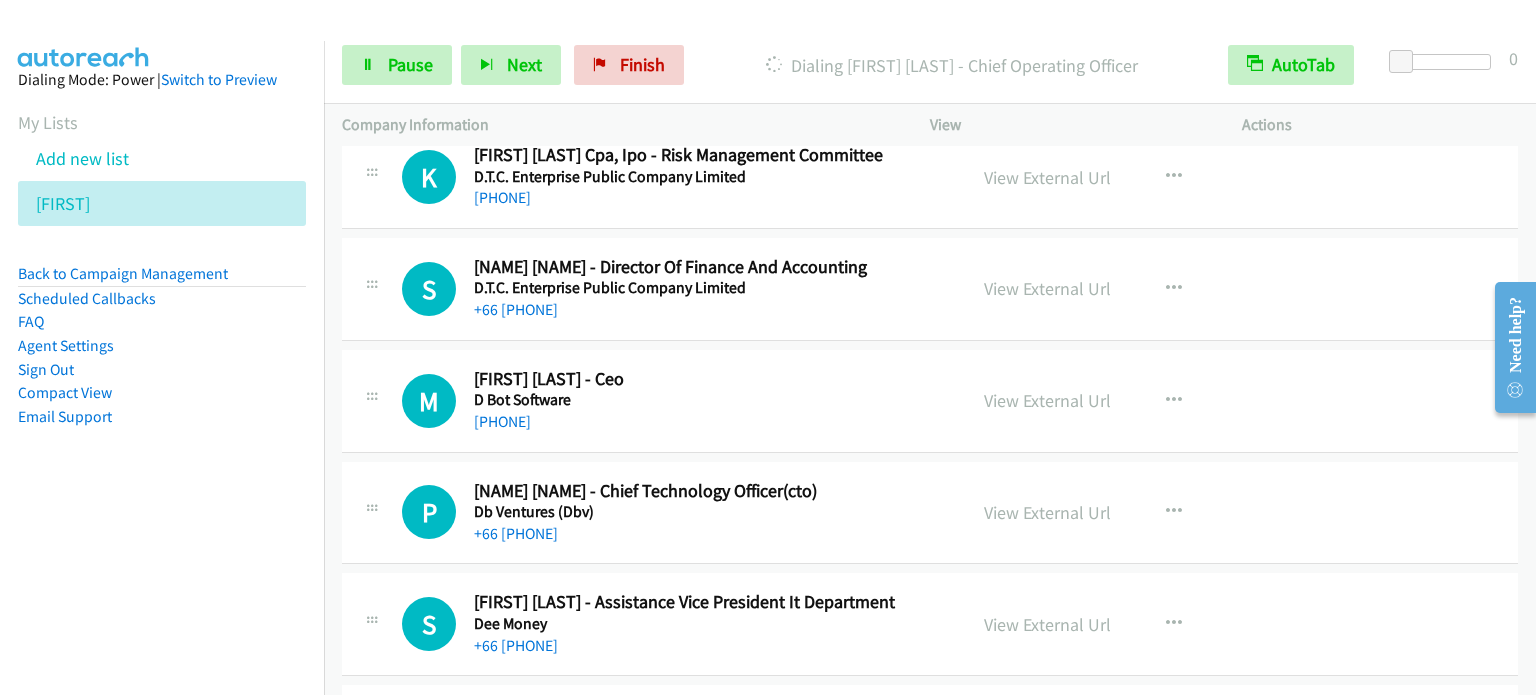 scroll, scrollTop: 14660, scrollLeft: 0, axis: vertical 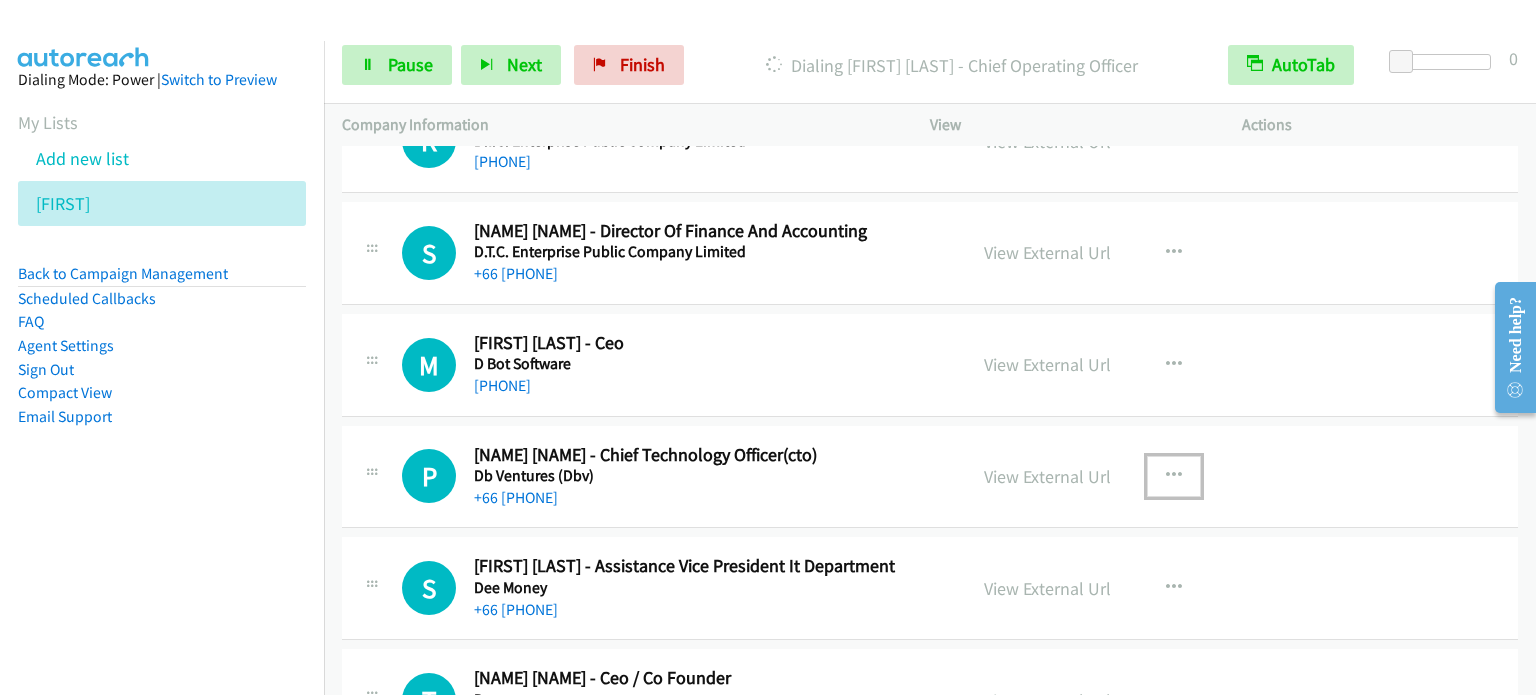 click at bounding box center [1174, 476] 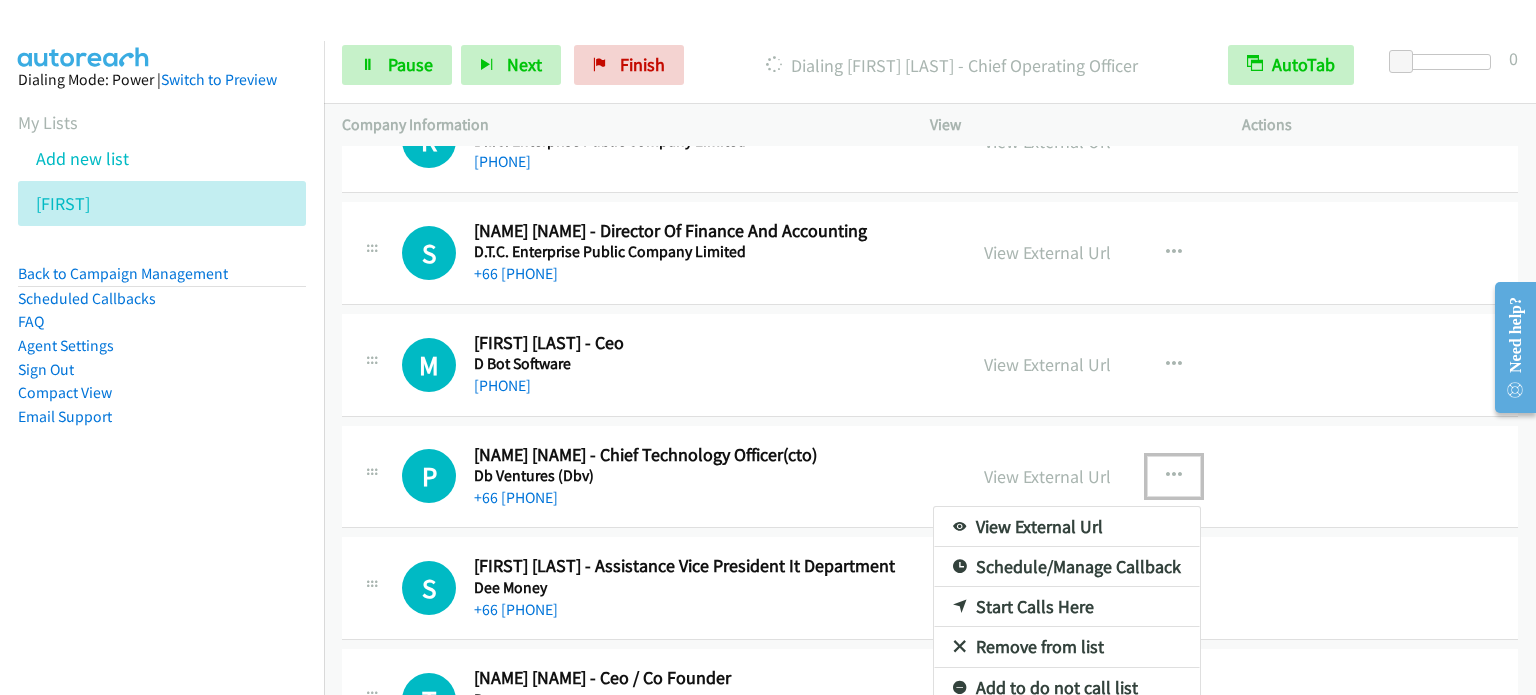 click on "Start Calls Here" at bounding box center (1067, 607) 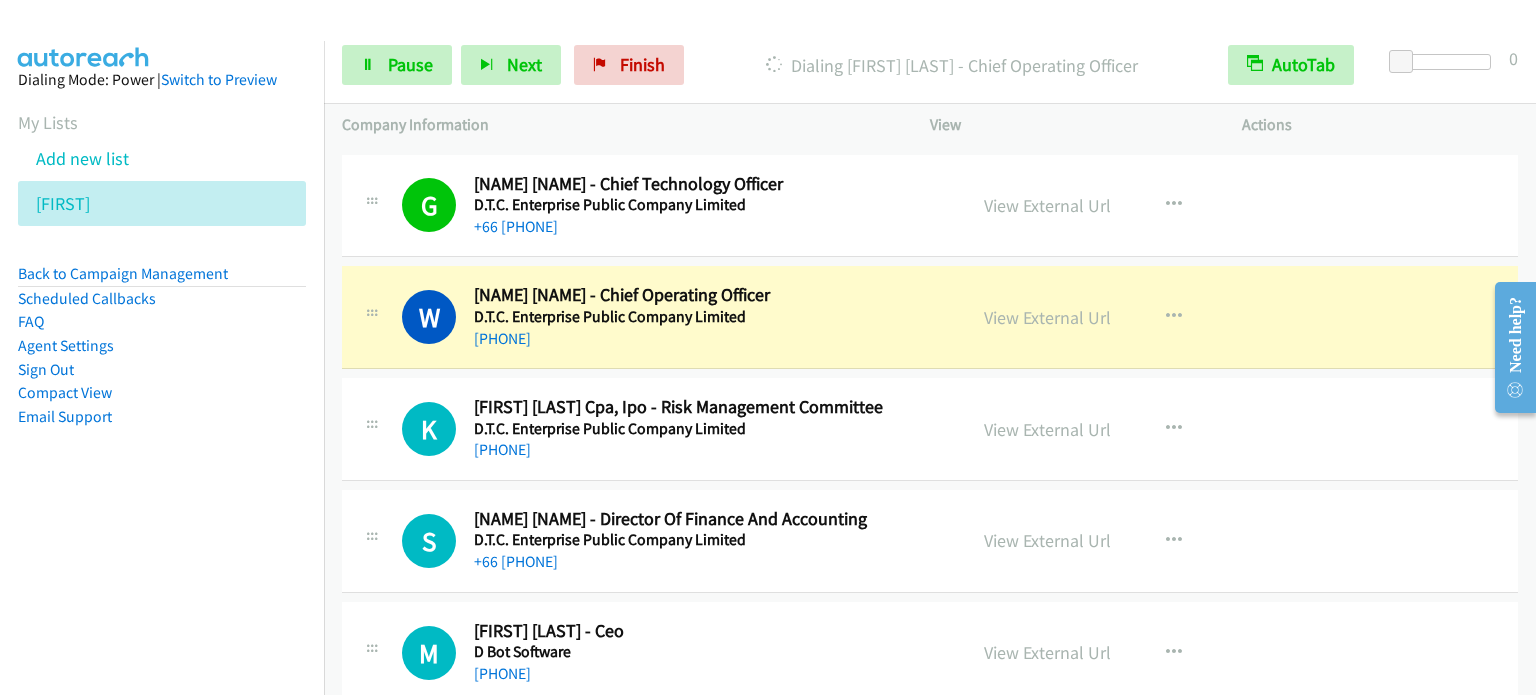 scroll, scrollTop: 14360, scrollLeft: 0, axis: vertical 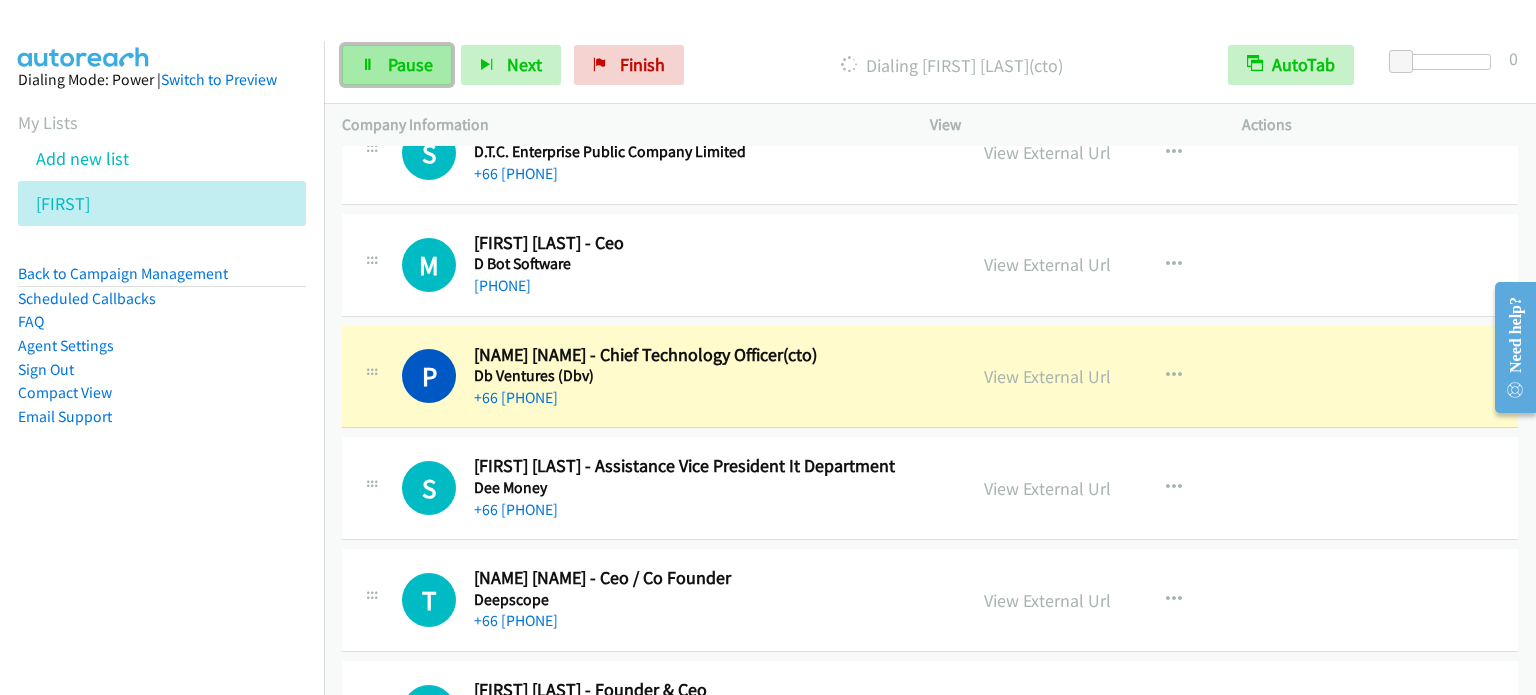 click on "Pause" at bounding box center (397, 65) 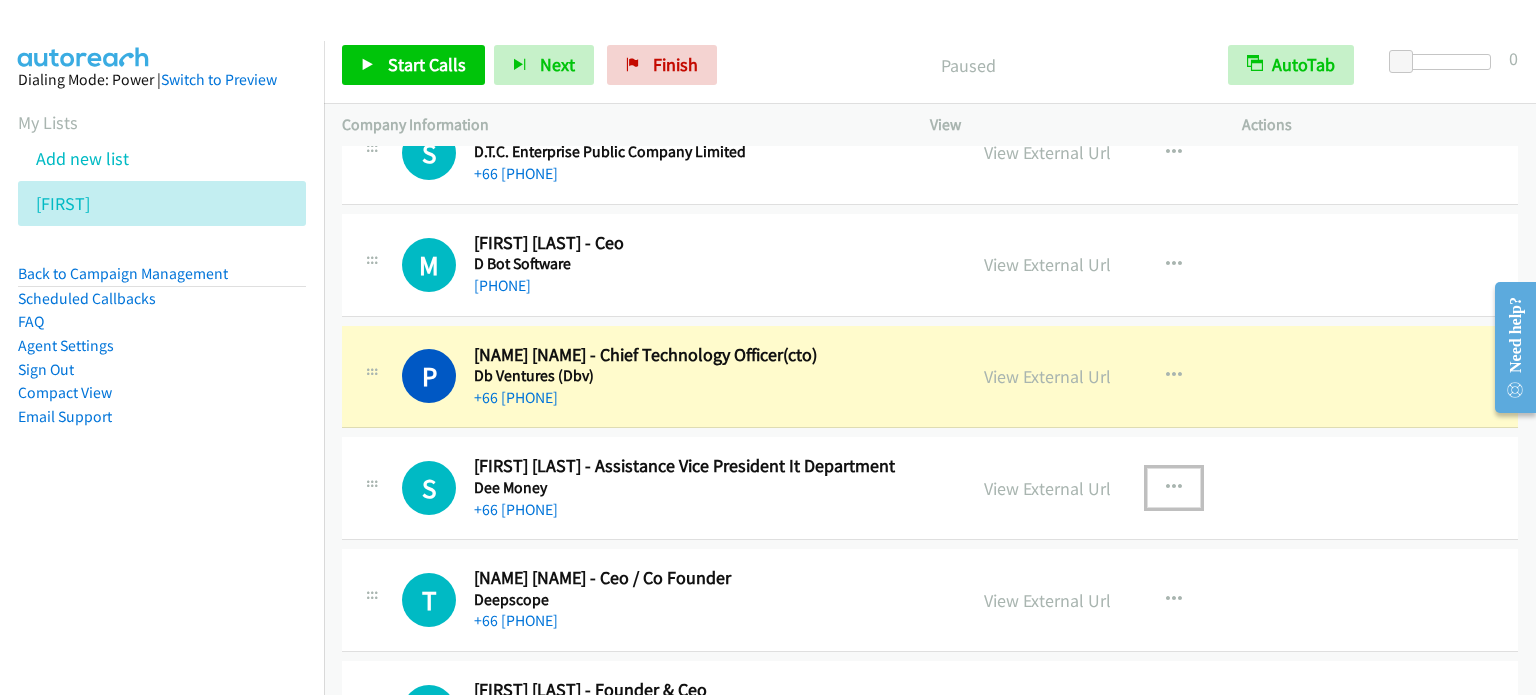 click at bounding box center (1174, 488) 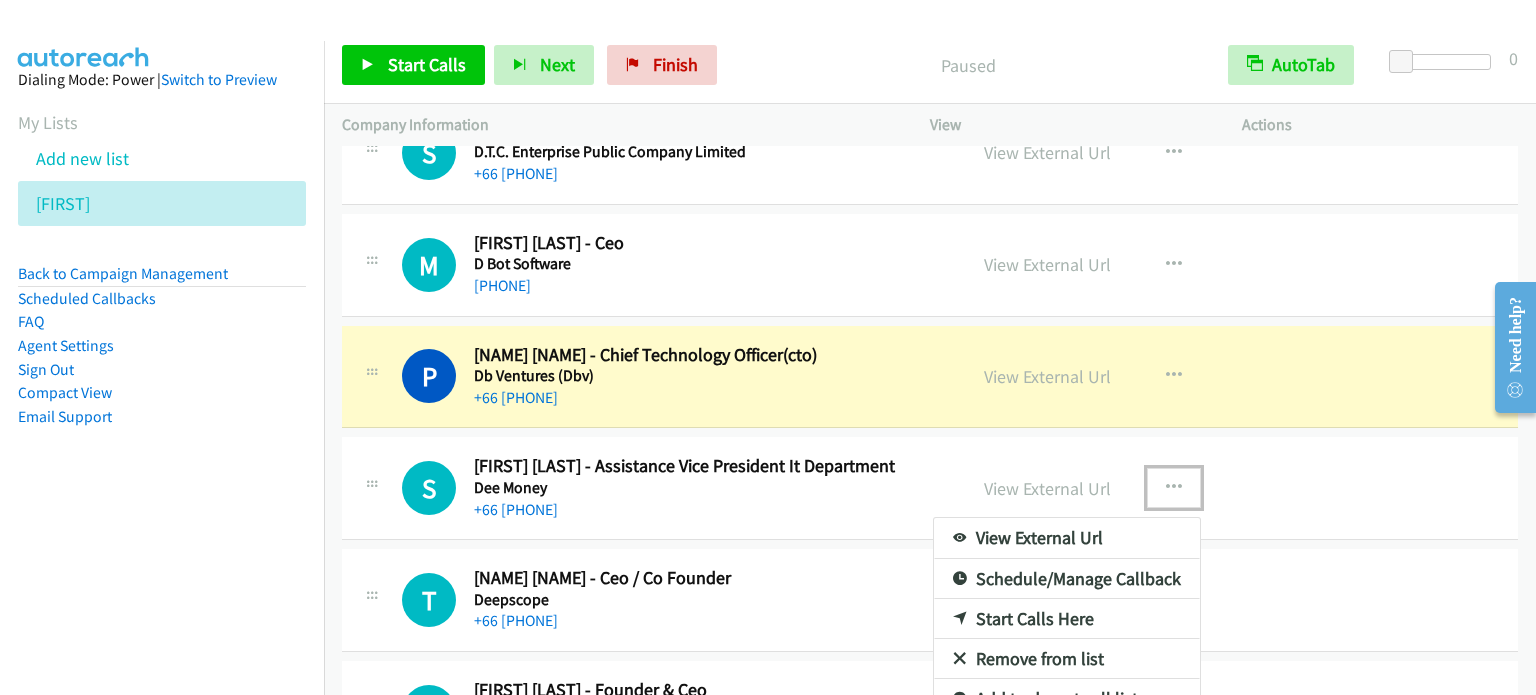click on "Start Calls Here" at bounding box center (1067, 619) 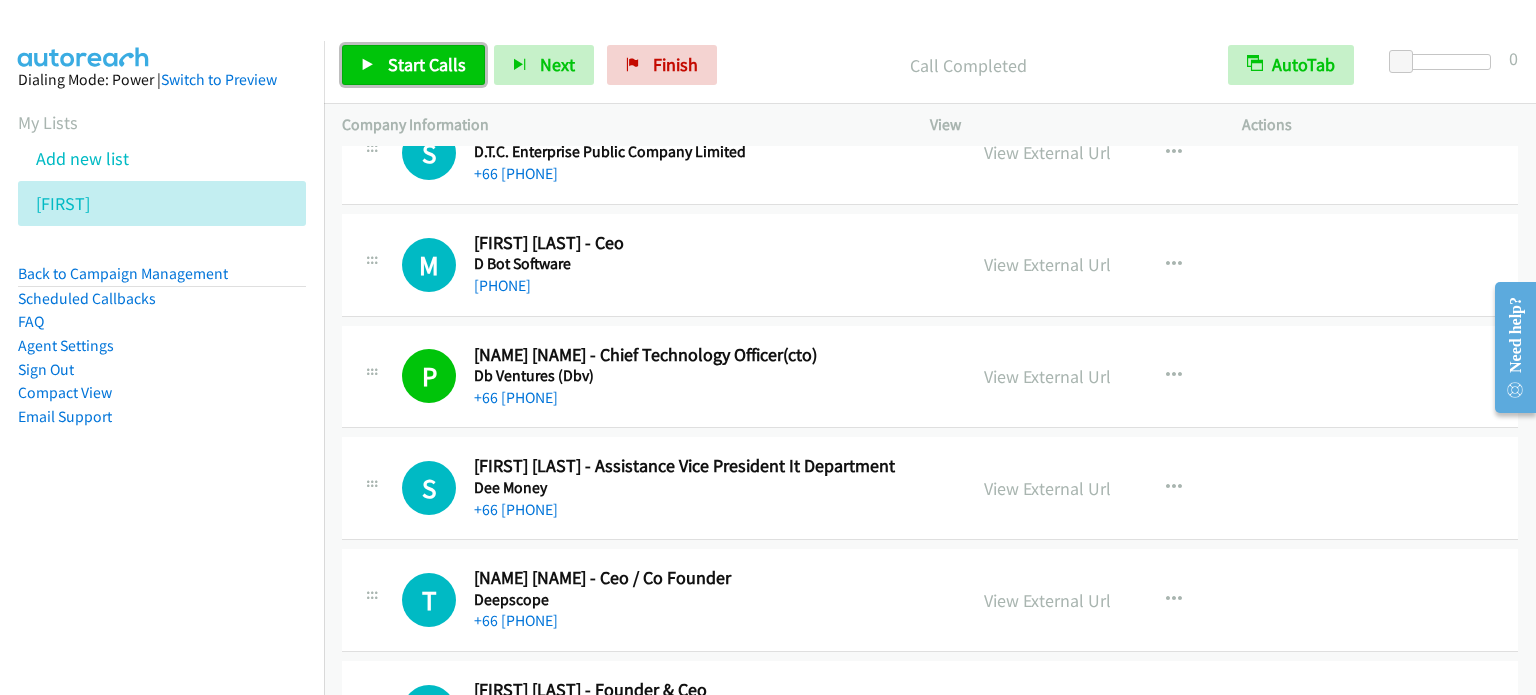 click on "Start Calls" at bounding box center (413, 65) 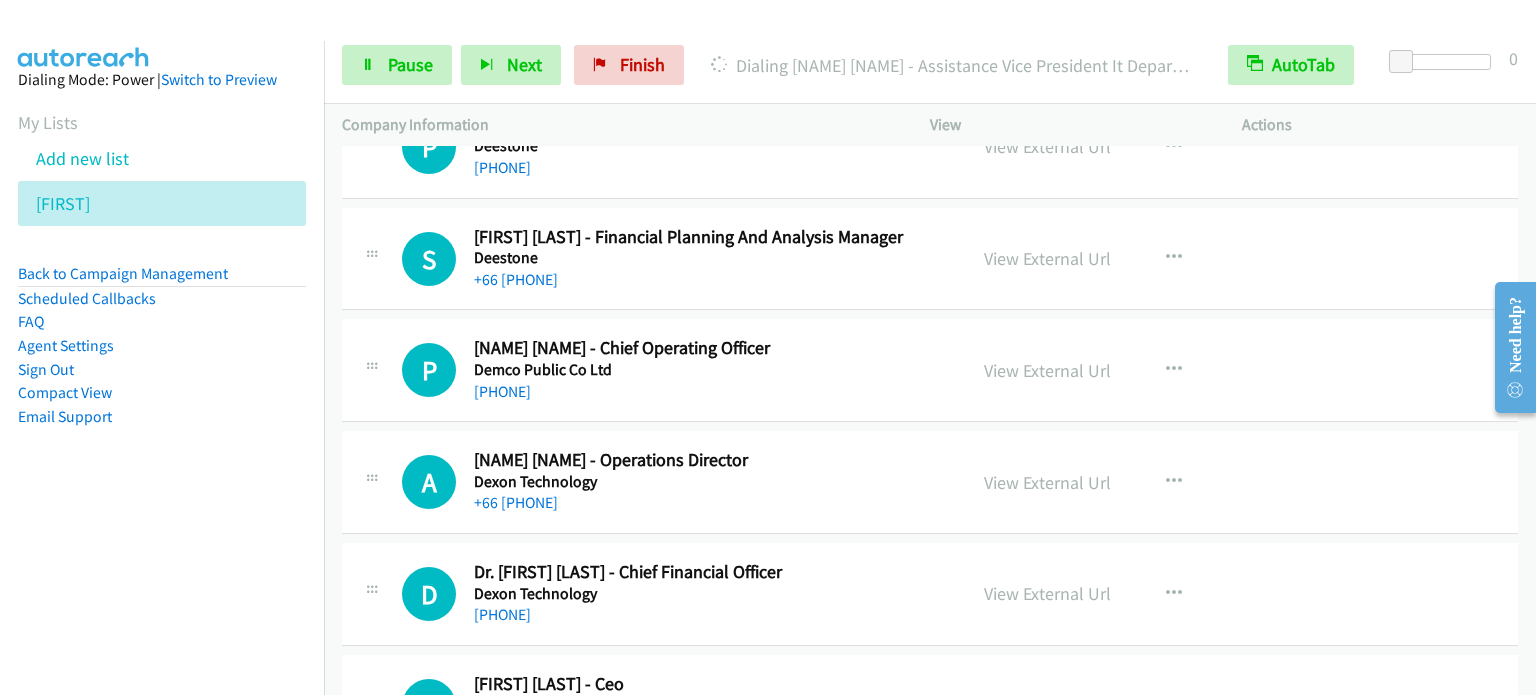 scroll, scrollTop: 15460, scrollLeft: 0, axis: vertical 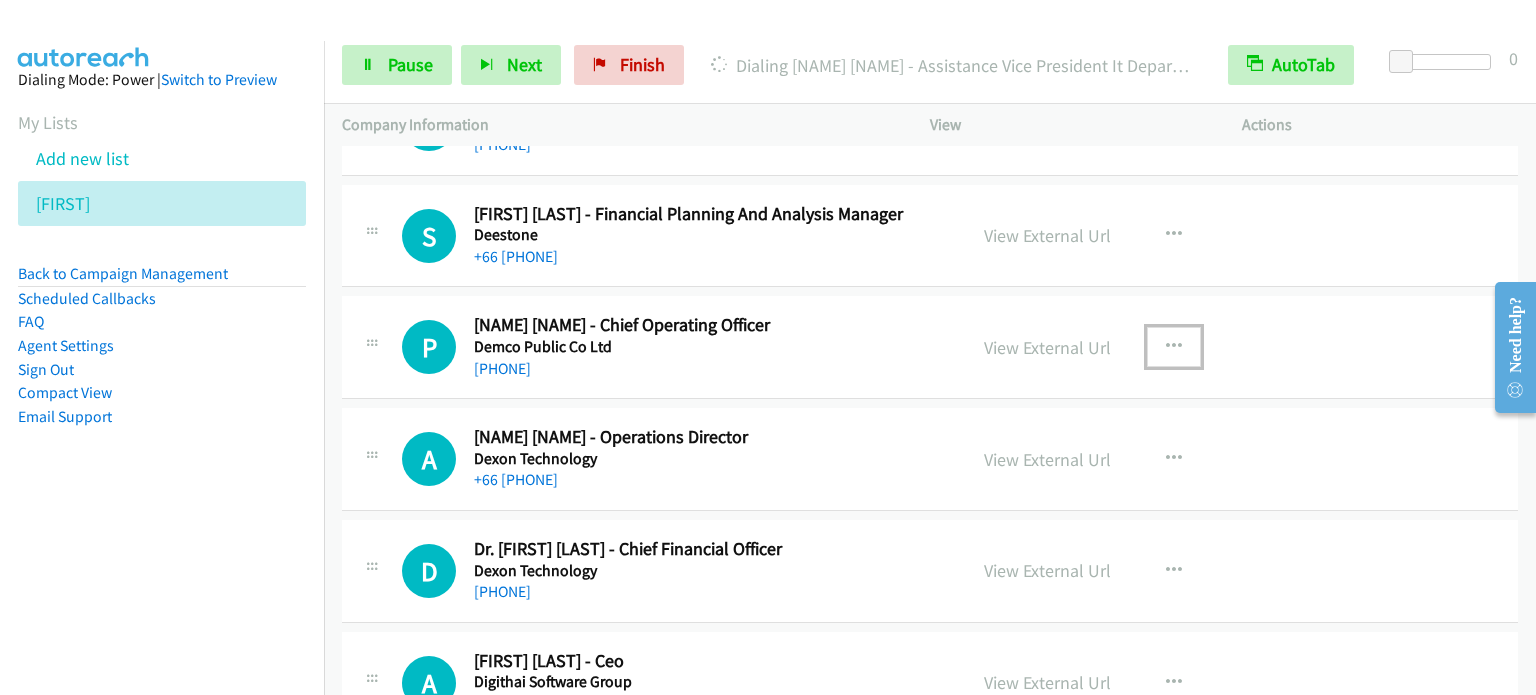 click at bounding box center [1174, 347] 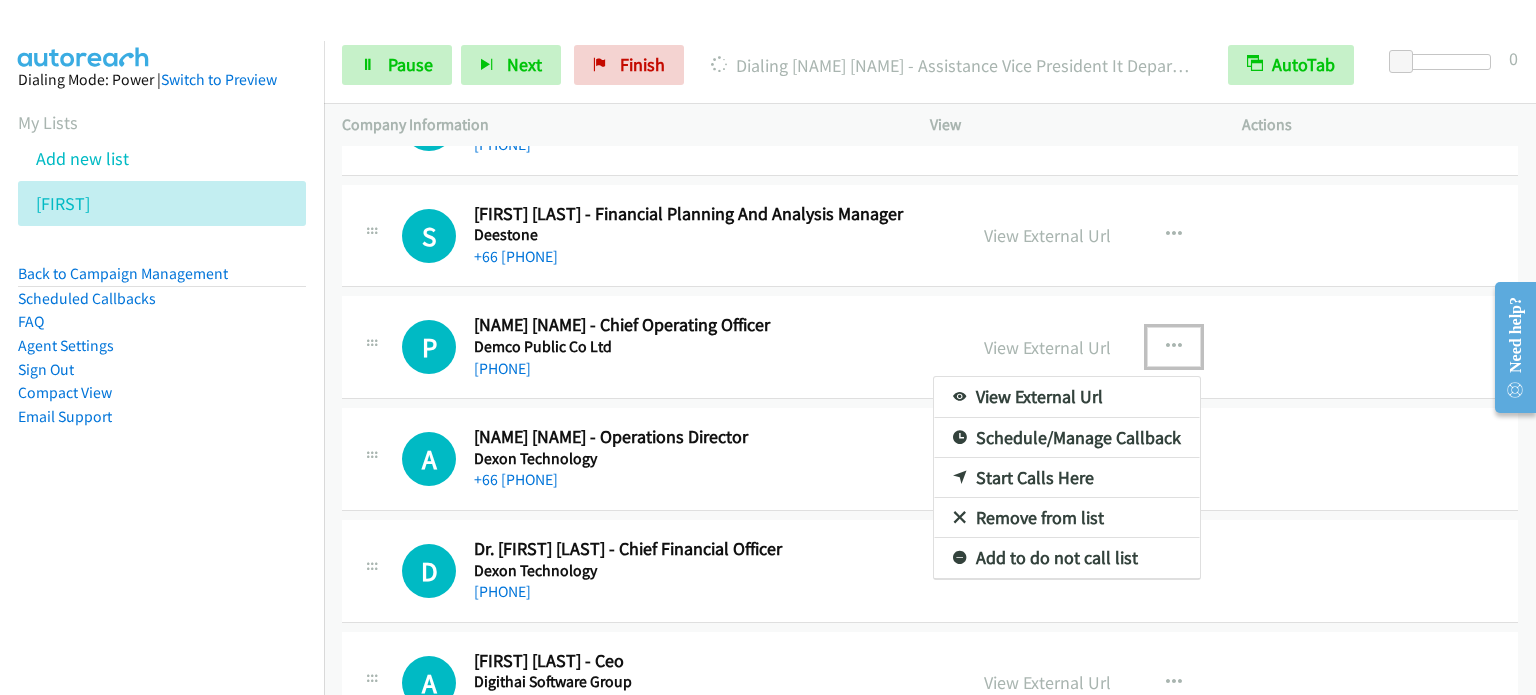 click on "Start Calls Here" at bounding box center (1067, 478) 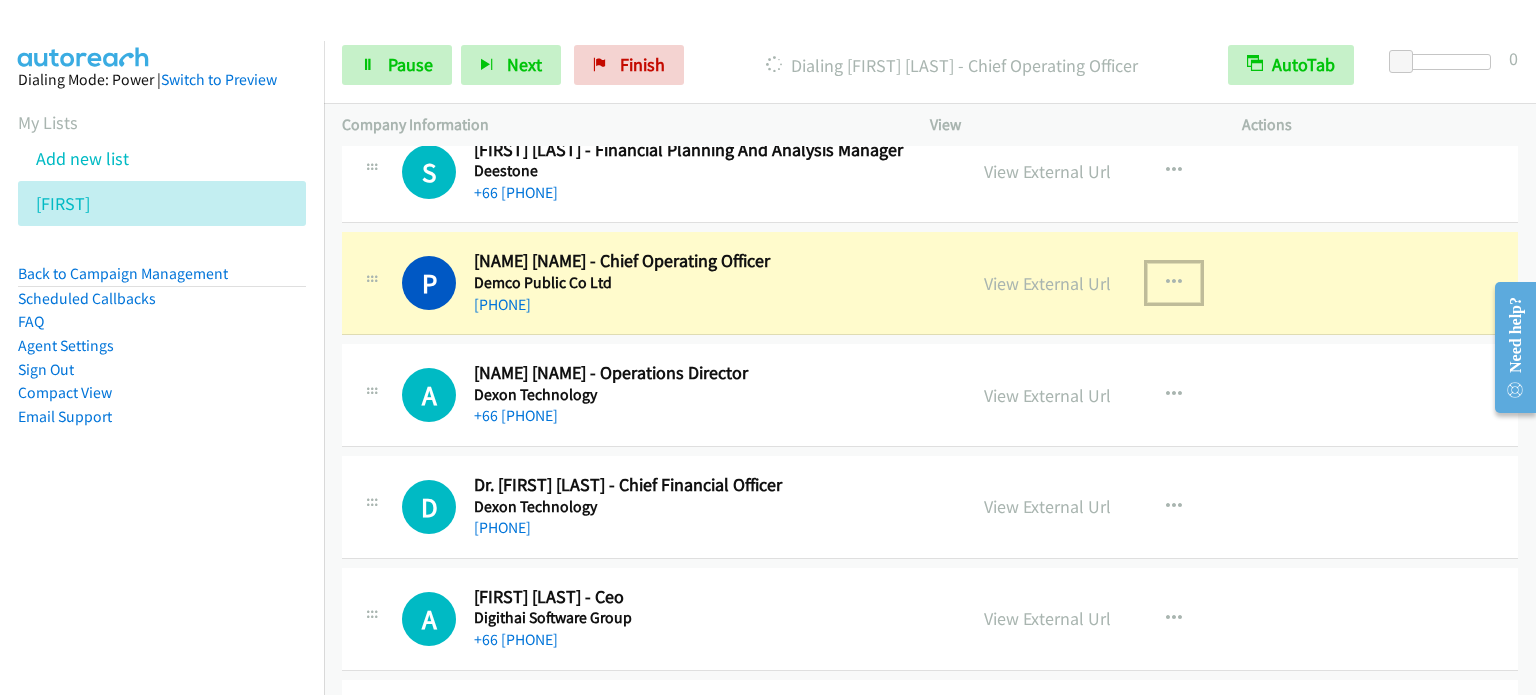 scroll, scrollTop: 15560, scrollLeft: 0, axis: vertical 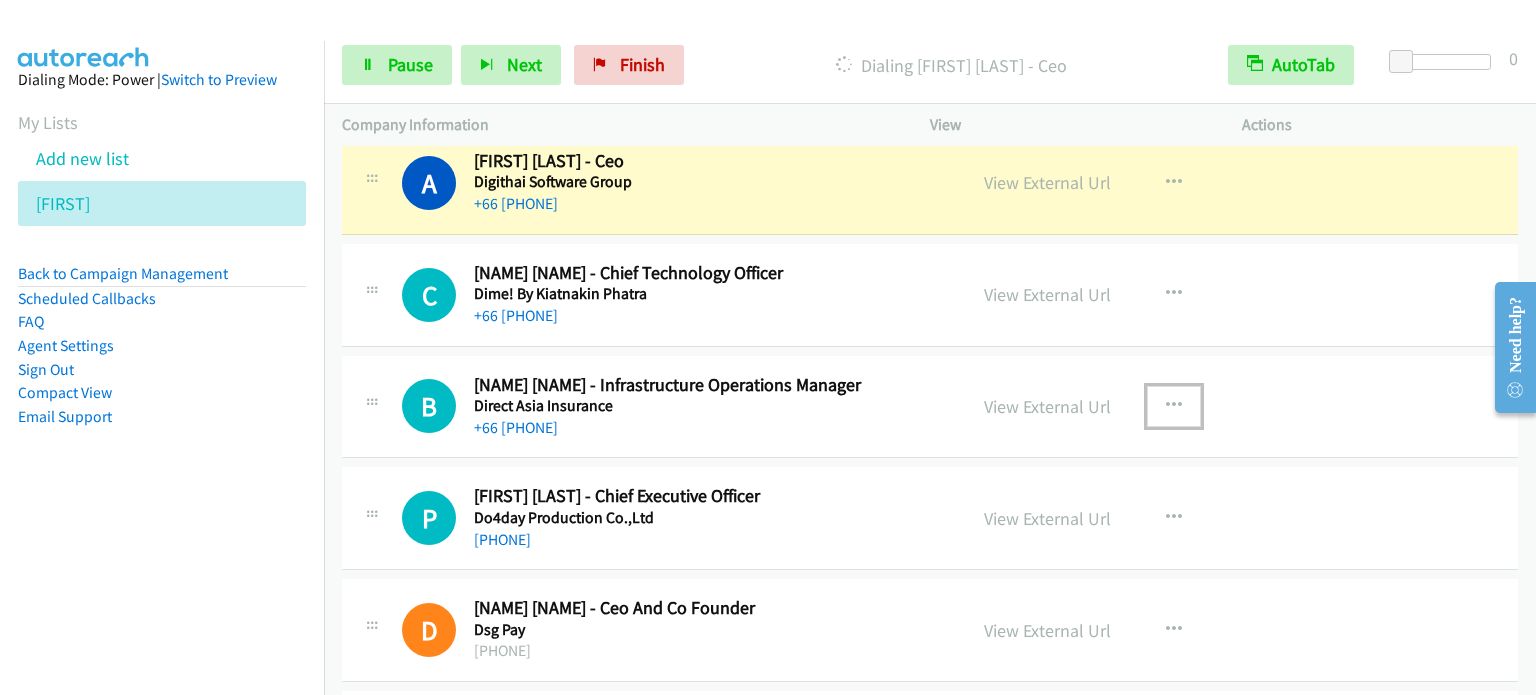 click at bounding box center [1174, 406] 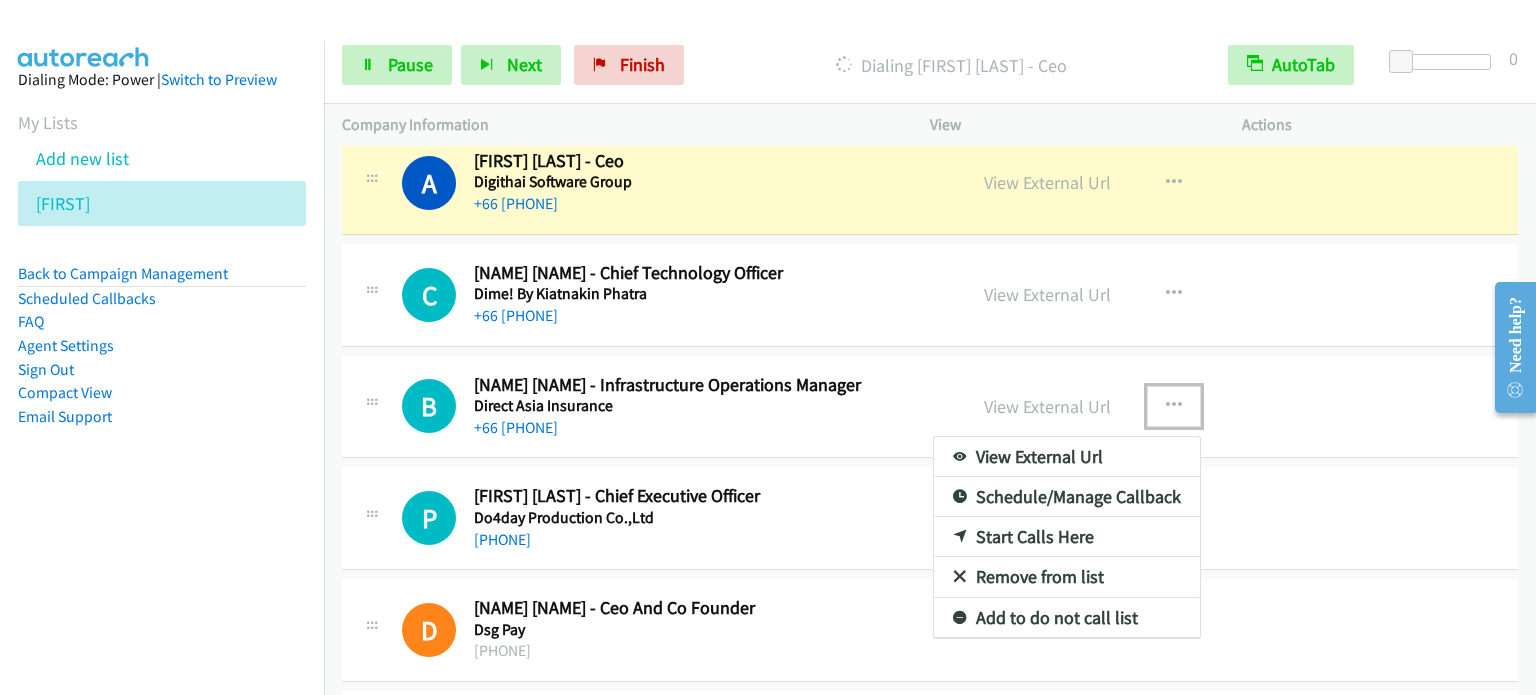 click on "Start Calls Here" at bounding box center [1067, 537] 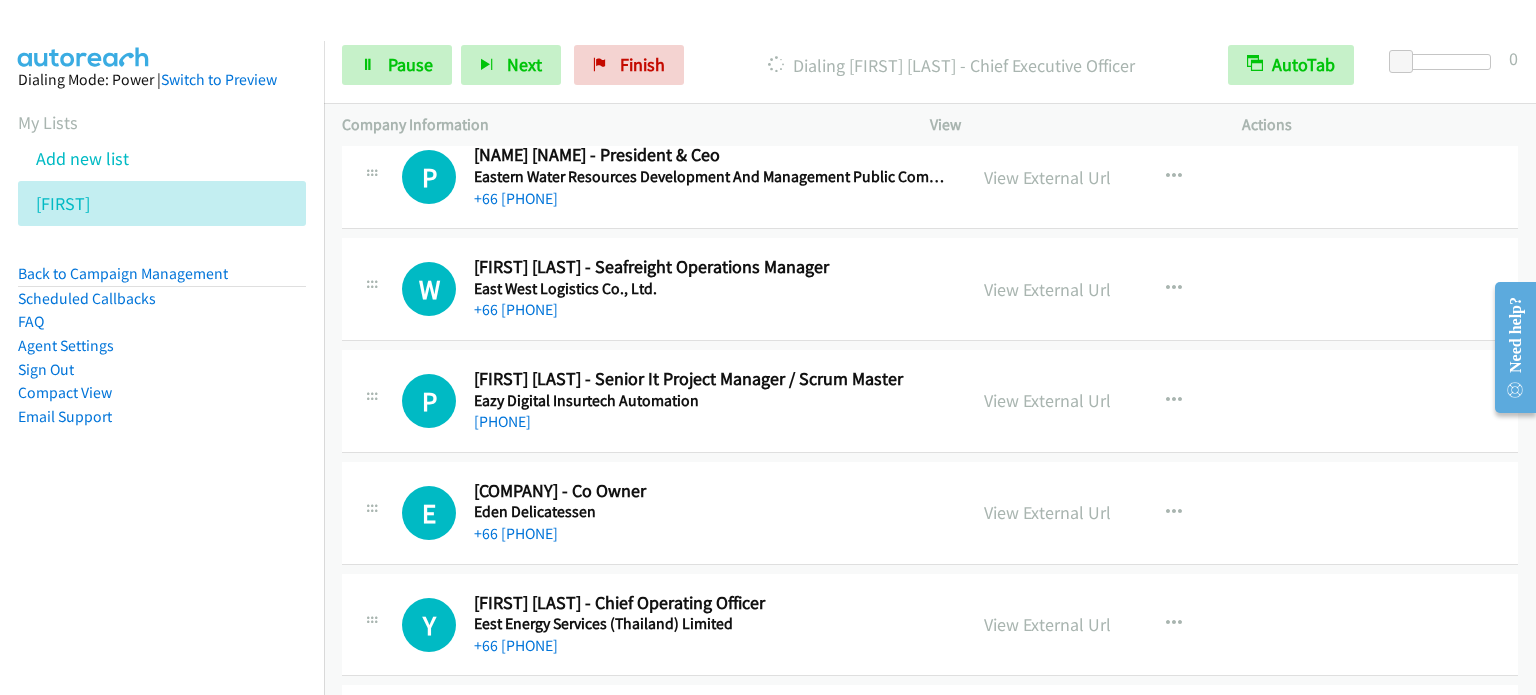 scroll, scrollTop: 16960, scrollLeft: 0, axis: vertical 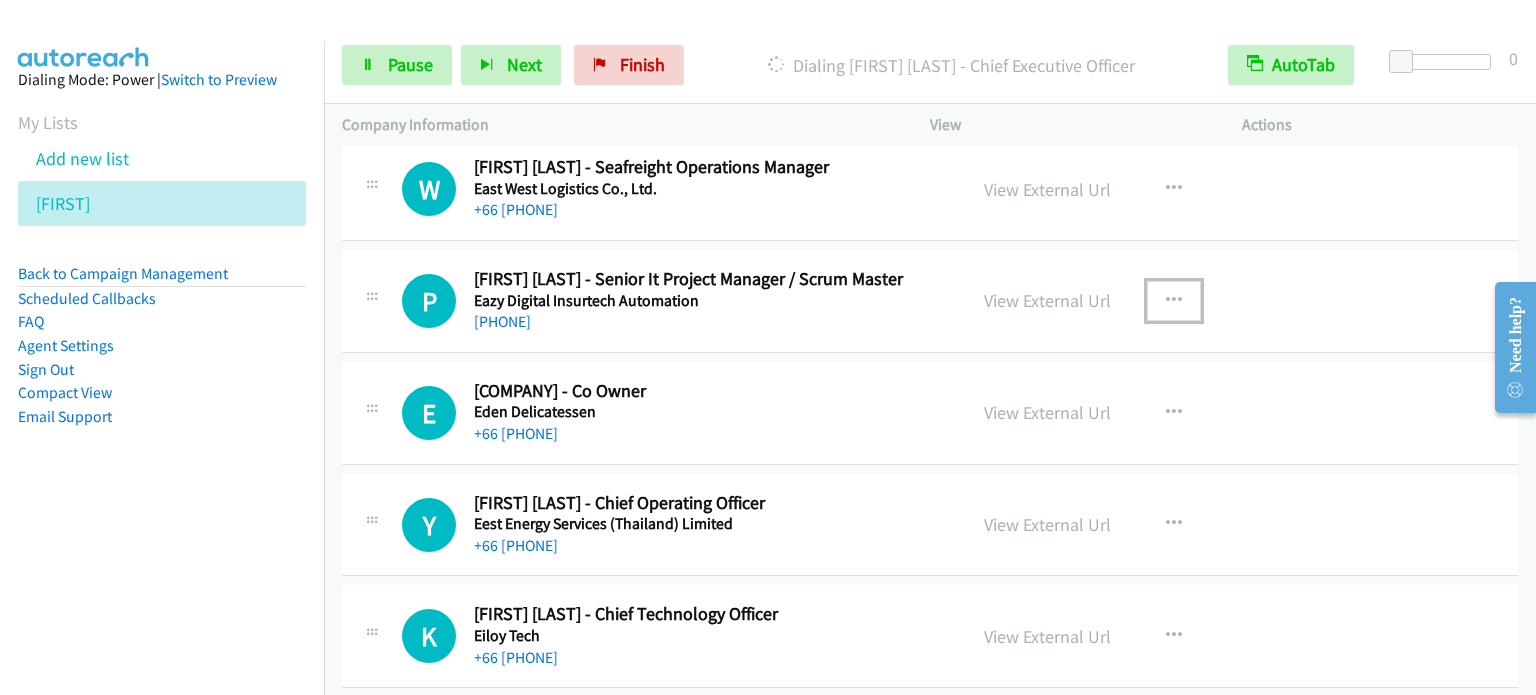 drag, startPoint x: 1167, startPoint y: 266, endPoint x: 1144, endPoint y: 353, distance: 89.98889 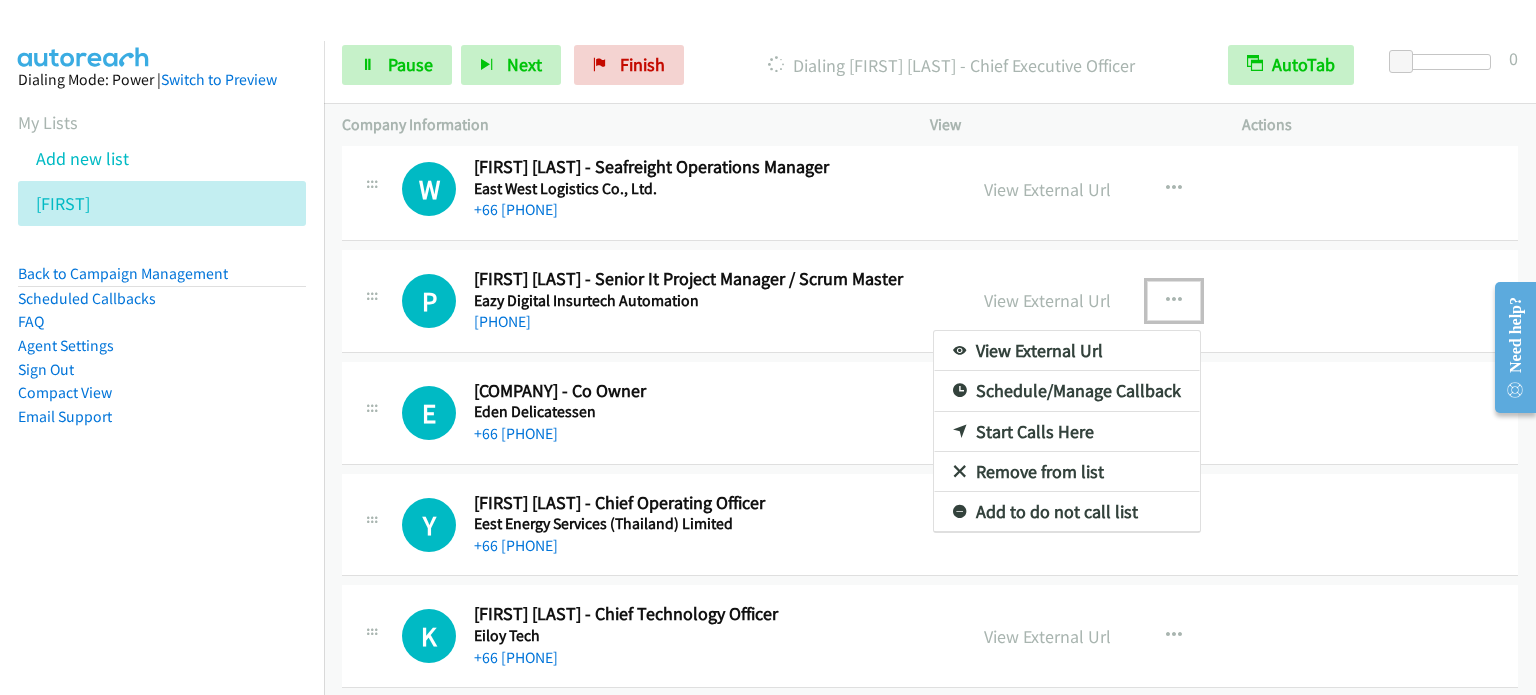click on "Start Calls Here" at bounding box center [1067, 432] 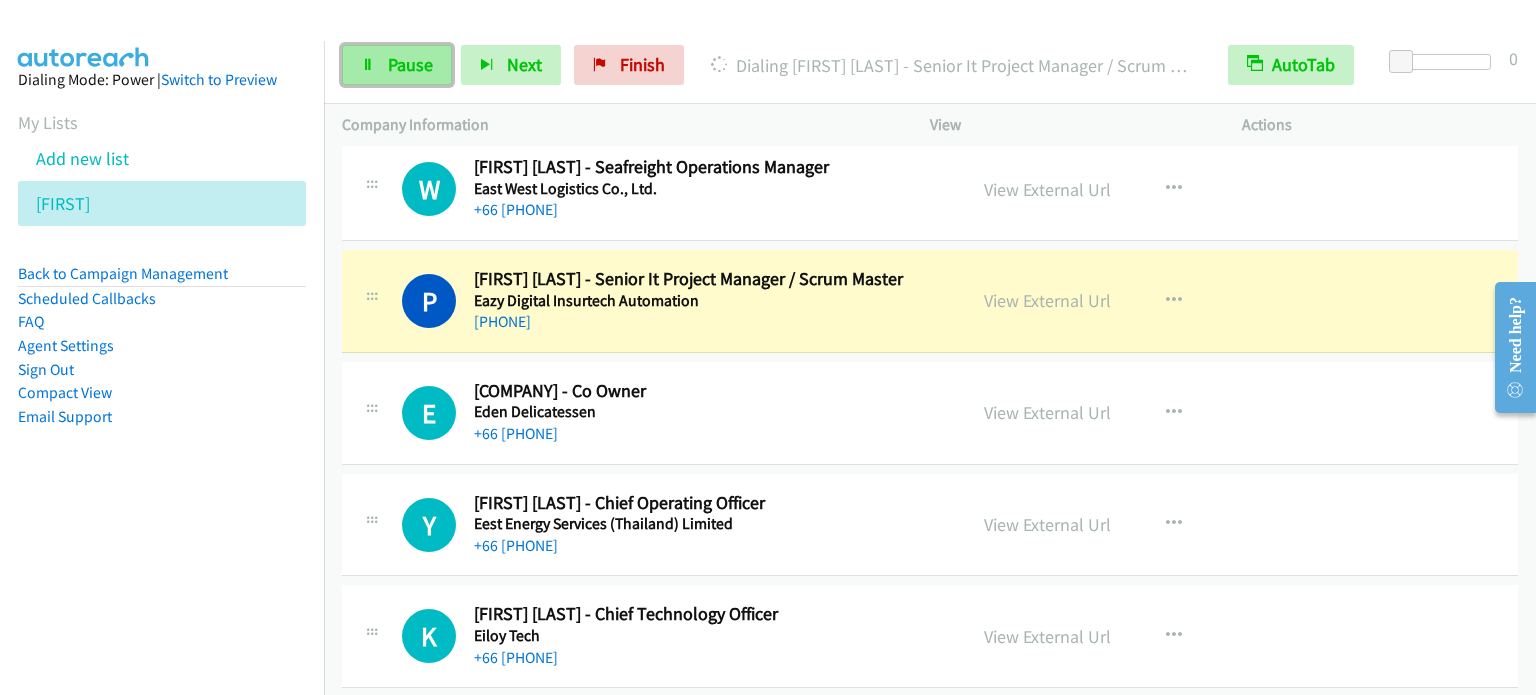 click at bounding box center (368, 66) 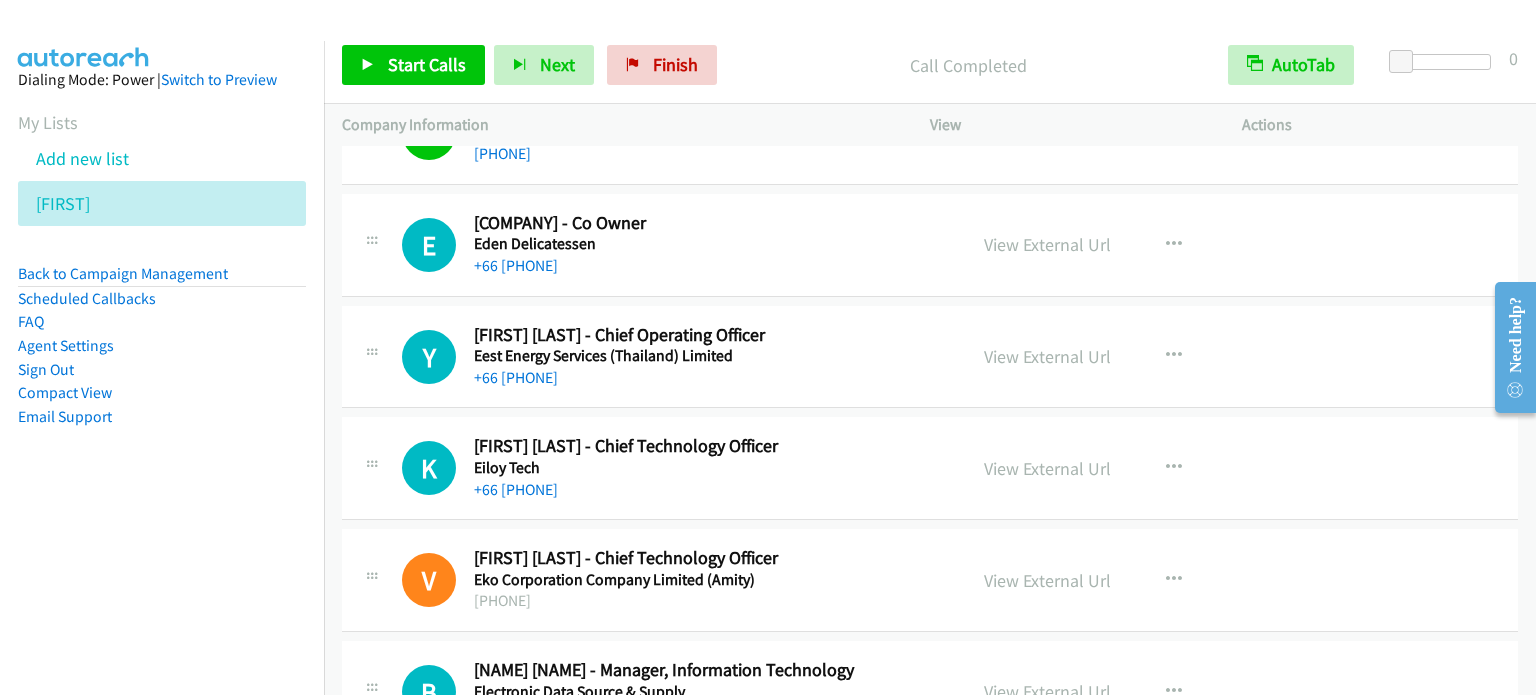 scroll, scrollTop: 17160, scrollLeft: 0, axis: vertical 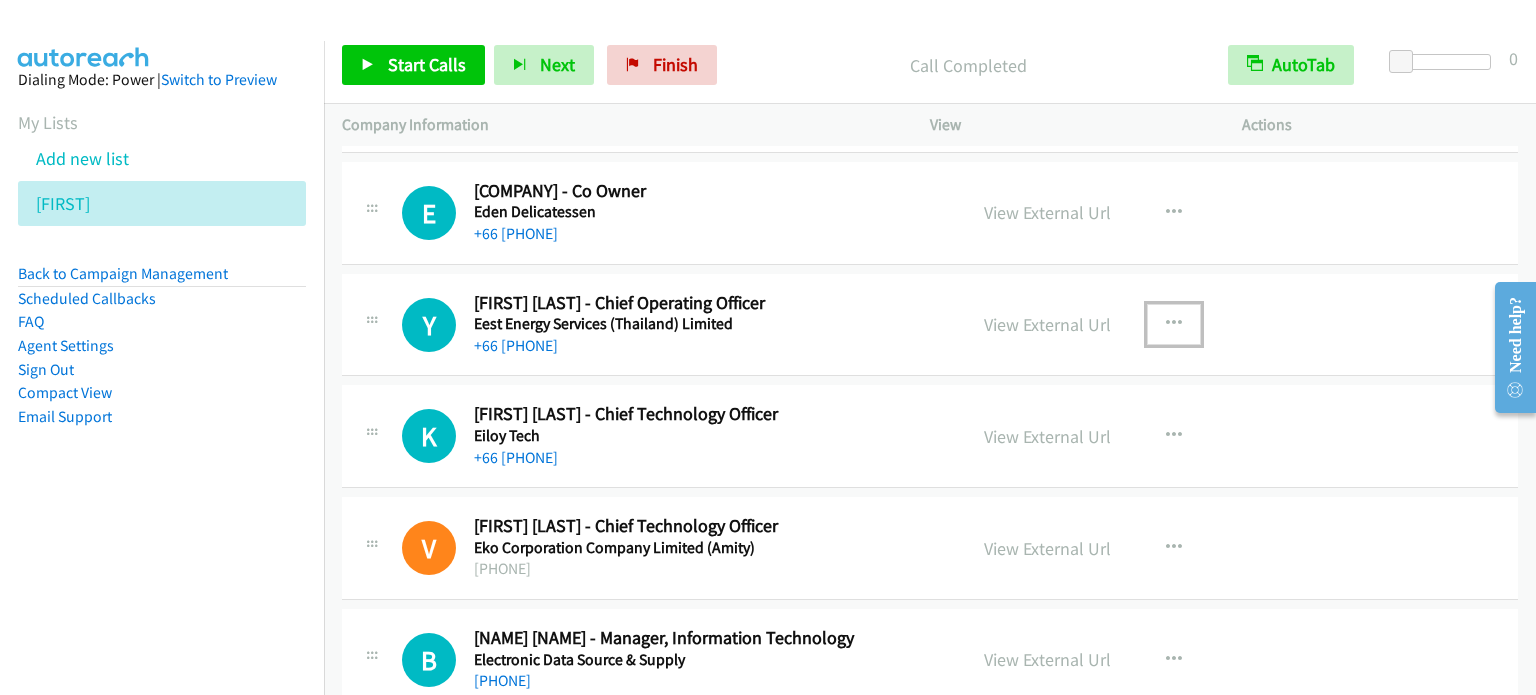 click at bounding box center (1174, 324) 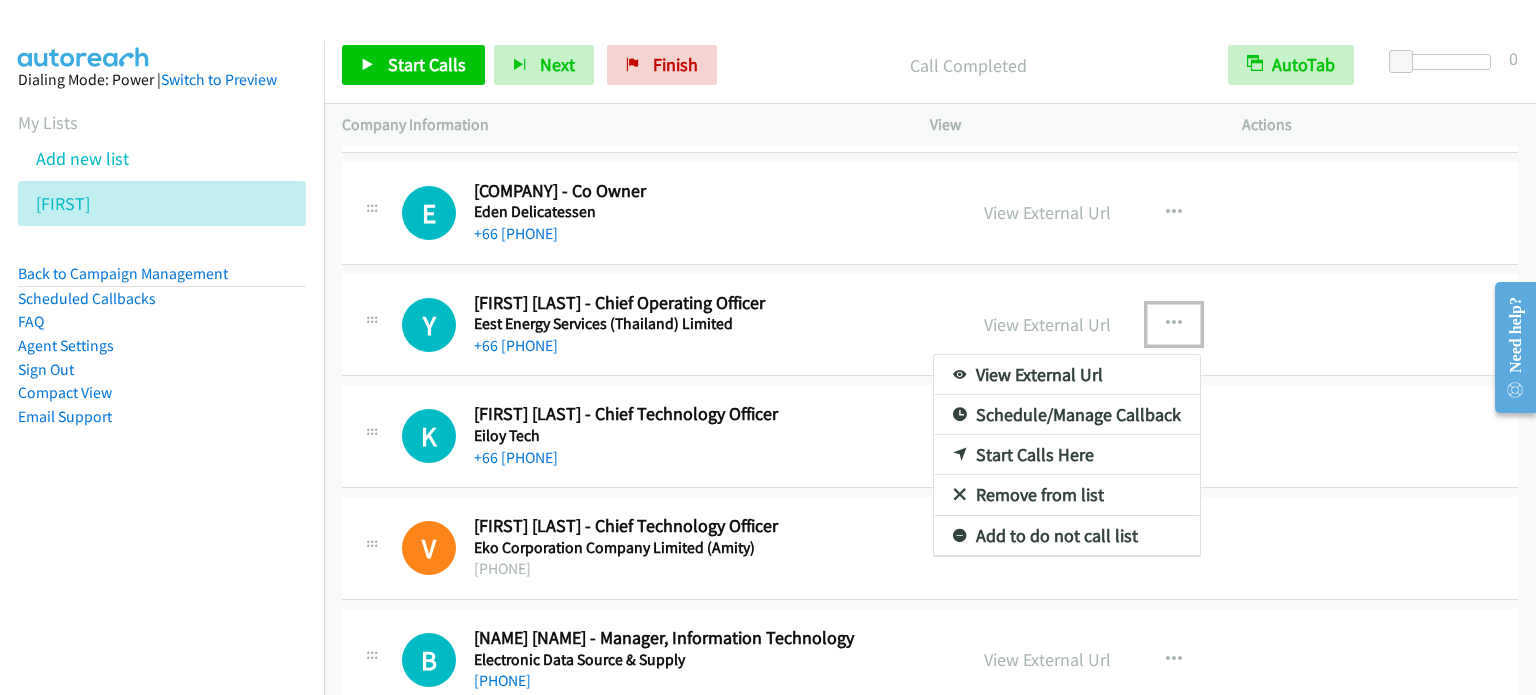 click on "Start Calls Here" at bounding box center [1067, 455] 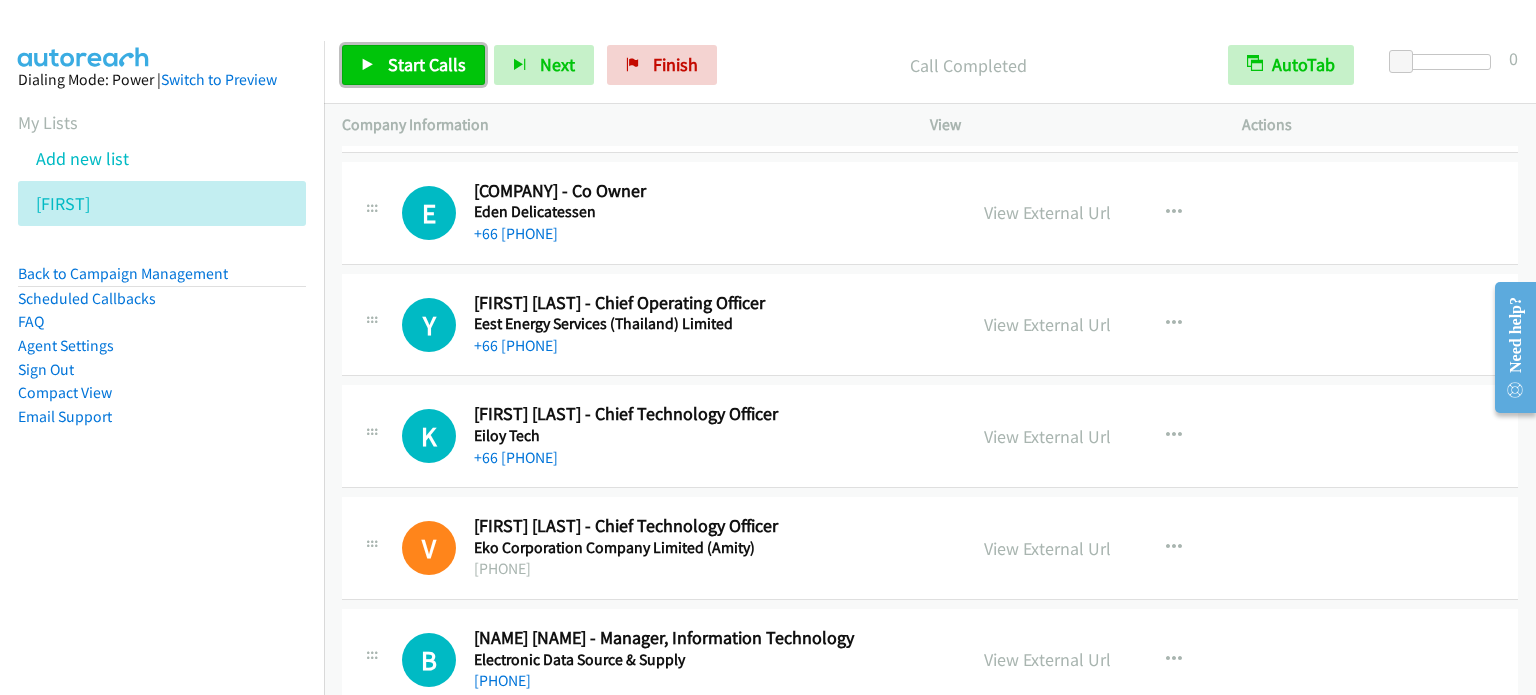 click on "Start Calls" at bounding box center (427, 64) 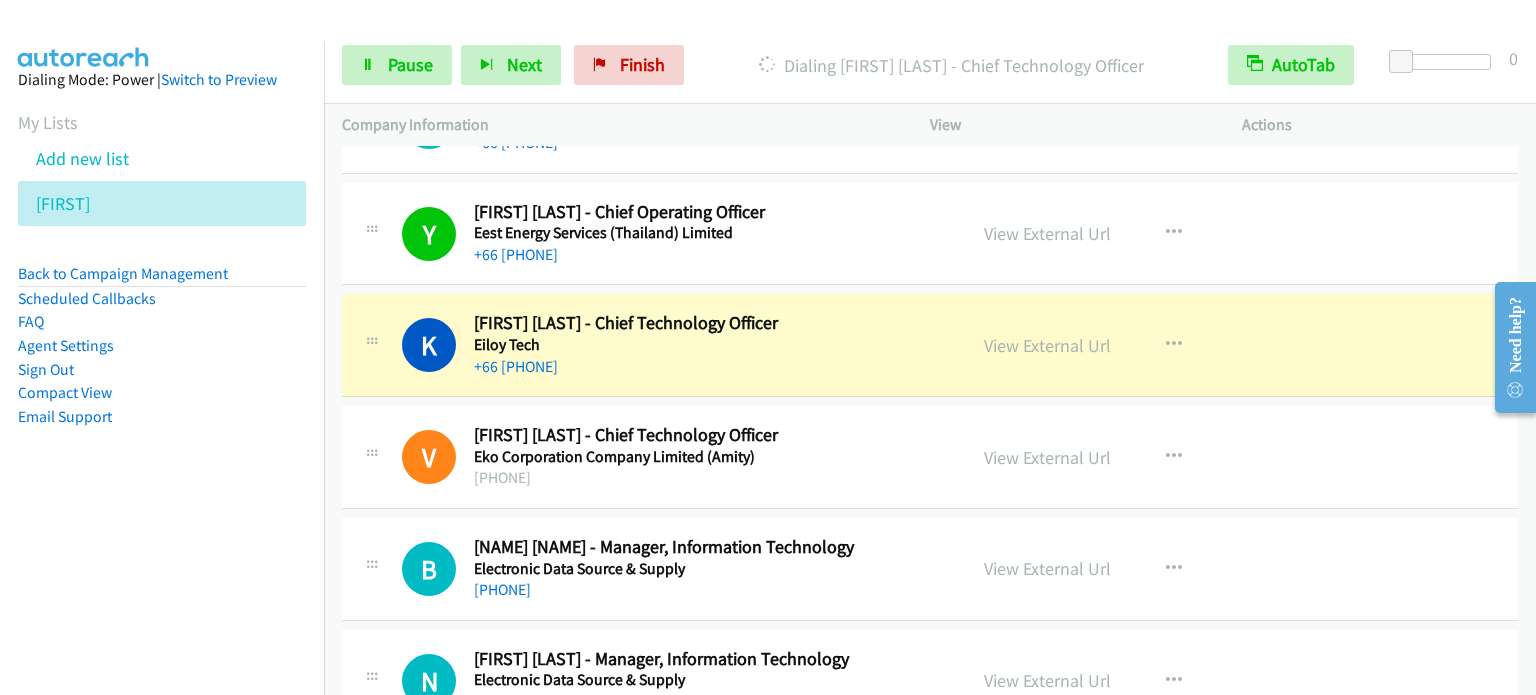 scroll, scrollTop: 17360, scrollLeft: 0, axis: vertical 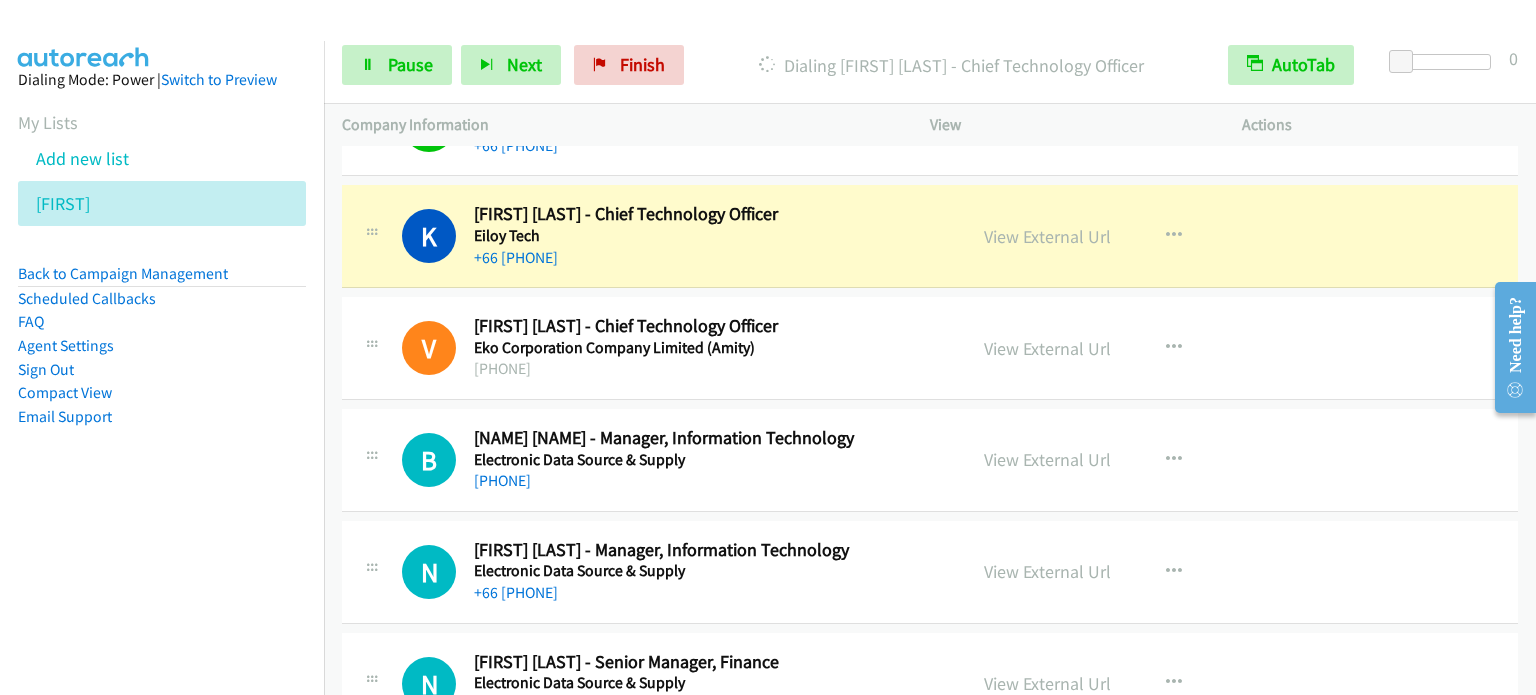 drag, startPoint x: 332, startPoint y: 385, endPoint x: 1184, endPoint y: 423, distance: 852.847 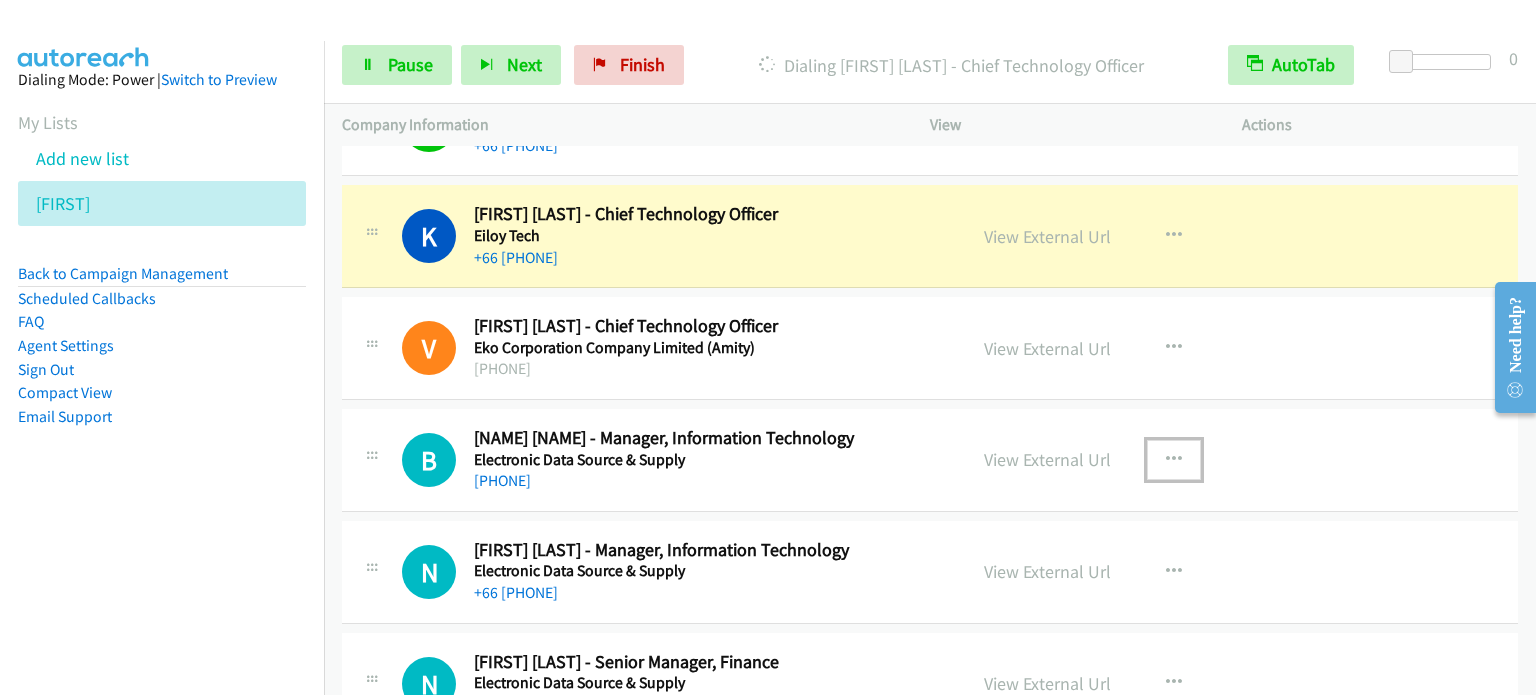 click at bounding box center [1174, 460] 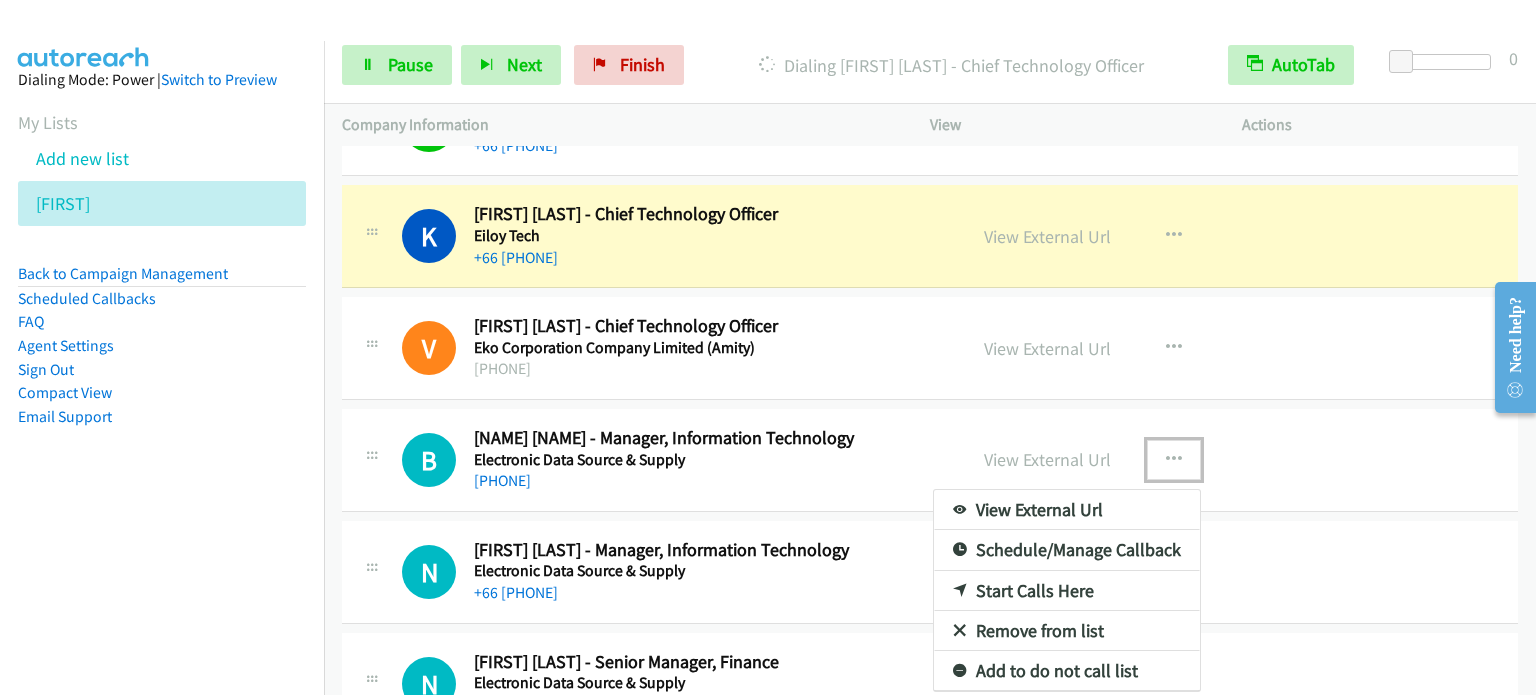 click on "Start Calls Here" at bounding box center [1067, 591] 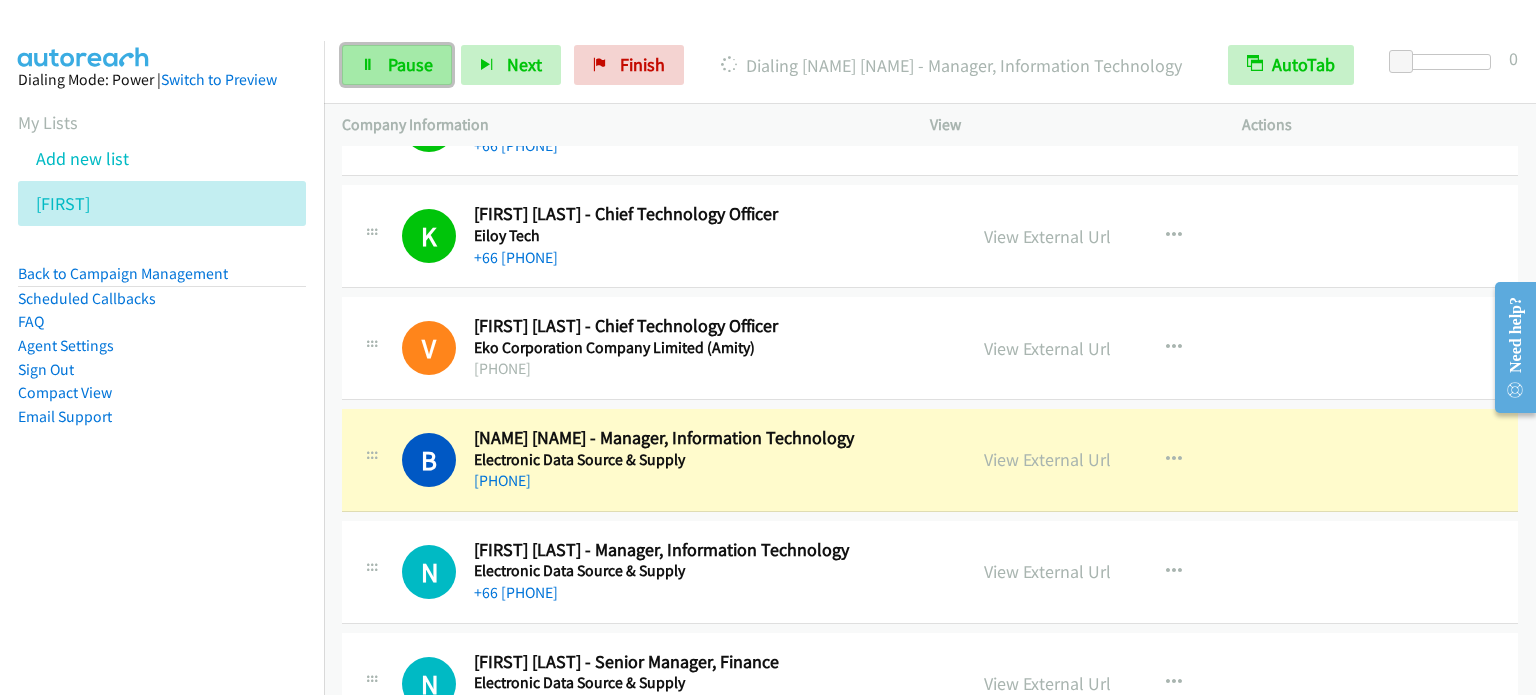 click on "Pause" at bounding box center [410, 64] 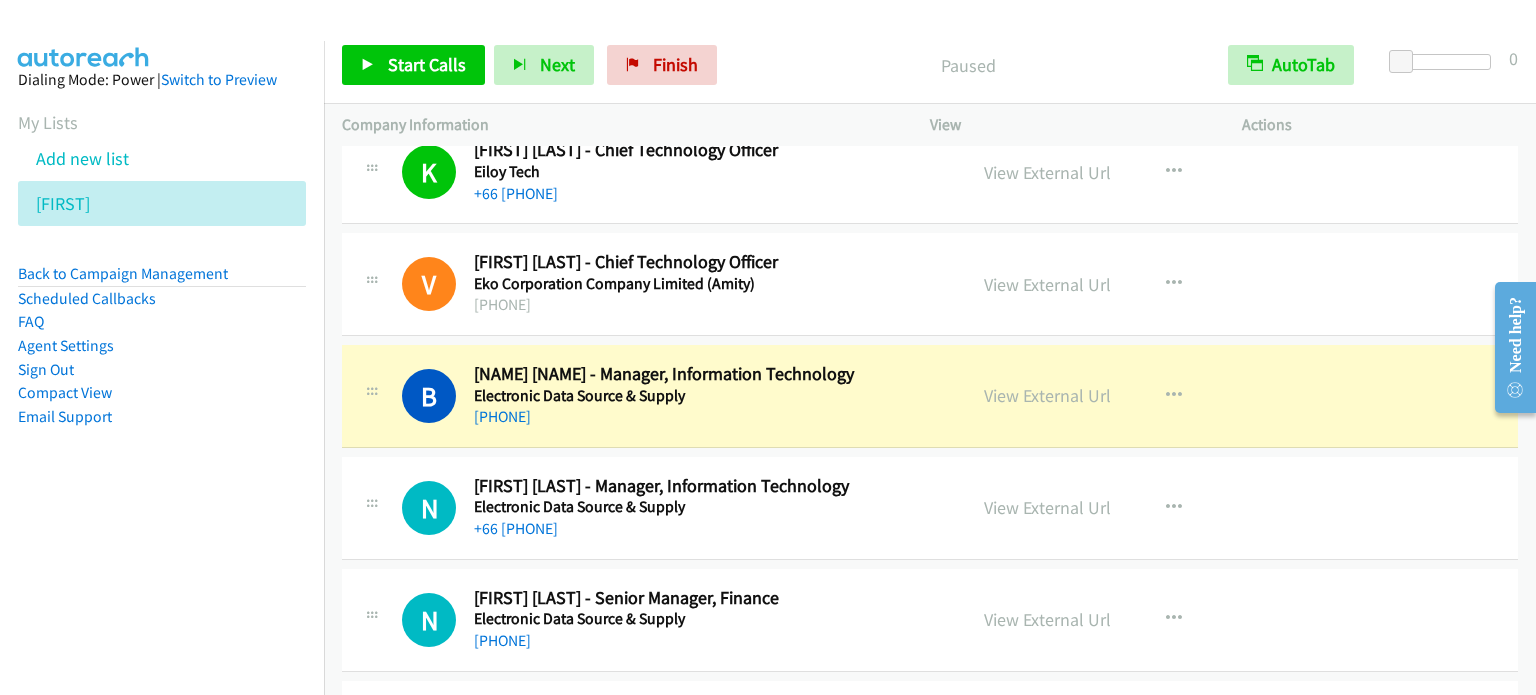 scroll, scrollTop: 17460, scrollLeft: 0, axis: vertical 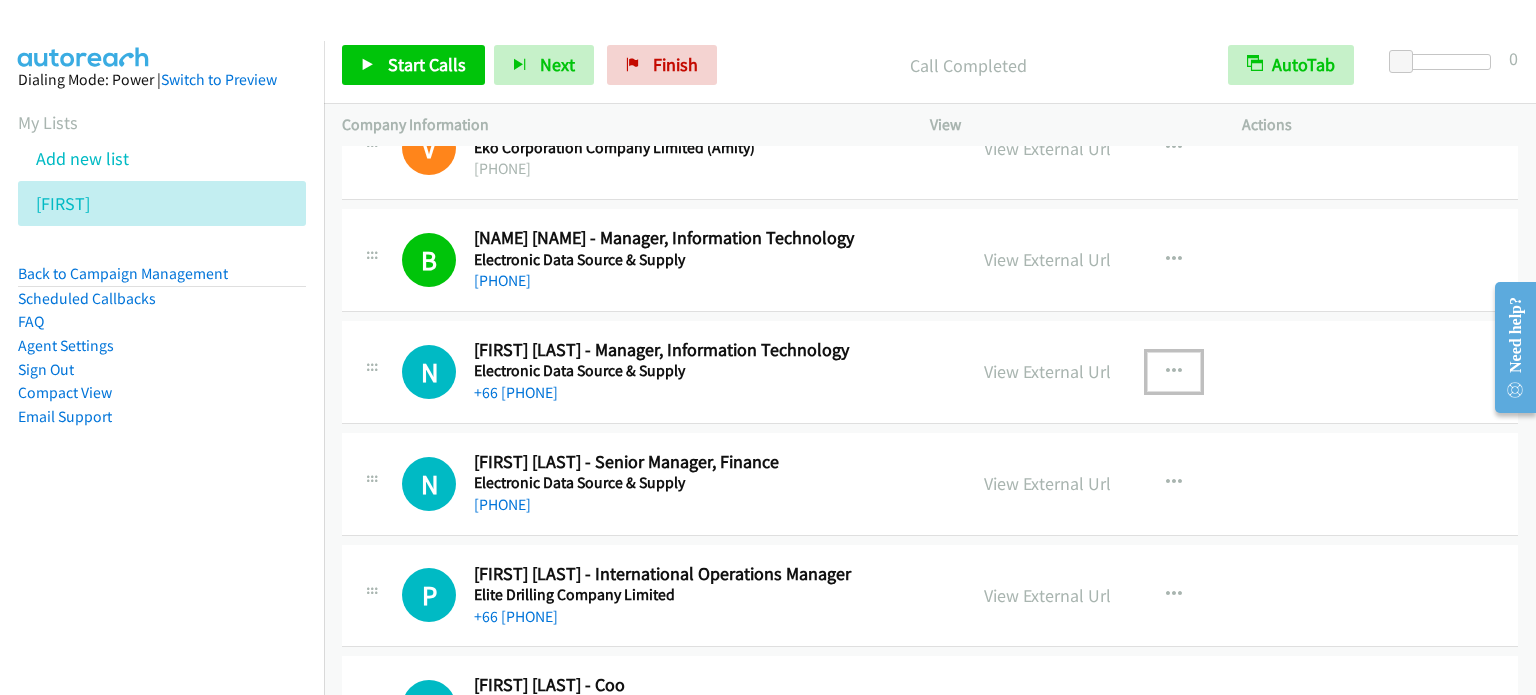 click at bounding box center [1174, 372] 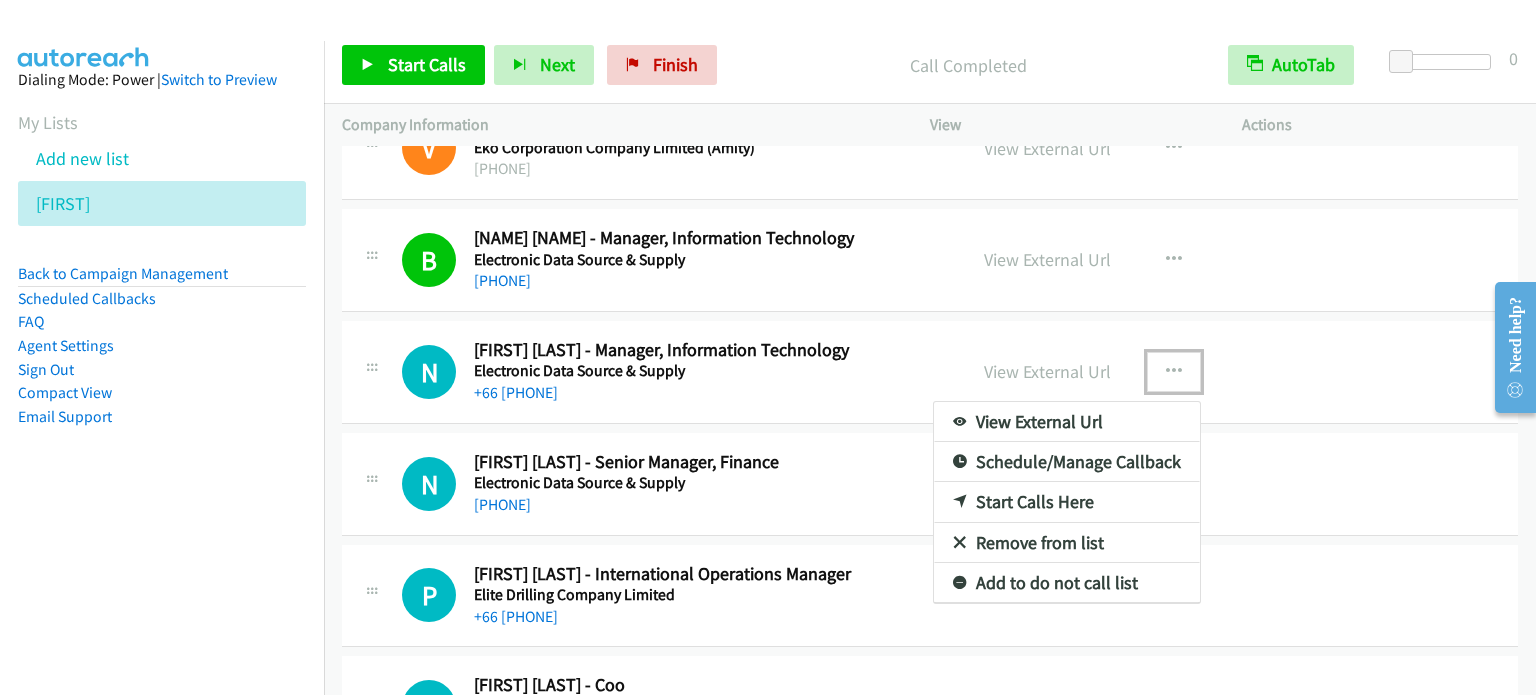 click on "Start Calls Here" at bounding box center [1067, 502] 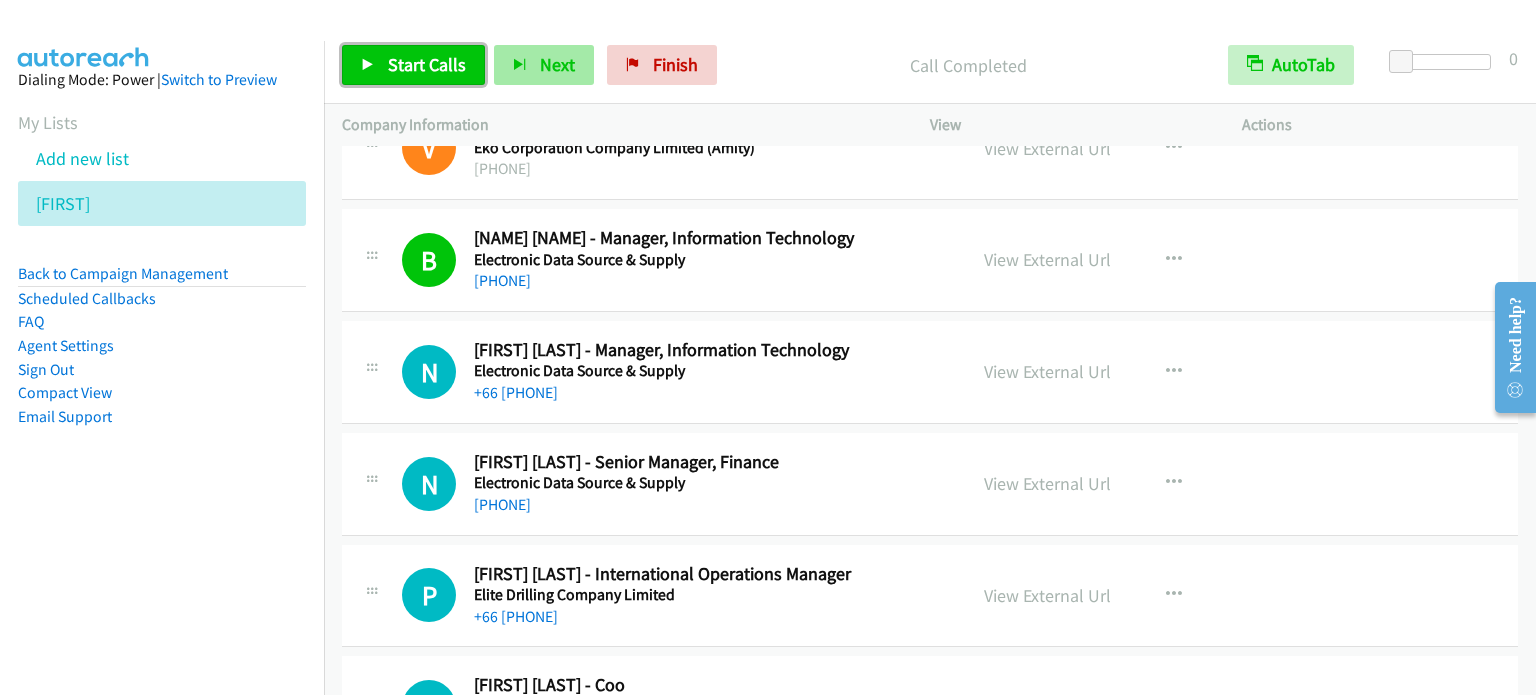 drag, startPoint x: 439, startPoint y: 55, endPoint x: 500, endPoint y: 66, distance: 61.983868 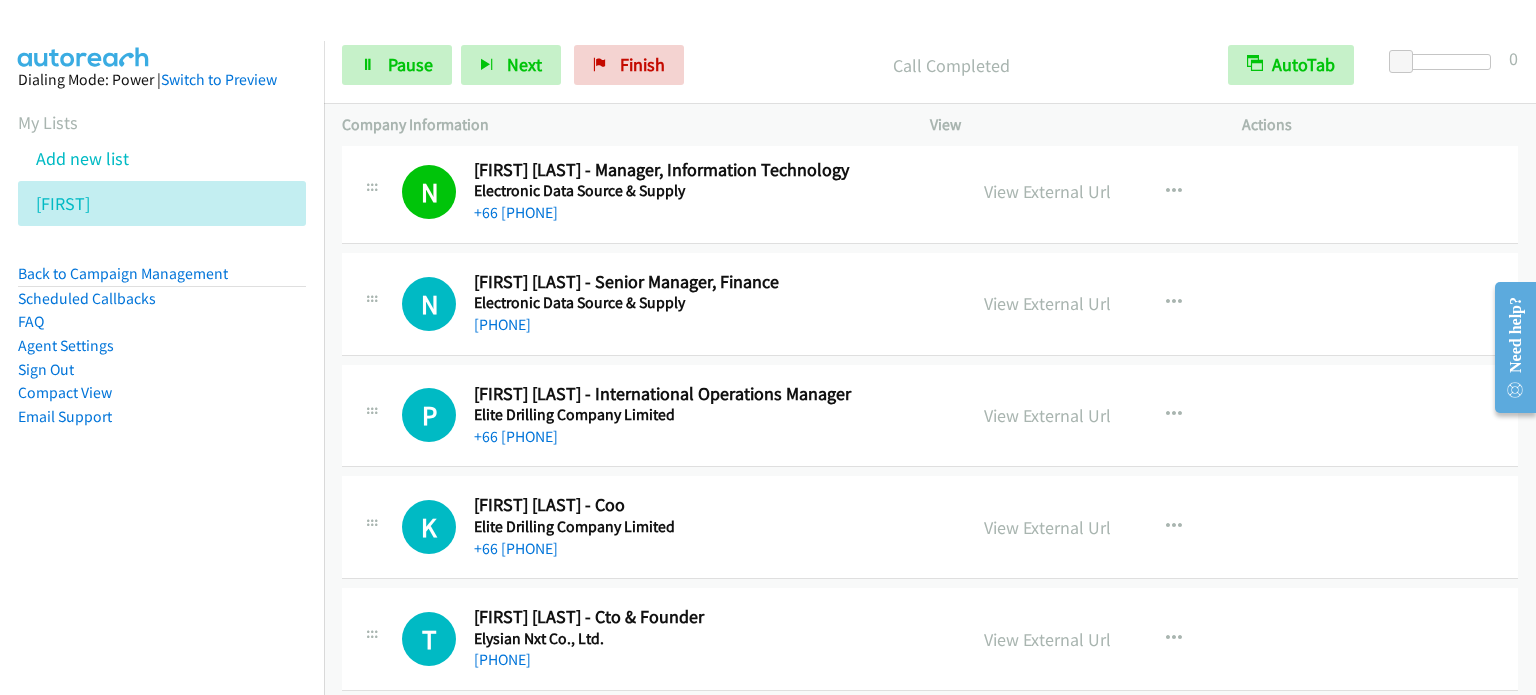 scroll, scrollTop: 17860, scrollLeft: 0, axis: vertical 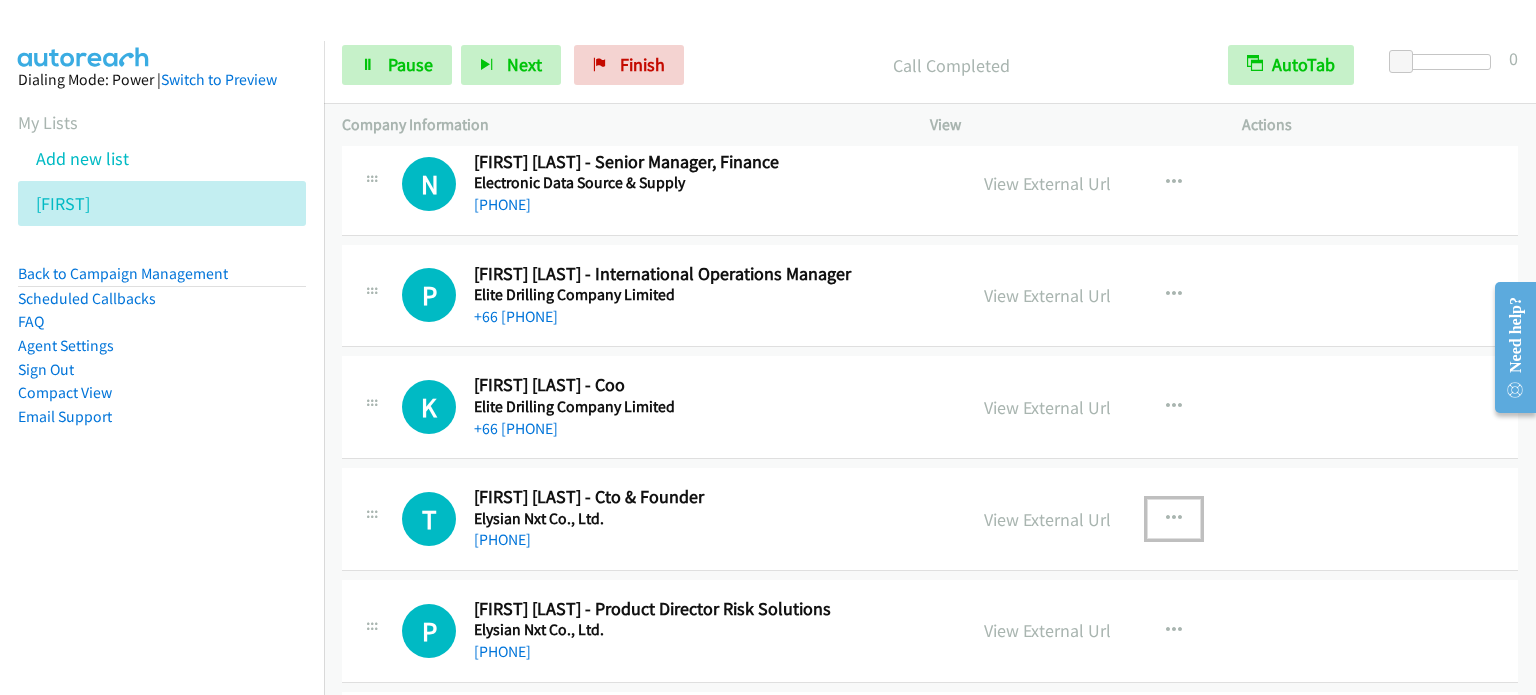 click at bounding box center (1174, 519) 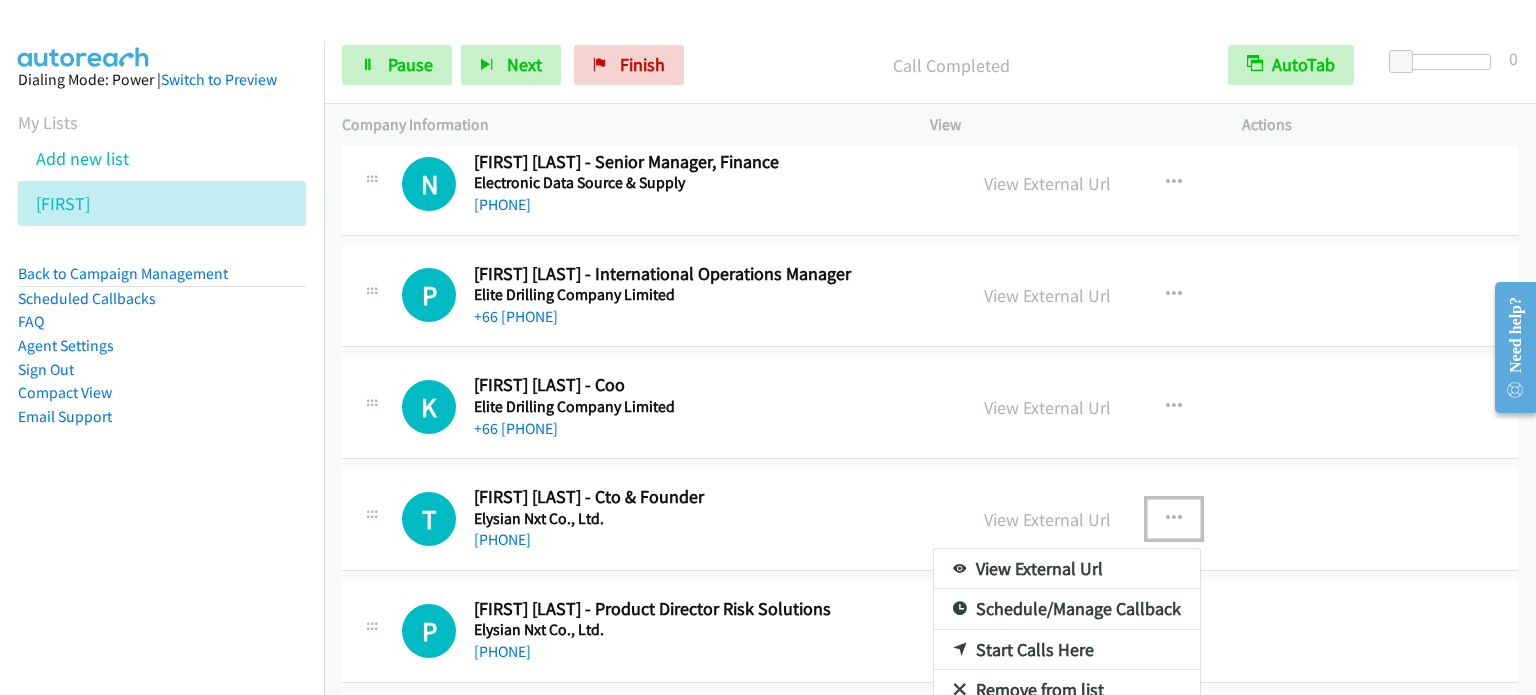 click on "Start Calls Here" at bounding box center [1067, 650] 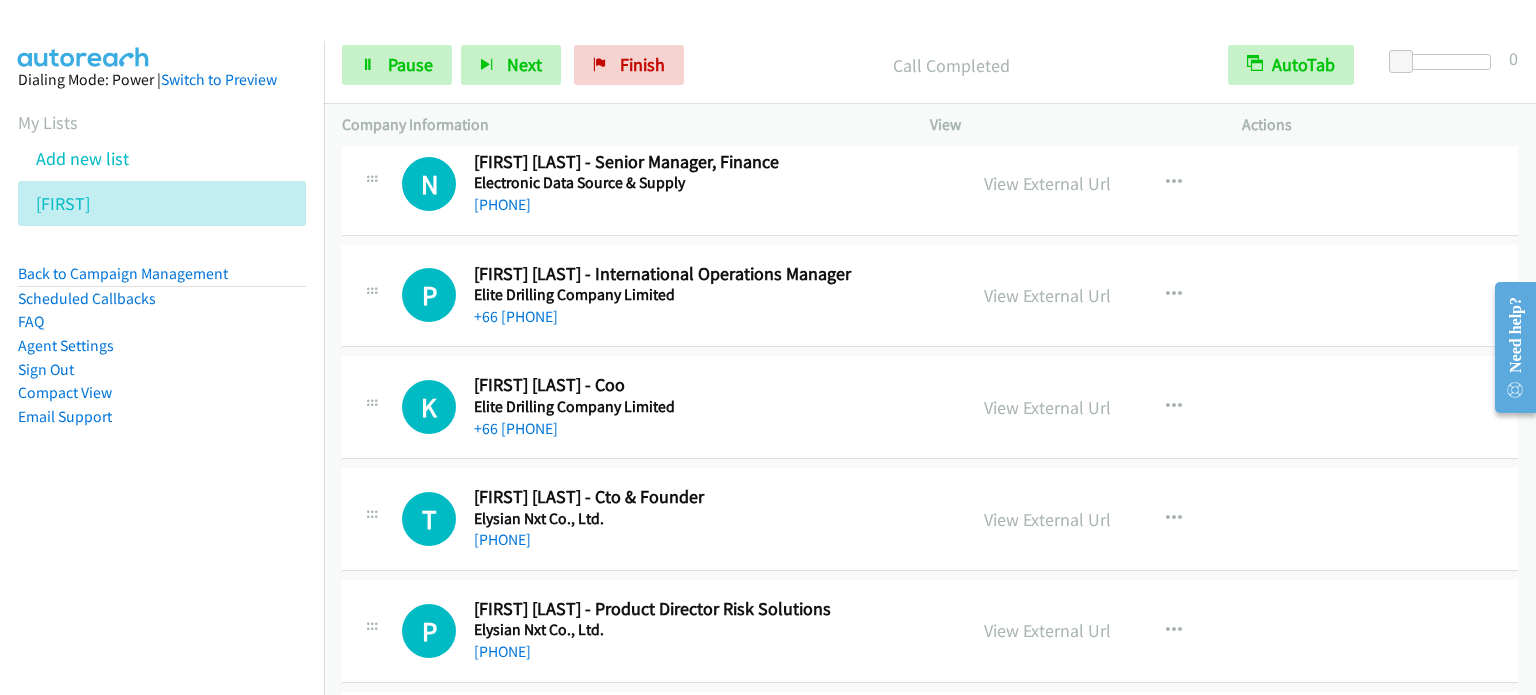 click on "Start Calls
Pause
Next
Finish
Call Completed
AutoTab
AutoTab
0" at bounding box center (930, 65) 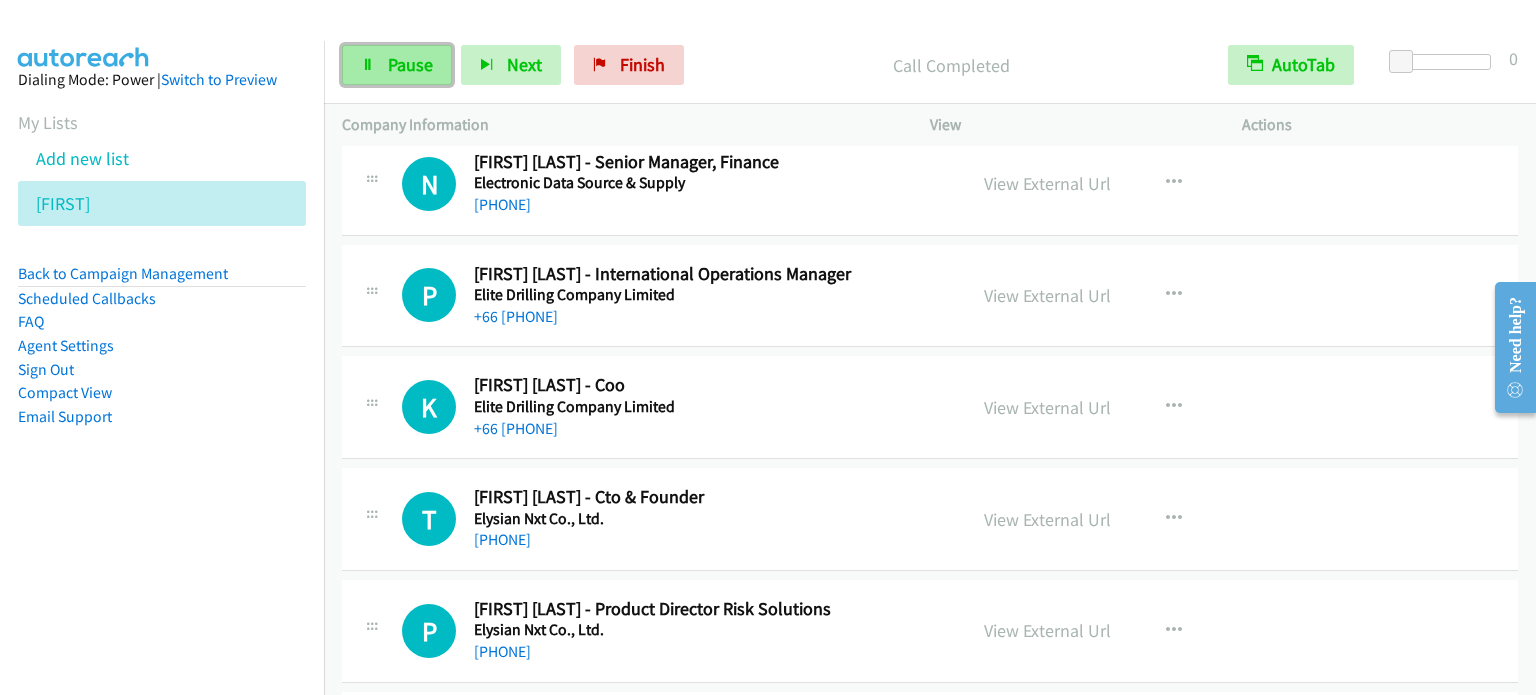 click on "Pause" at bounding box center (397, 65) 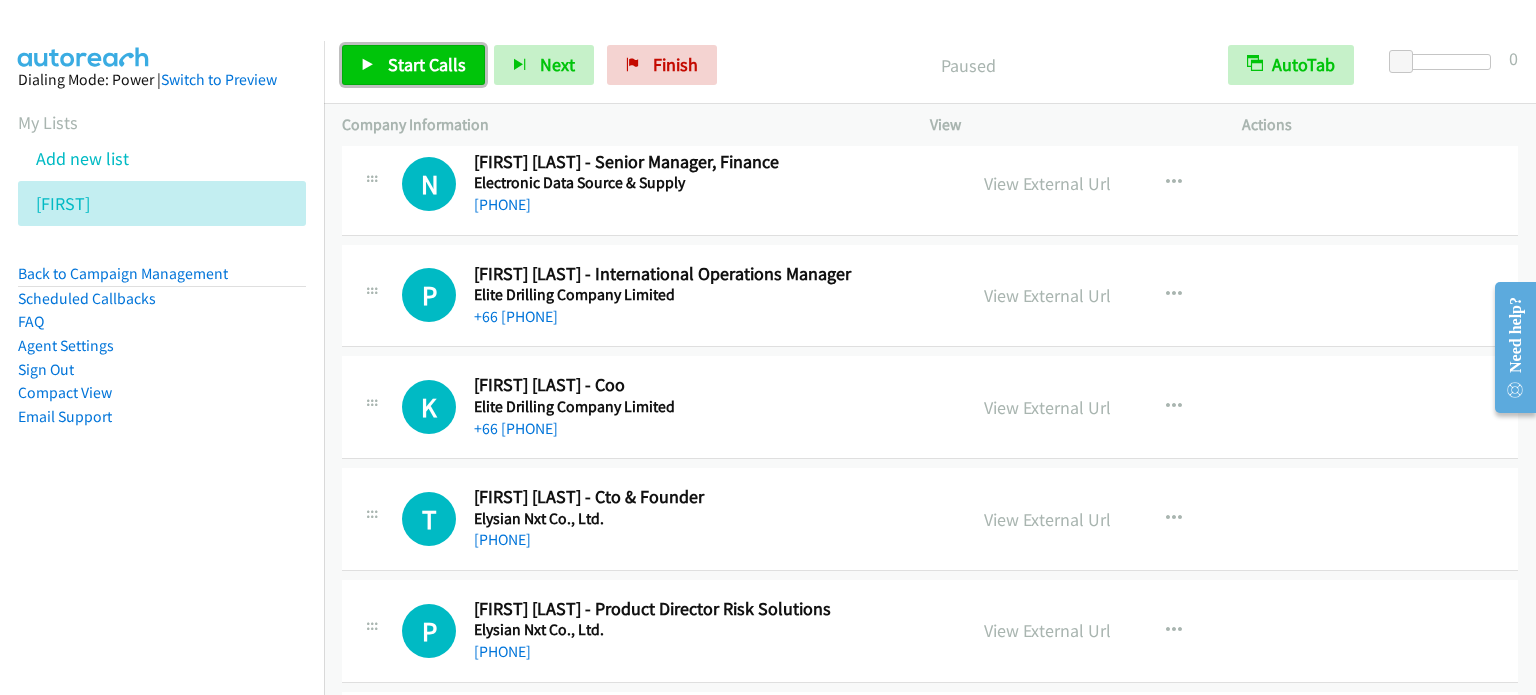 click on "Start Calls" at bounding box center (427, 64) 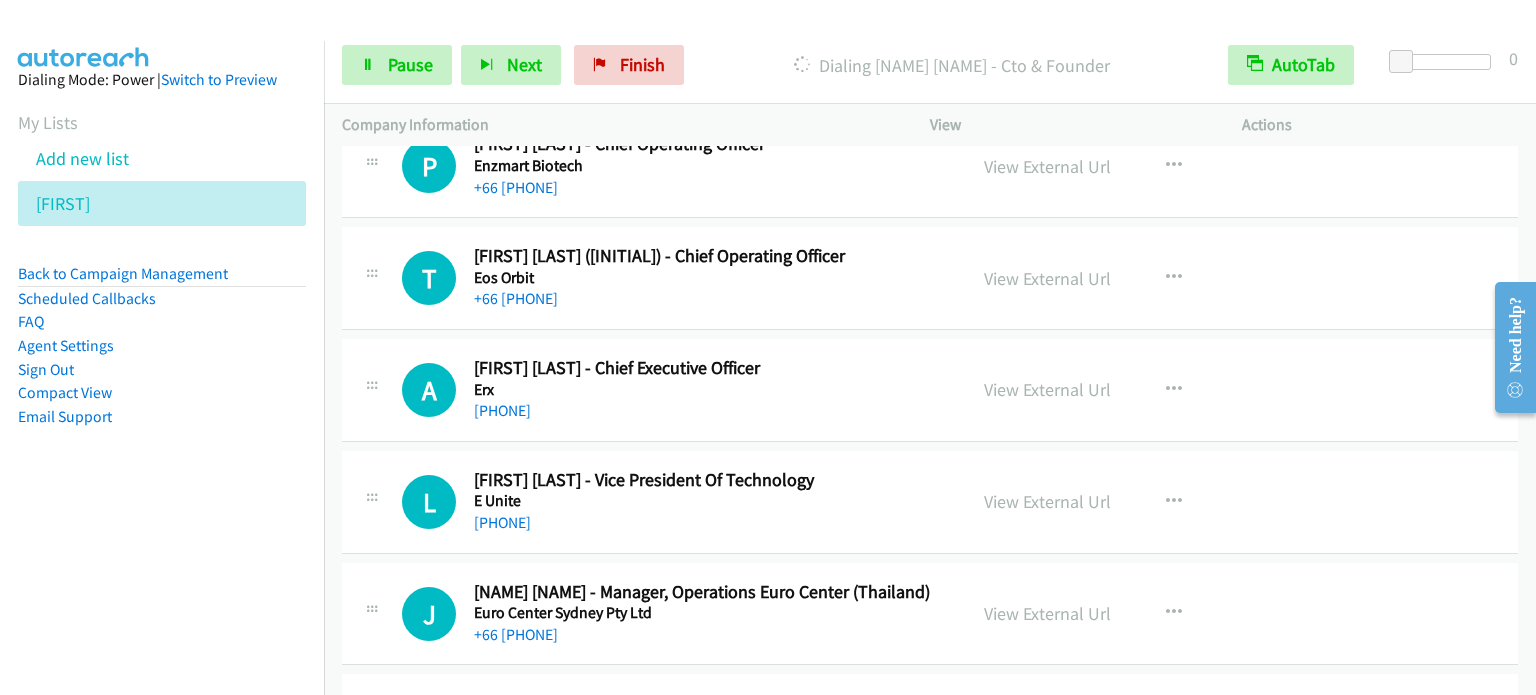 scroll, scrollTop: 18760, scrollLeft: 0, axis: vertical 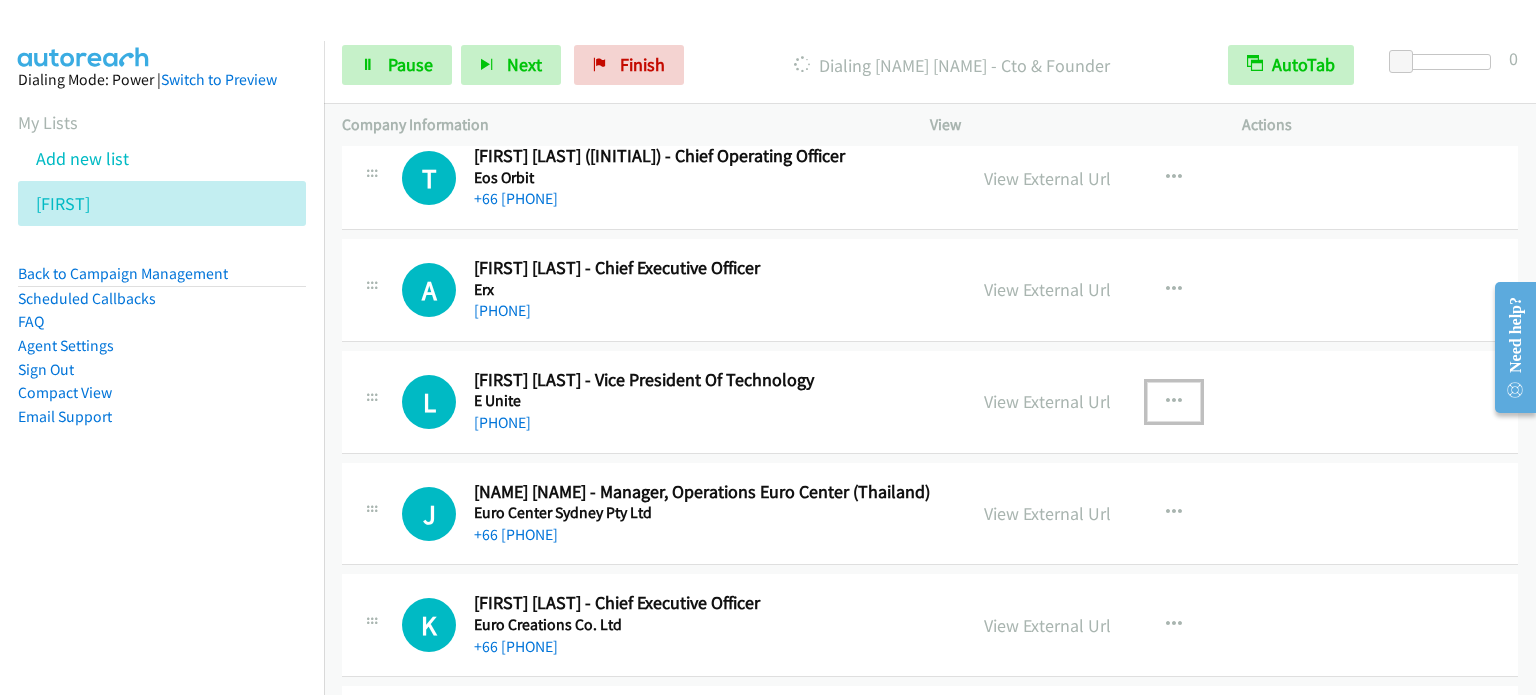 click at bounding box center (1174, 402) 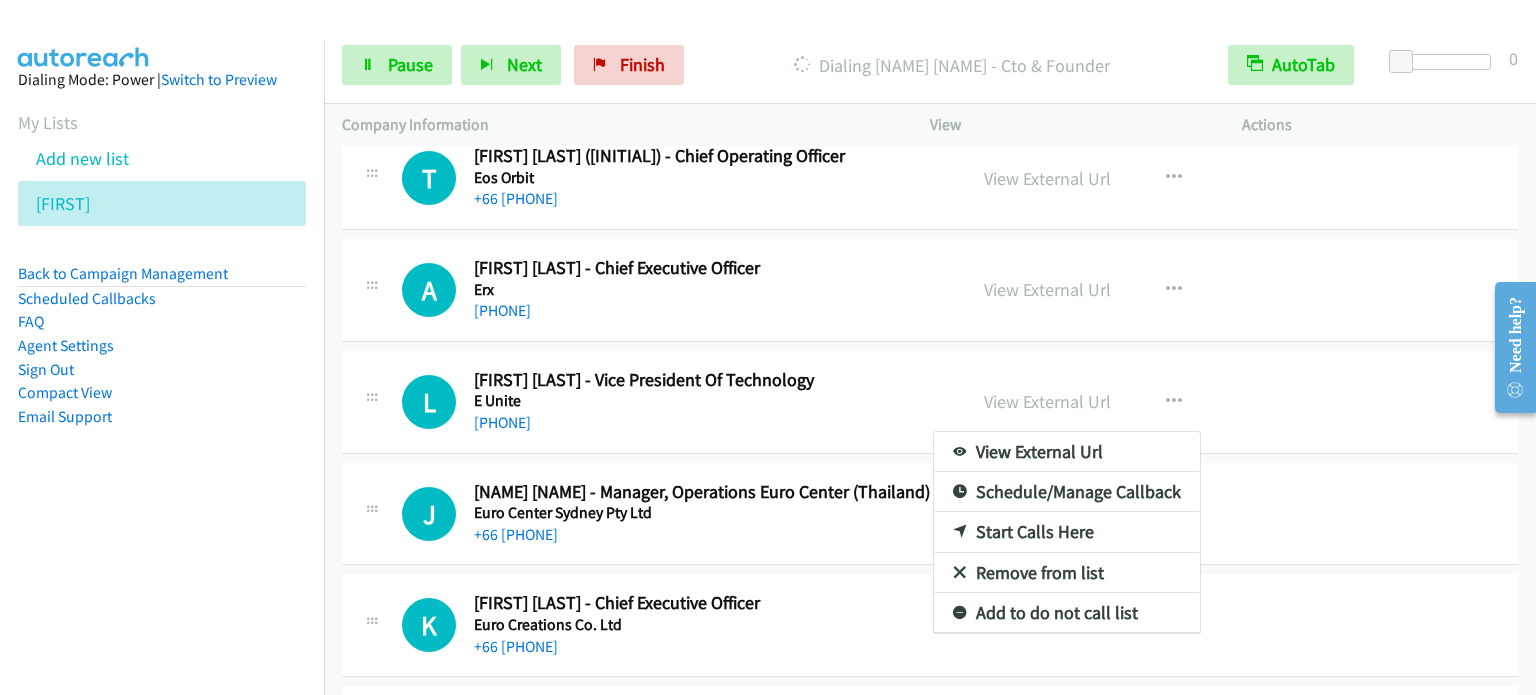 click on "Start Calls Here" at bounding box center [1067, 532] 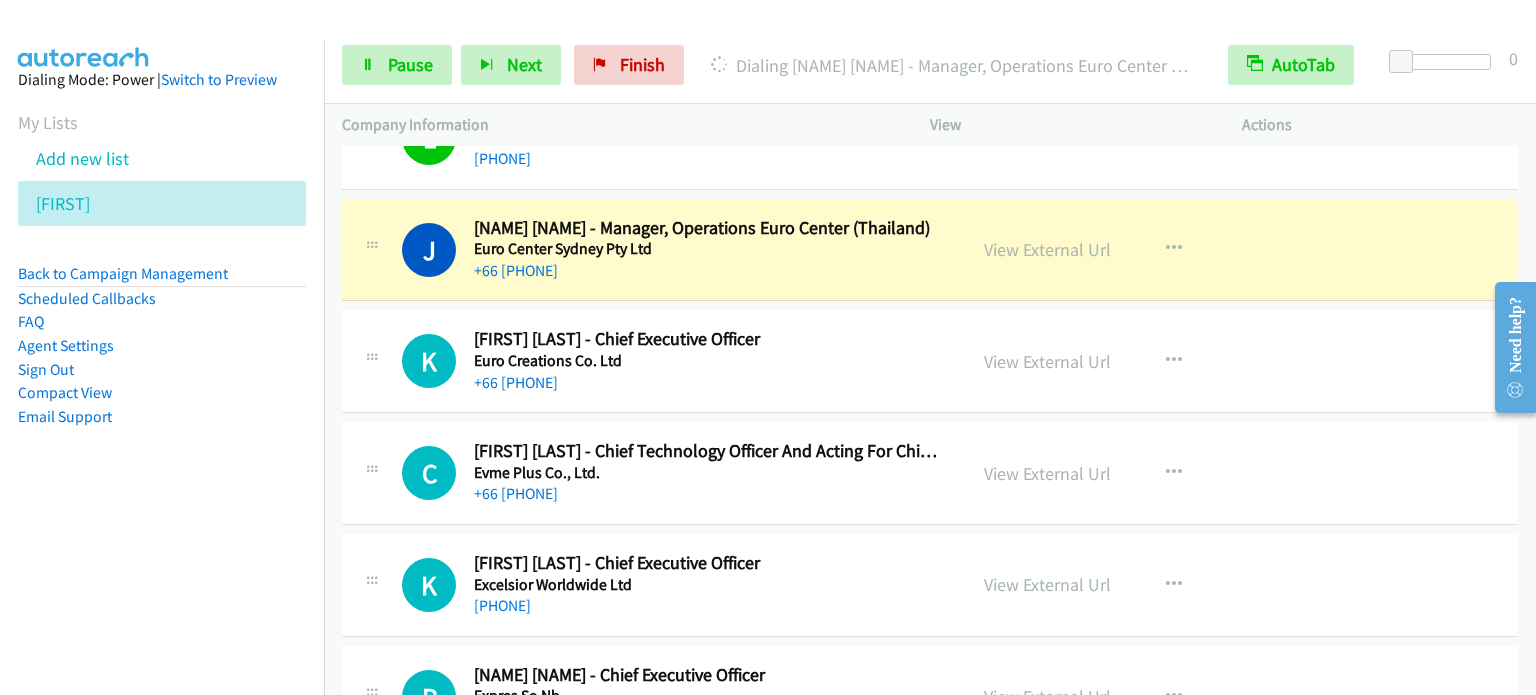 scroll, scrollTop: 19060, scrollLeft: 0, axis: vertical 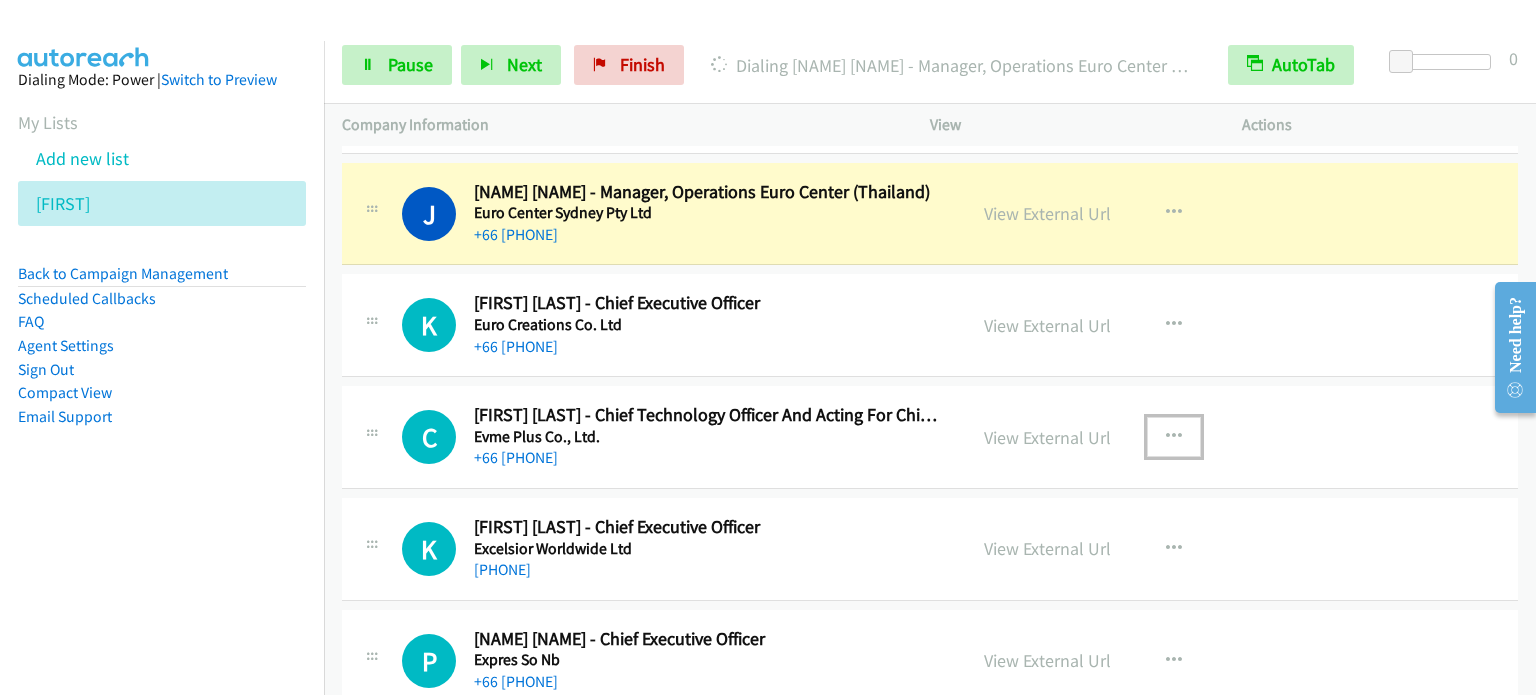 click at bounding box center (1174, 437) 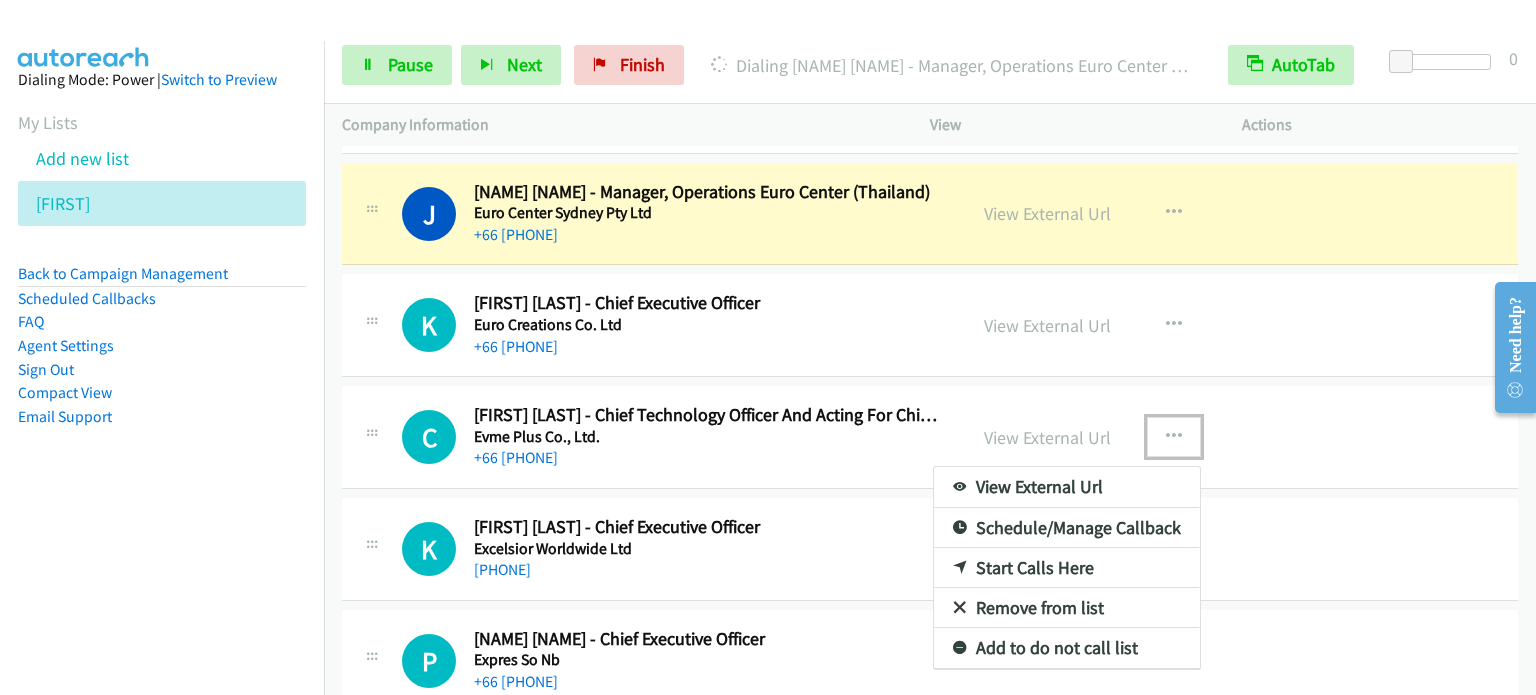 click on "Start Calls Here" at bounding box center [1067, 568] 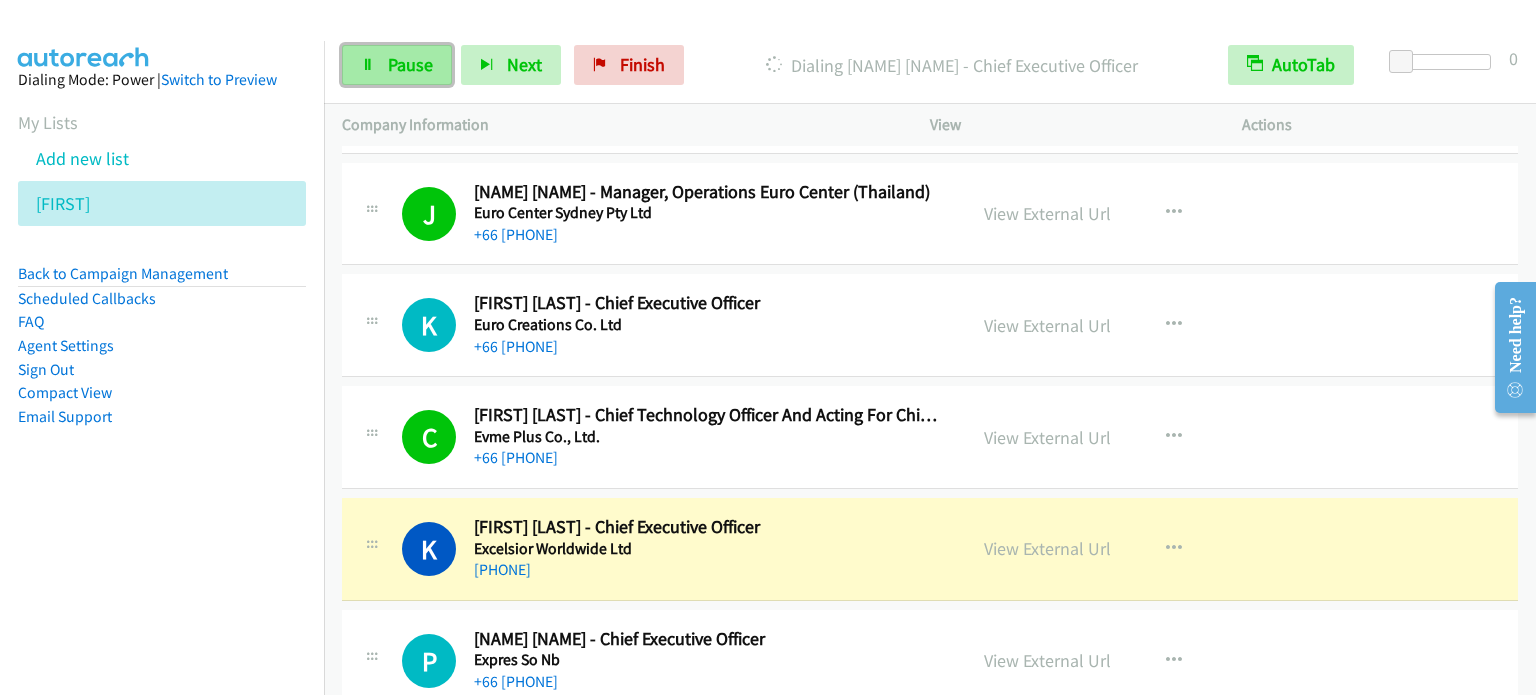 click on "Pause" at bounding box center [410, 64] 